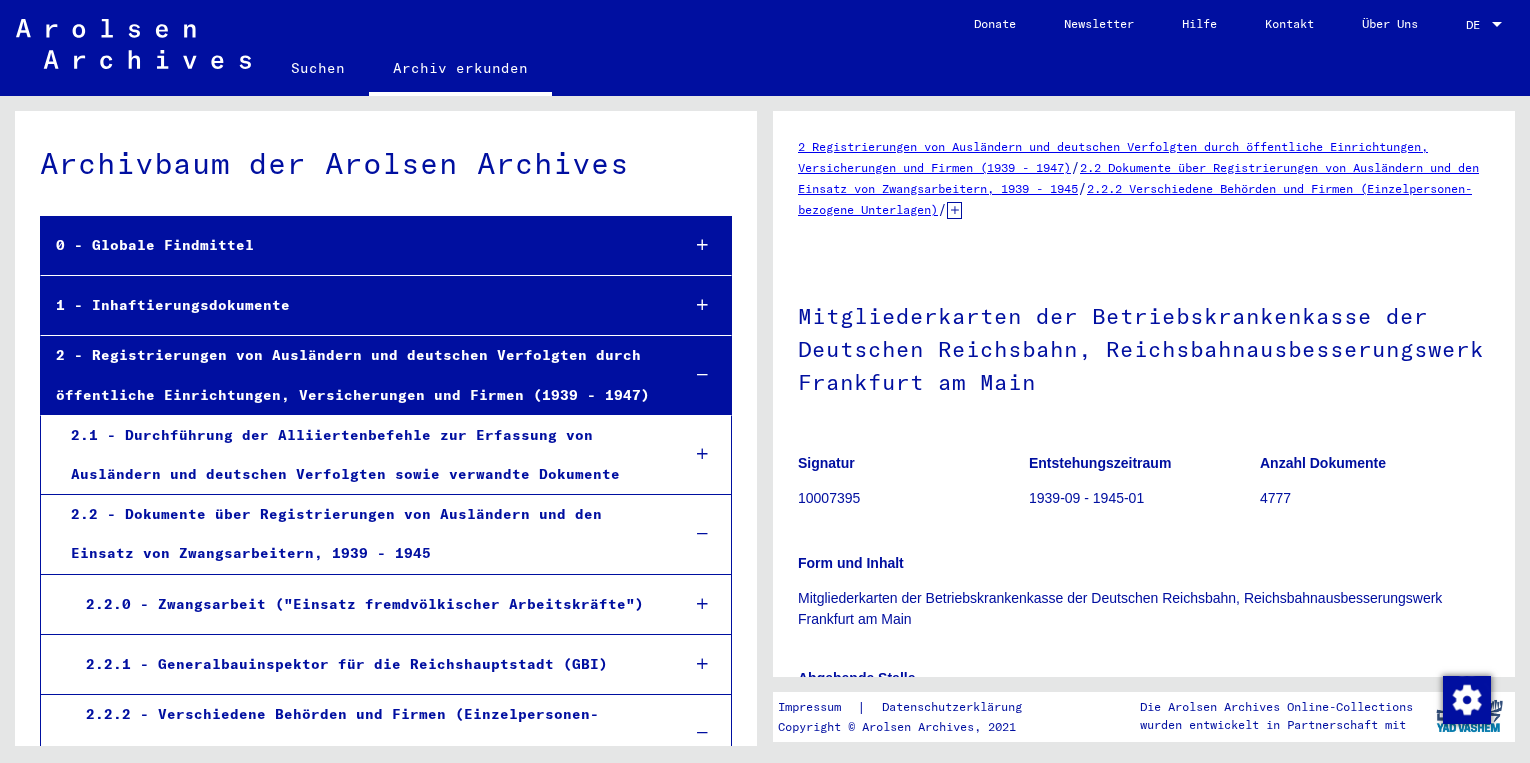 scroll, scrollTop: 0, scrollLeft: 0, axis: both 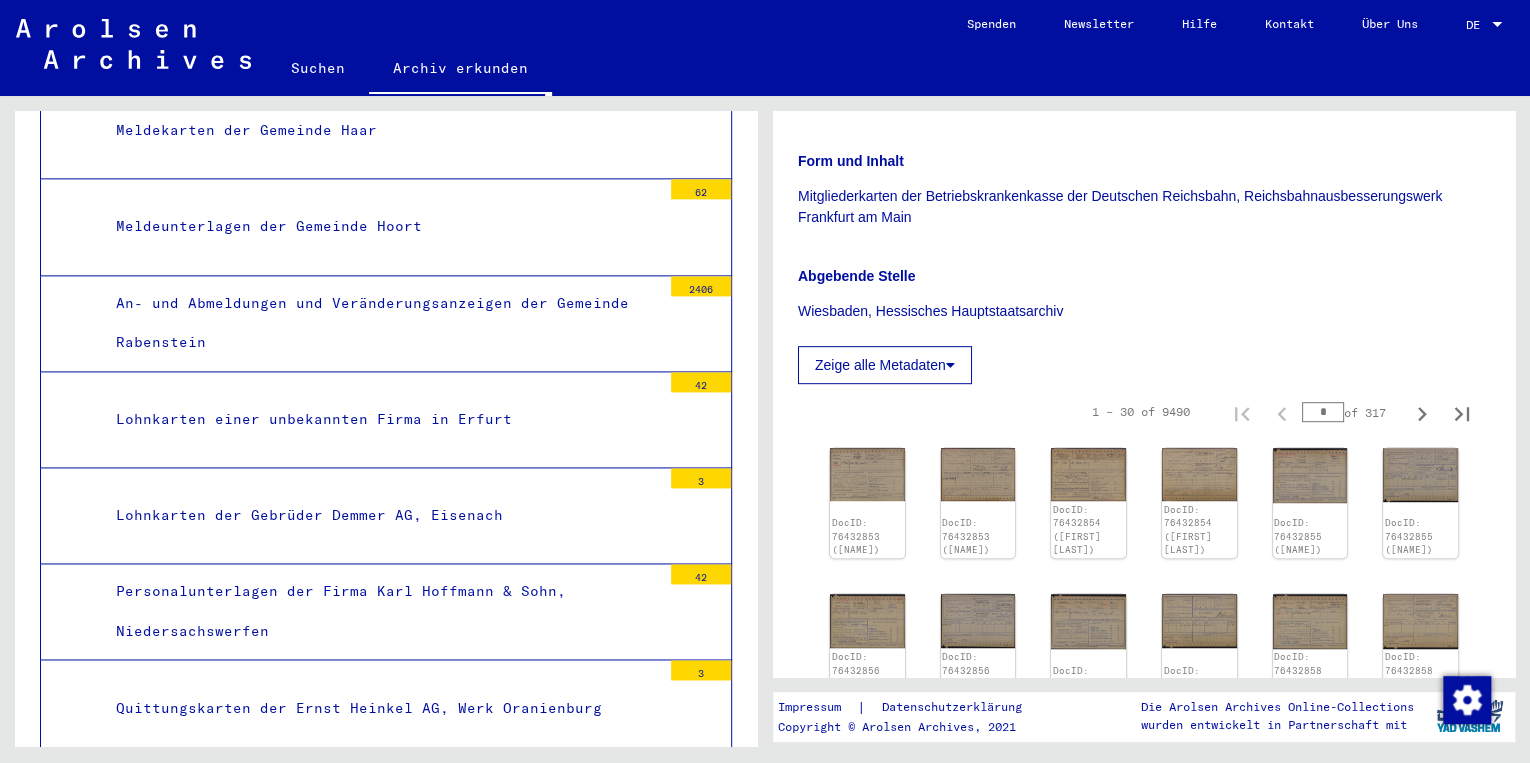 drag, startPoint x: 1314, startPoint y: 411, endPoint x: 1301, endPoint y: 409, distance: 13.152946 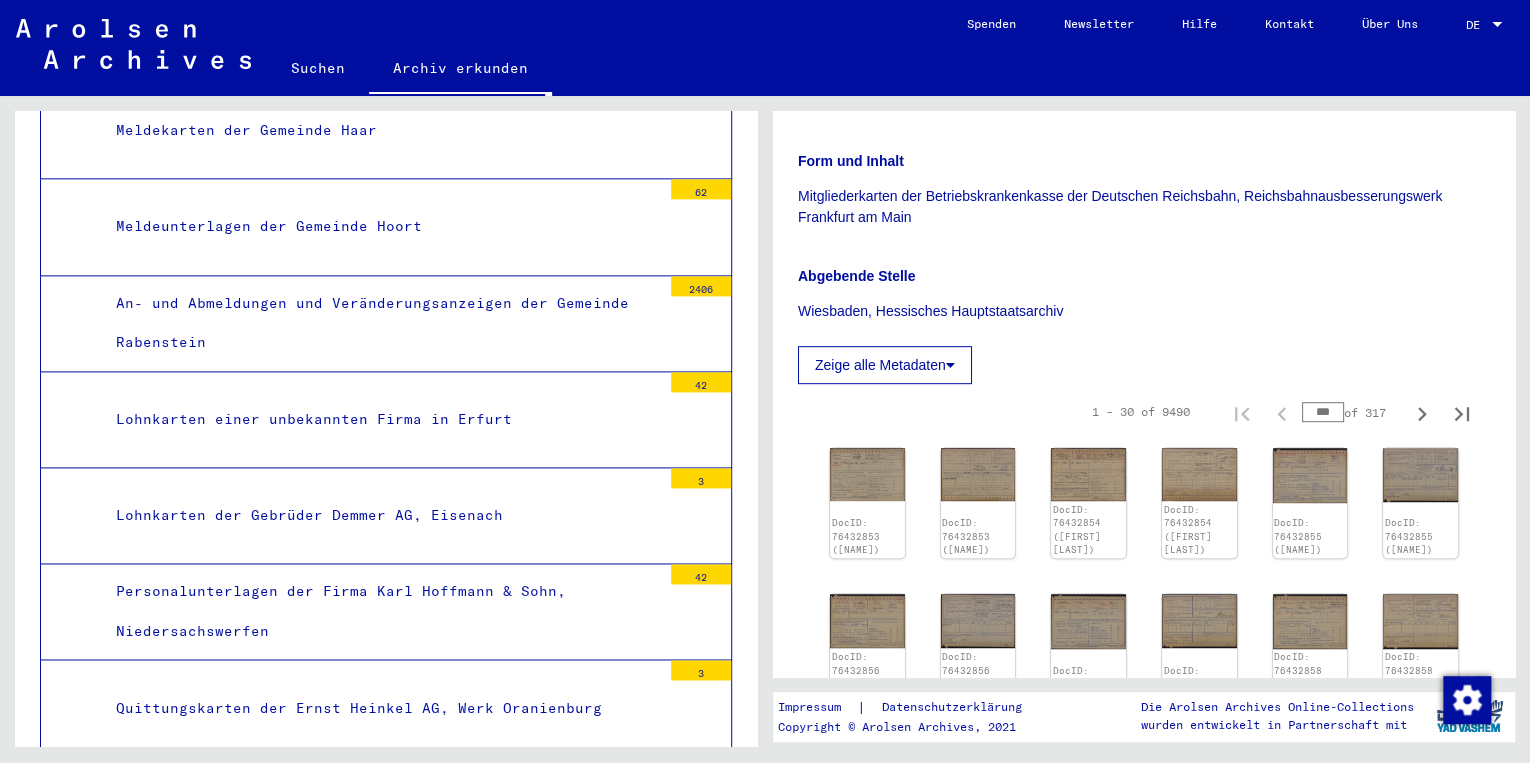 type on "***" 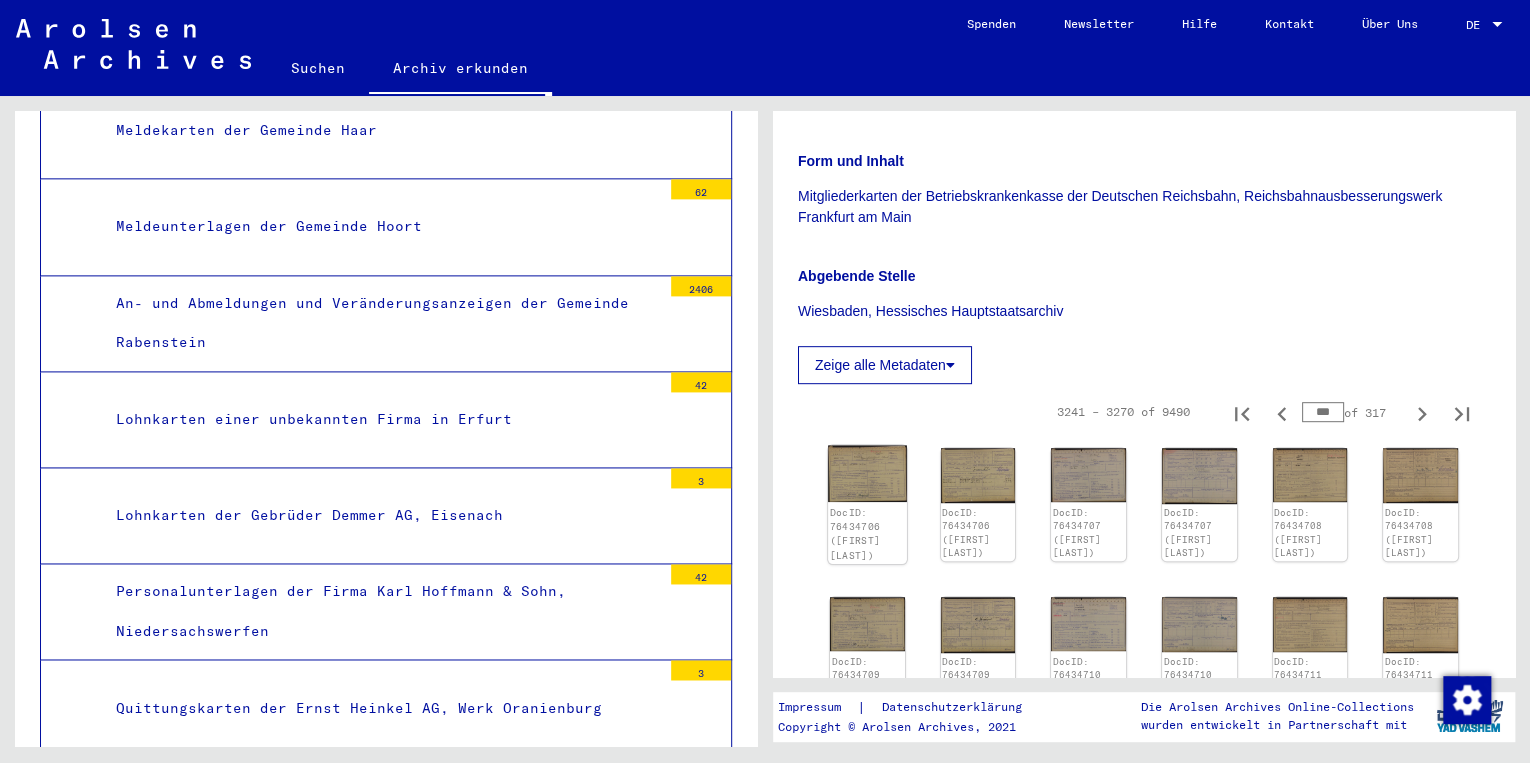 click 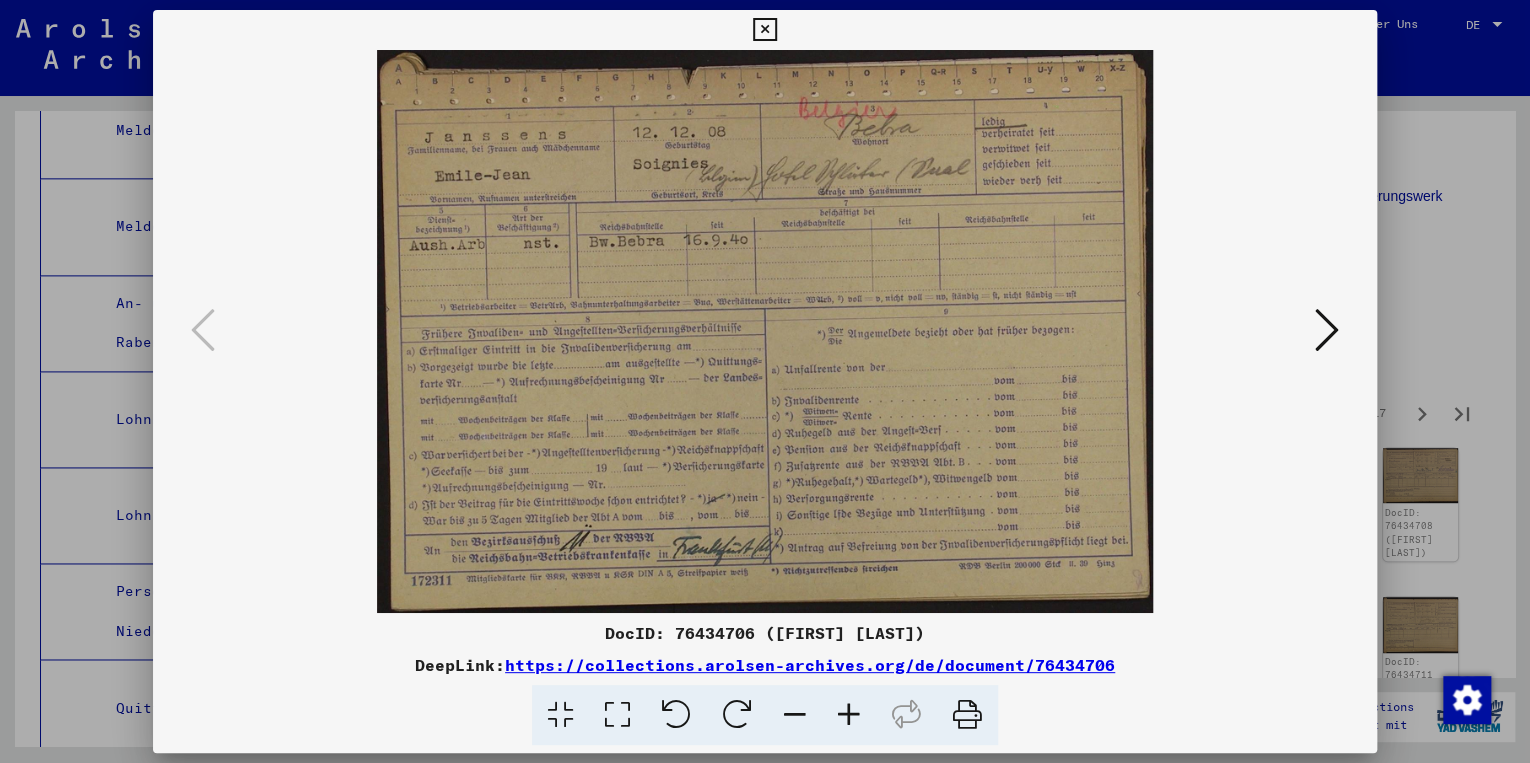 type 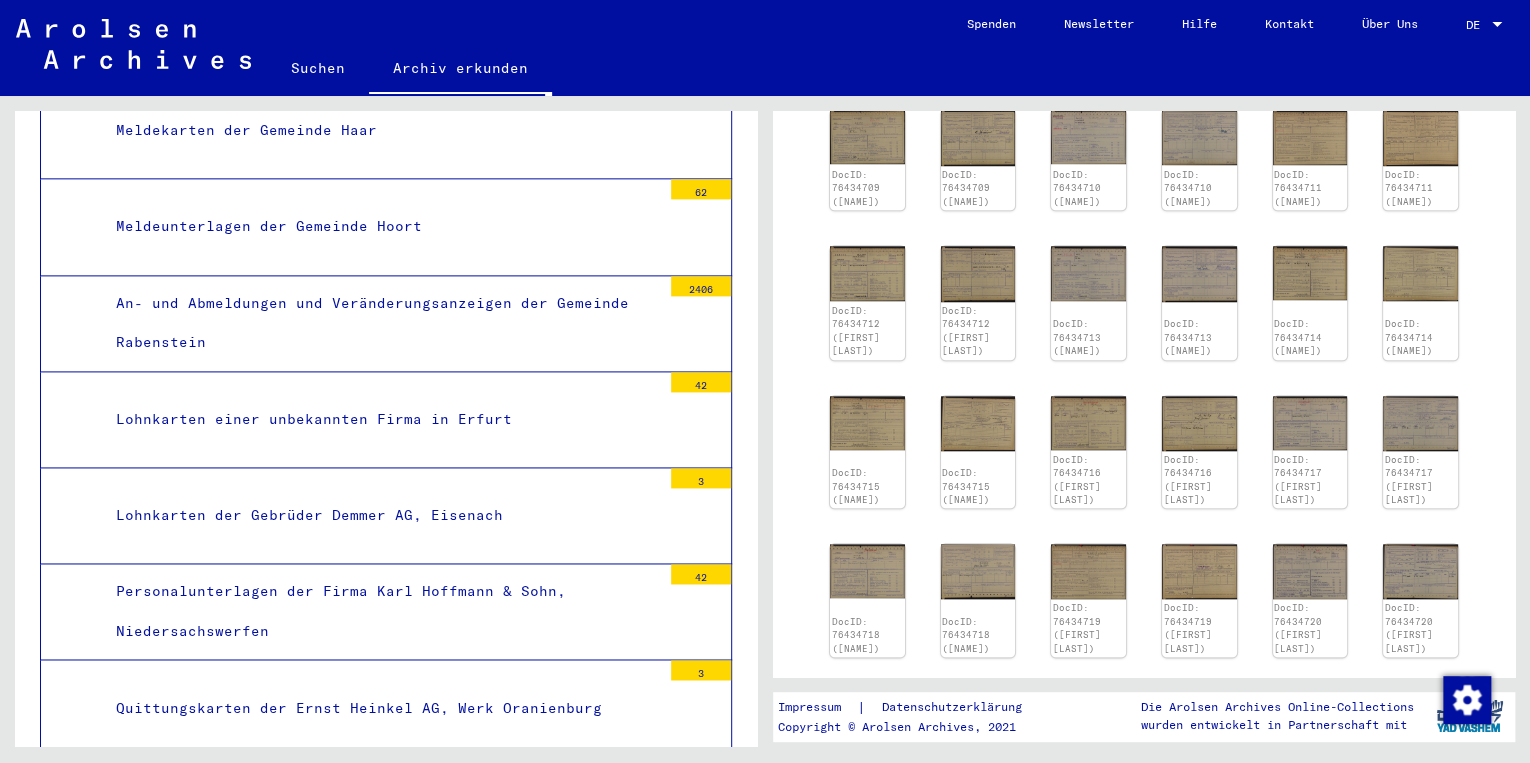 scroll, scrollTop: 960, scrollLeft: 0, axis: vertical 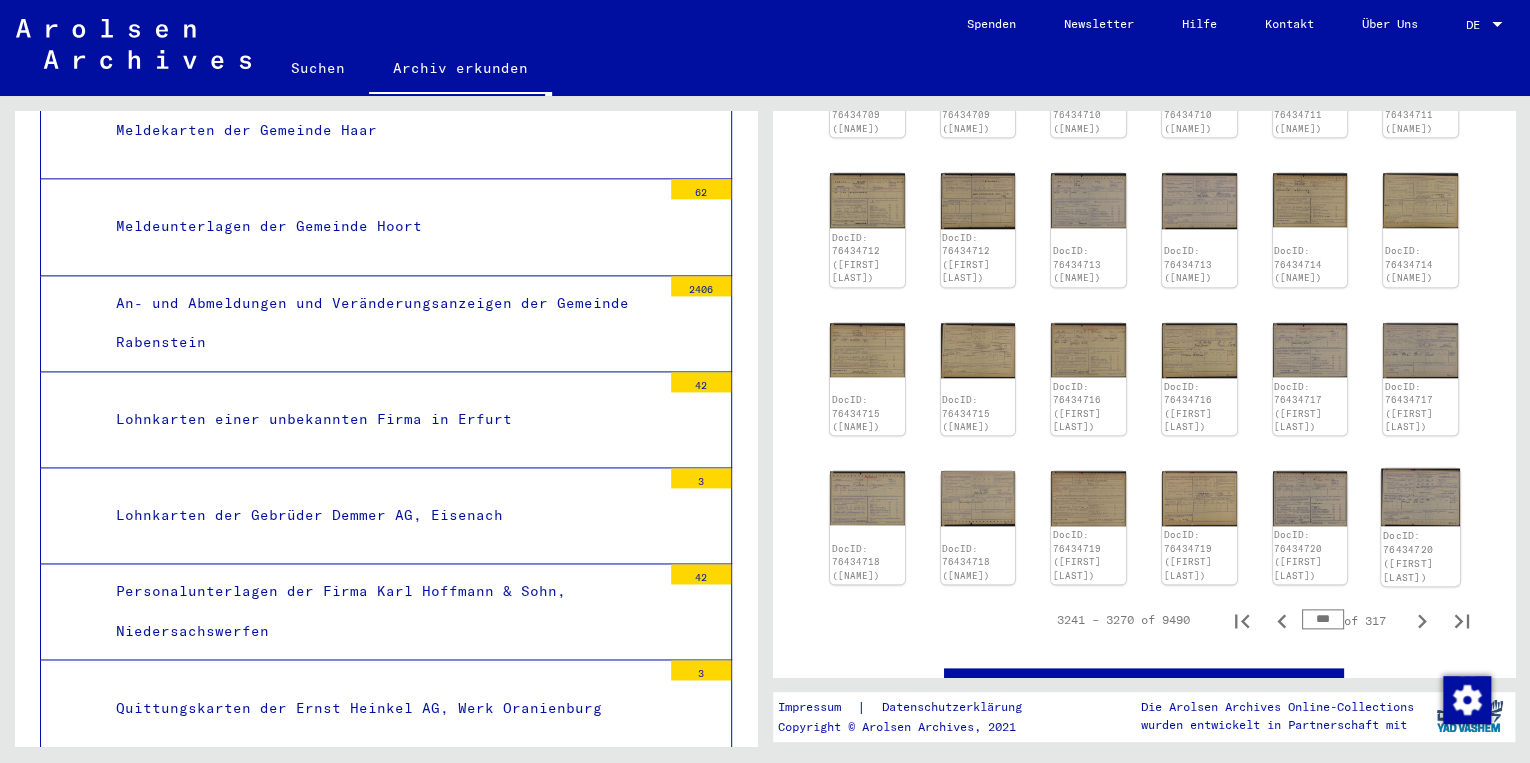 click 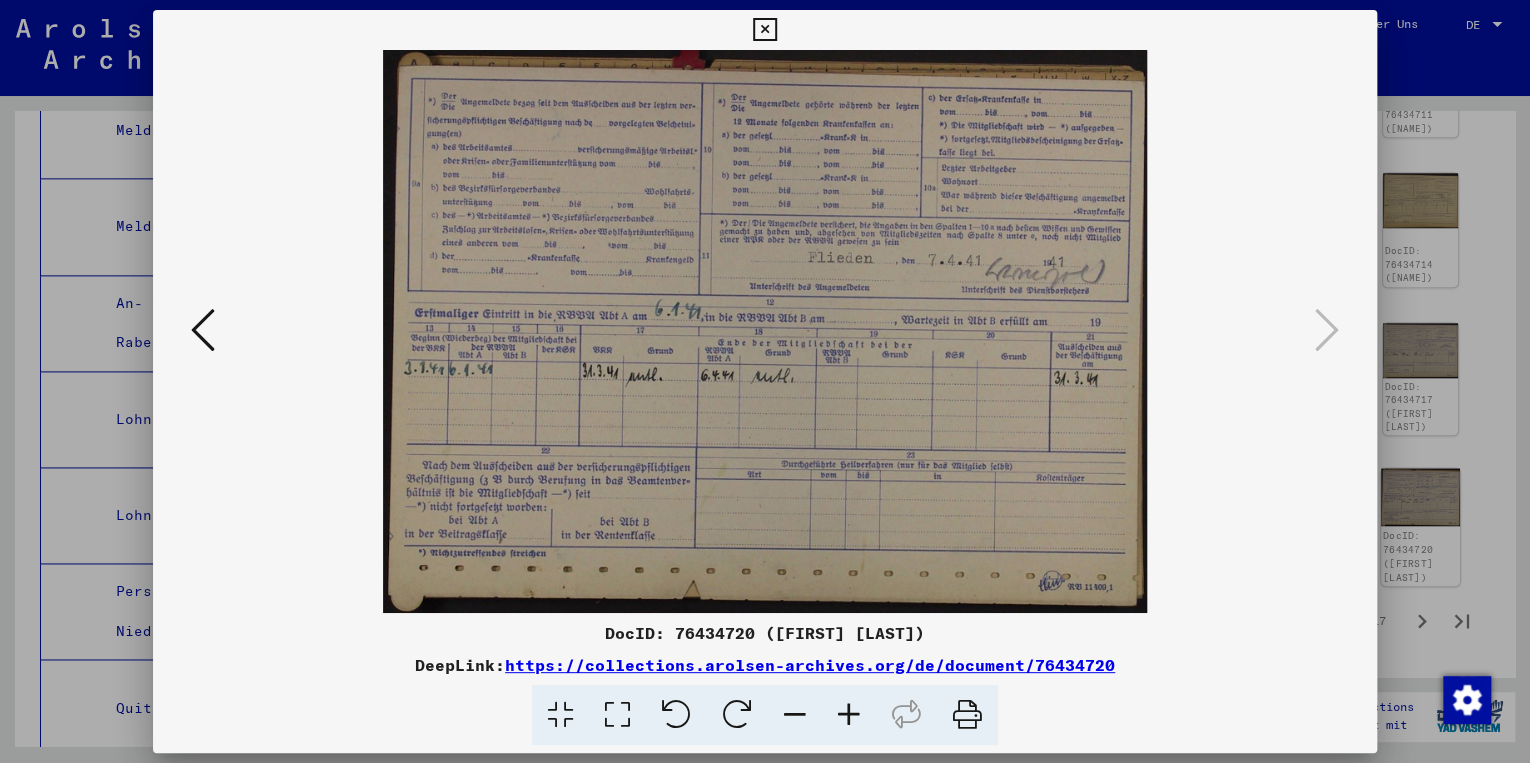 type 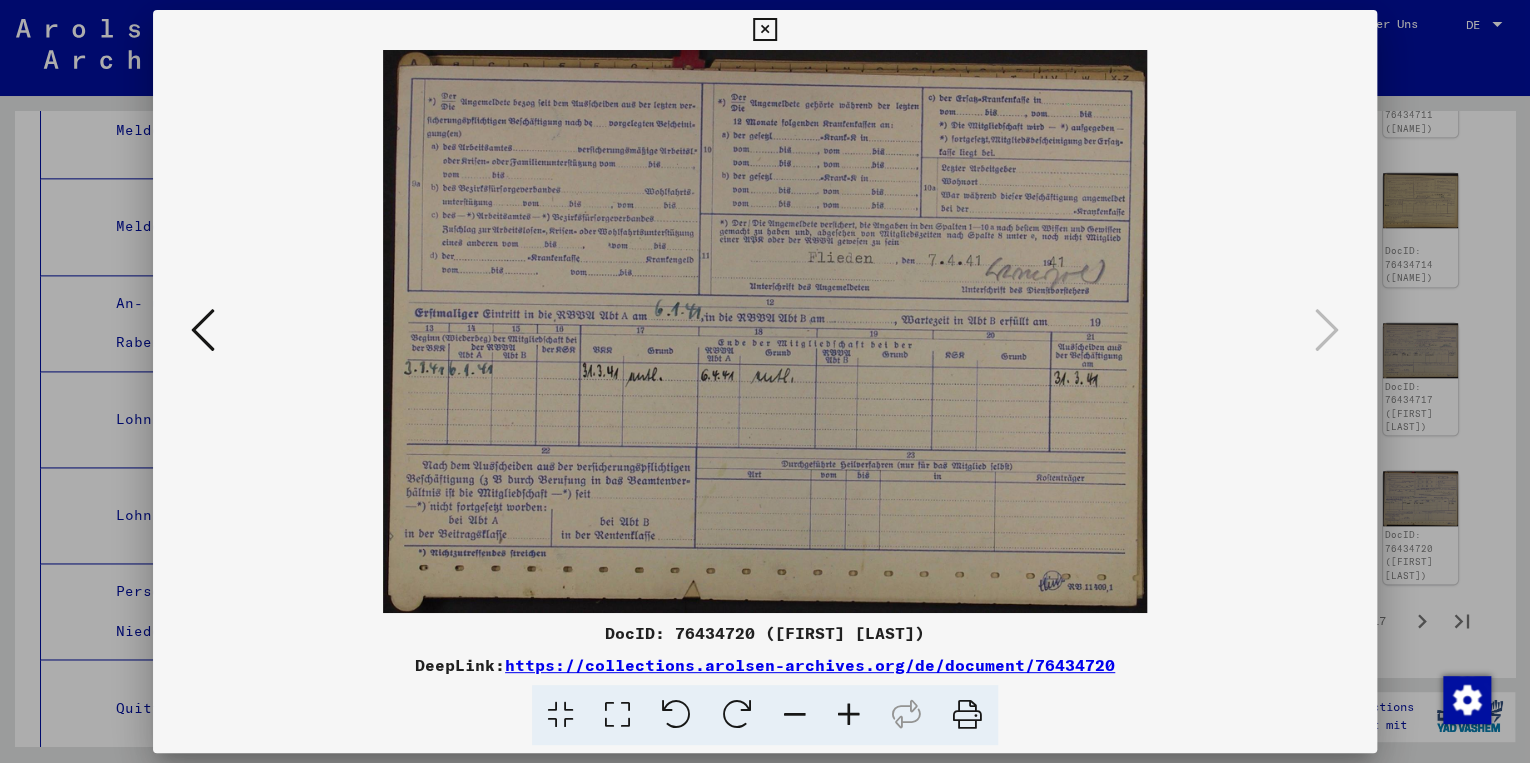 click at bounding box center [203, 330] 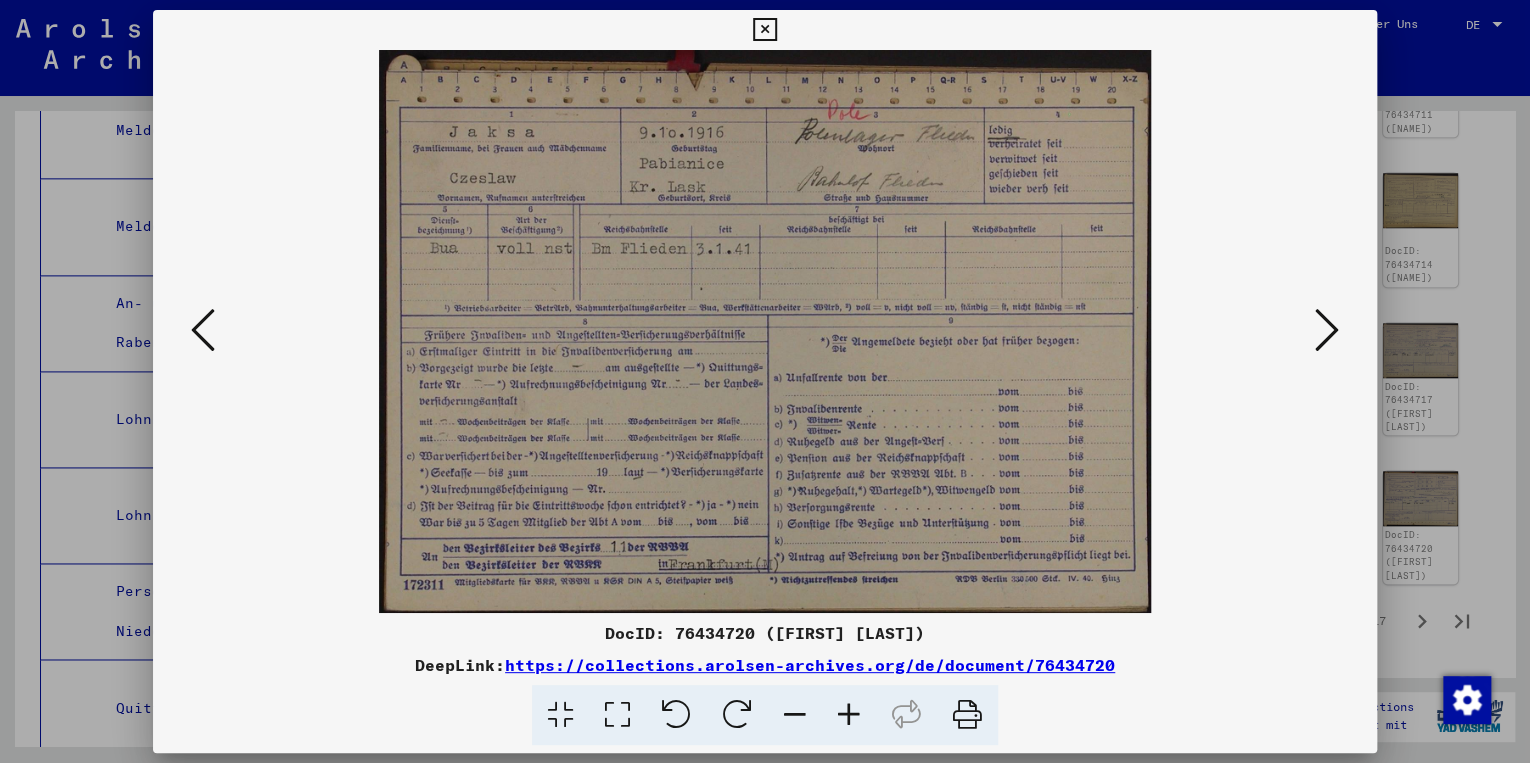 click at bounding box center (203, 330) 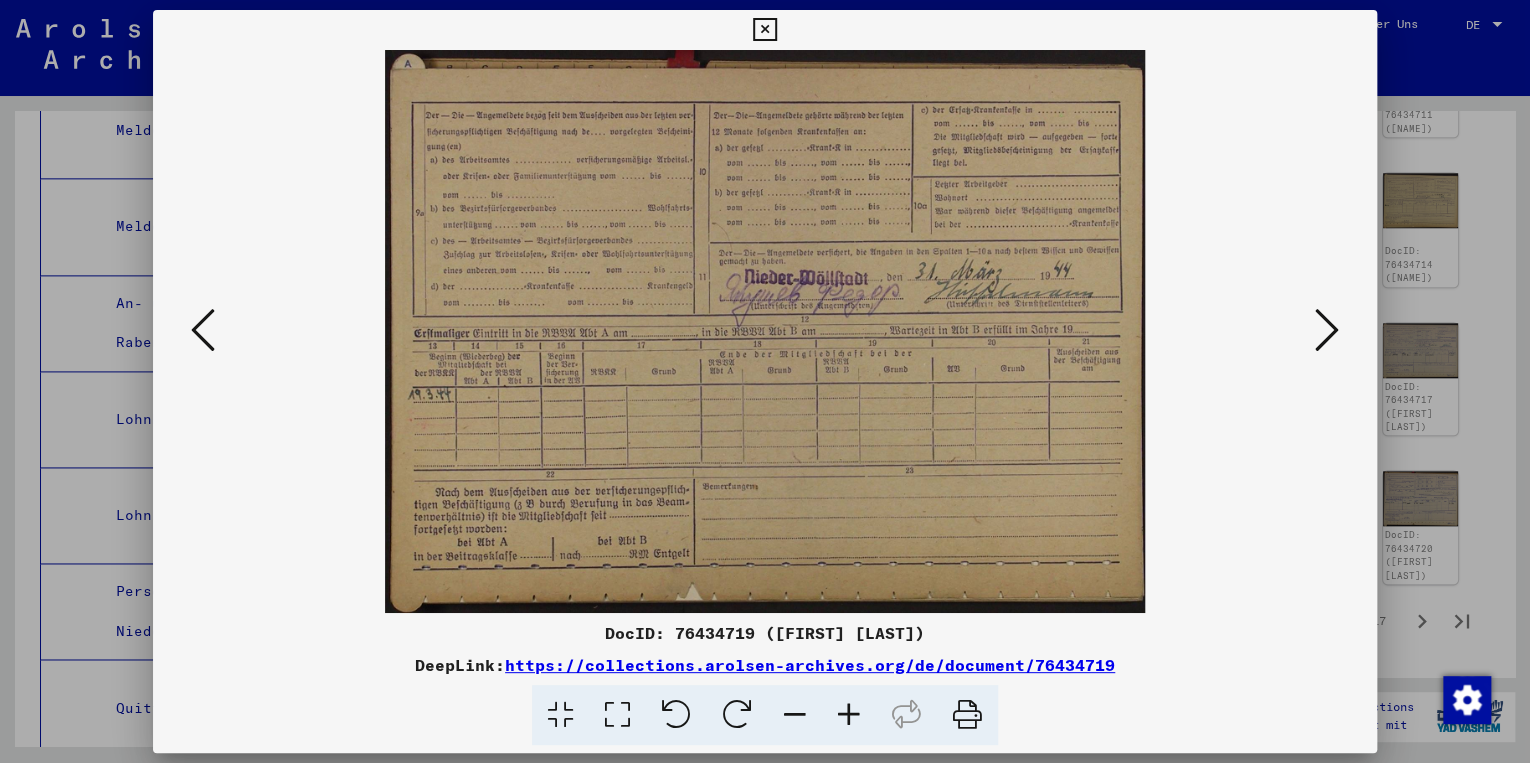 click at bounding box center (203, 330) 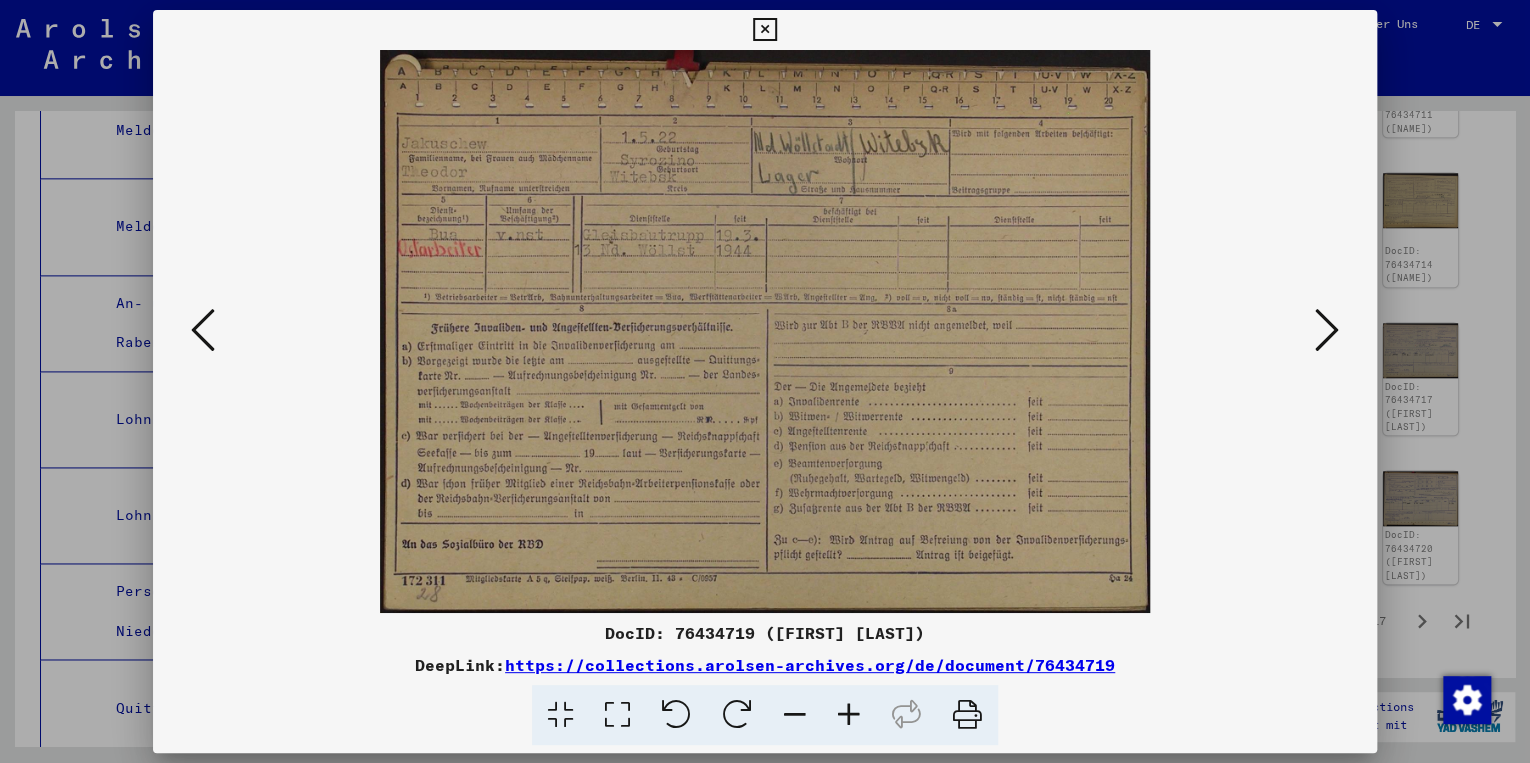click at bounding box center (203, 330) 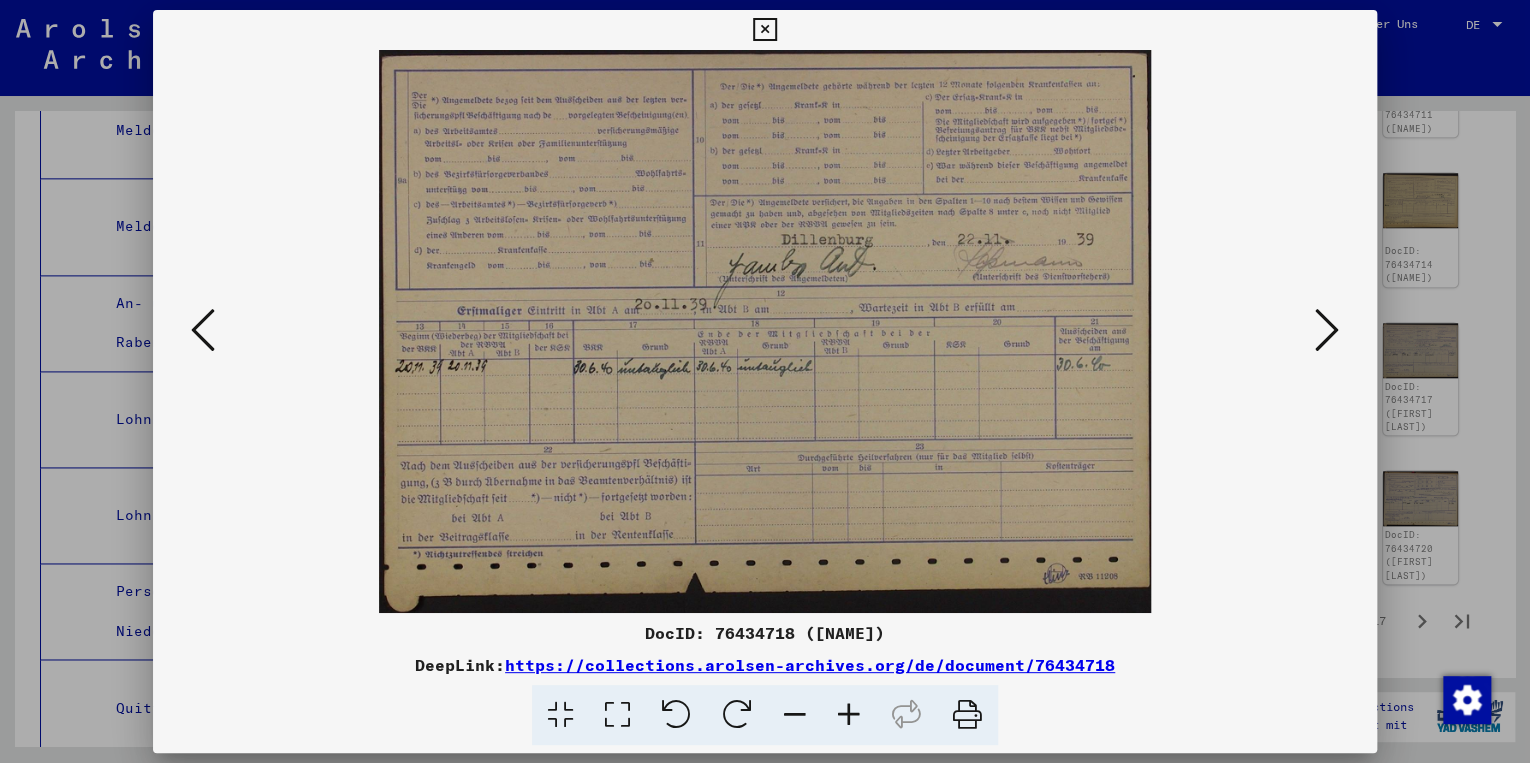 click at bounding box center (203, 330) 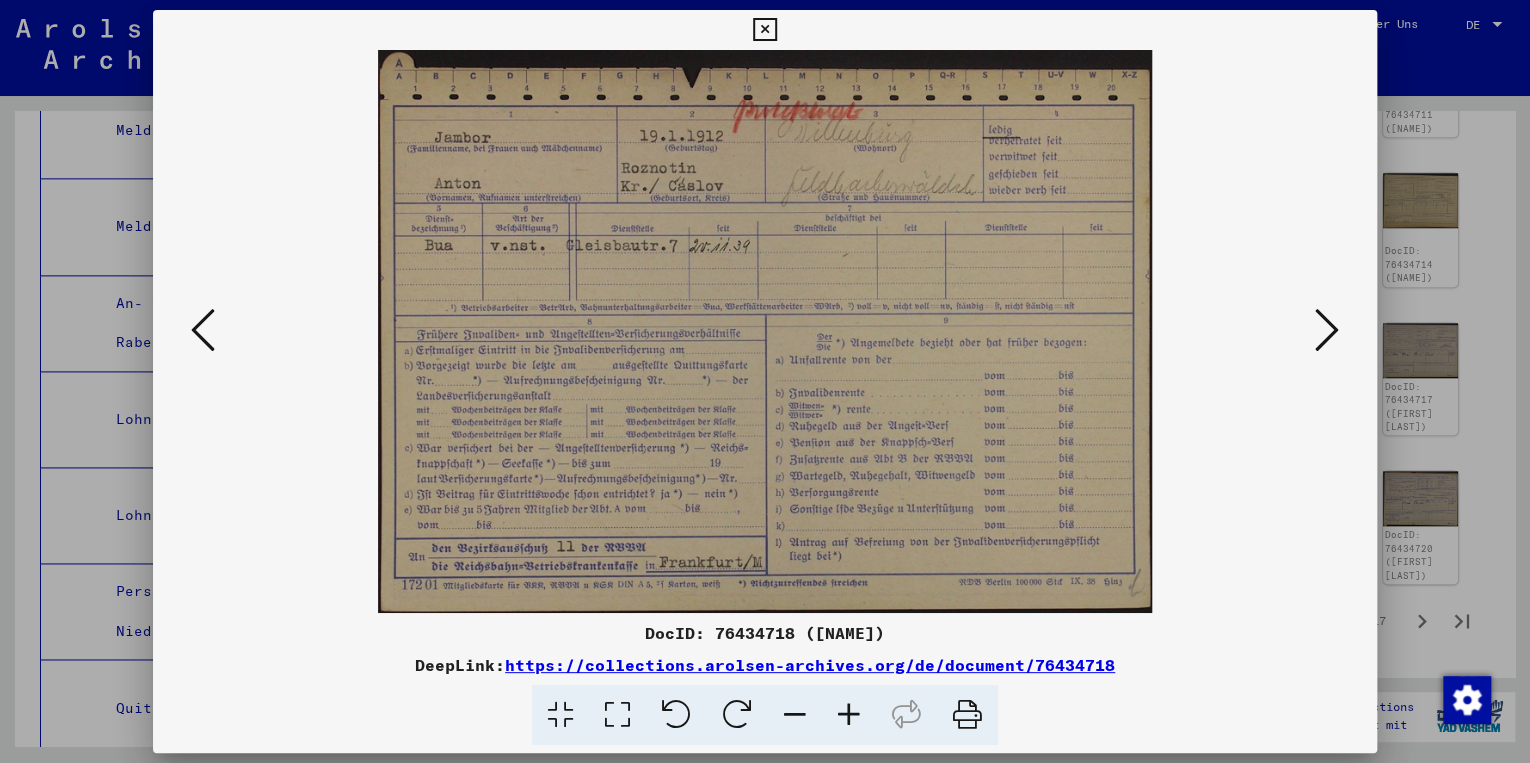 click at bounding box center [203, 330] 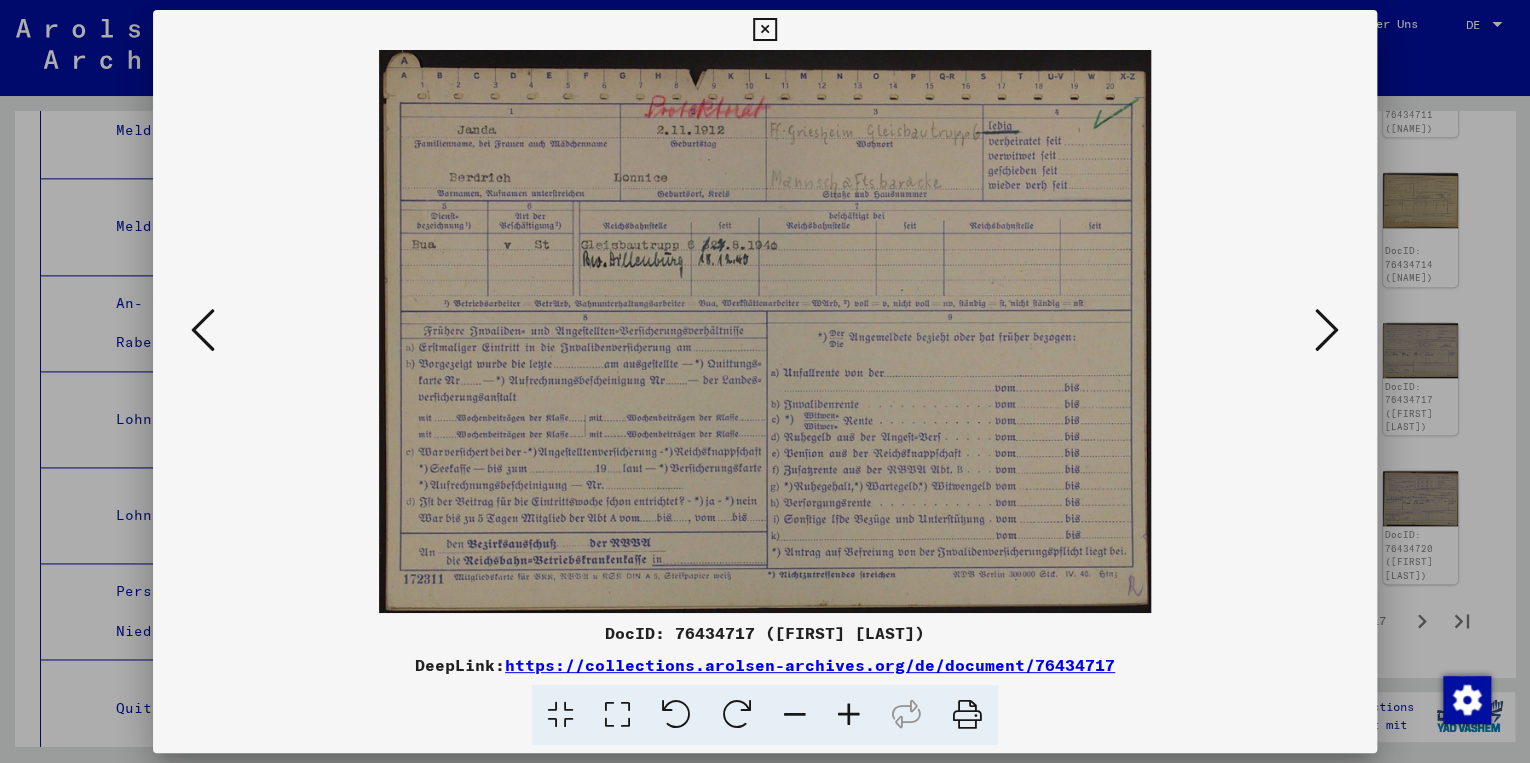 click at bounding box center (764, 30) 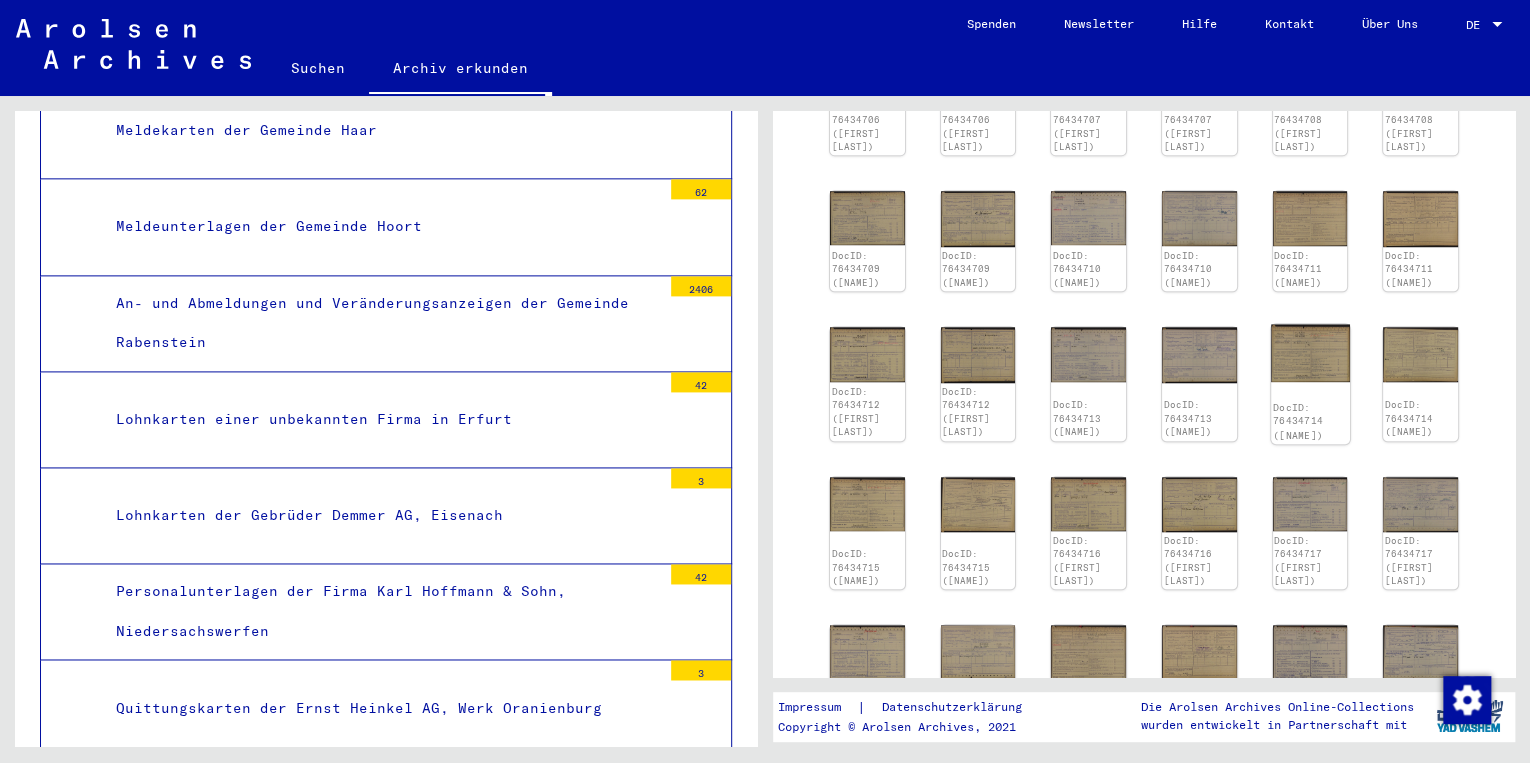 scroll, scrollTop: 560, scrollLeft: 0, axis: vertical 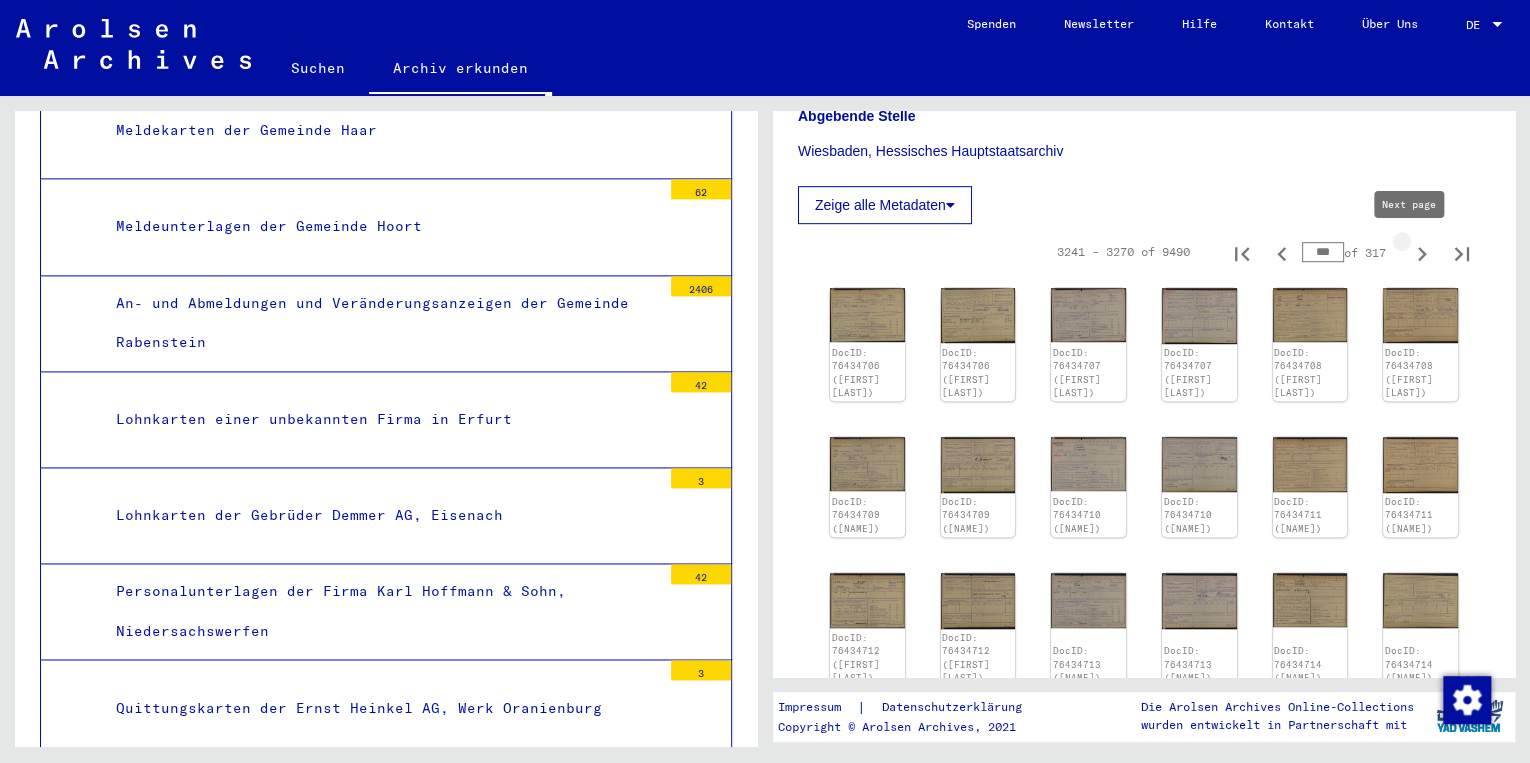 click 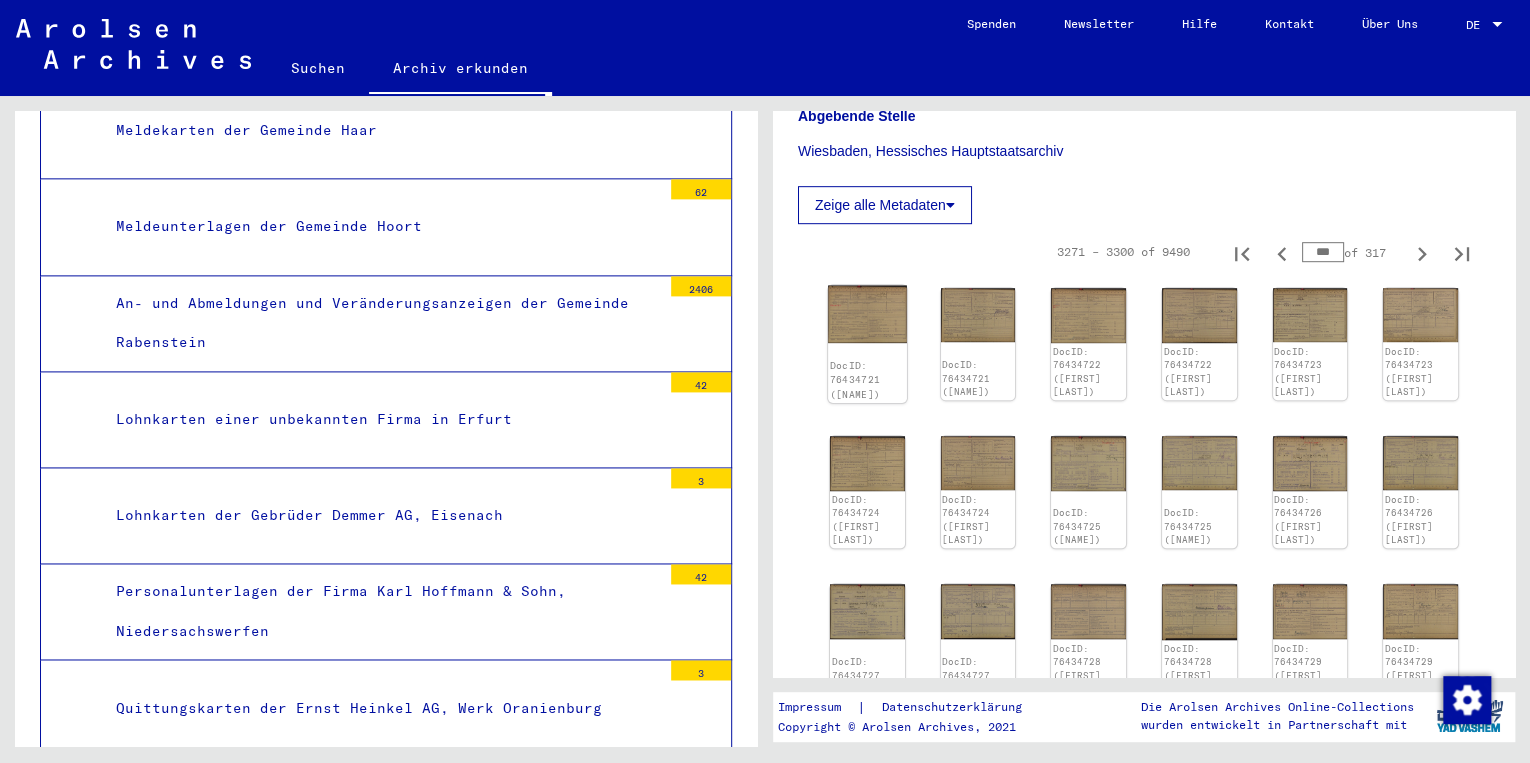 click 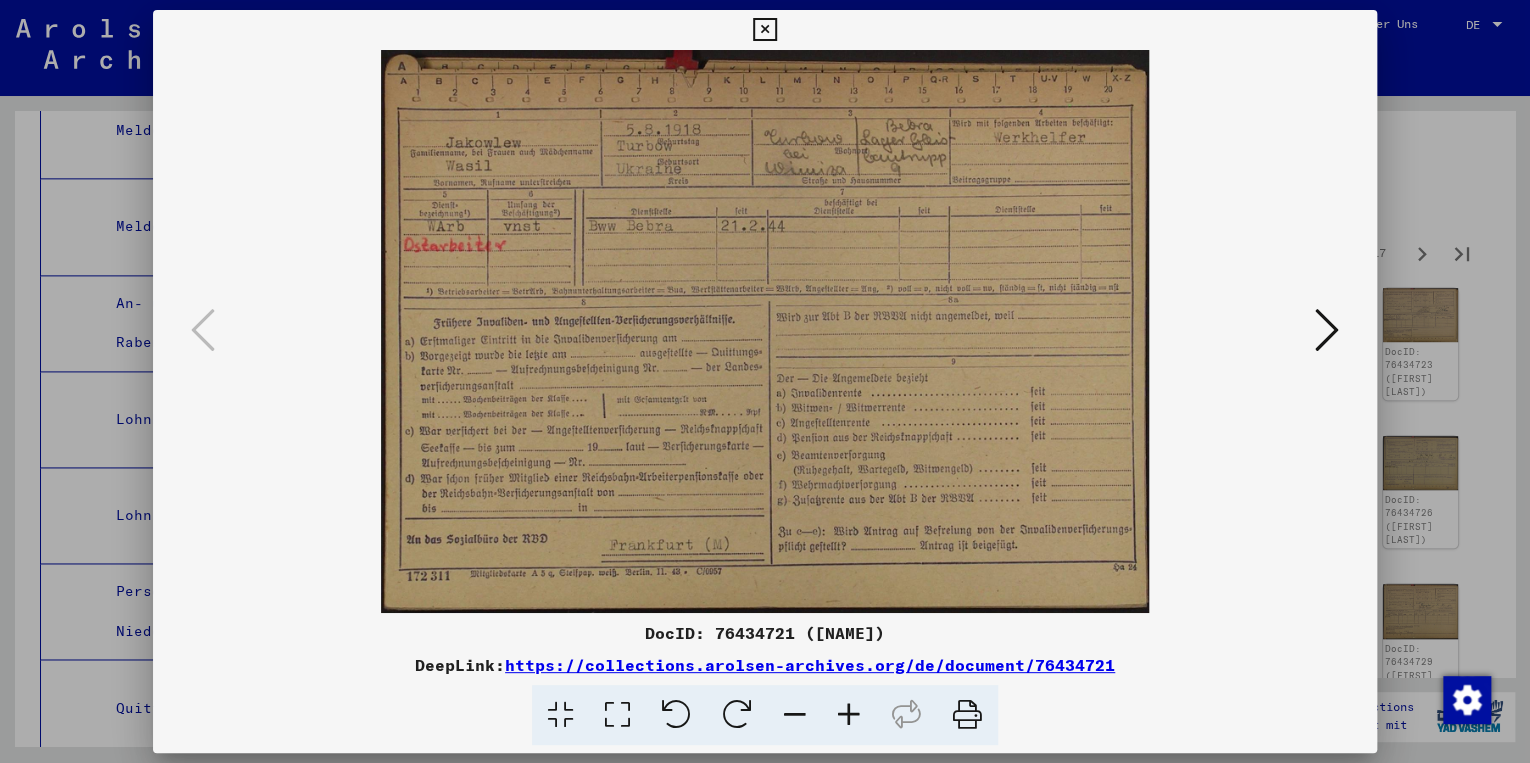 click at bounding box center (1327, 330) 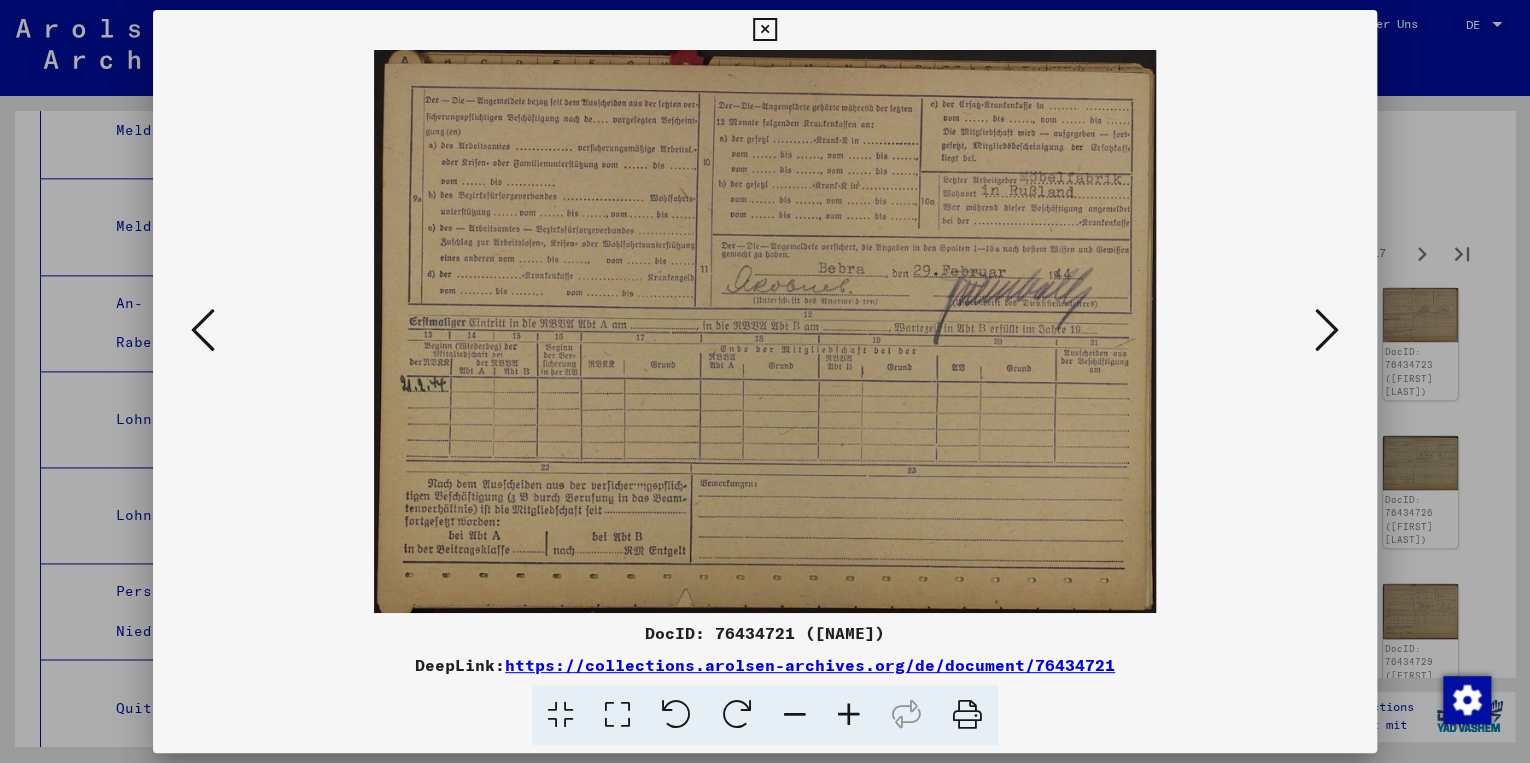 click at bounding box center (1327, 330) 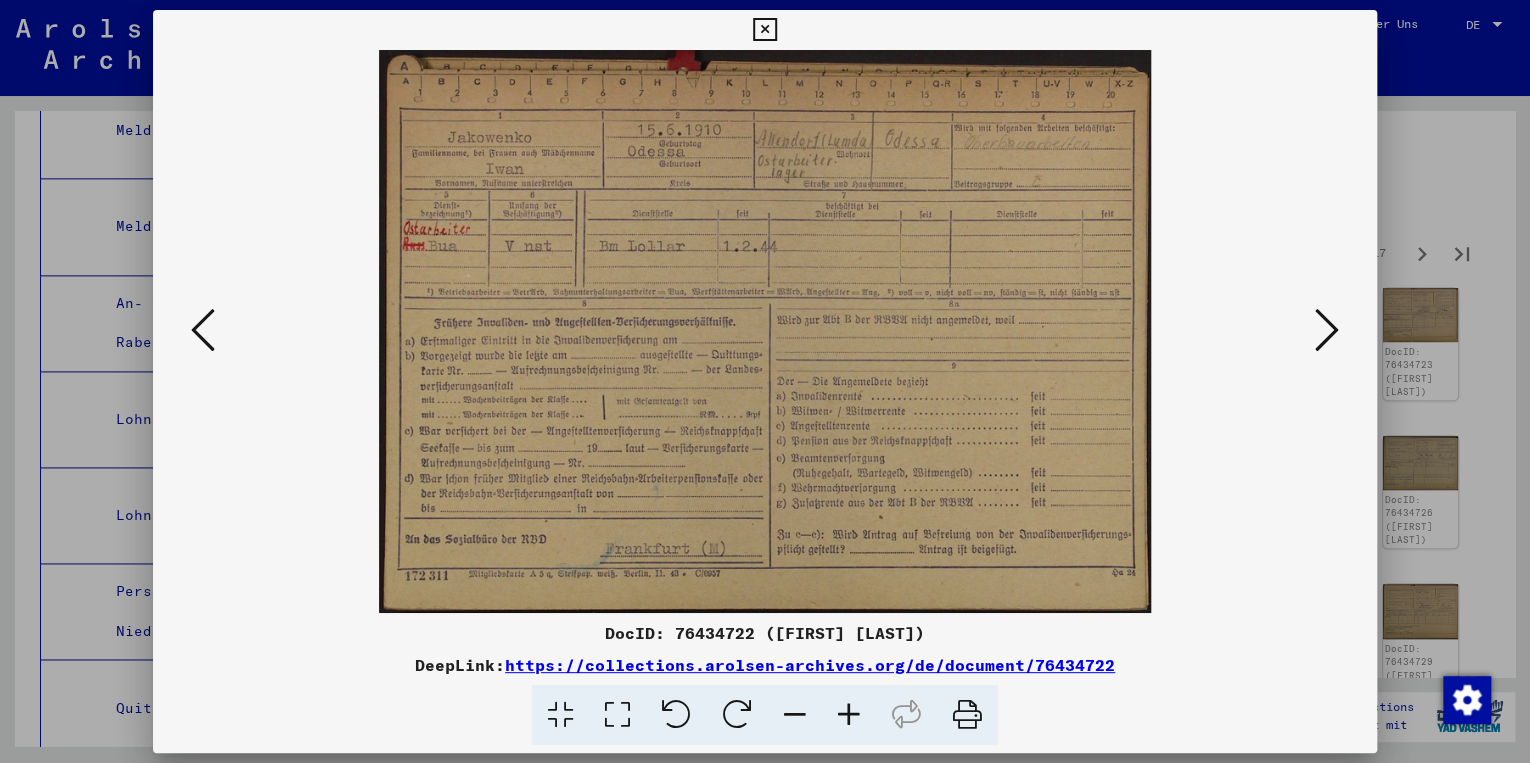click at bounding box center [1327, 330] 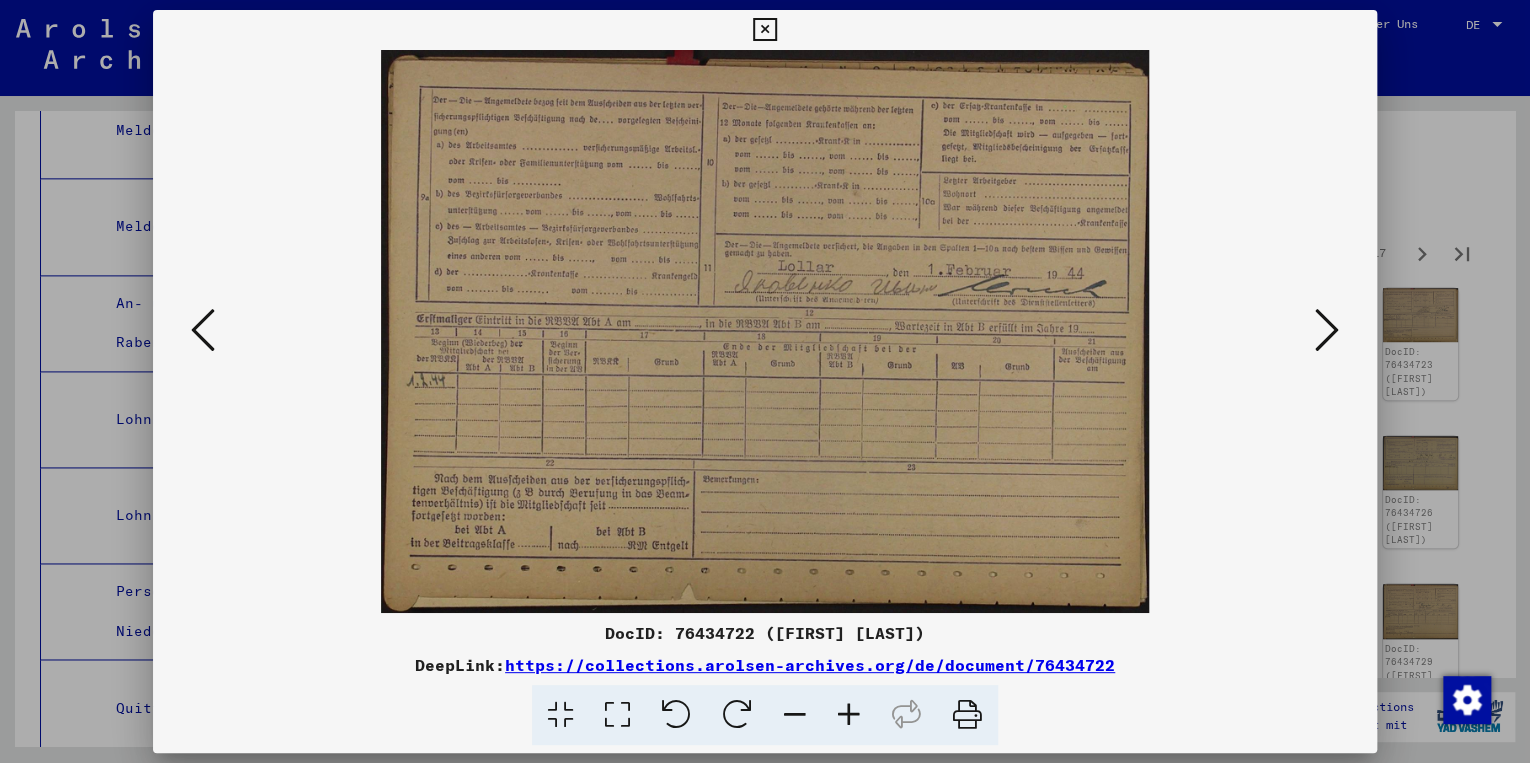 click at bounding box center [1327, 330] 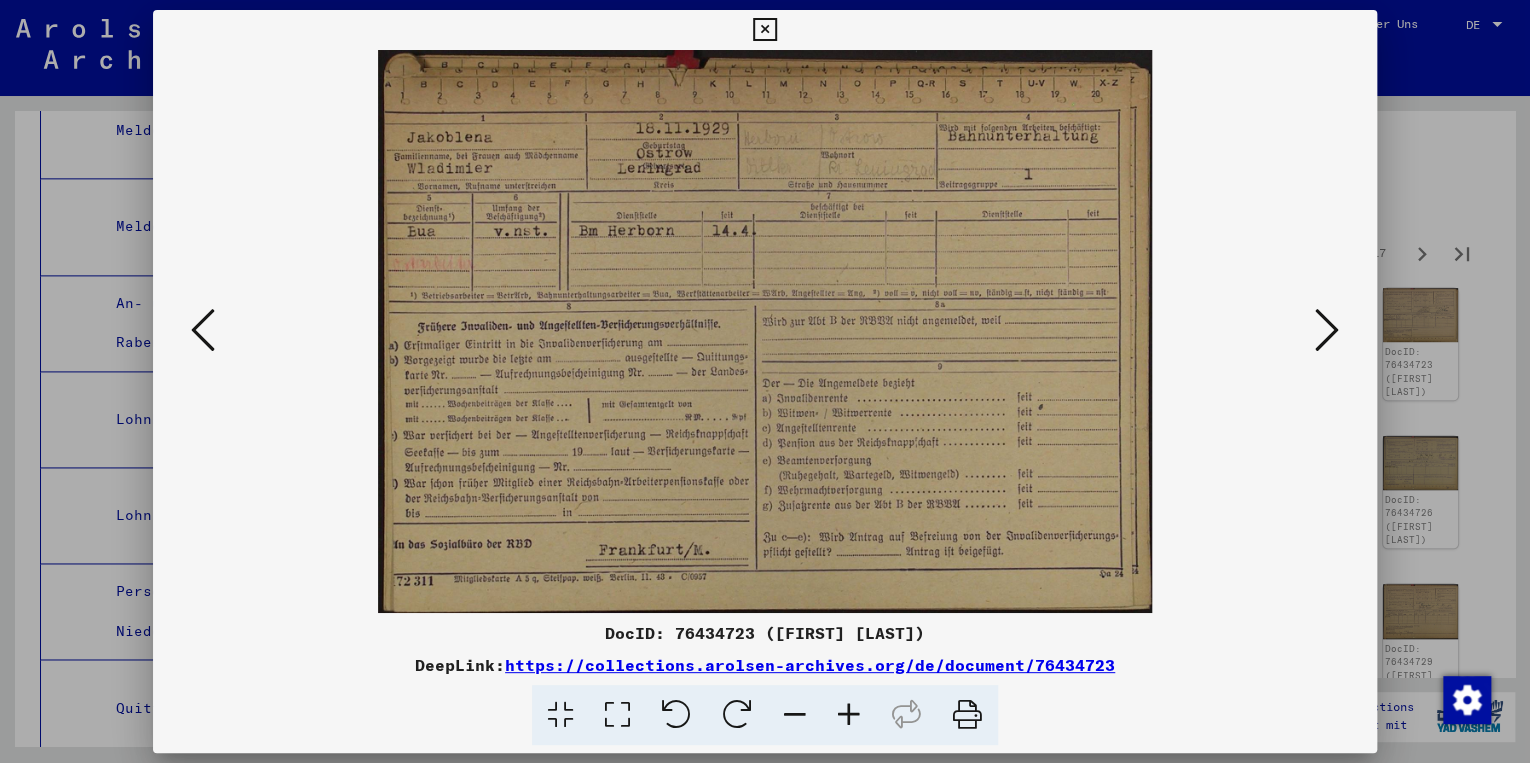 click at bounding box center [1327, 330] 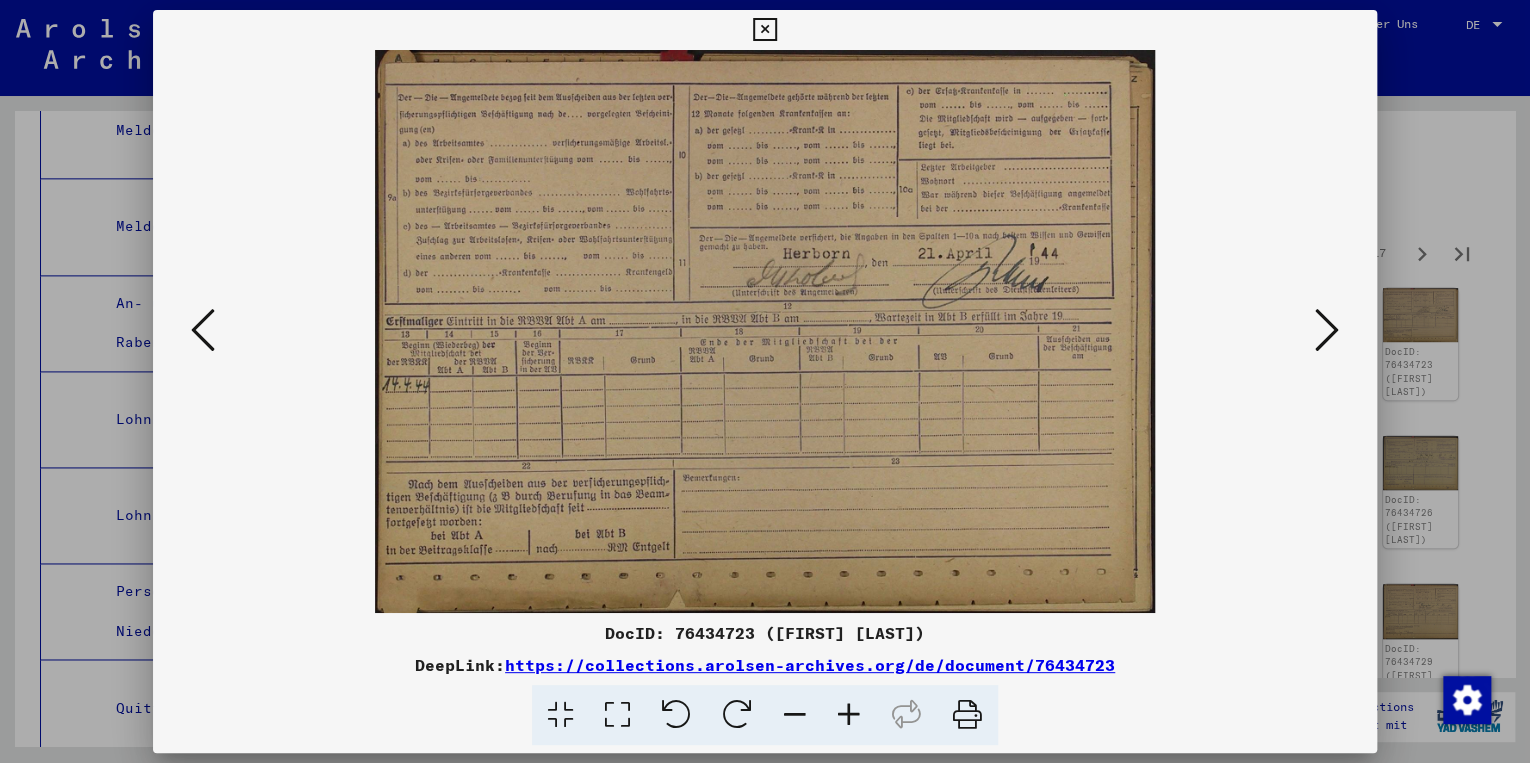 click at bounding box center [1327, 330] 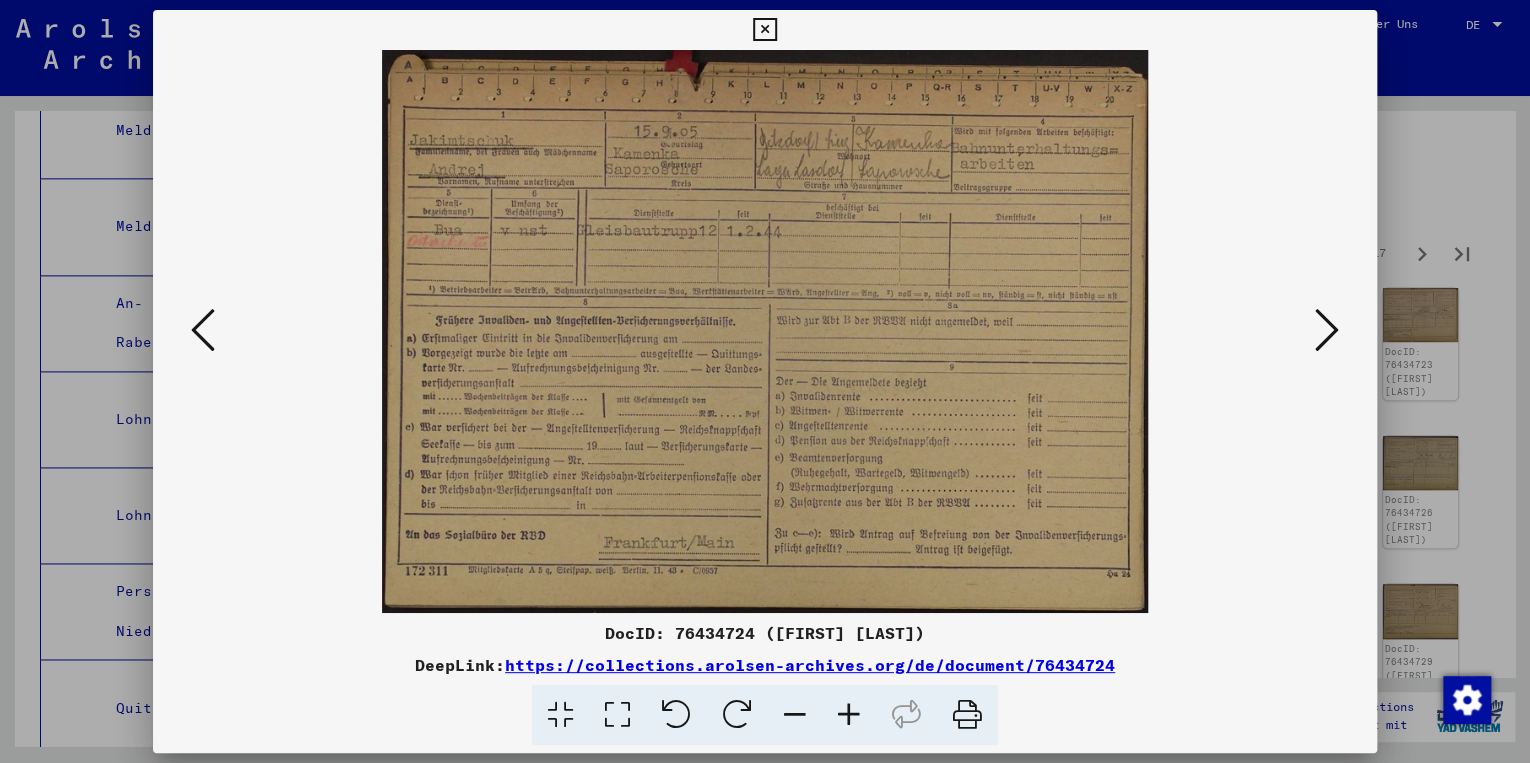 click at bounding box center [1327, 330] 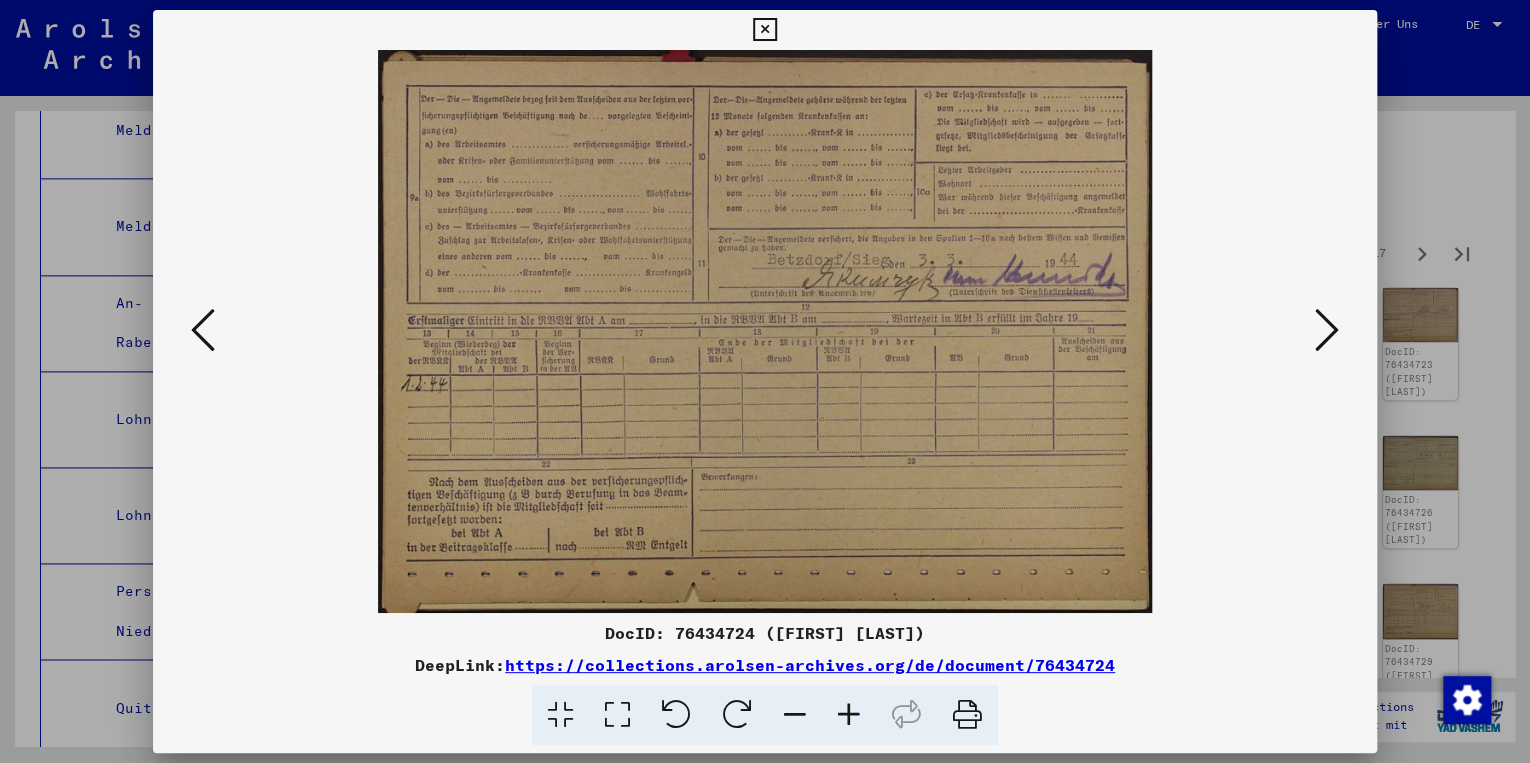 click at bounding box center [1327, 330] 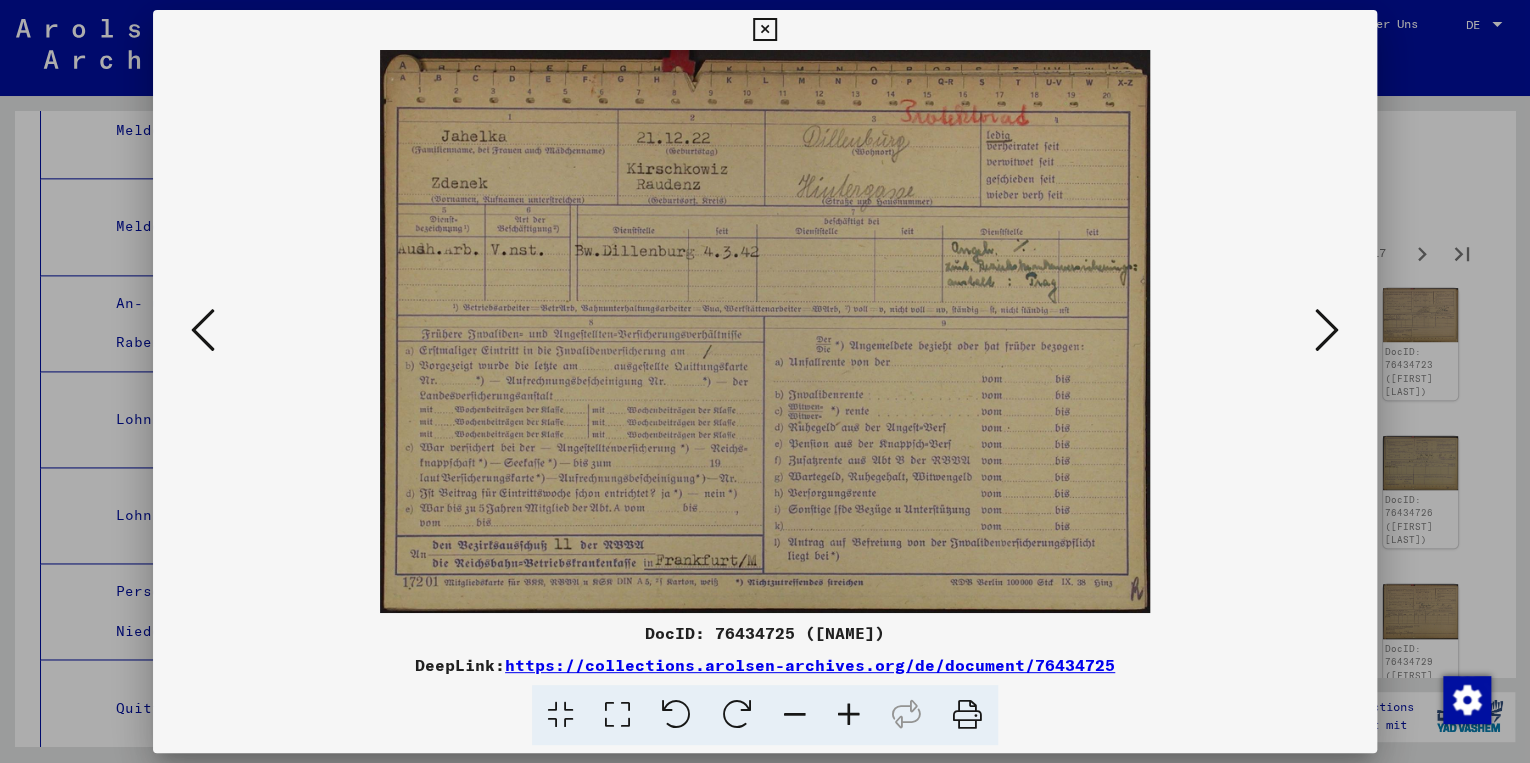 click at bounding box center [1327, 330] 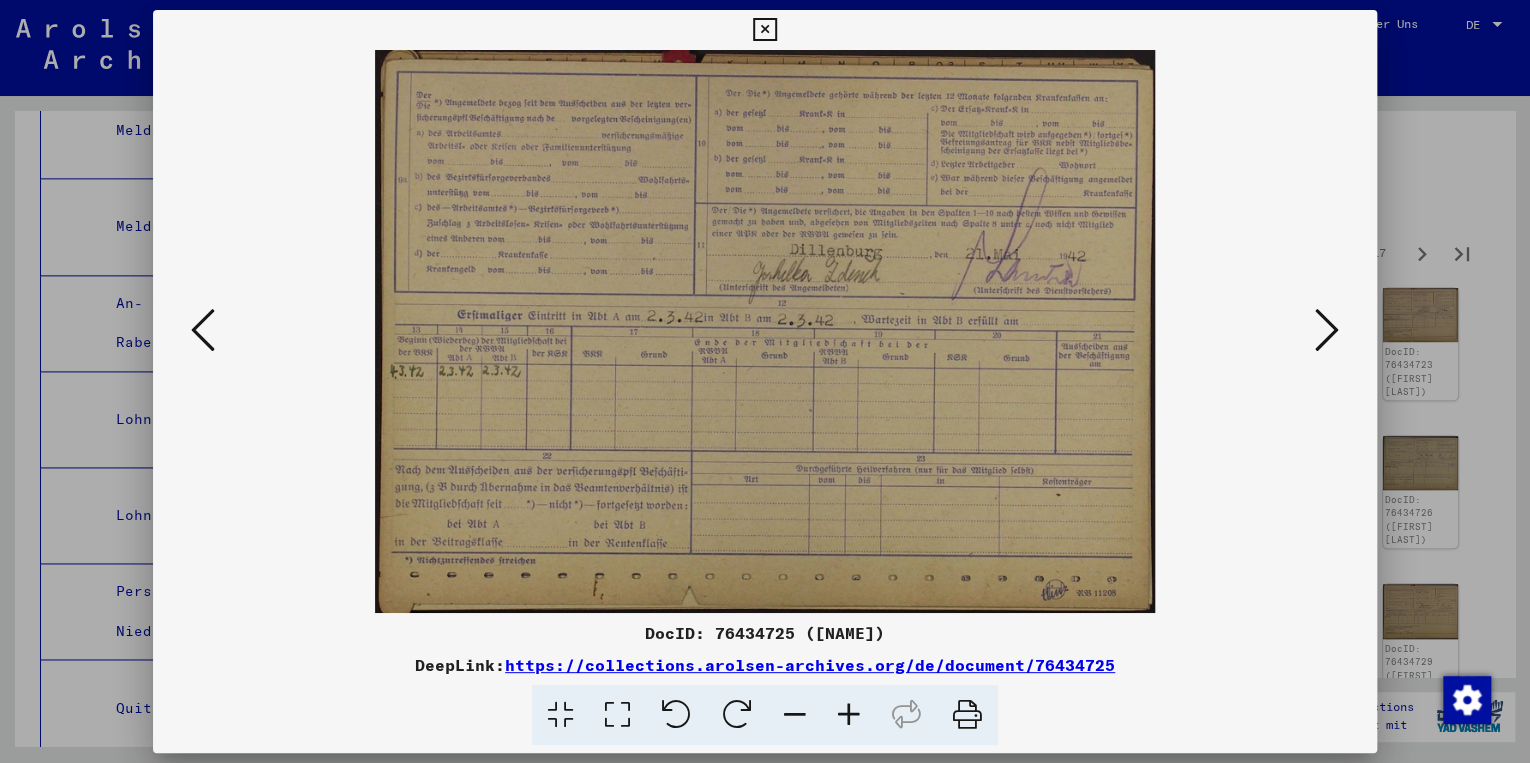 click at bounding box center (1327, 330) 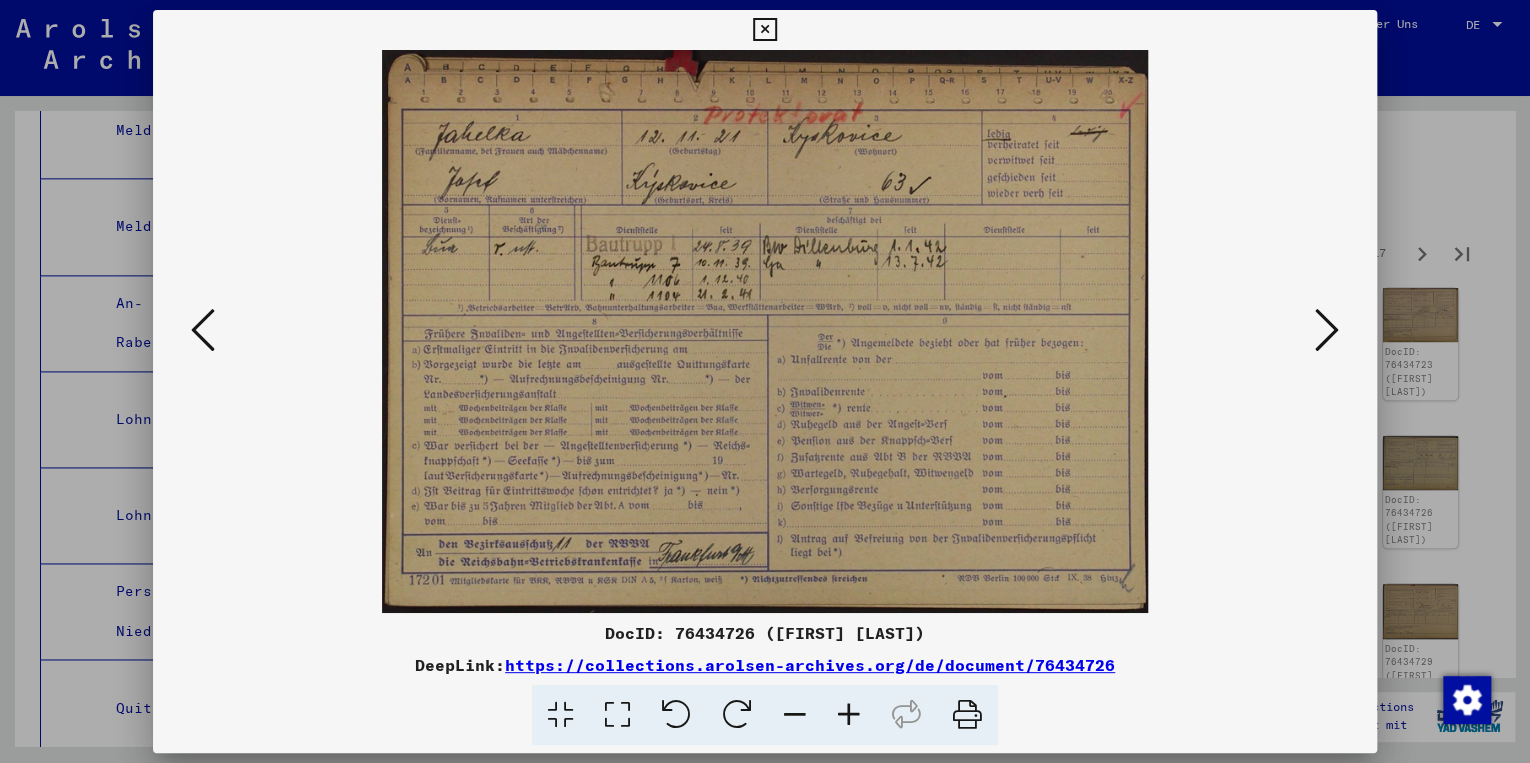 click at bounding box center [1327, 330] 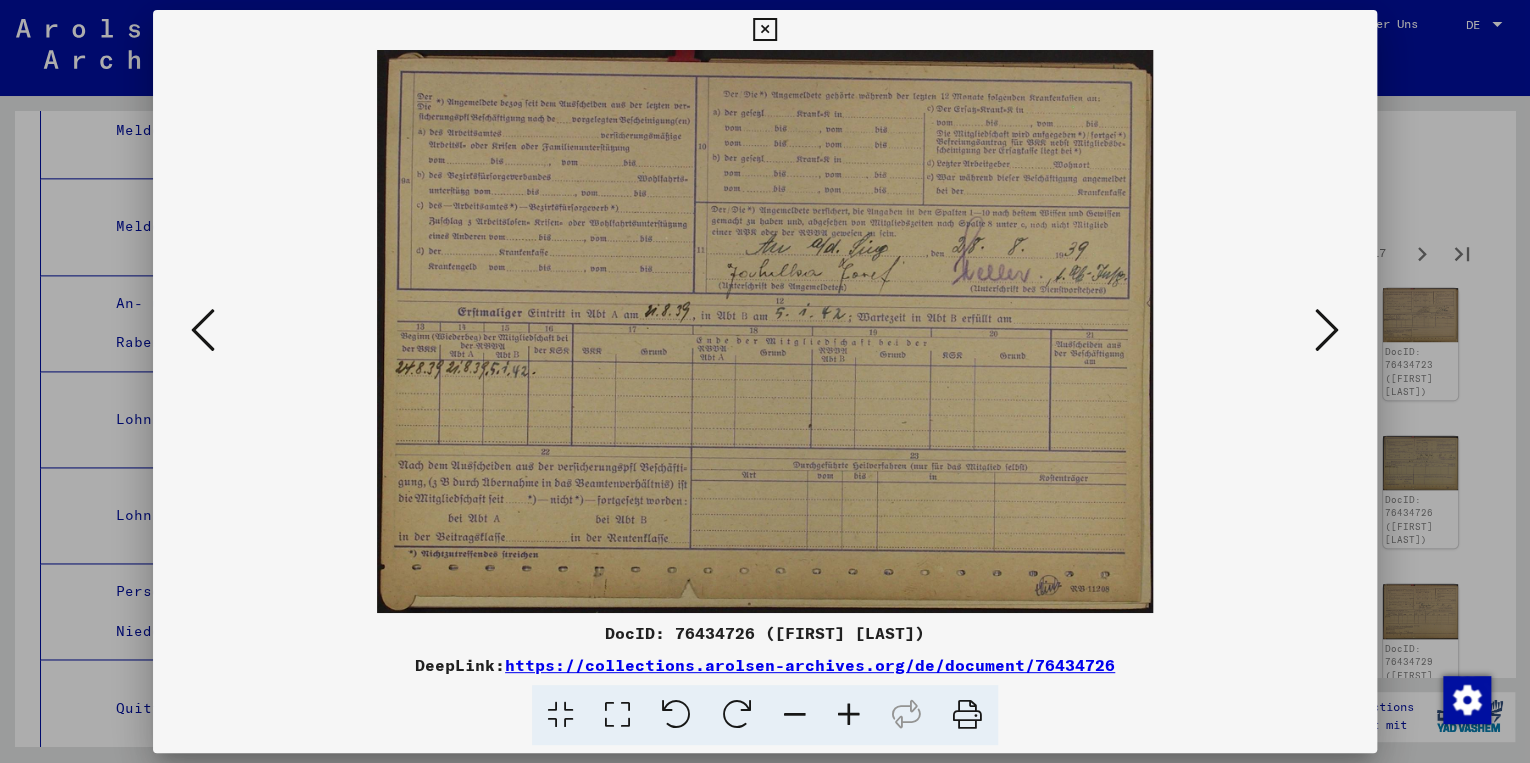 click at bounding box center (1327, 330) 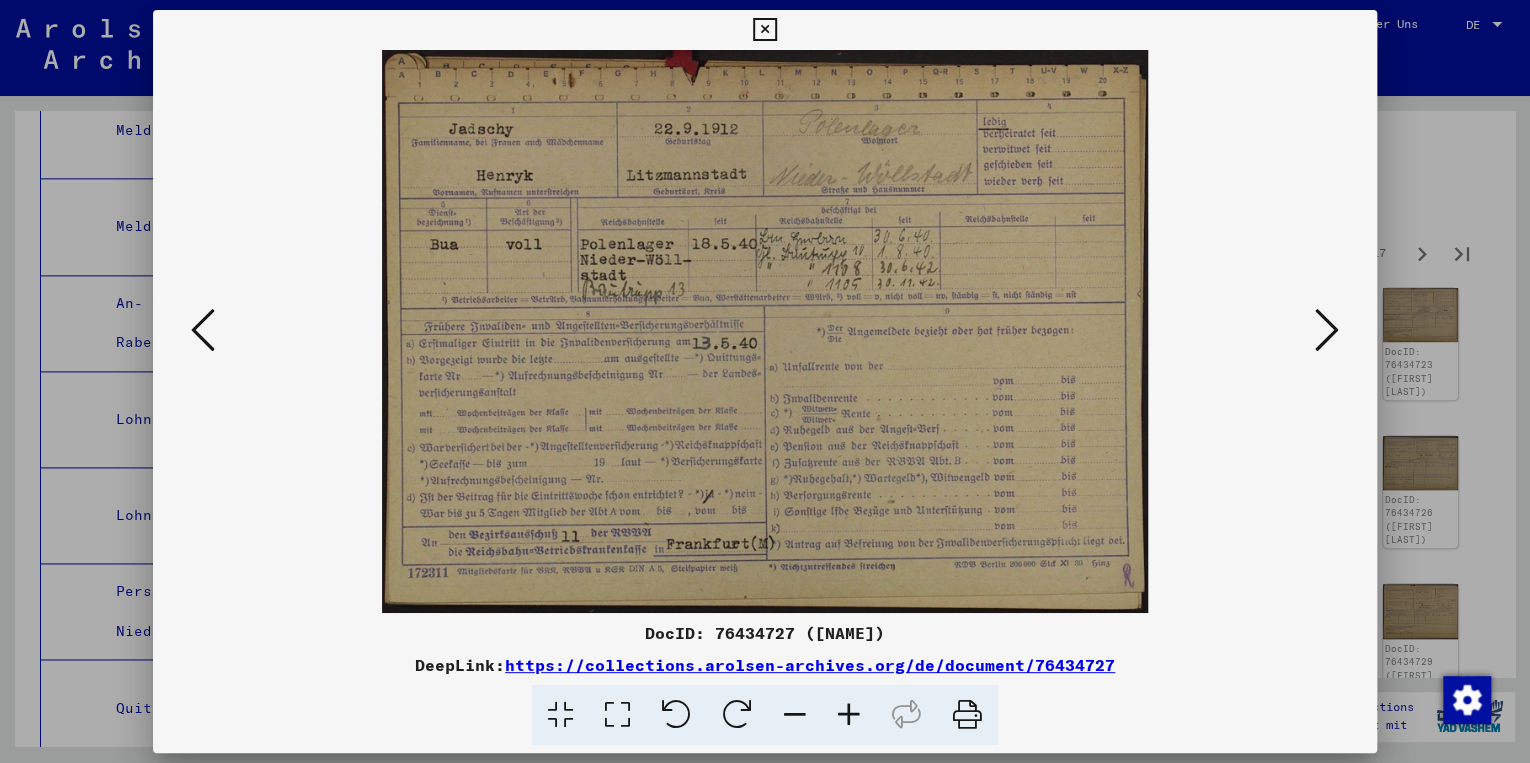 click at bounding box center (1327, 330) 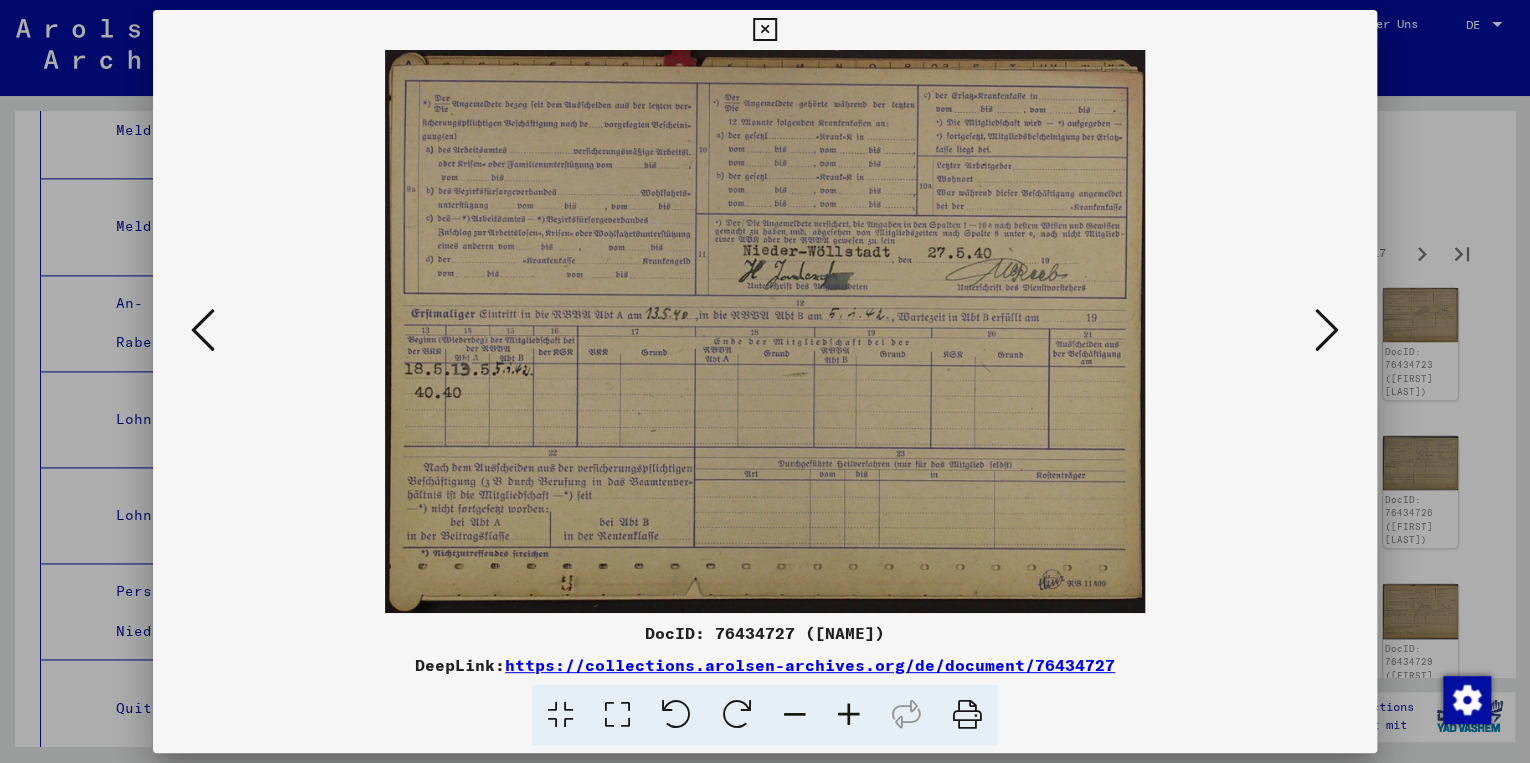 click at bounding box center [1327, 330] 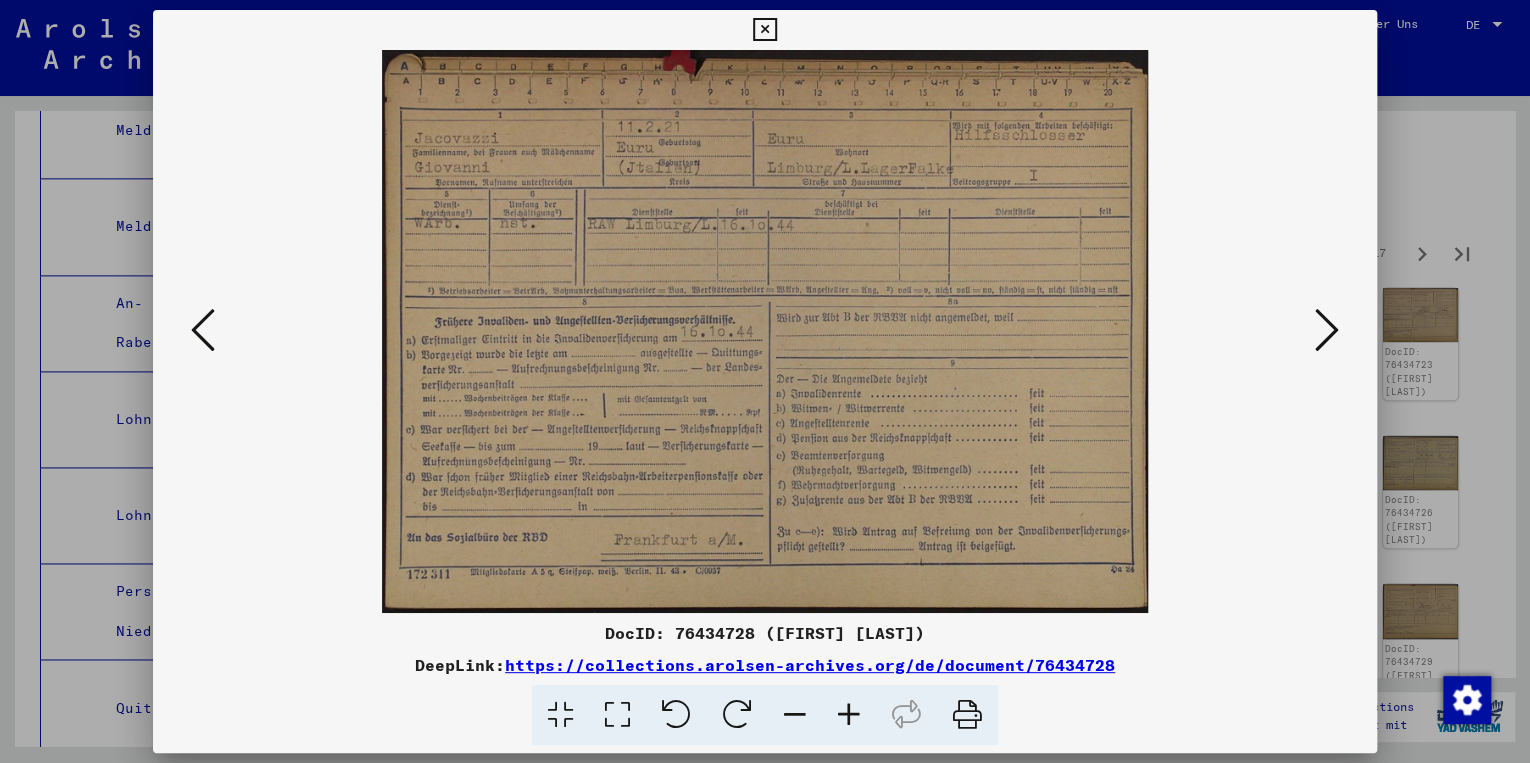 click at bounding box center [1327, 330] 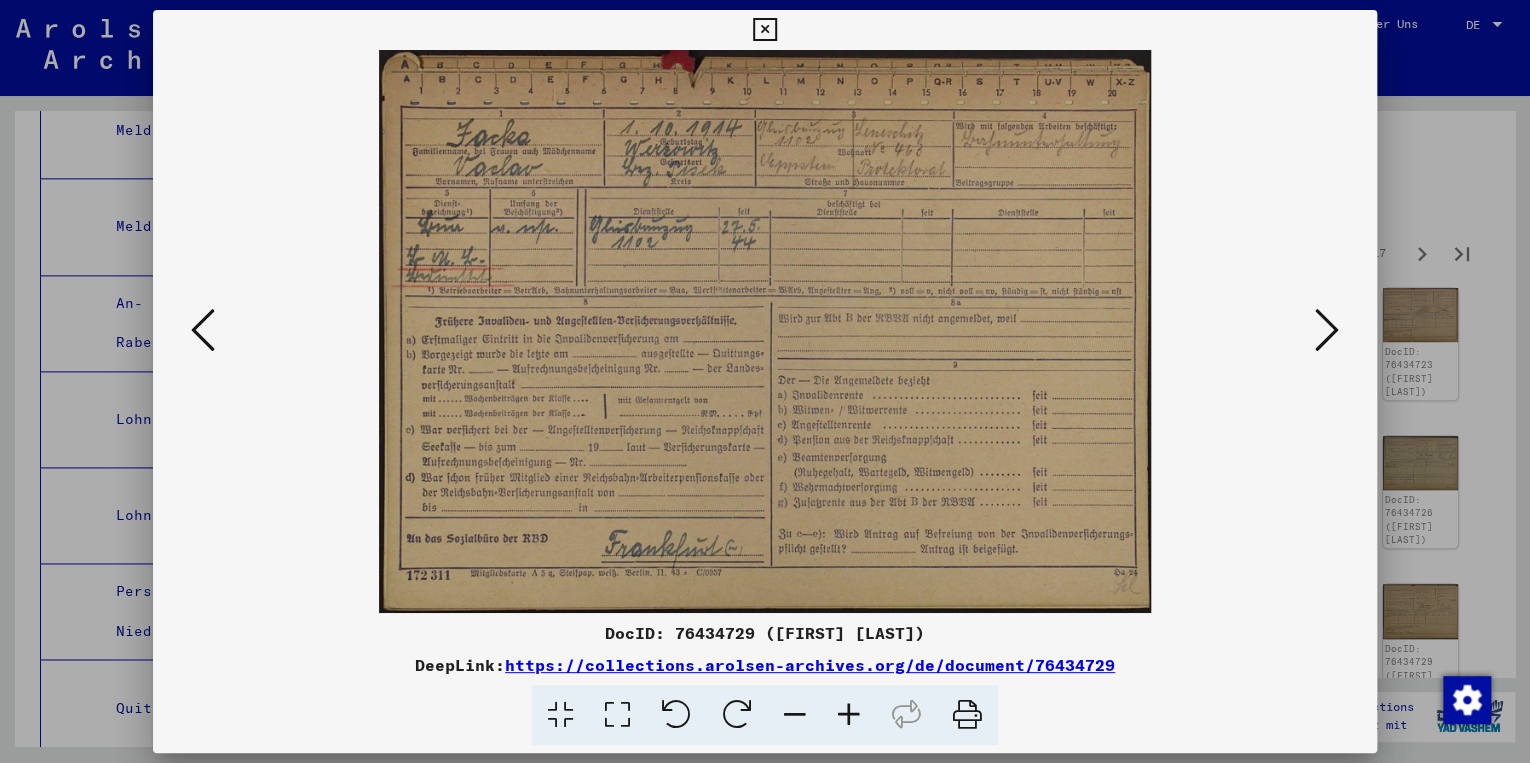 click at bounding box center (1327, 330) 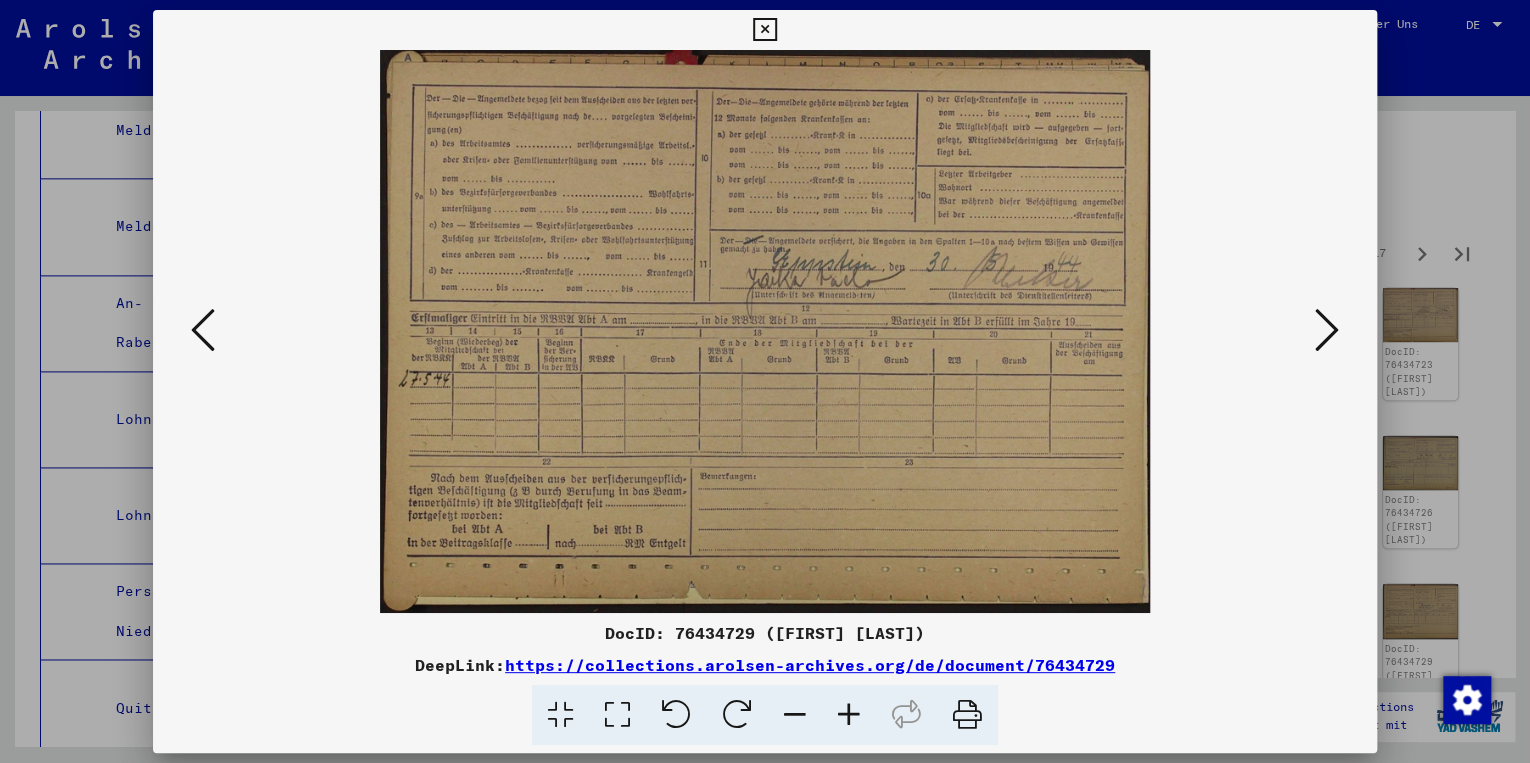 click at bounding box center [1327, 330] 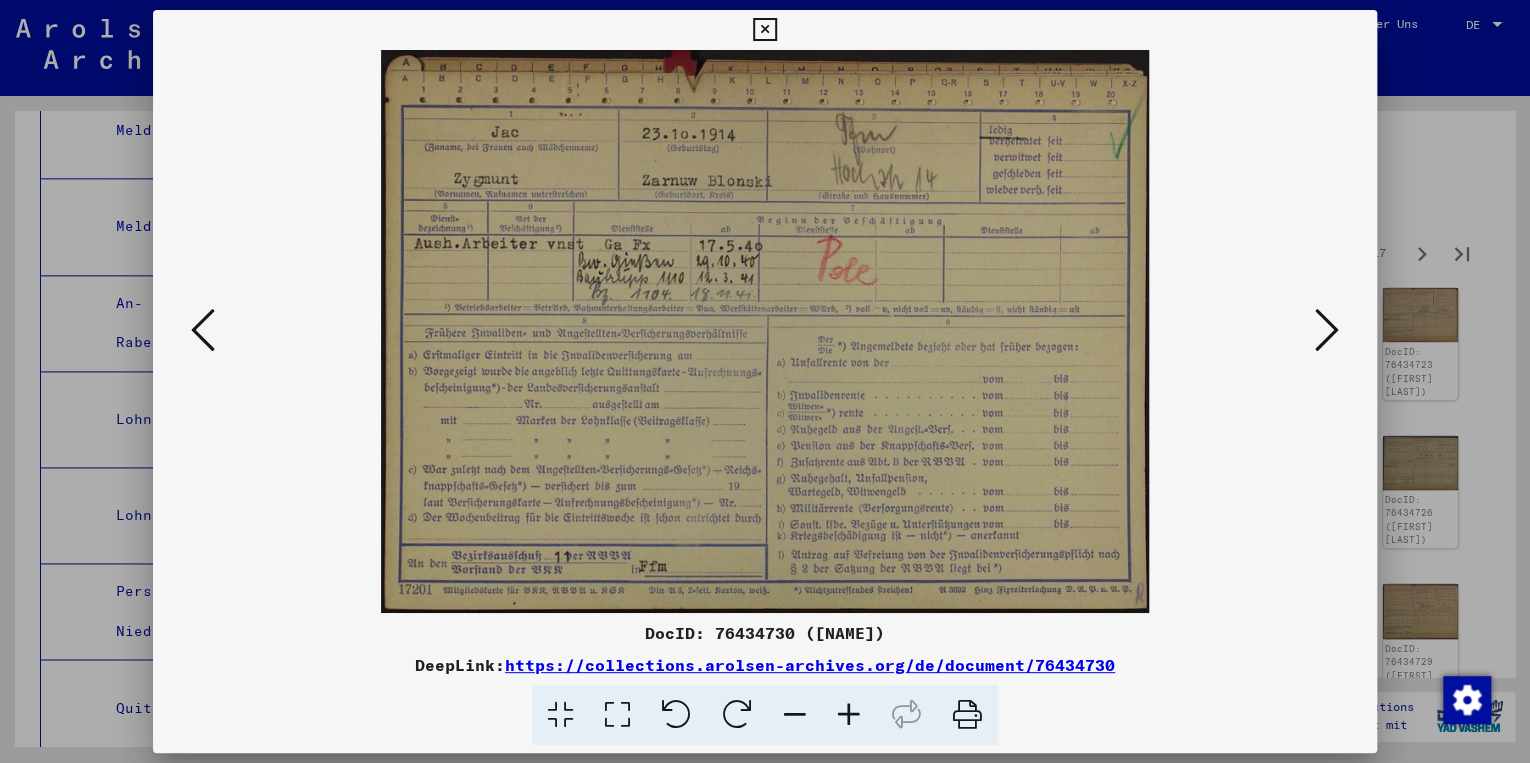 click at bounding box center (1327, 330) 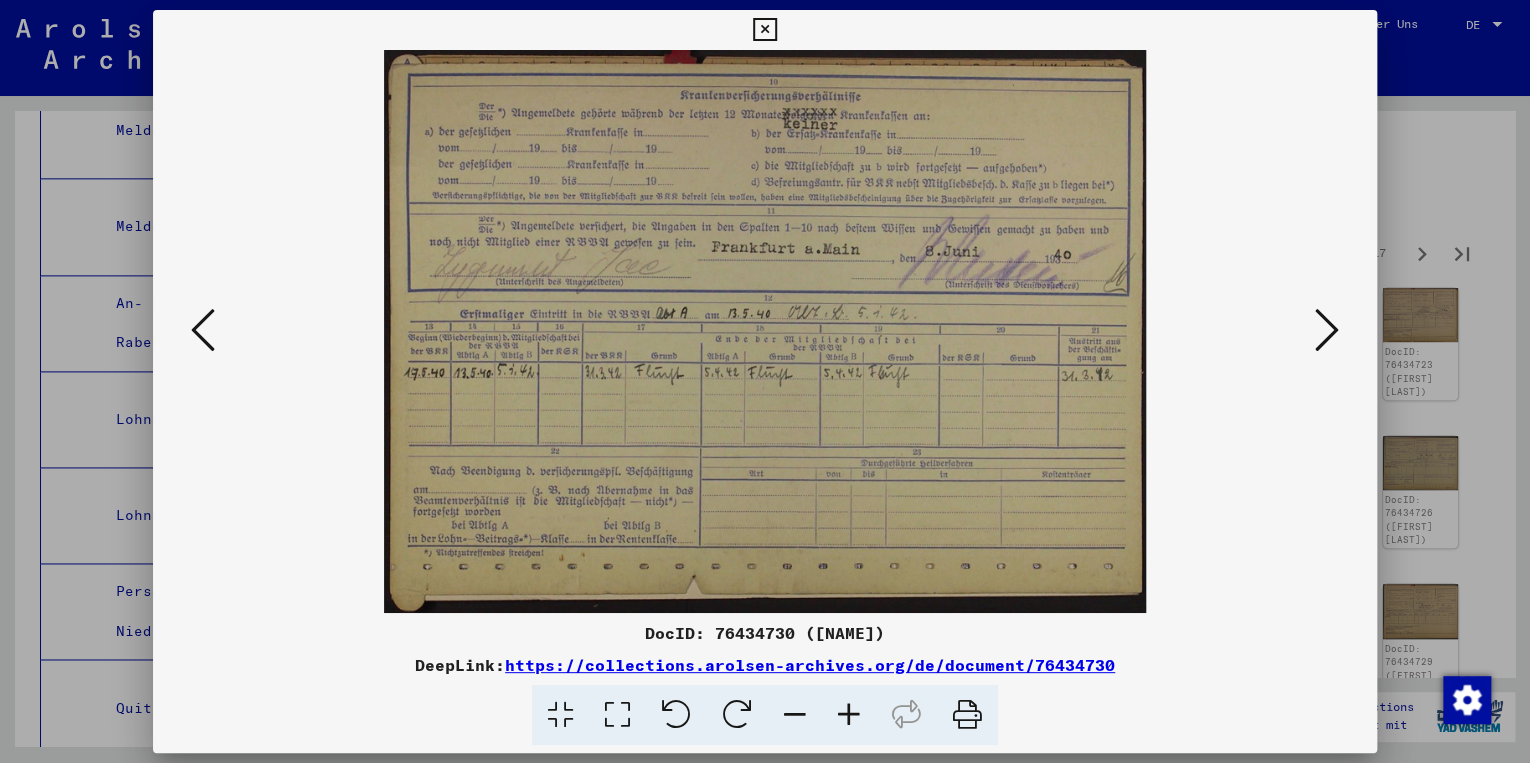 click at bounding box center [1327, 330] 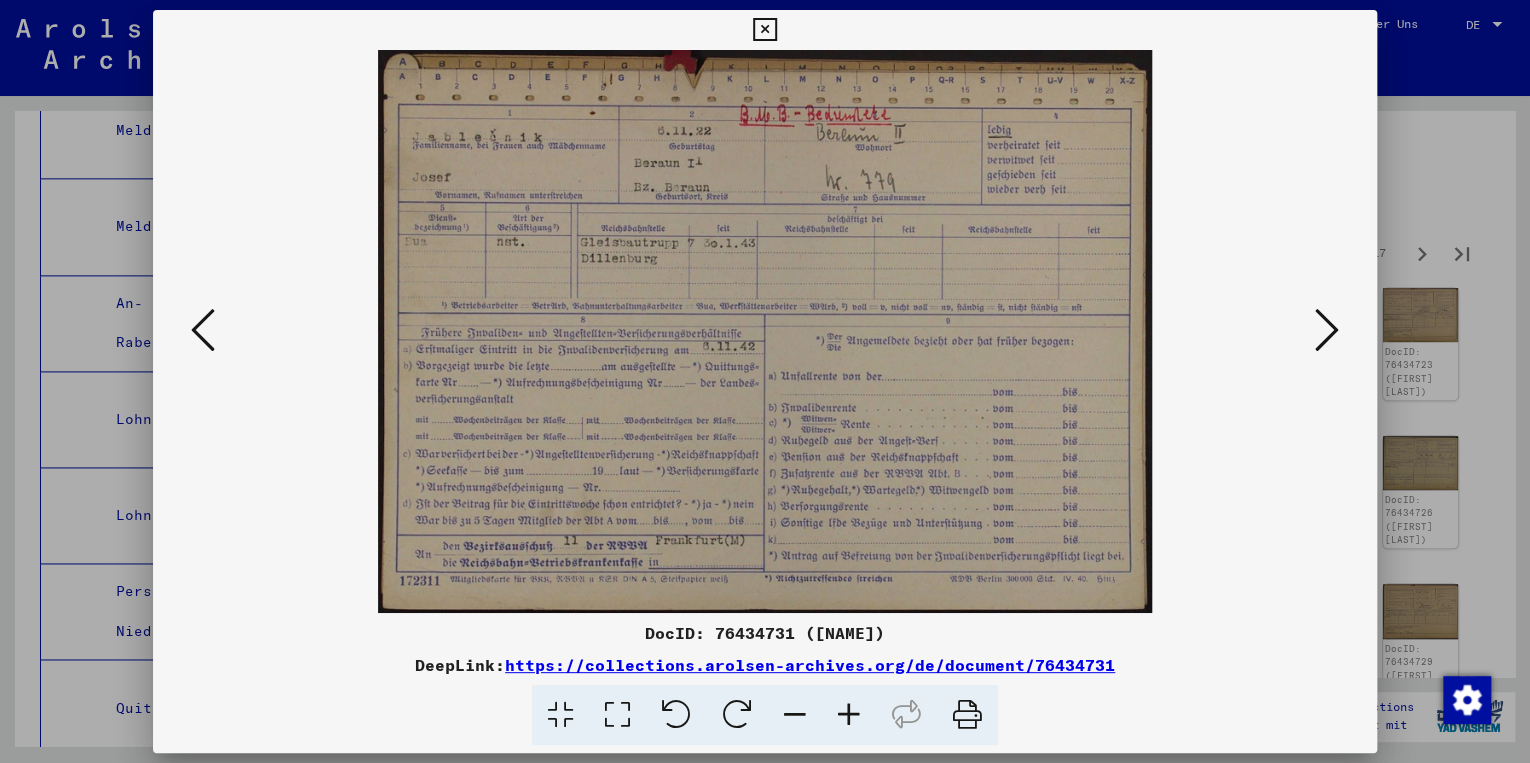 click at bounding box center (1327, 330) 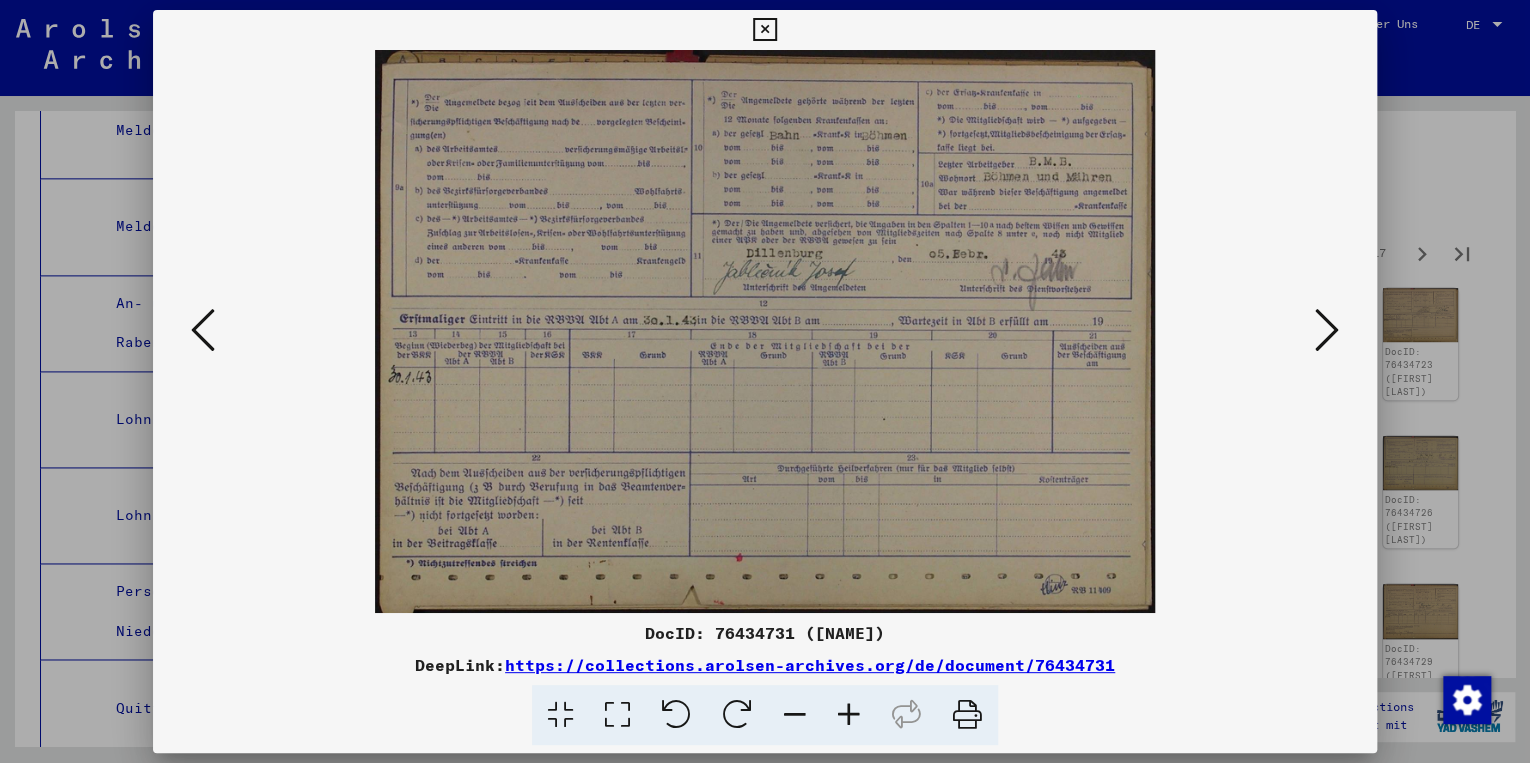 click at bounding box center [1327, 330] 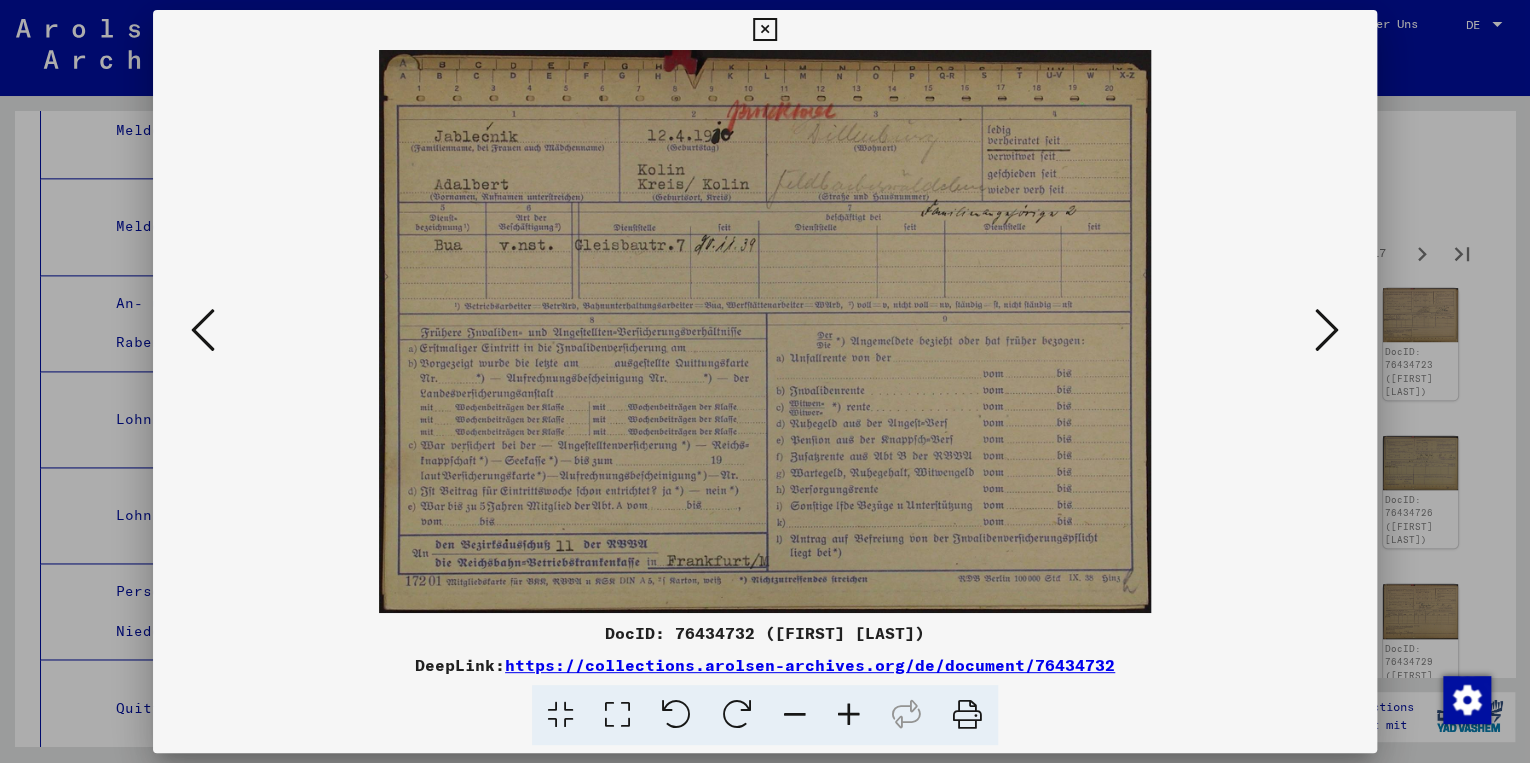 click at bounding box center (1327, 330) 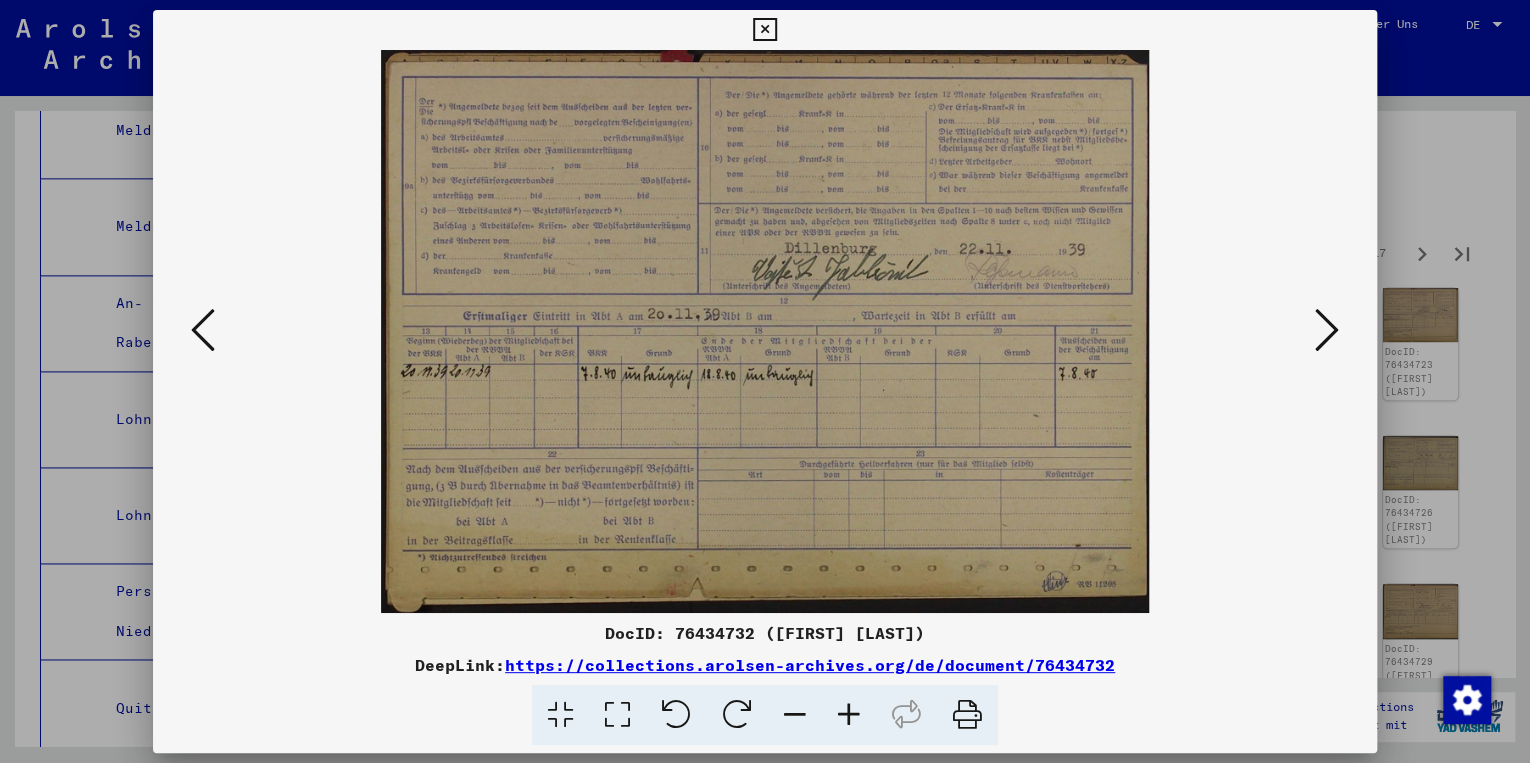 click at bounding box center [1327, 330] 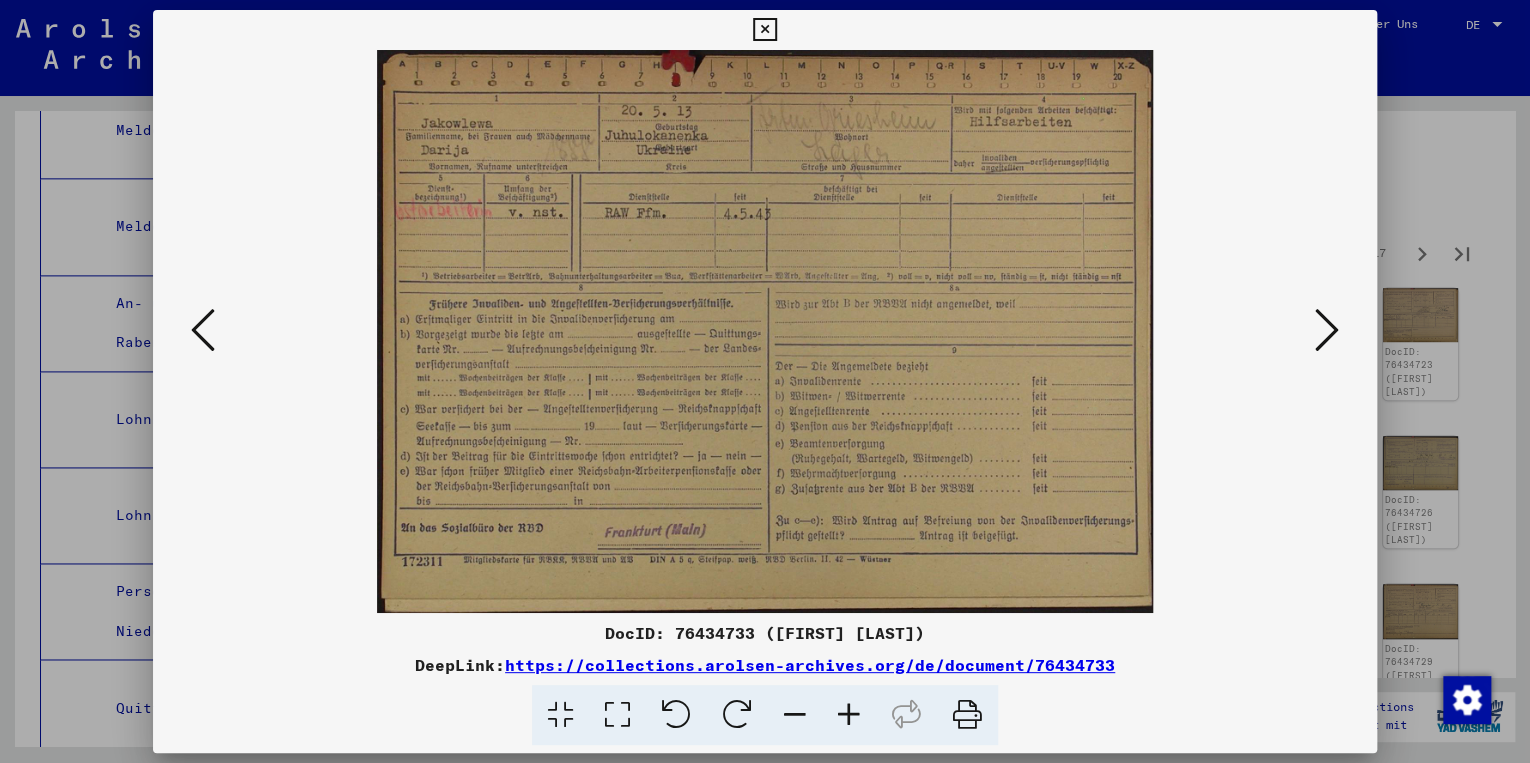 click on "https://collections.arolsen-archives.org/de/document/76434733" at bounding box center [810, 665] 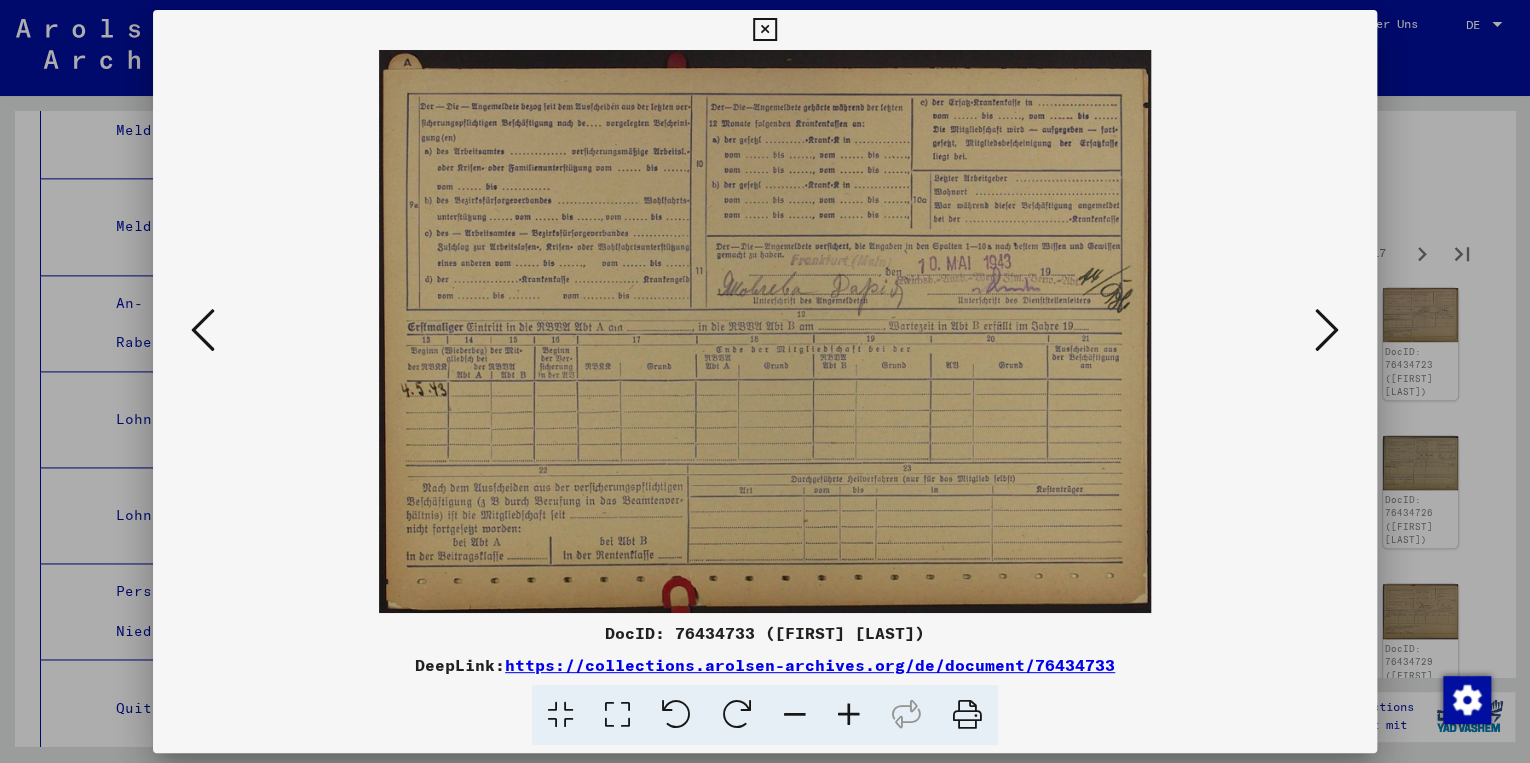 click at bounding box center [1327, 330] 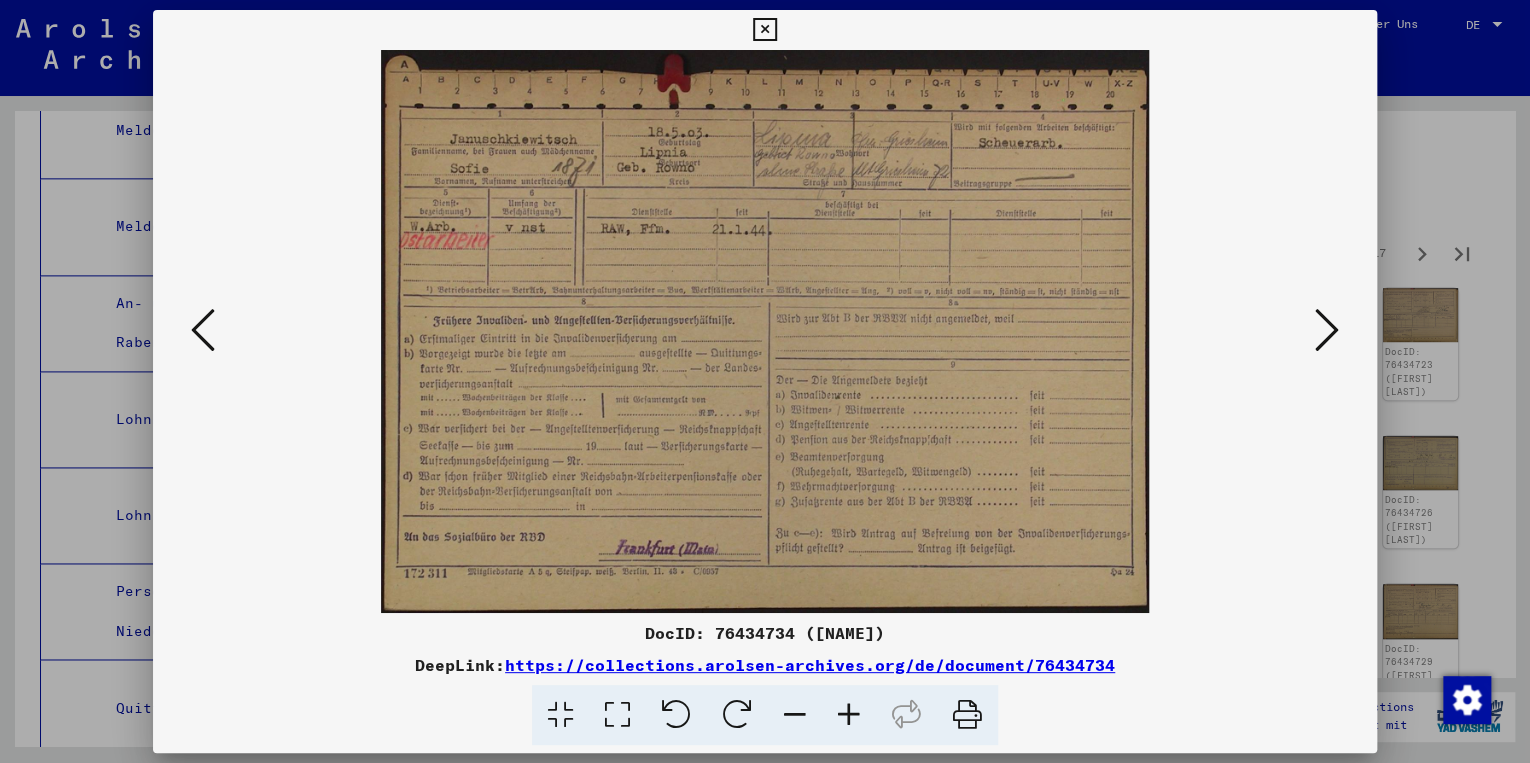 click on "https://collections.arolsen-archives.org/de/document/76434734" at bounding box center (810, 665) 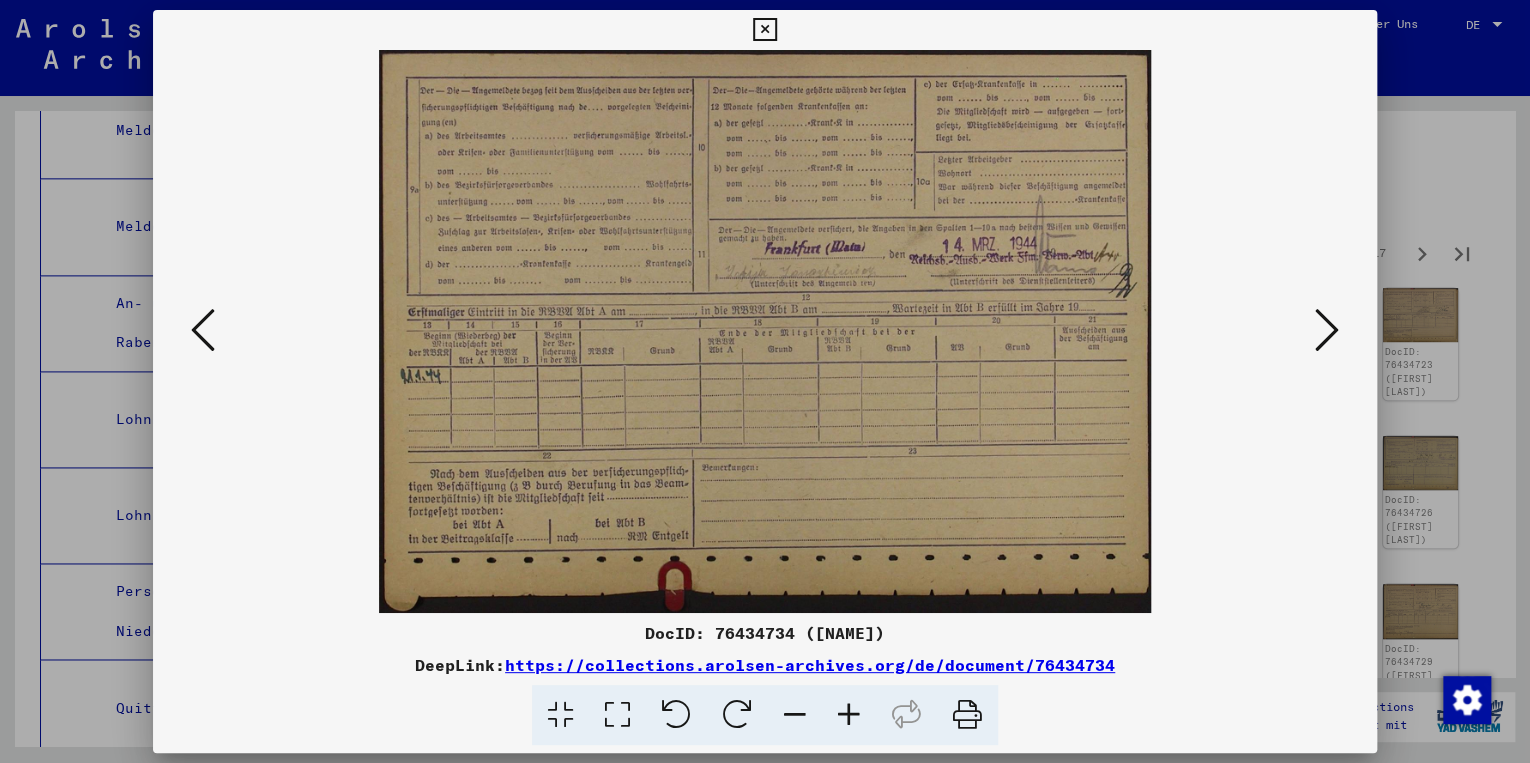 click at bounding box center (1327, 330) 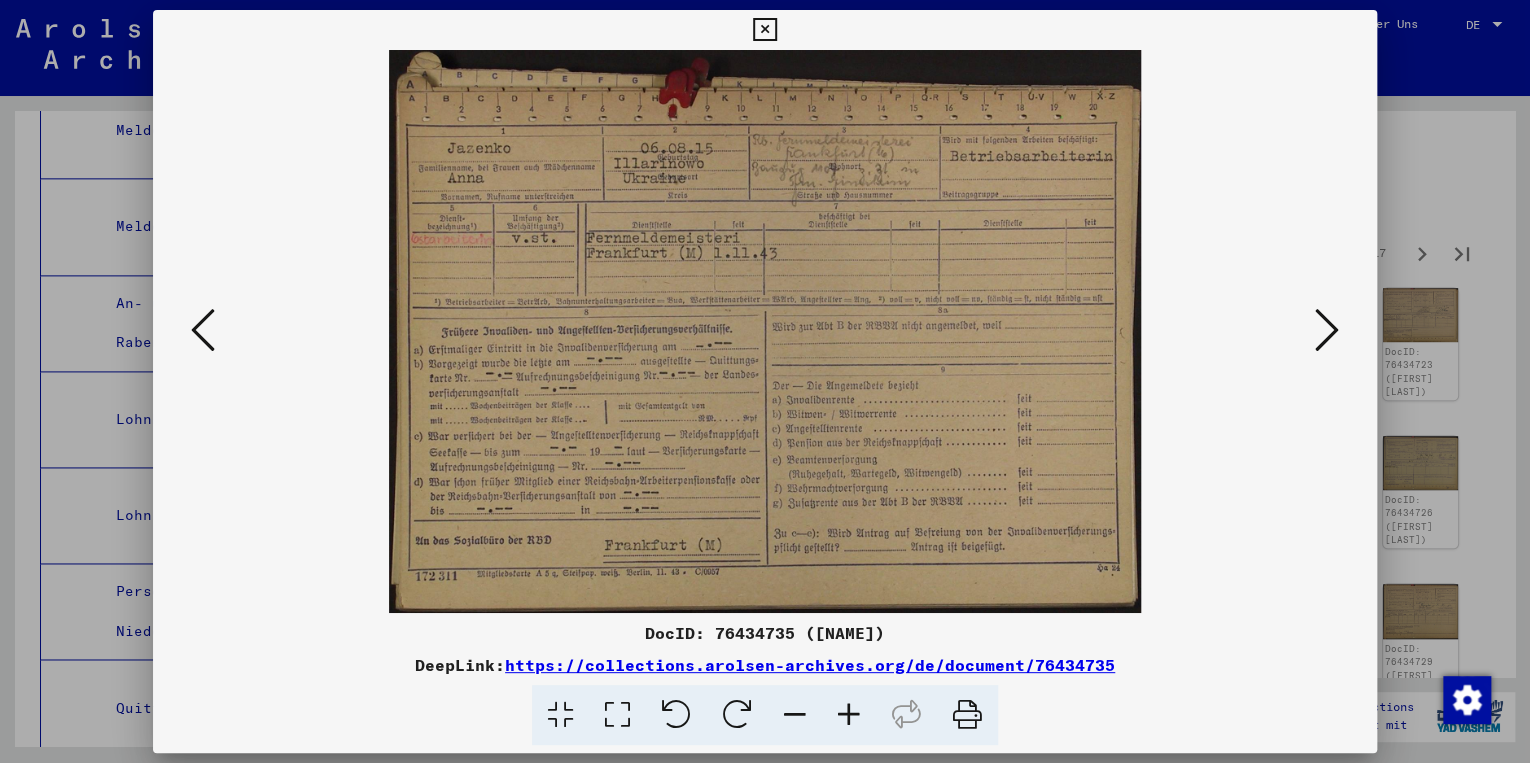 click at bounding box center [1327, 330] 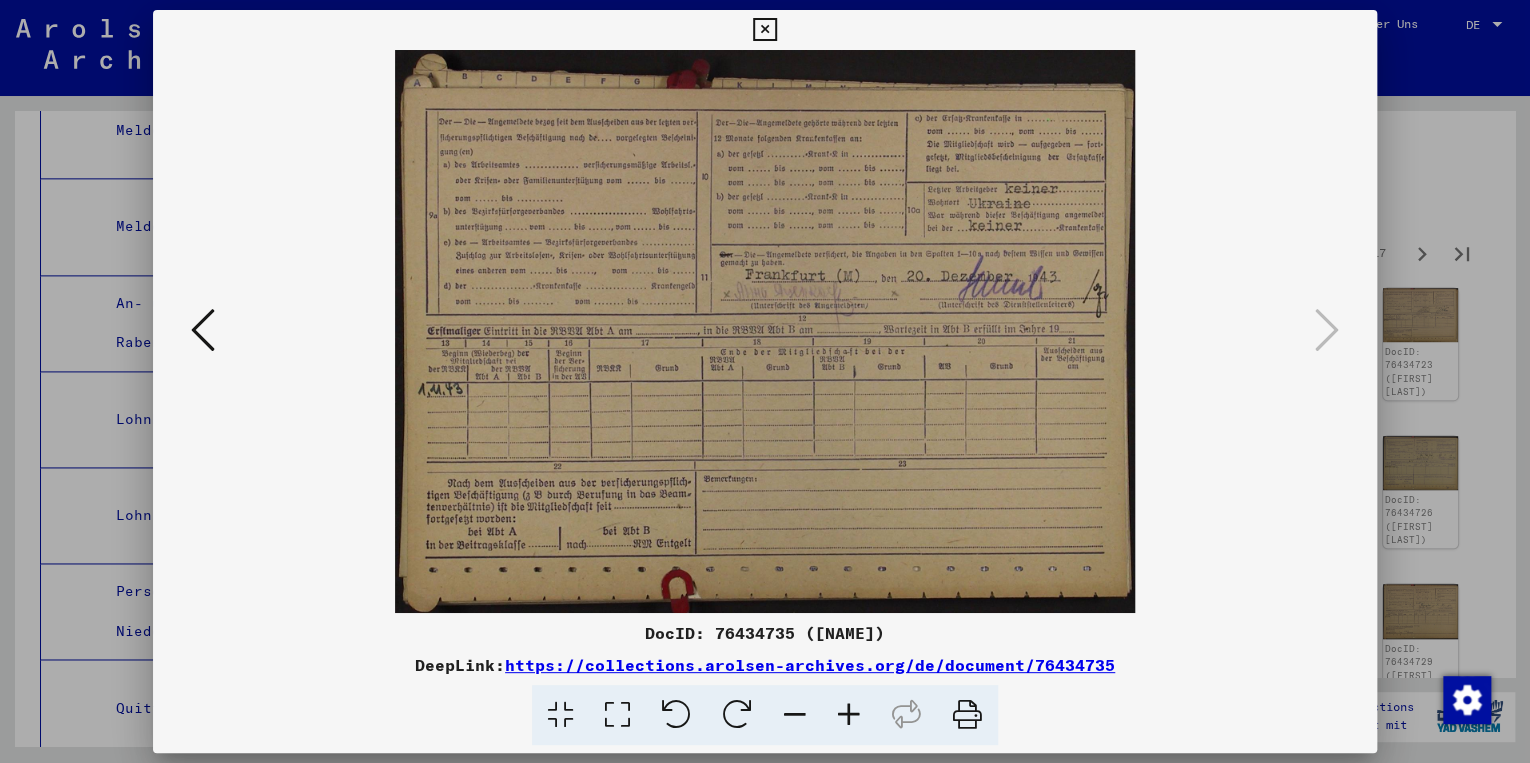 click at bounding box center [764, 30] 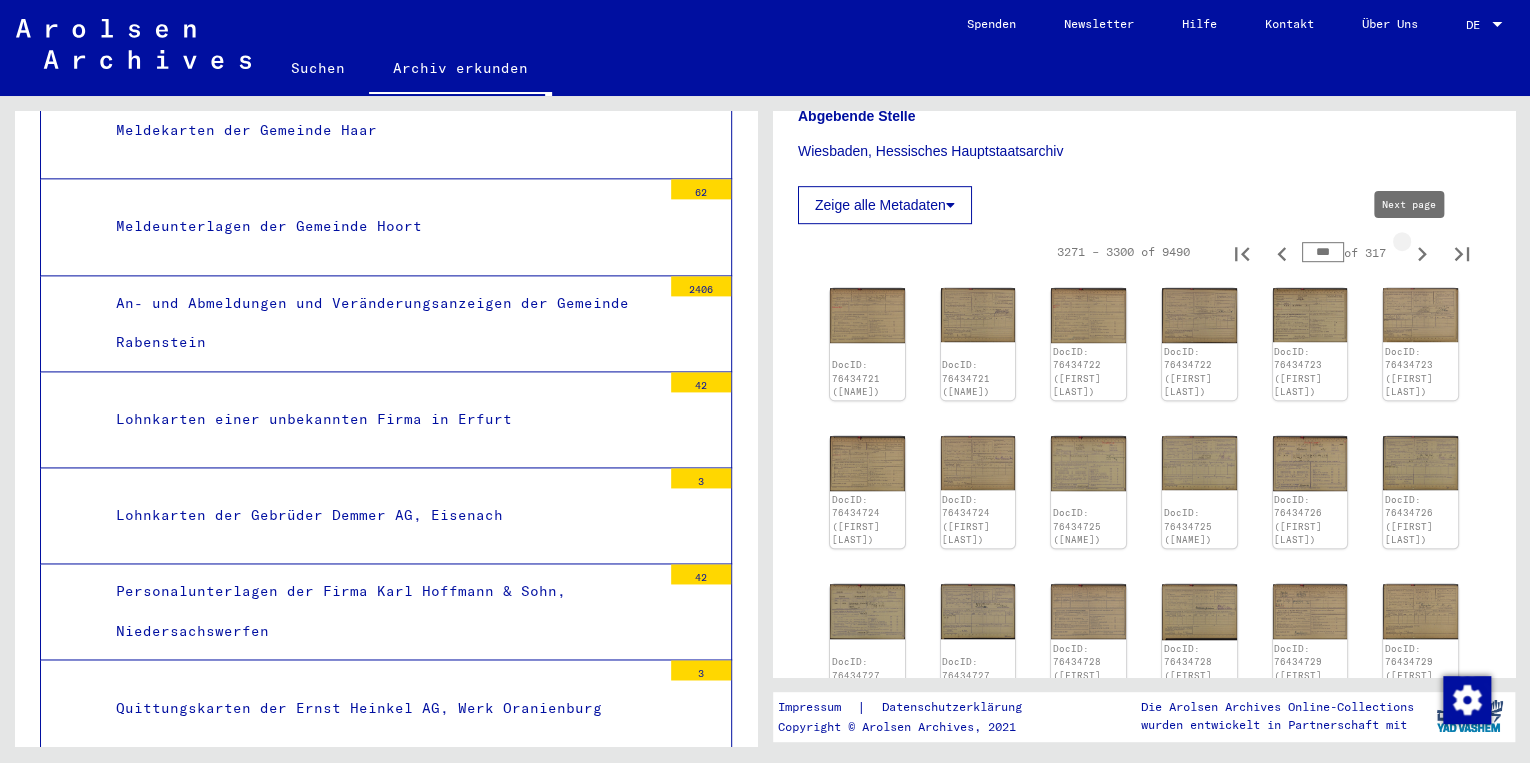 click 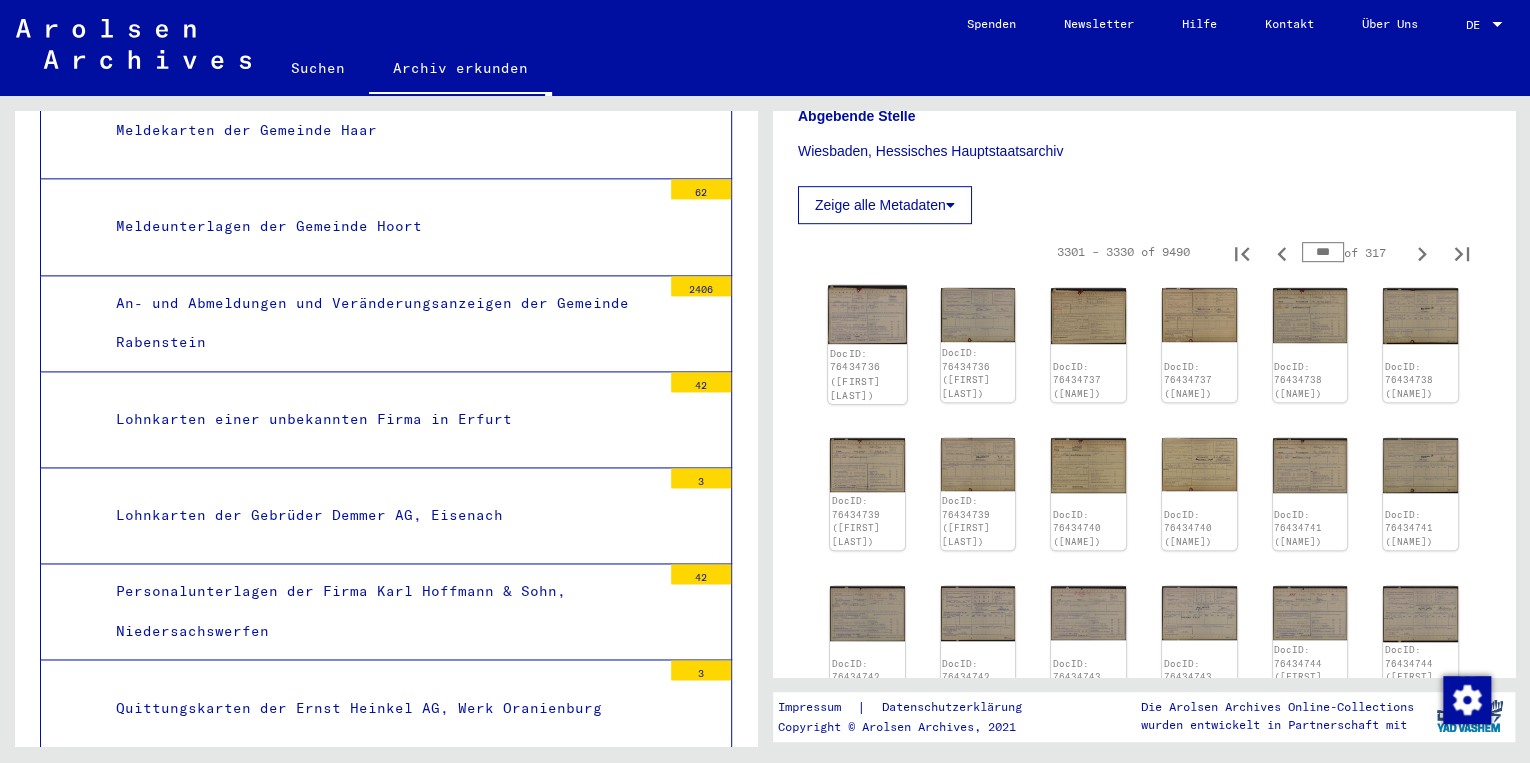 click 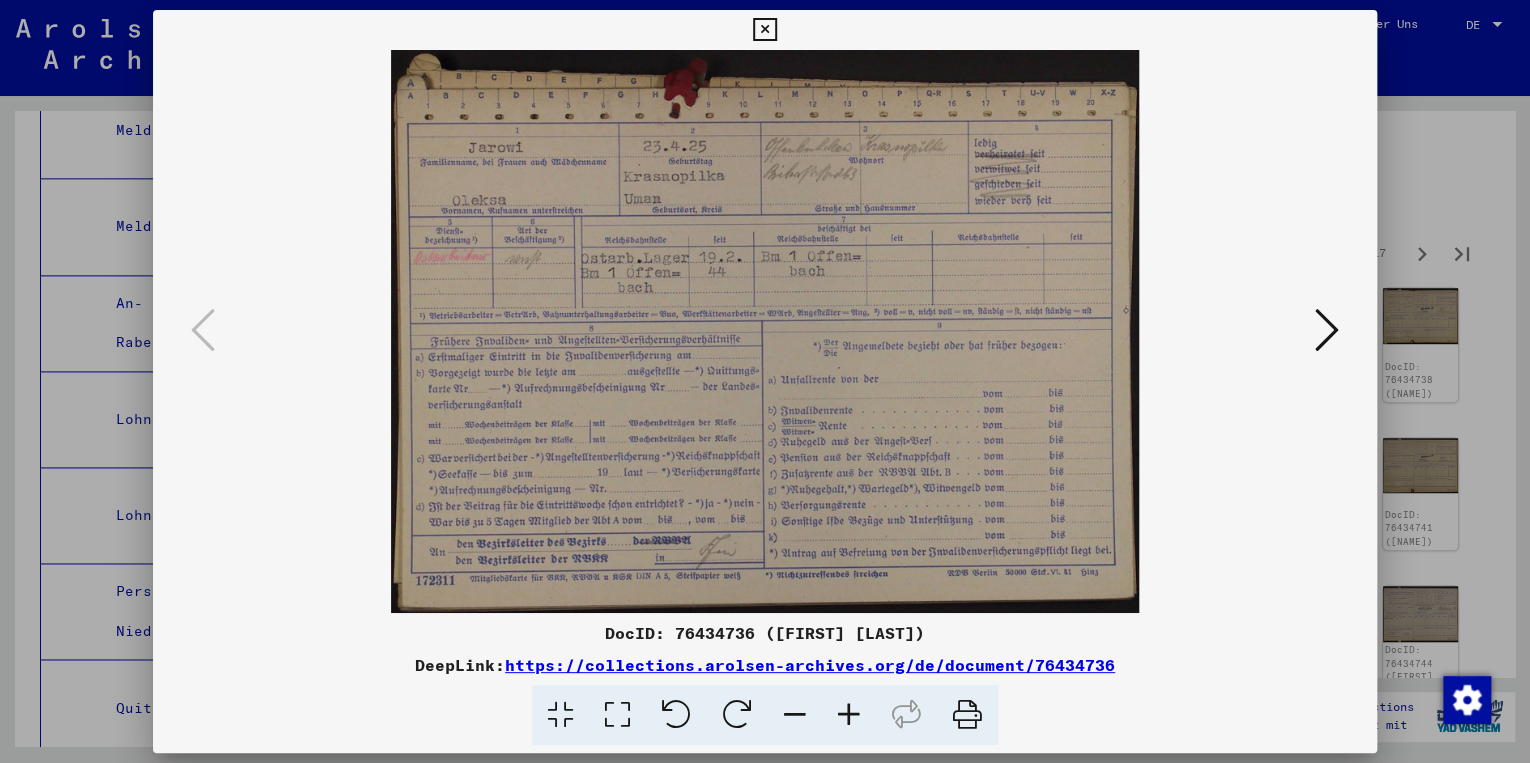 click at bounding box center [1327, 330] 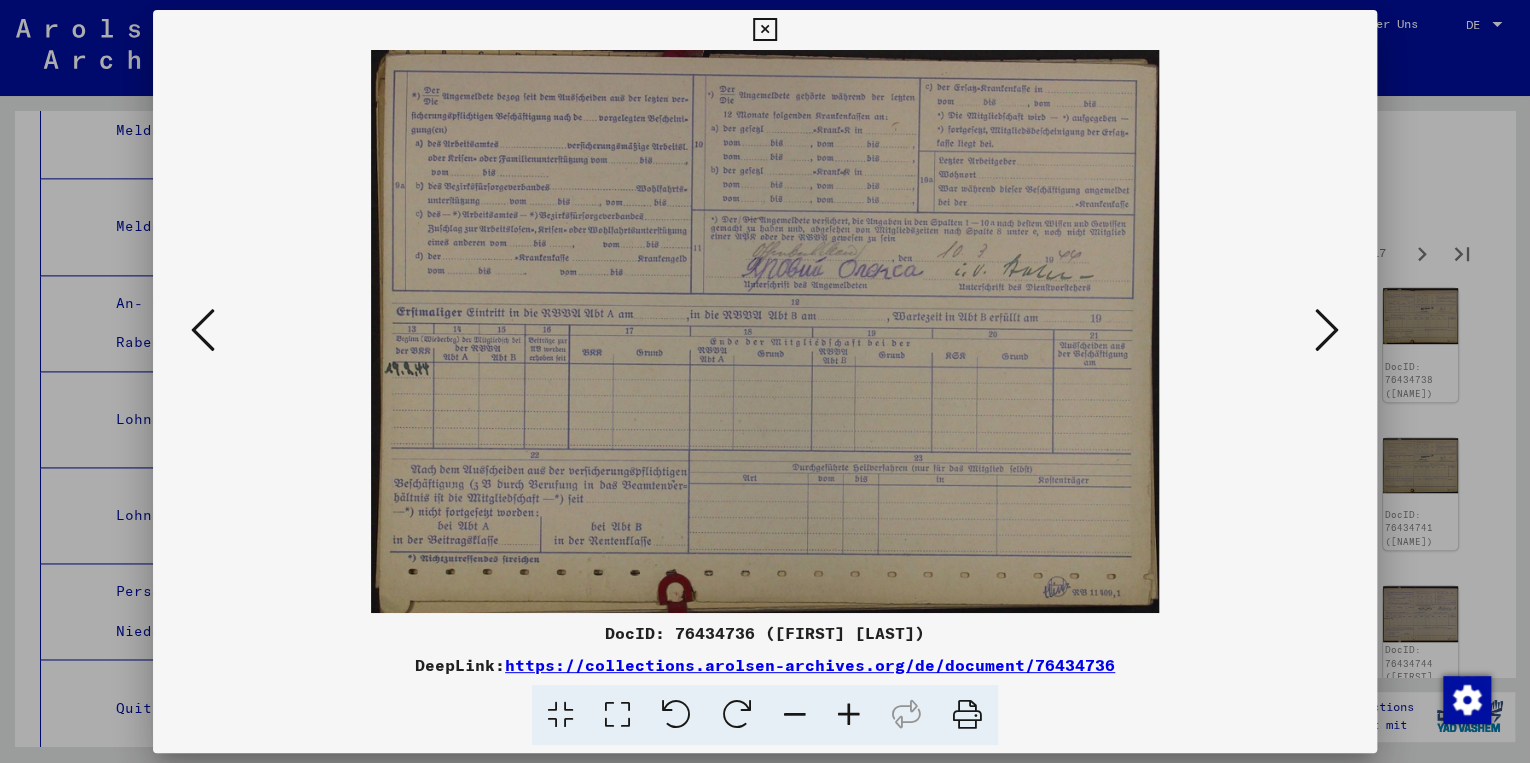 click at bounding box center [1327, 330] 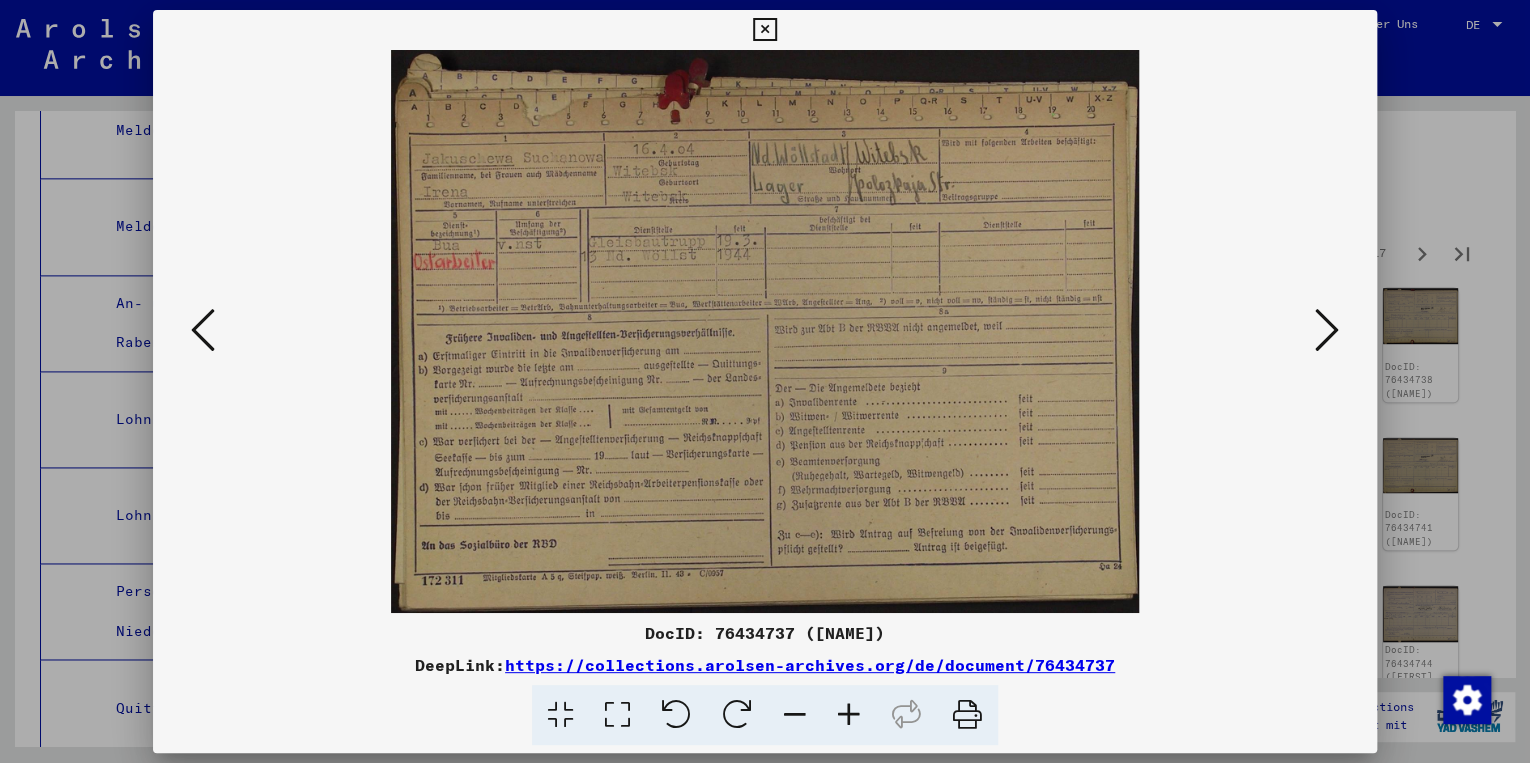click at bounding box center (1327, 330) 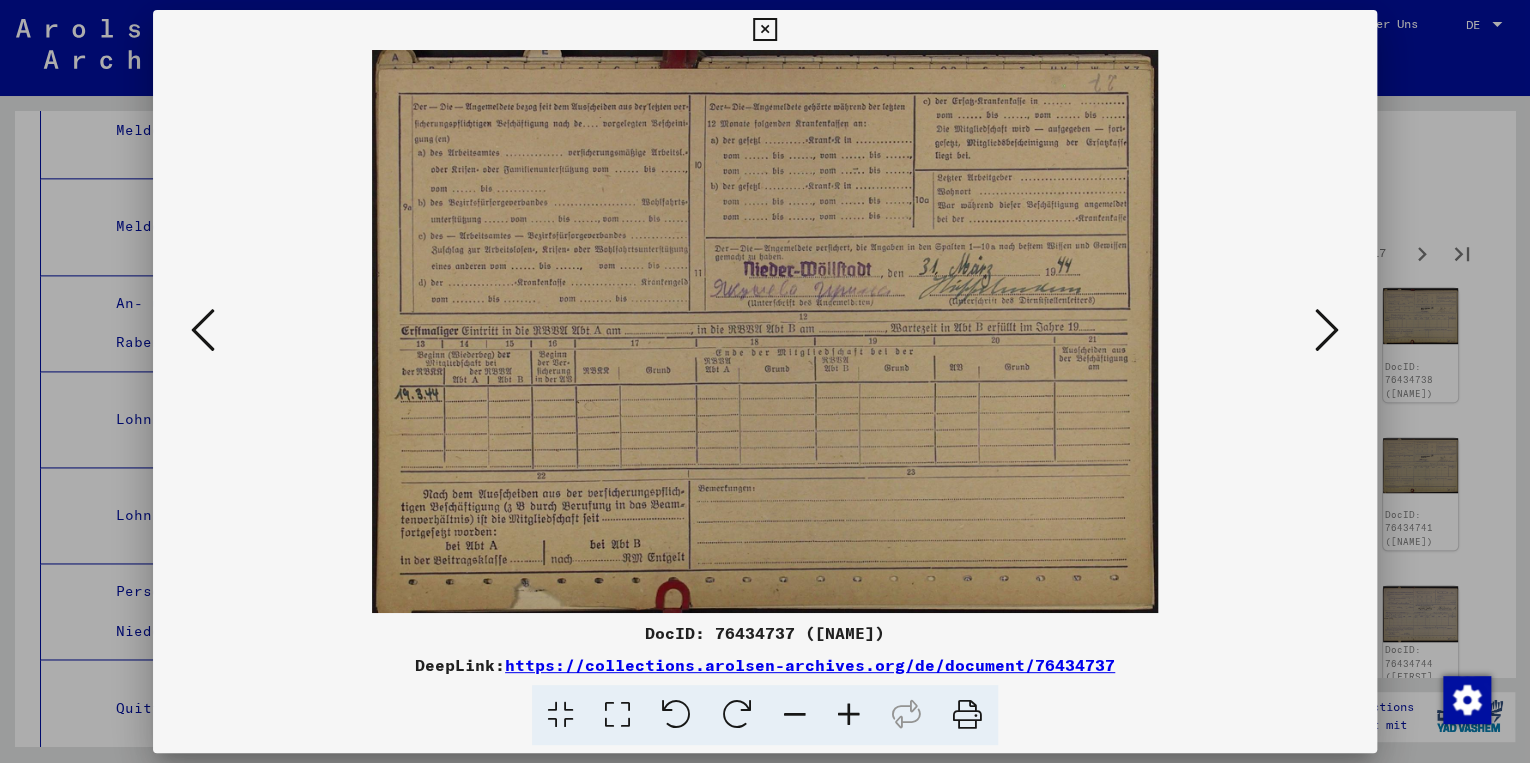 click at bounding box center [1327, 330] 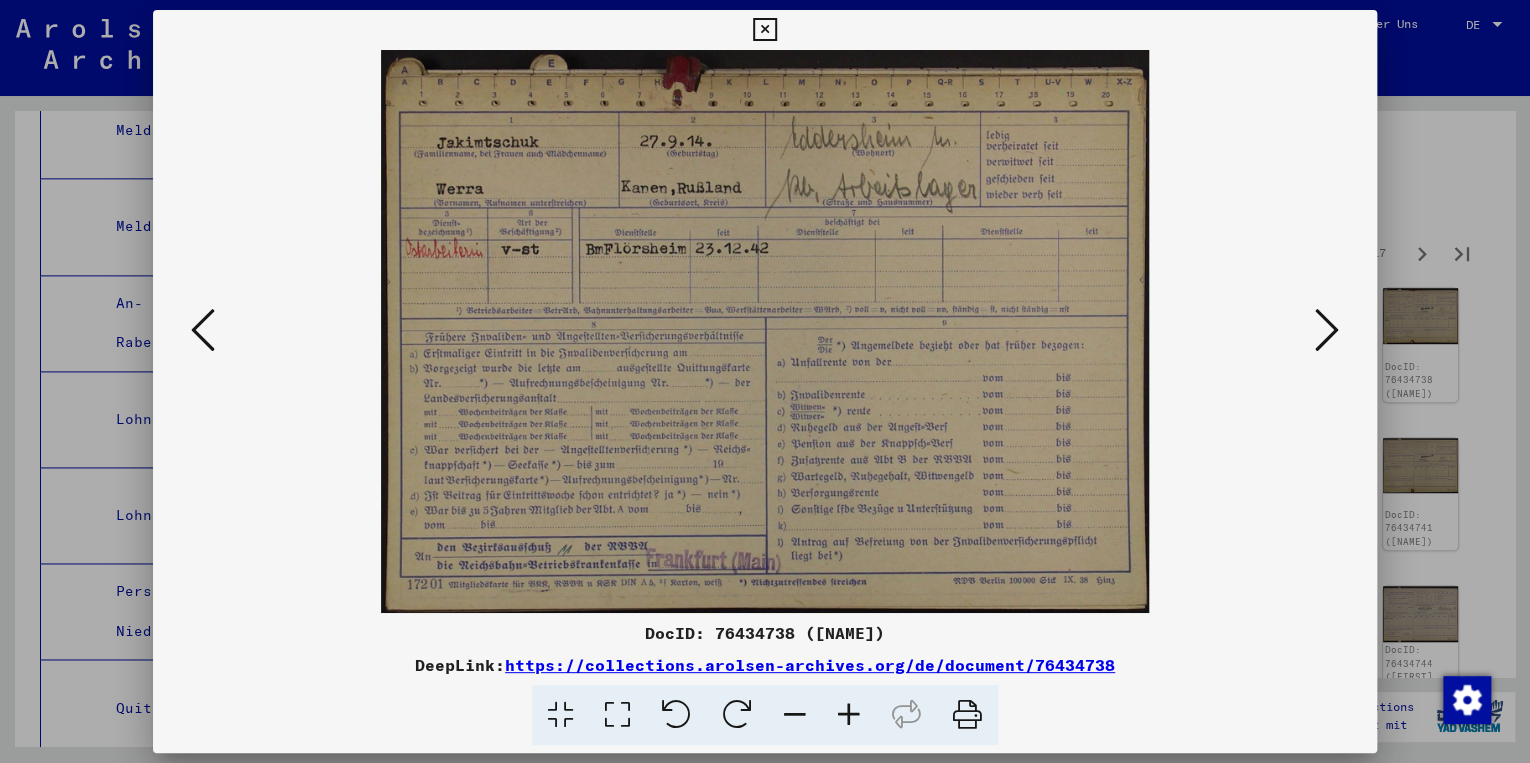 click at bounding box center [1327, 330] 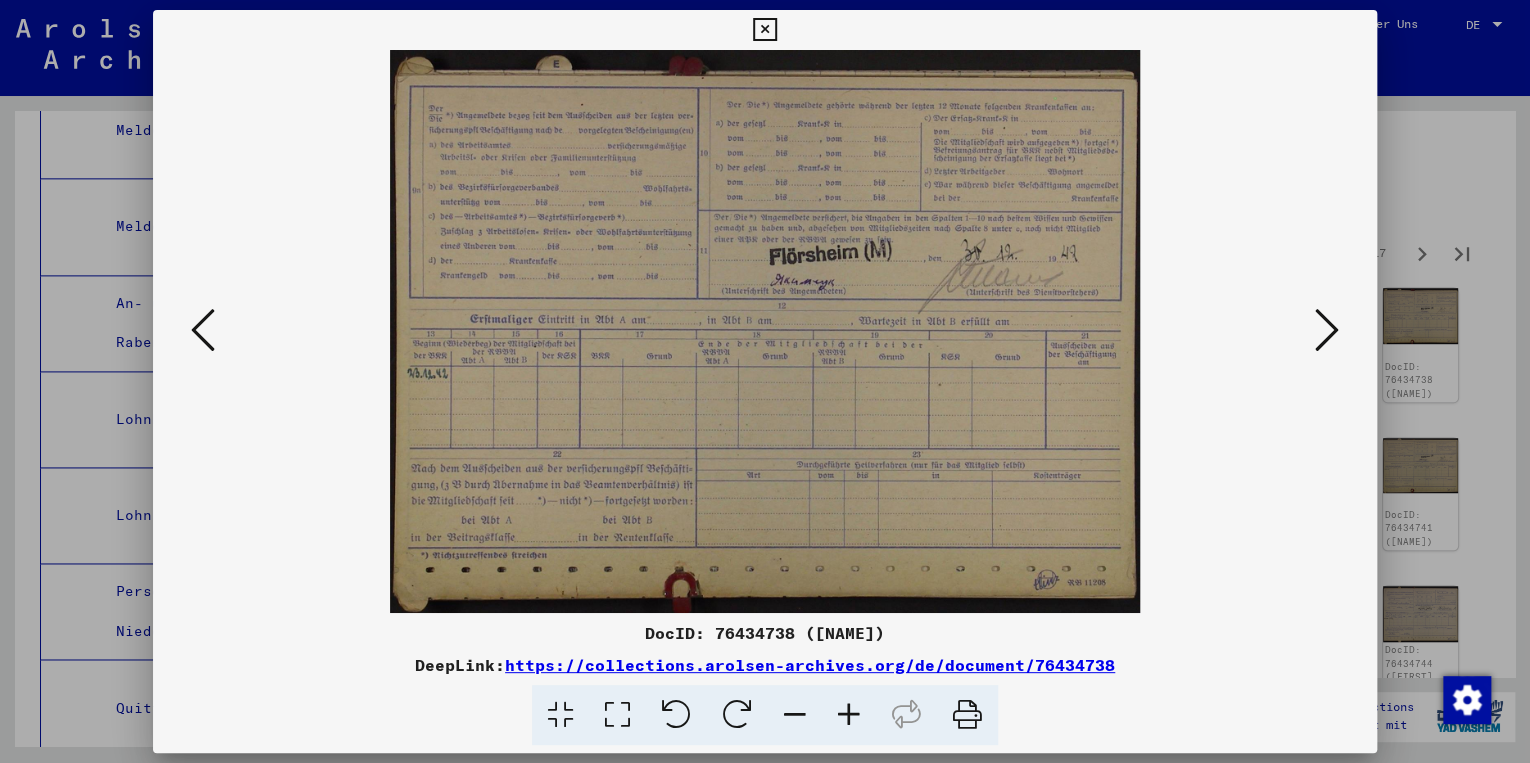 click at bounding box center (1327, 330) 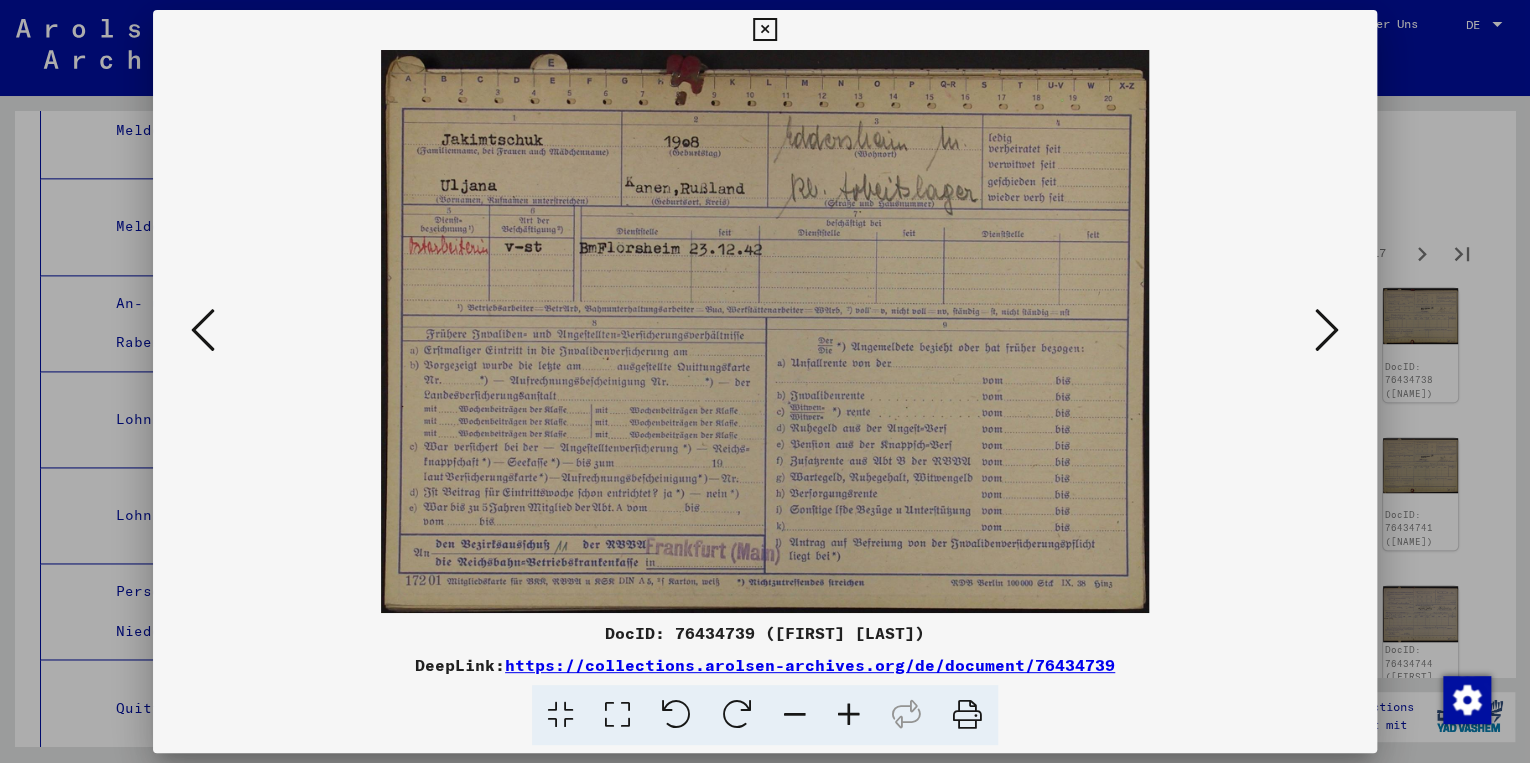 click at bounding box center (1327, 330) 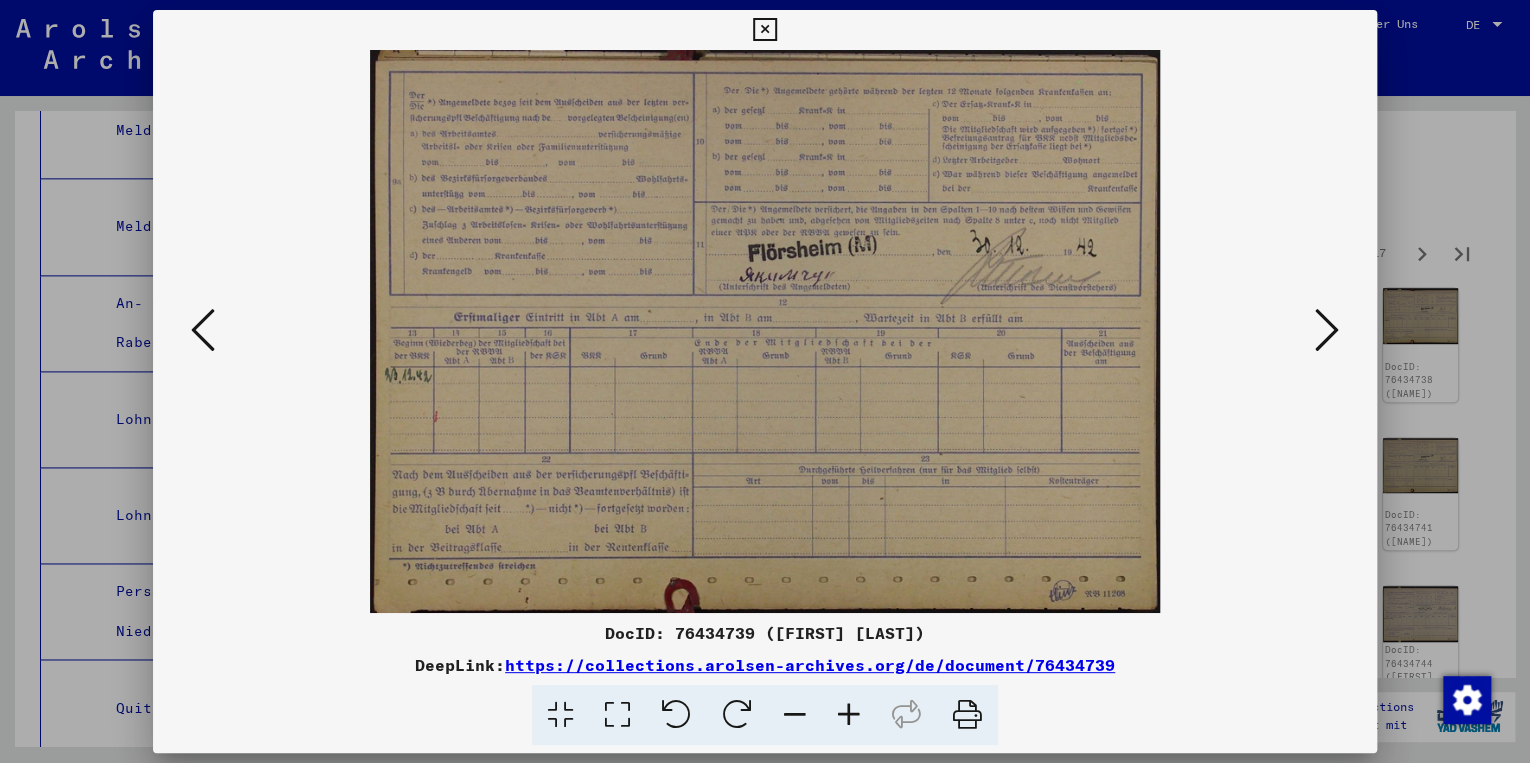 click at bounding box center [1327, 330] 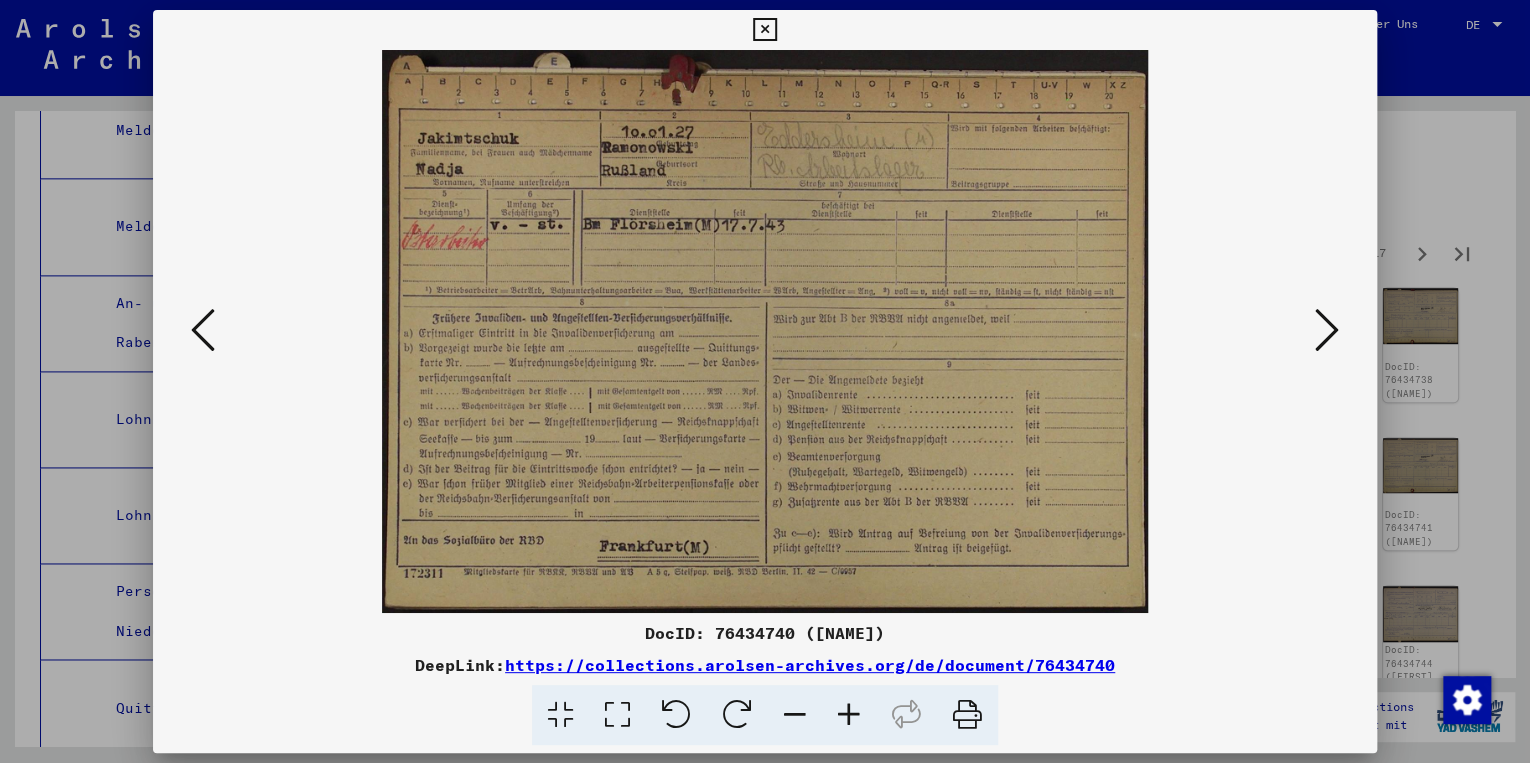 click at bounding box center [1327, 330] 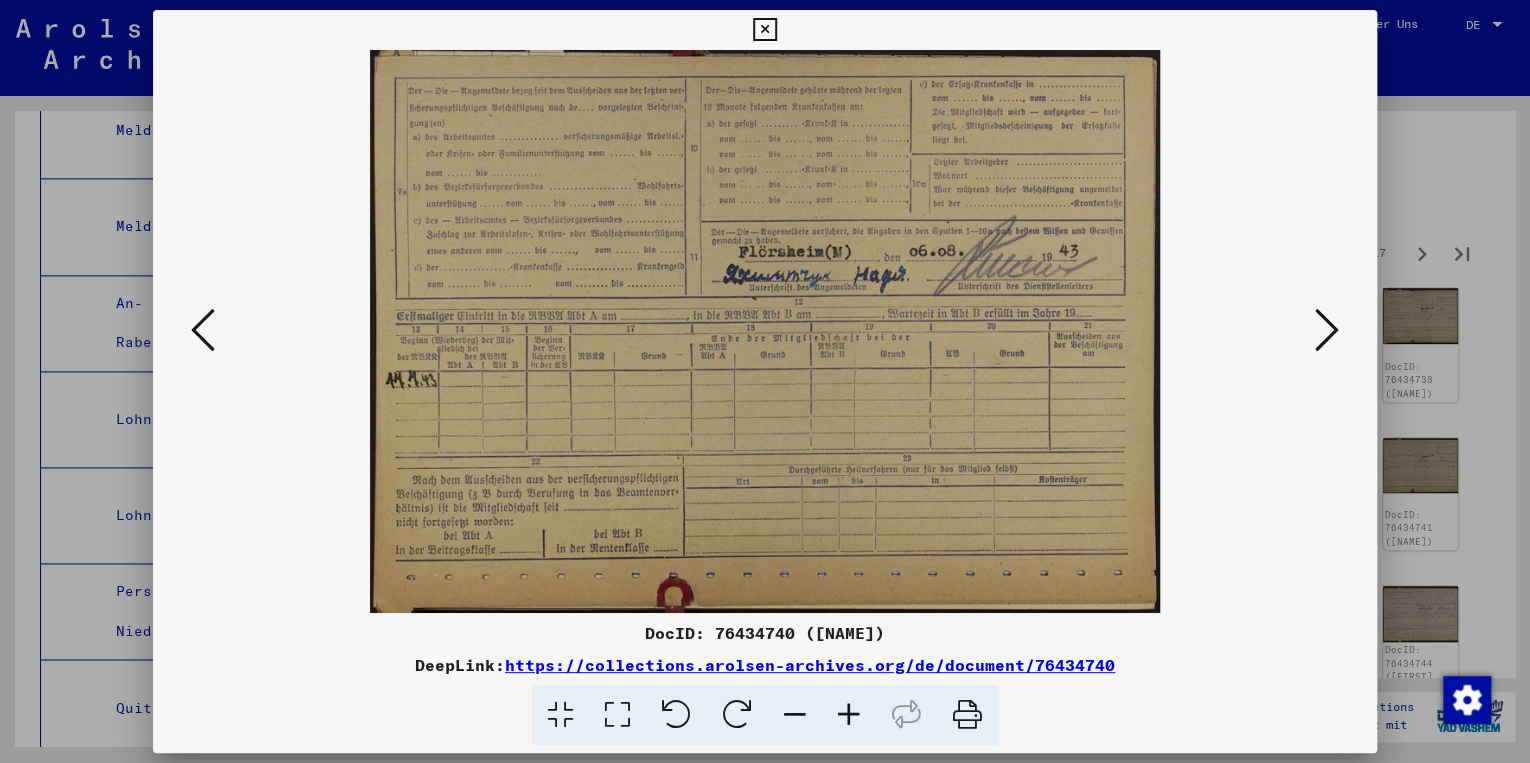 click at bounding box center (1327, 330) 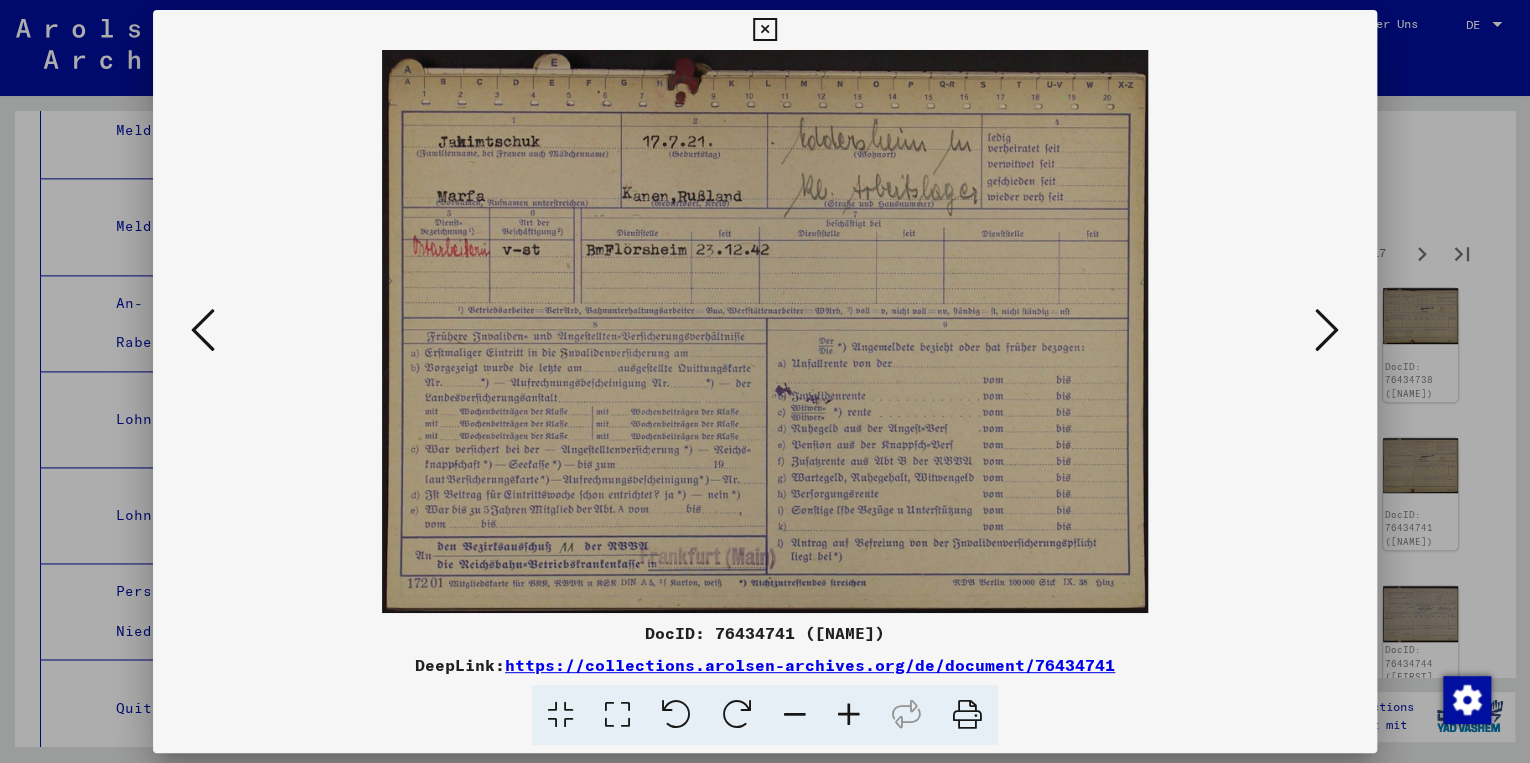 click at bounding box center [1327, 330] 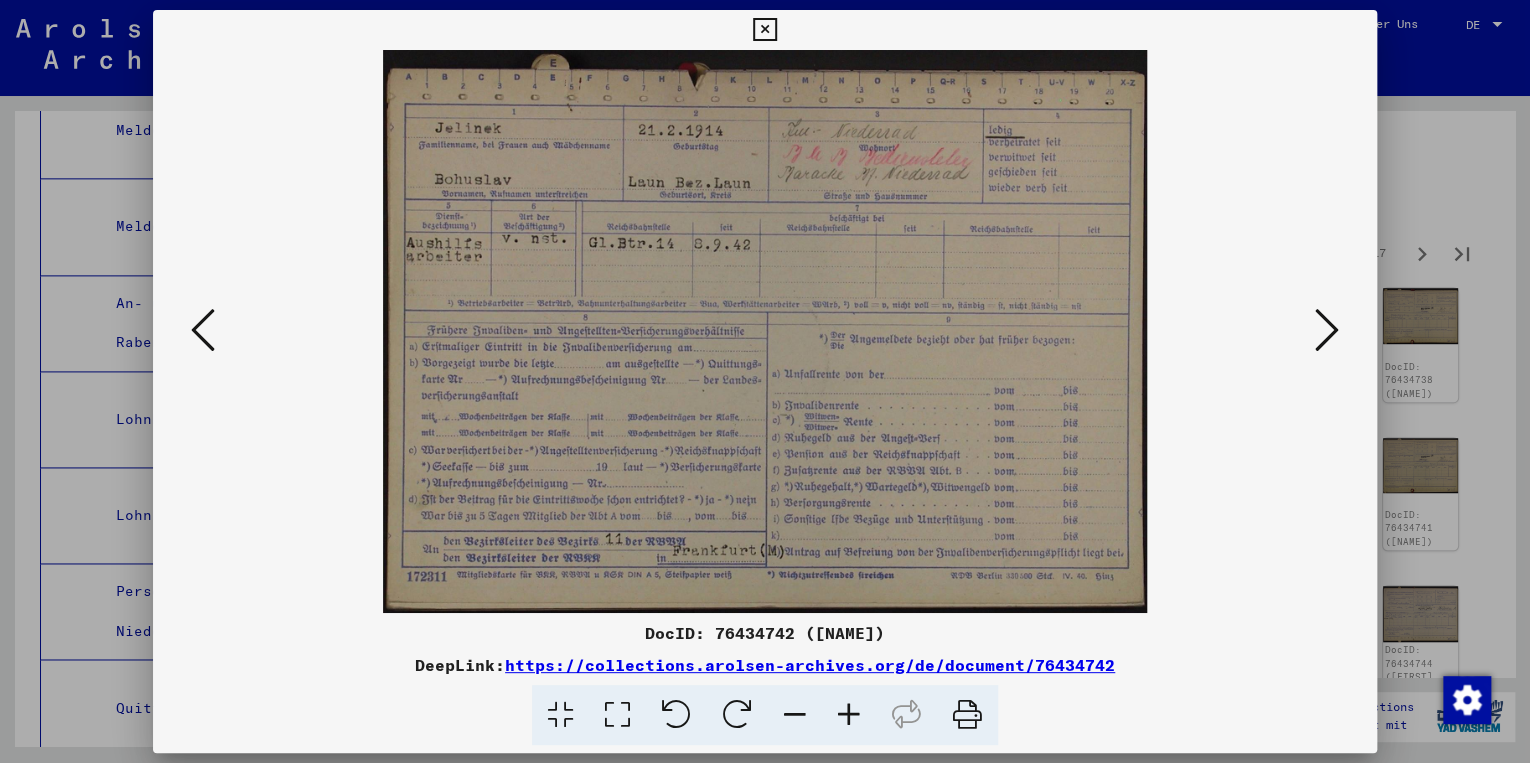 click at bounding box center (1327, 330) 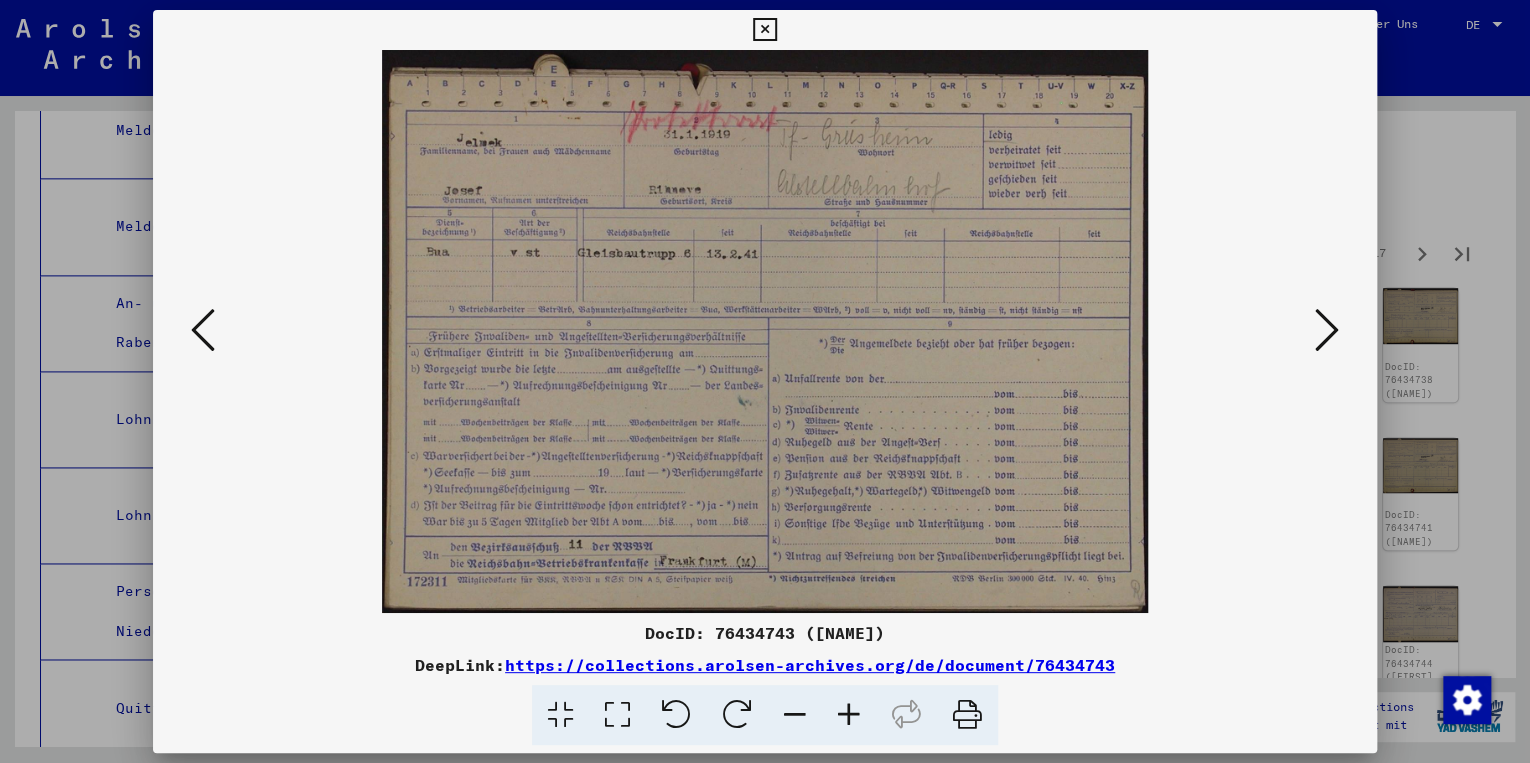 click at bounding box center [1327, 330] 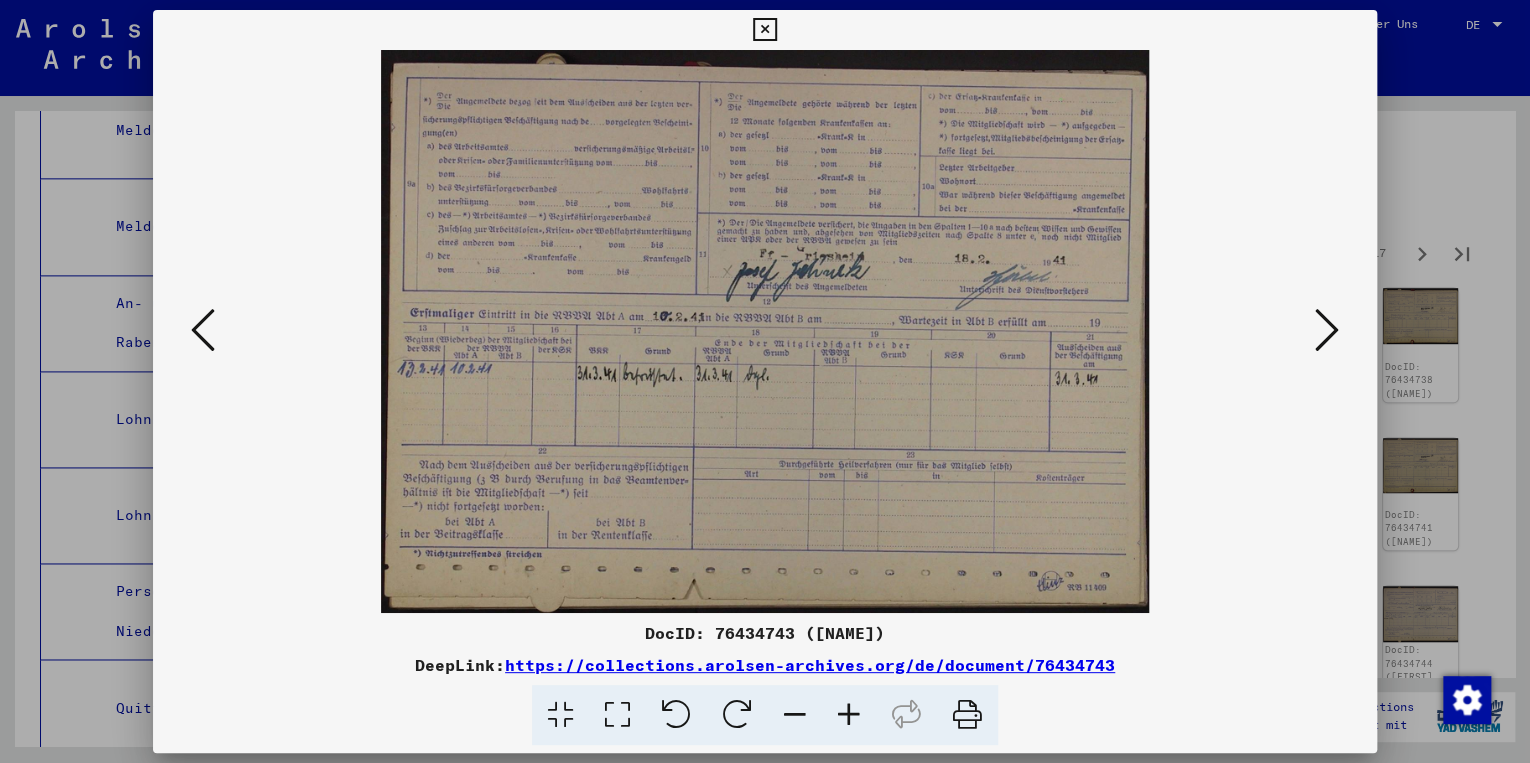click at bounding box center [203, 330] 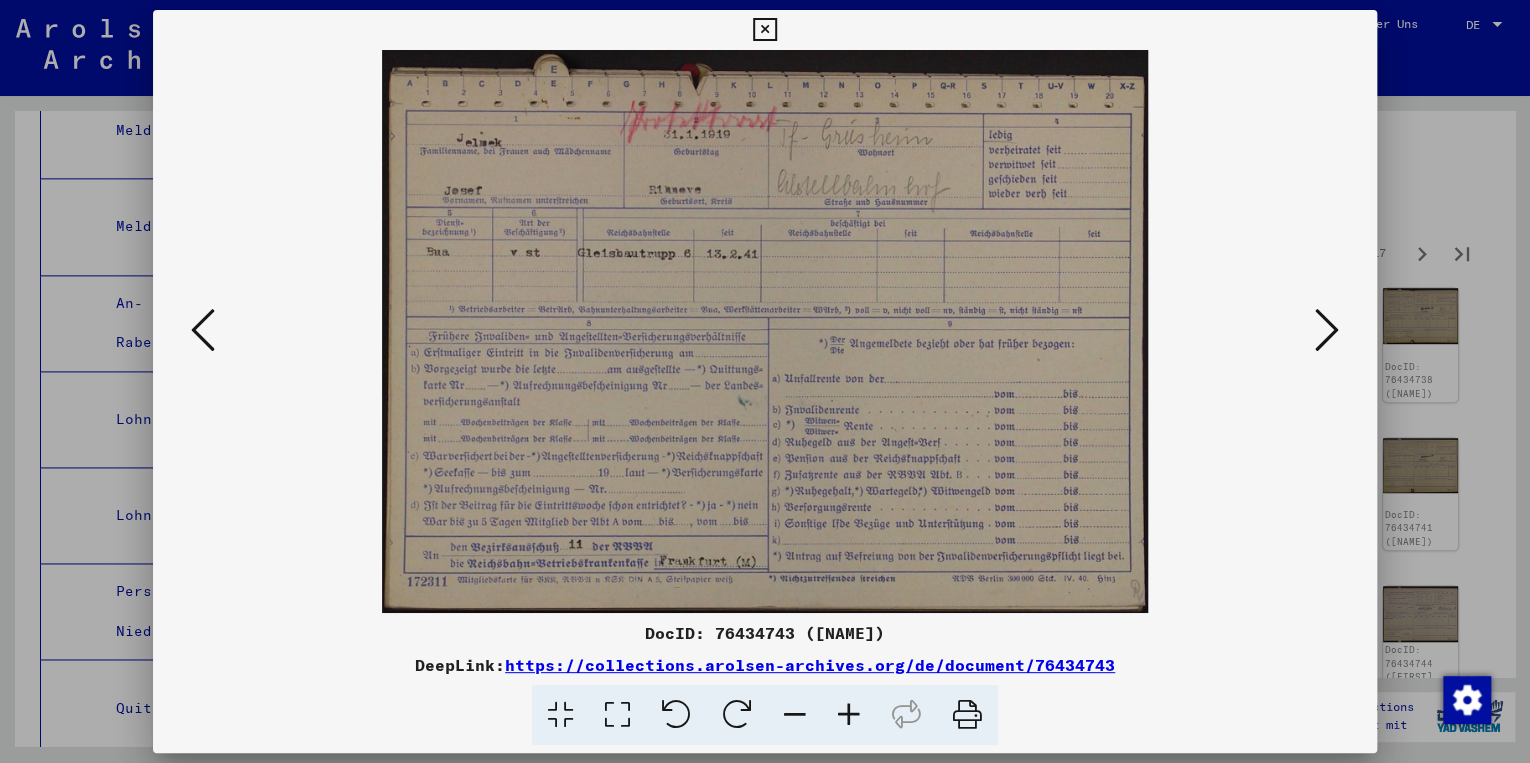 click on "https://collections.arolsen-archives.org/de/document/76434743" at bounding box center (810, 665) 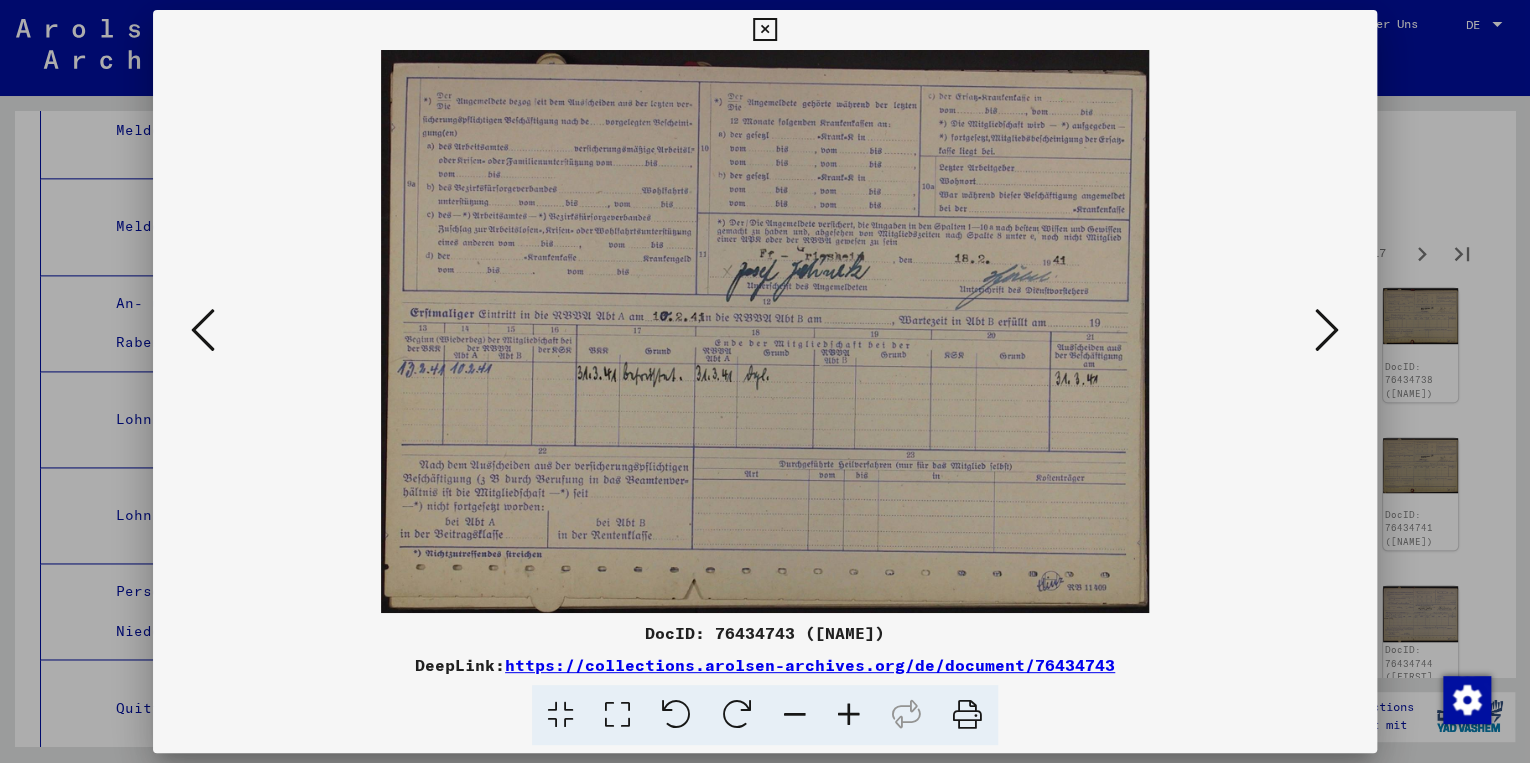 click at bounding box center [1327, 330] 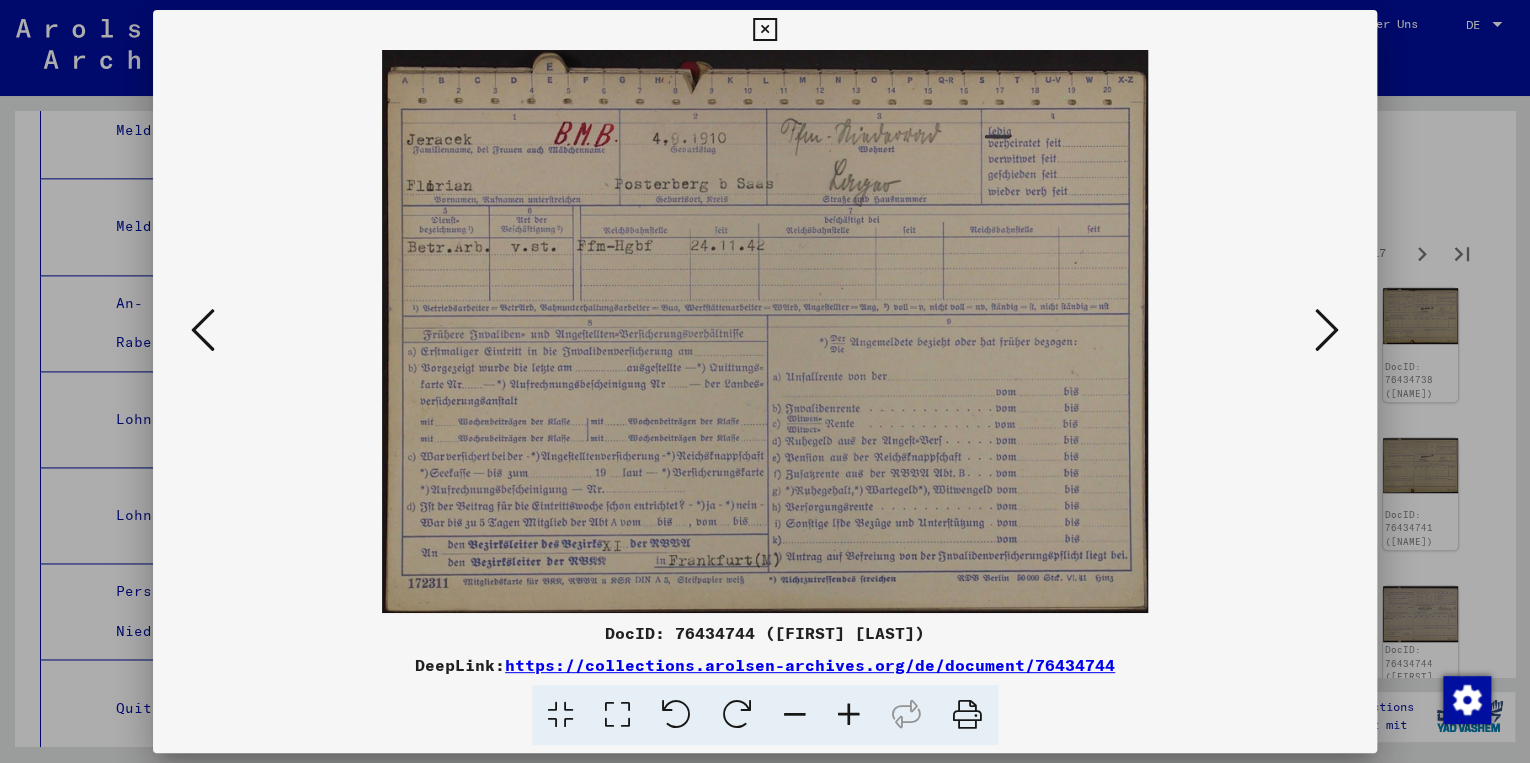 click at bounding box center [1327, 330] 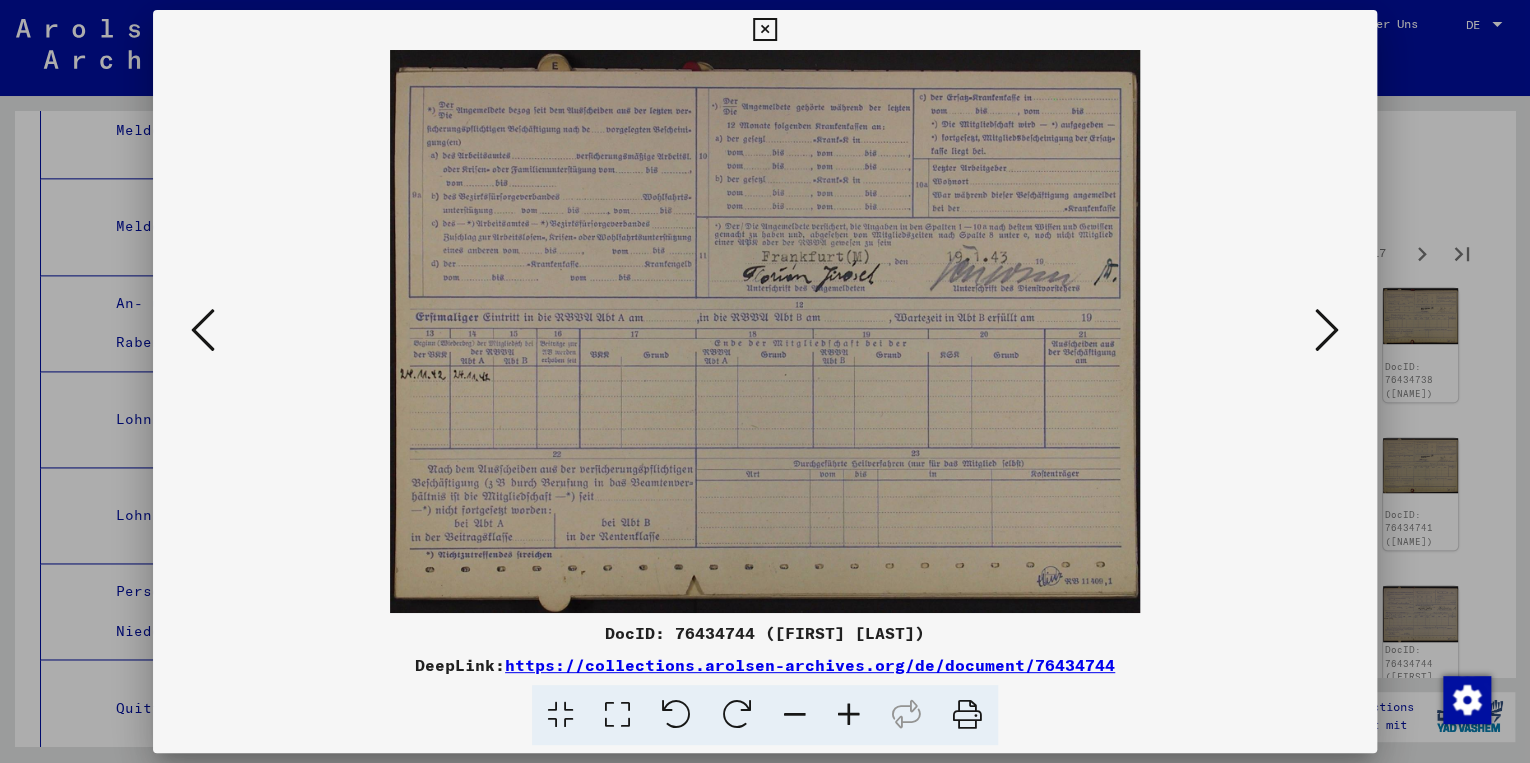 click at bounding box center [1327, 330] 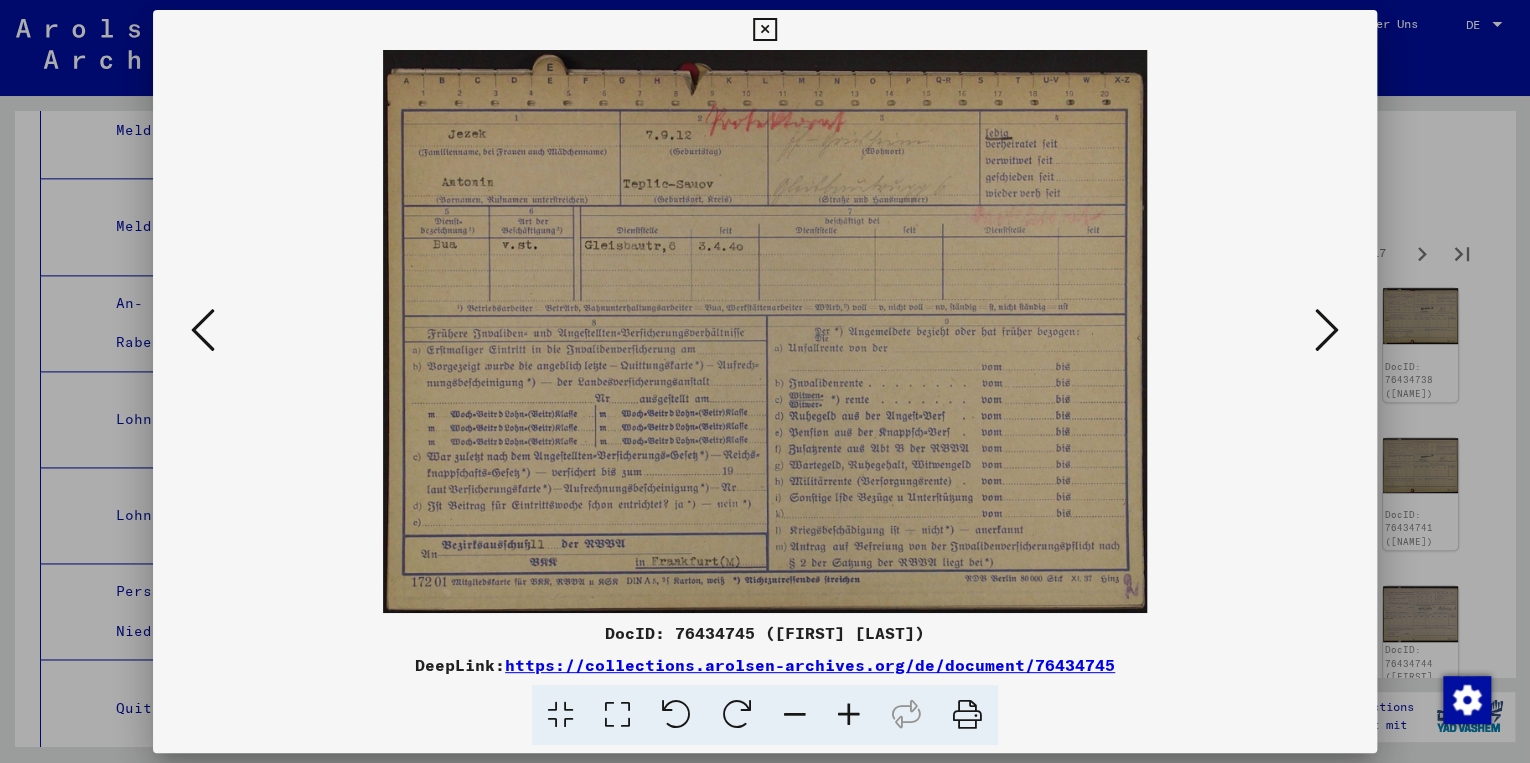 click on "https://collections.arolsen-archives.org/de/document/76434745" at bounding box center [810, 665] 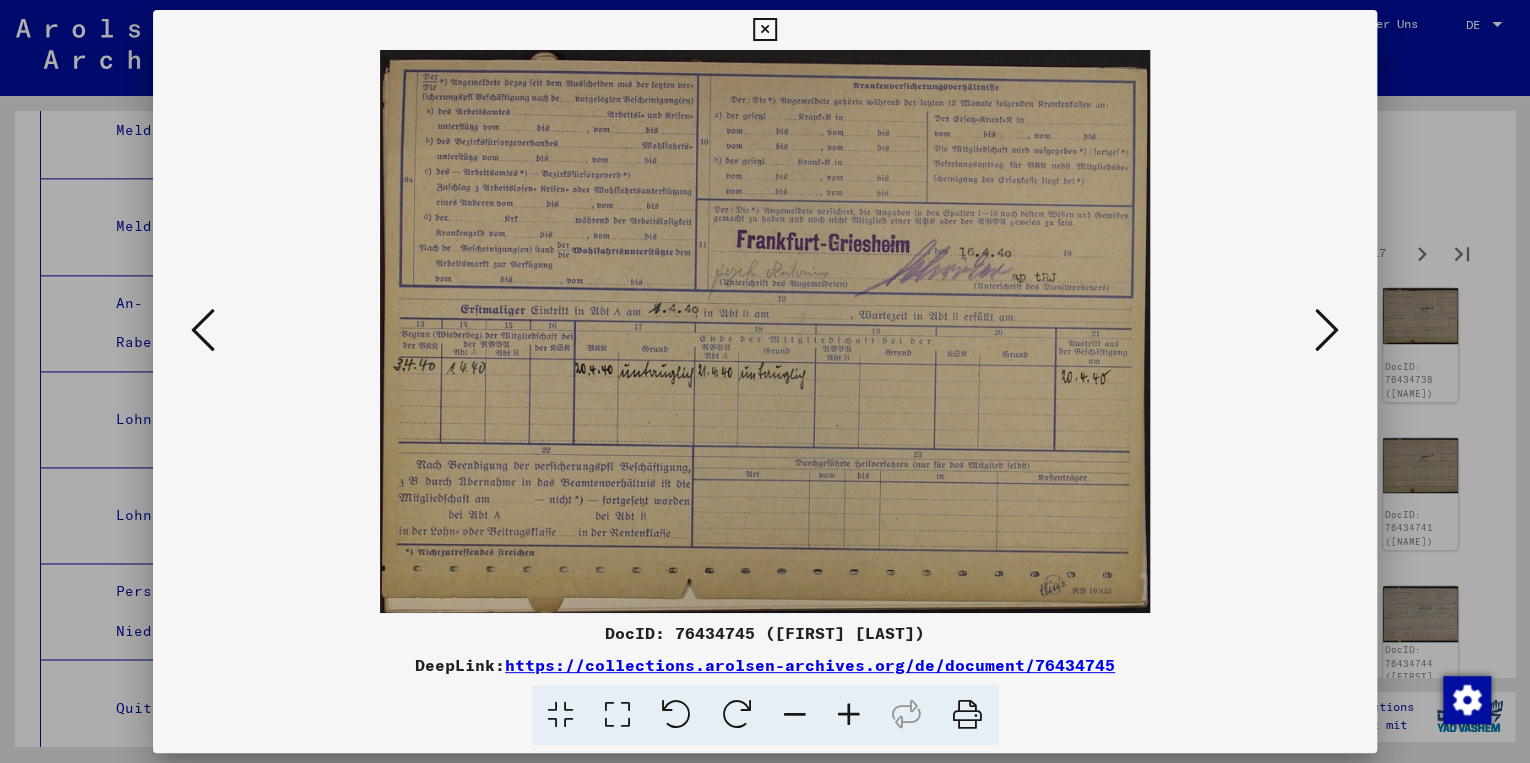 click at bounding box center [1327, 330] 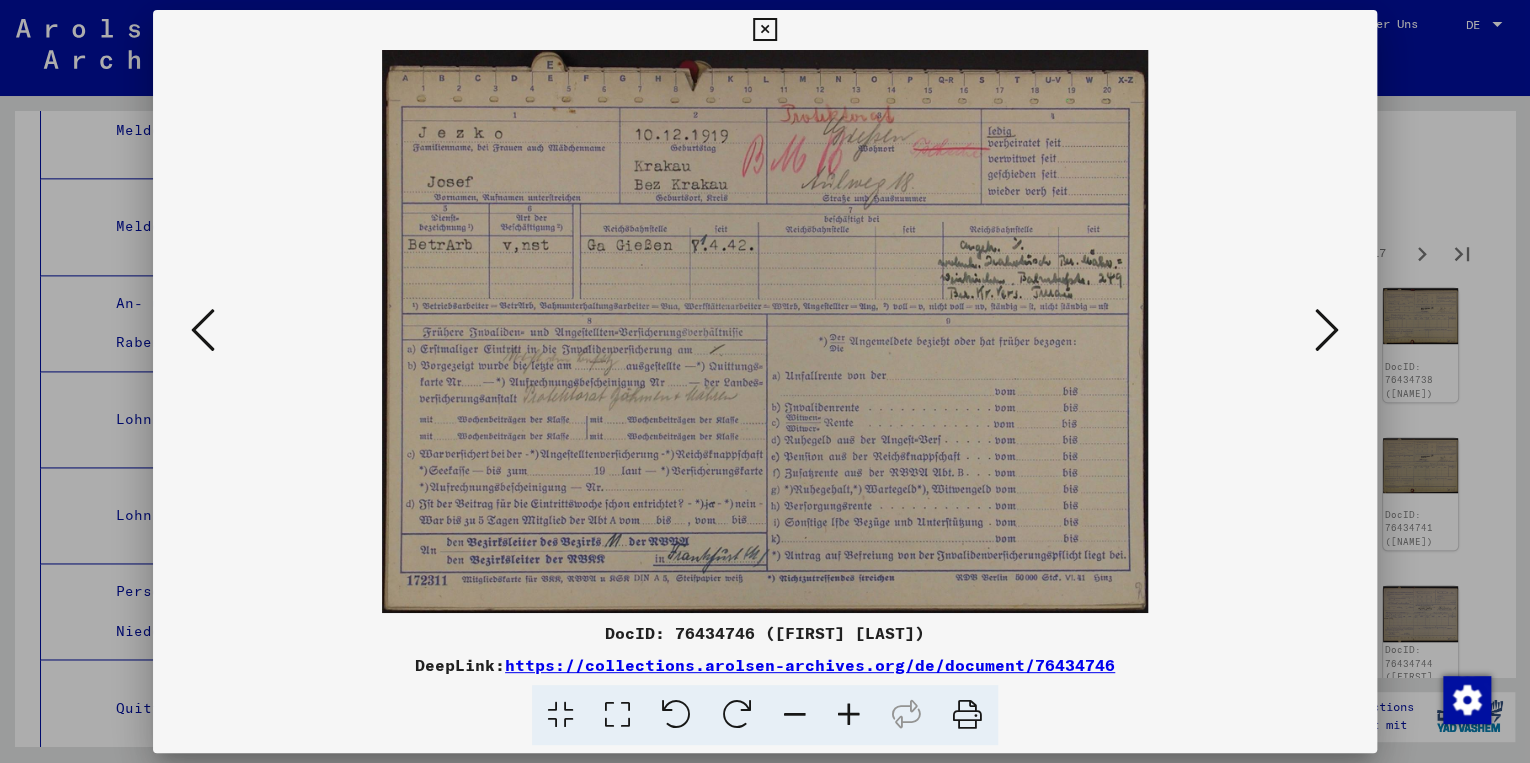 click at bounding box center (1327, 330) 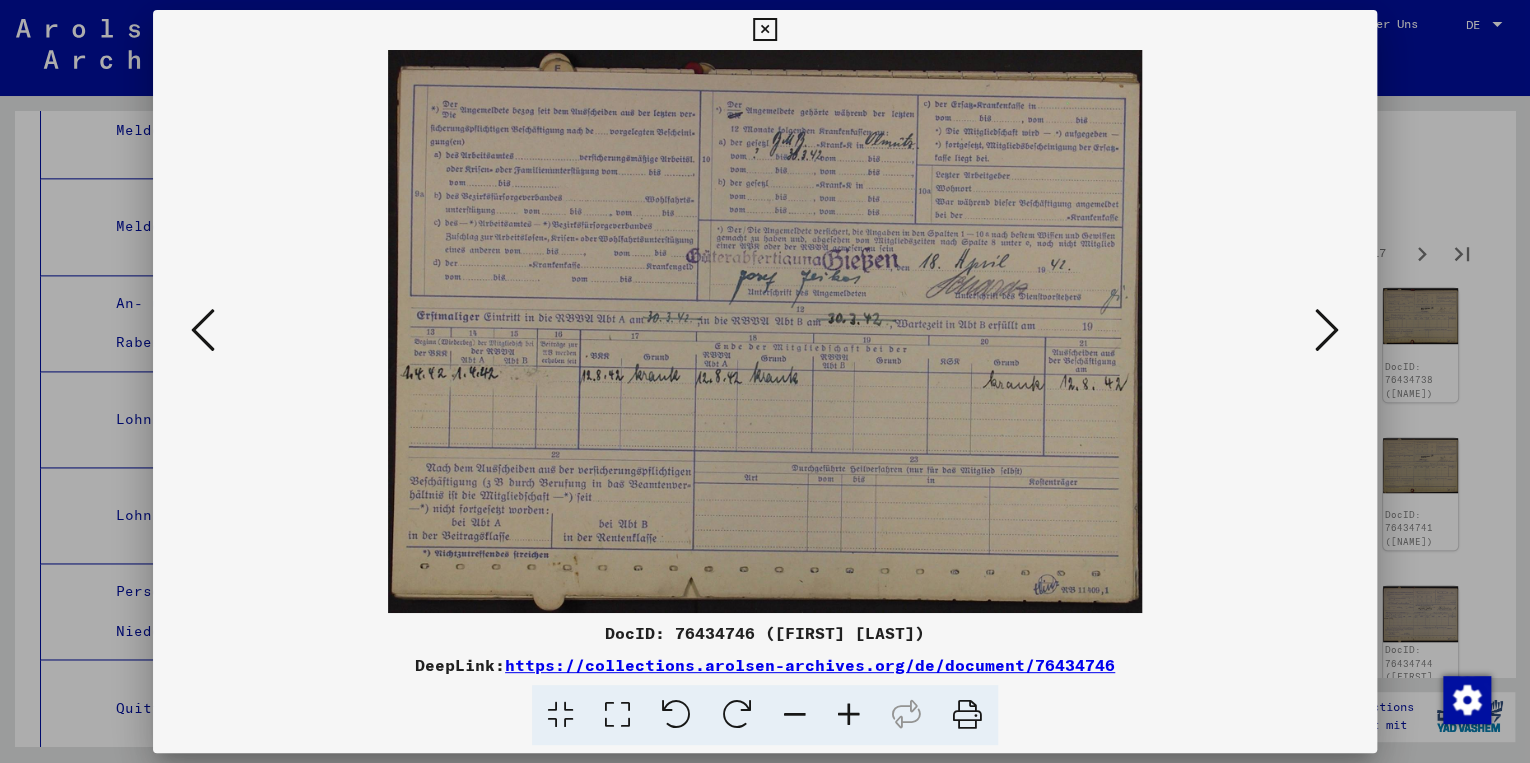 click at bounding box center [1327, 330] 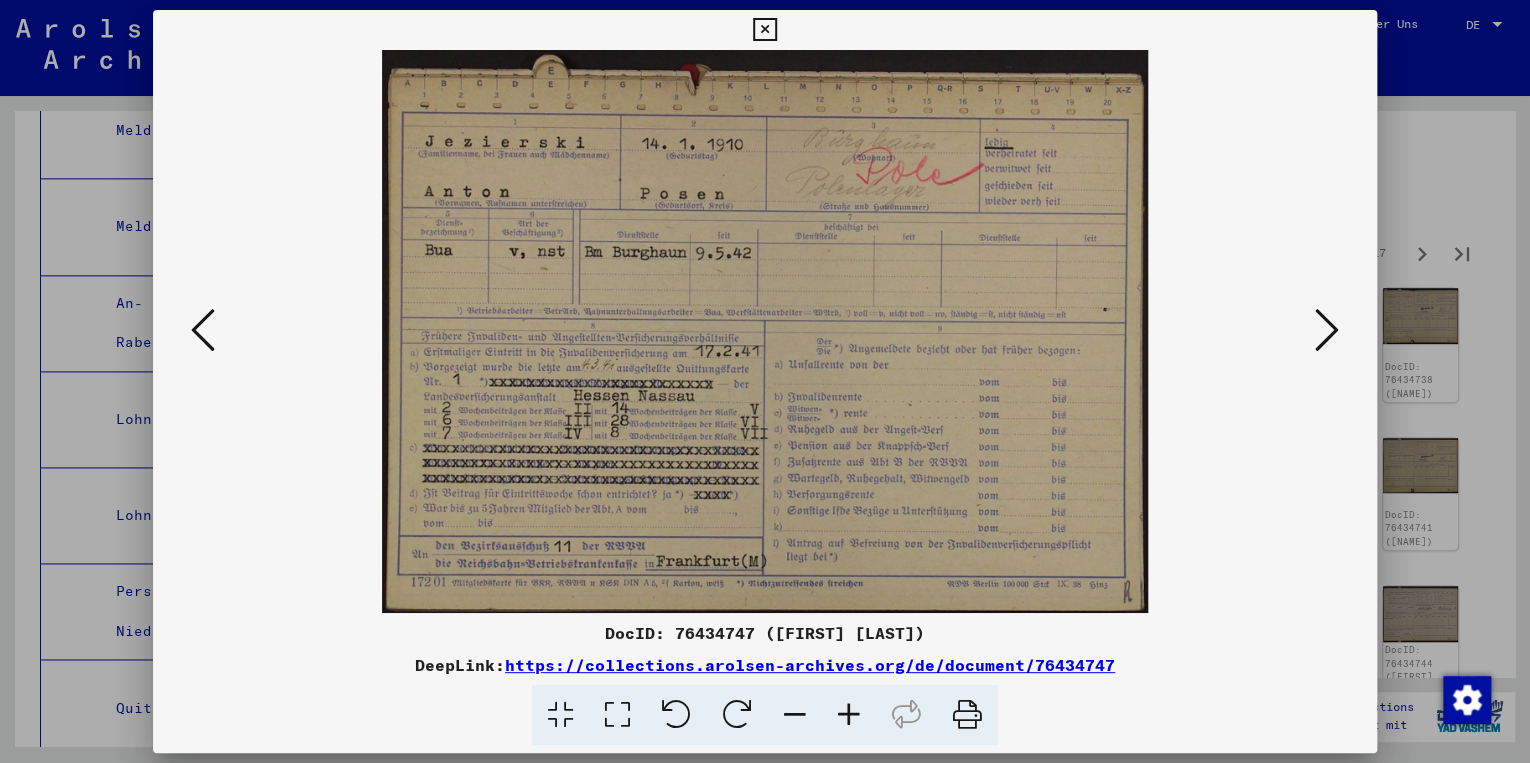 click at bounding box center (1327, 330) 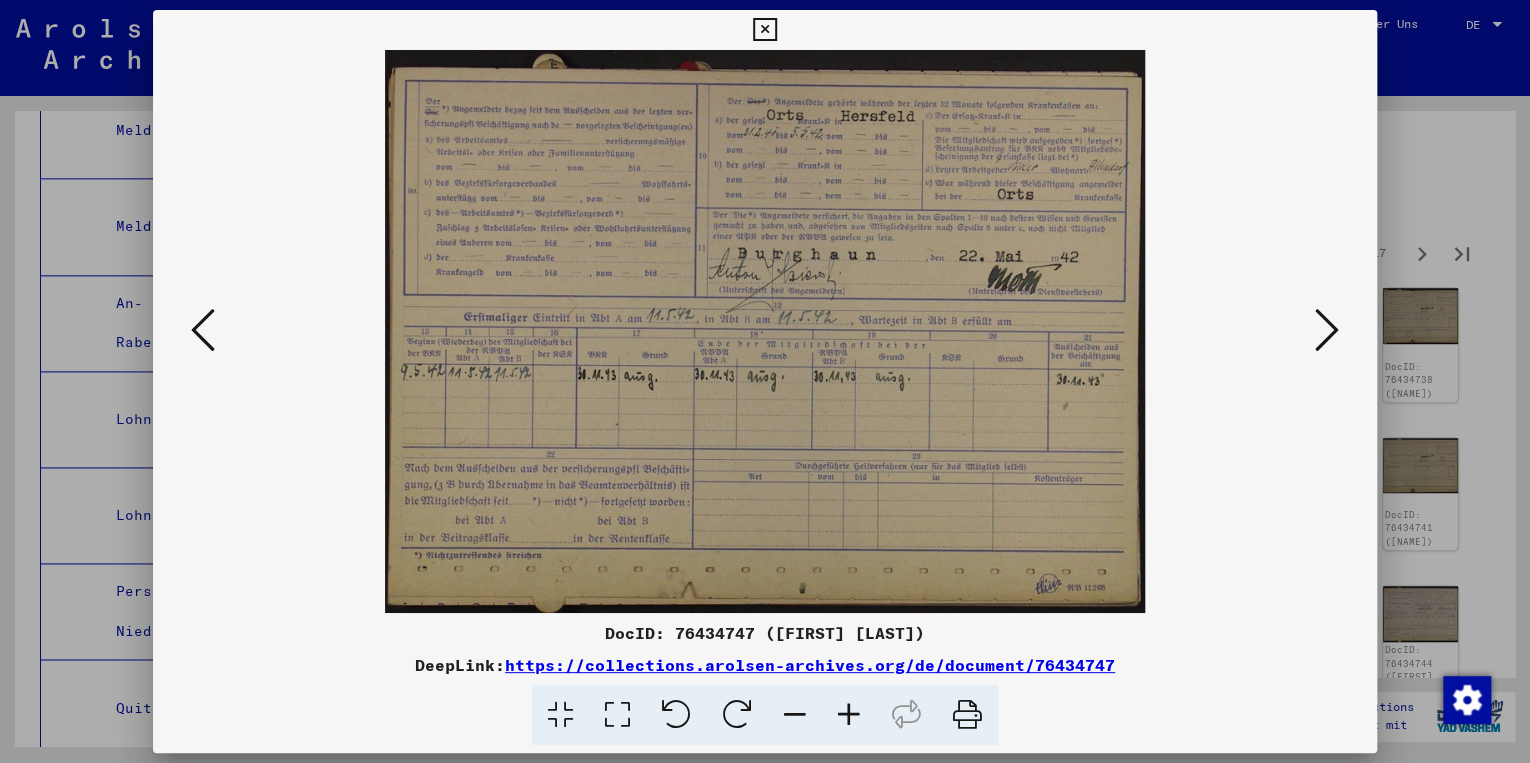 click at bounding box center [1327, 330] 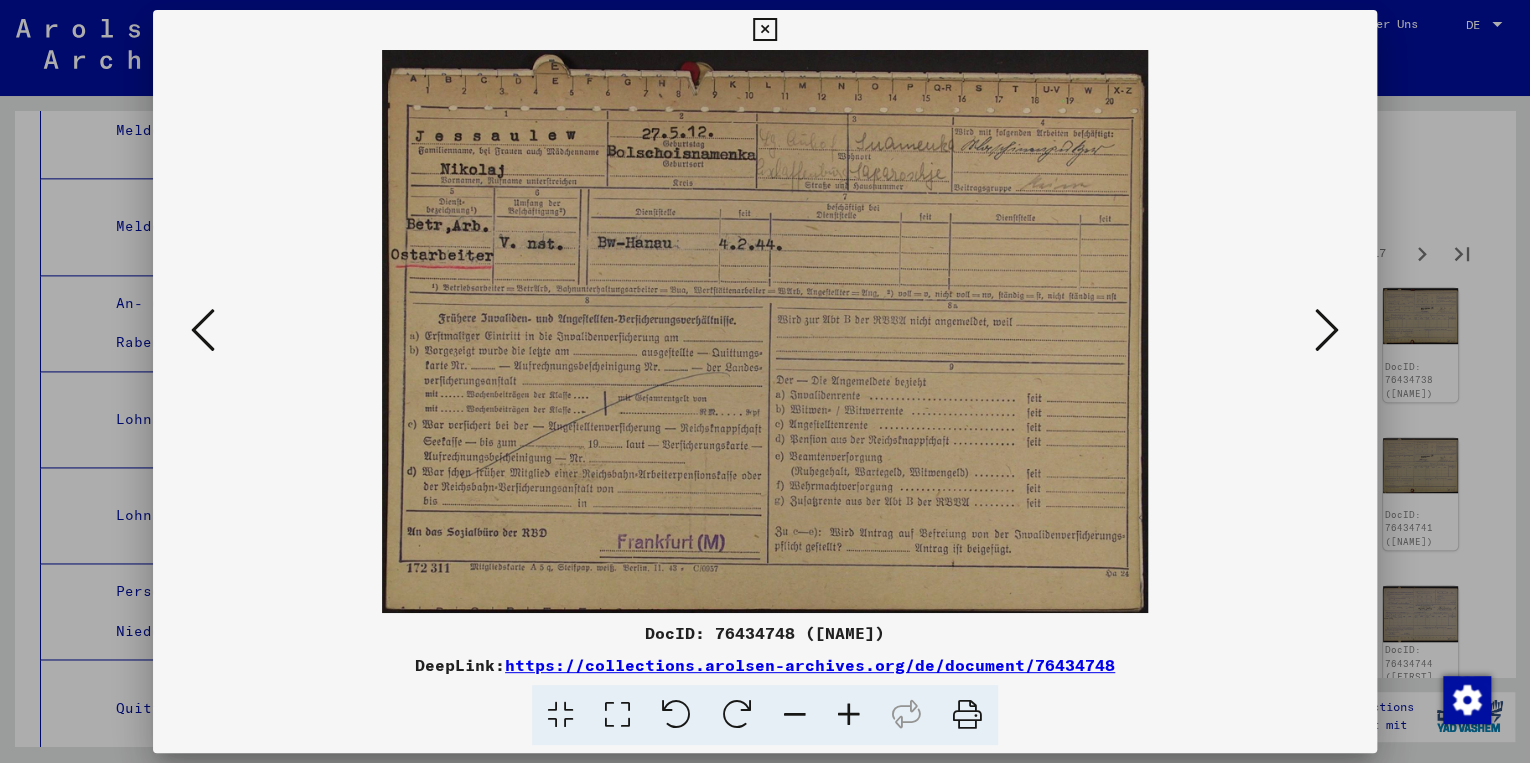 click at bounding box center (1327, 330) 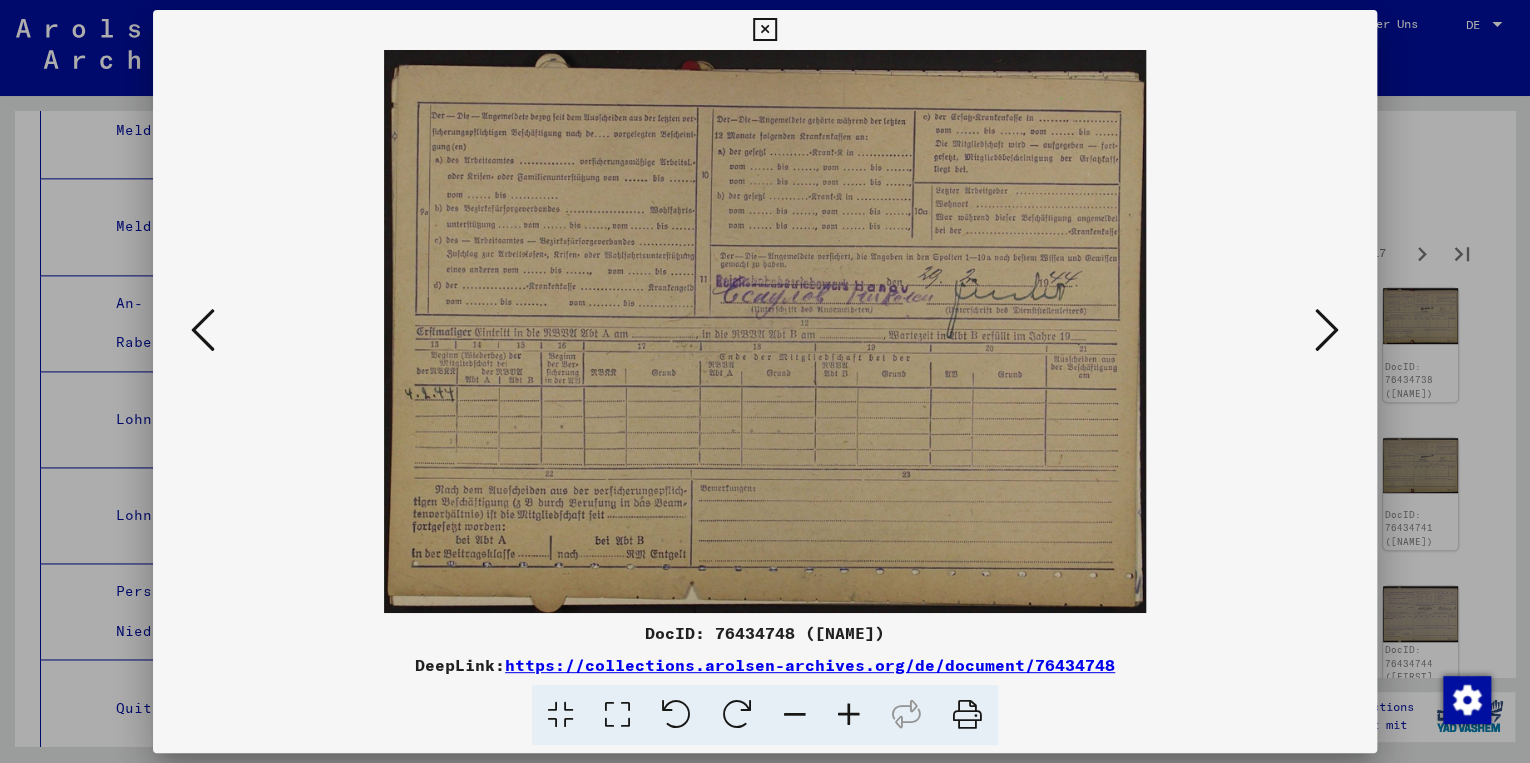 click at bounding box center [1327, 330] 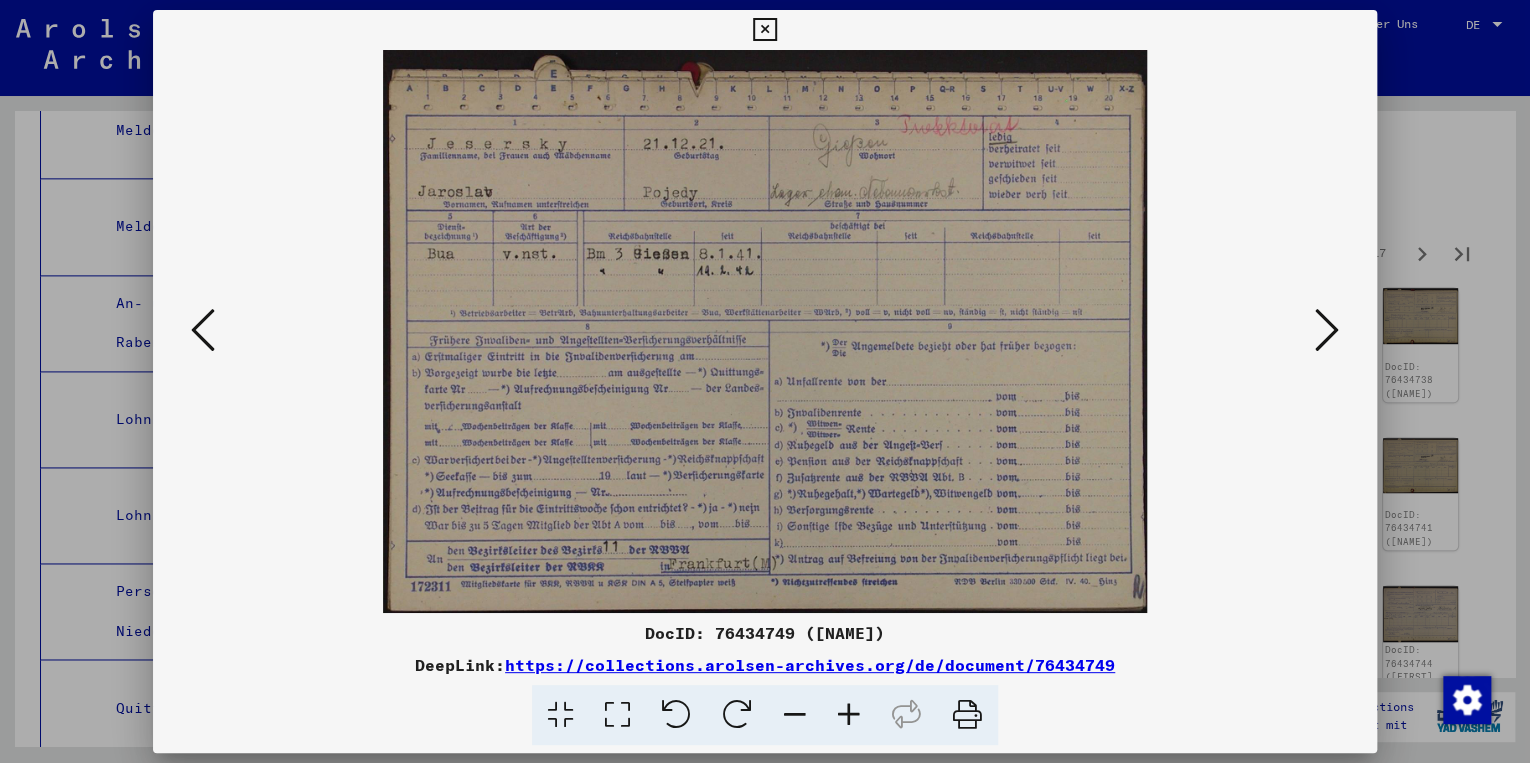 click at bounding box center (1327, 330) 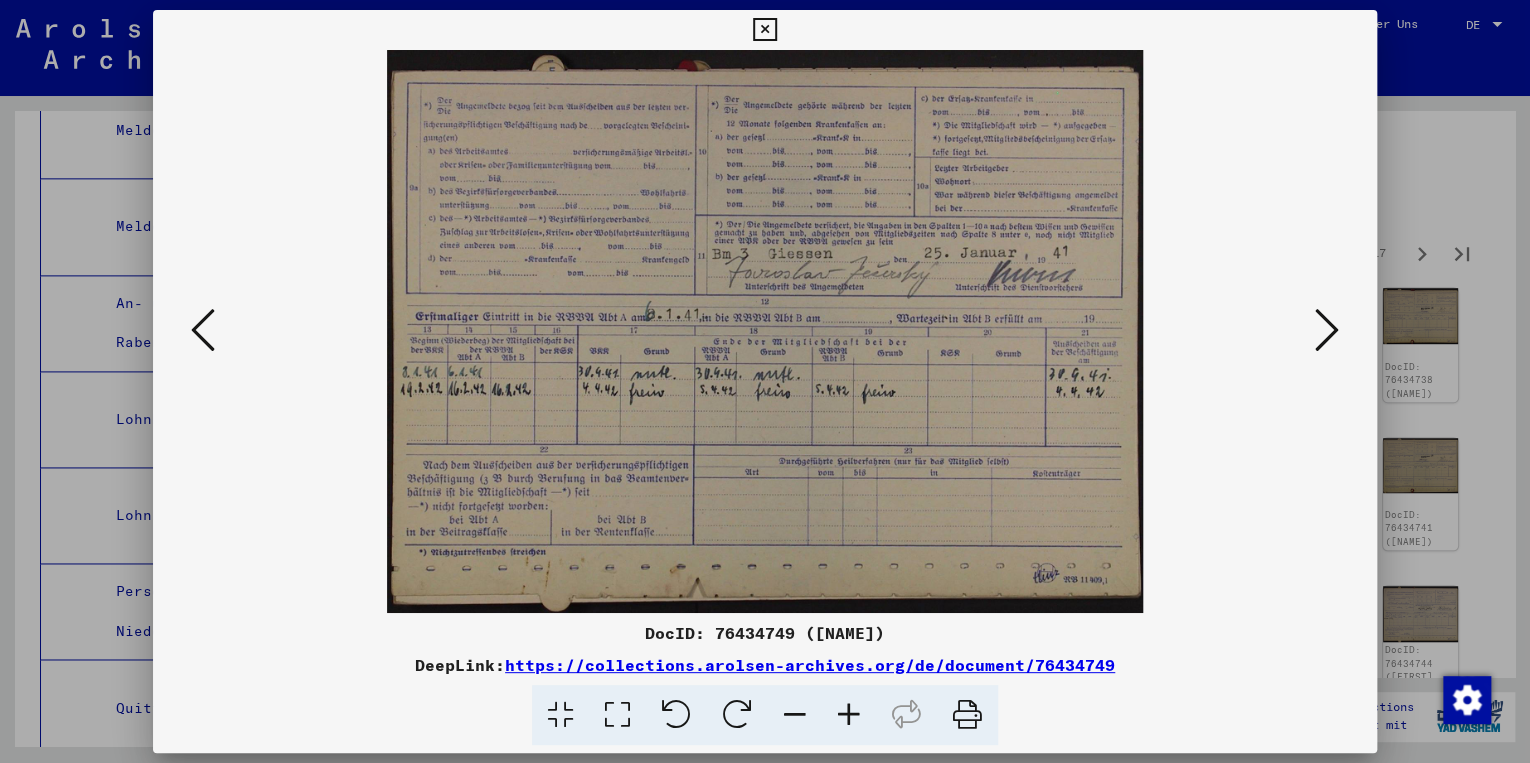 click at bounding box center [1327, 330] 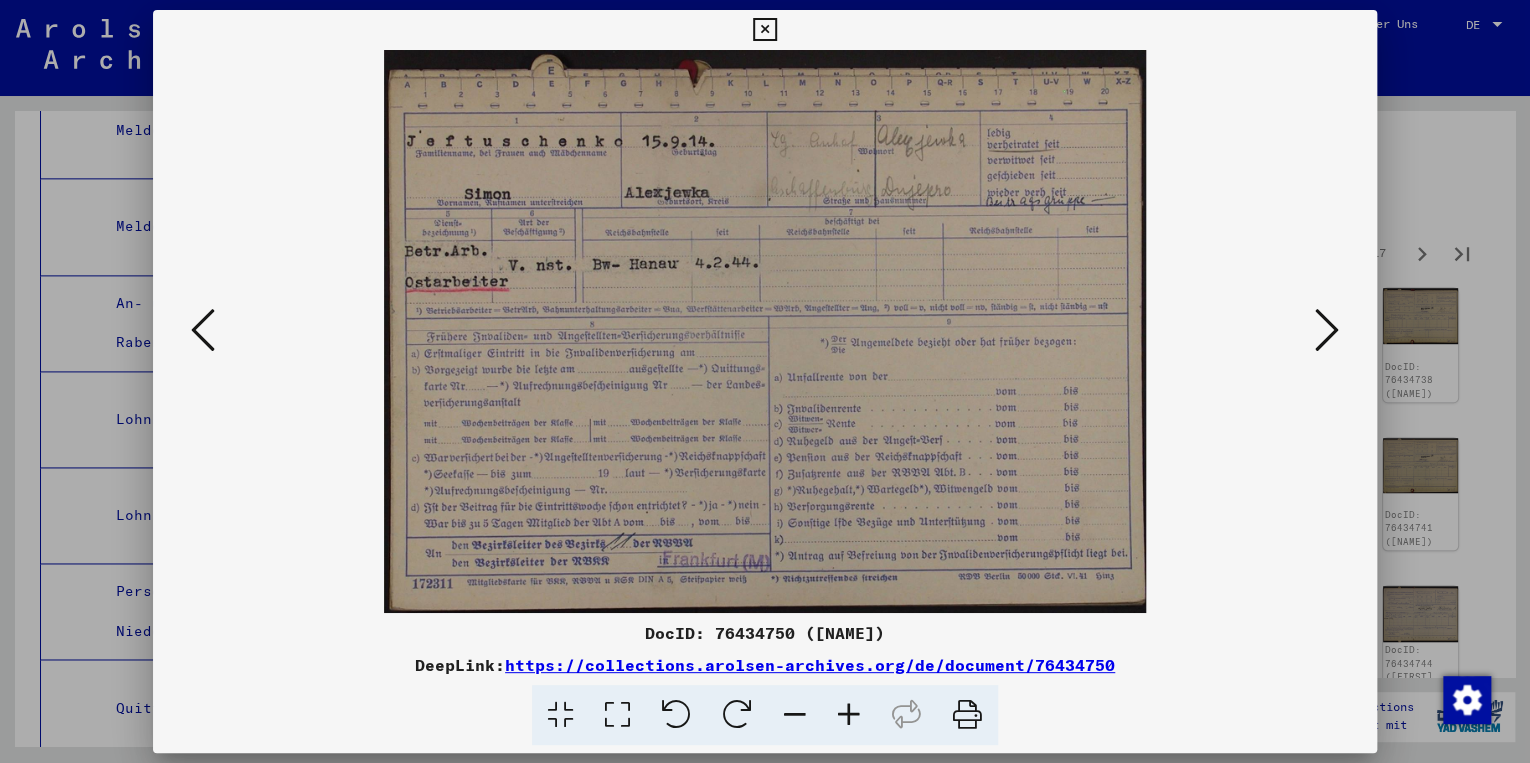 click at bounding box center (1327, 330) 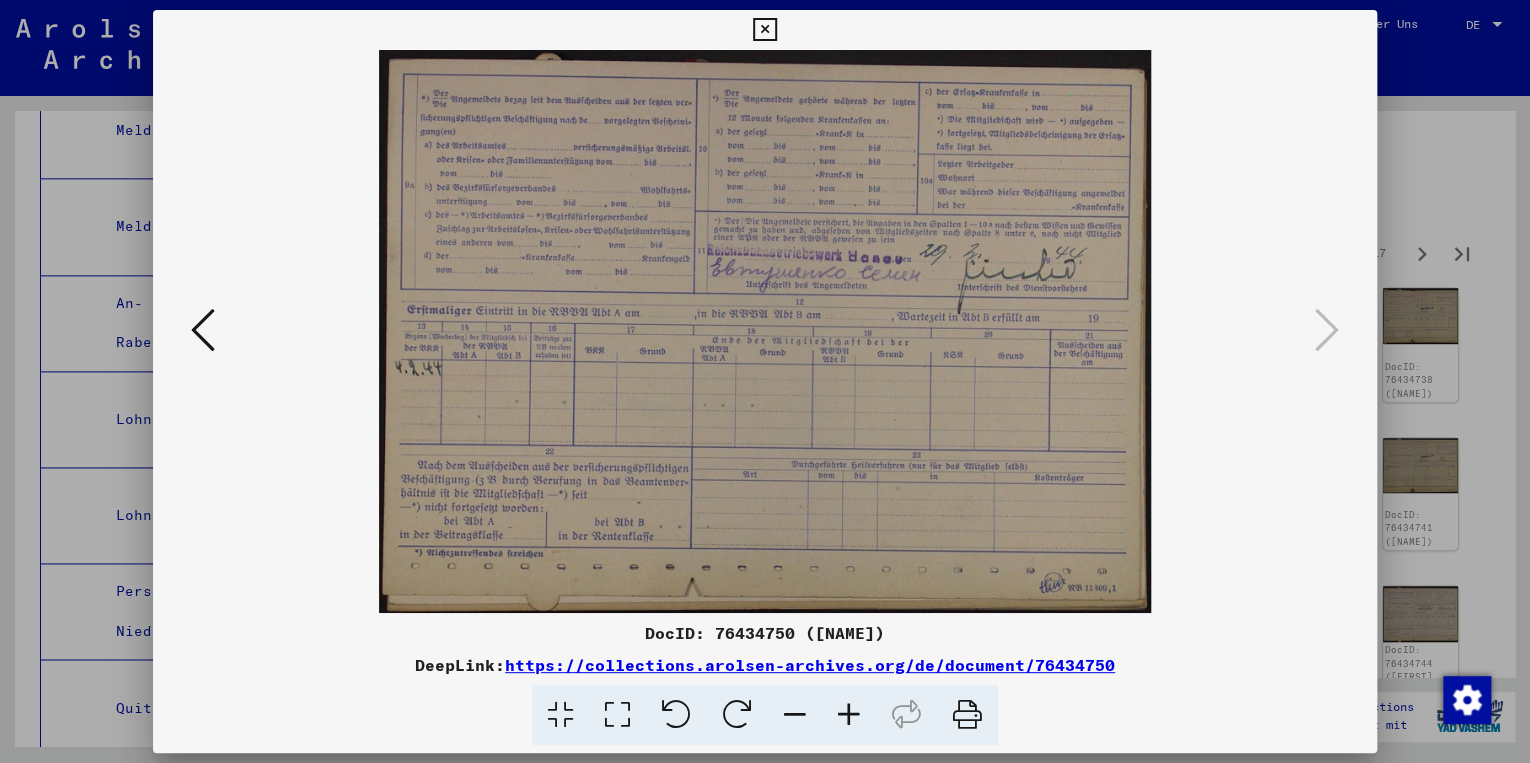 click at bounding box center (764, 30) 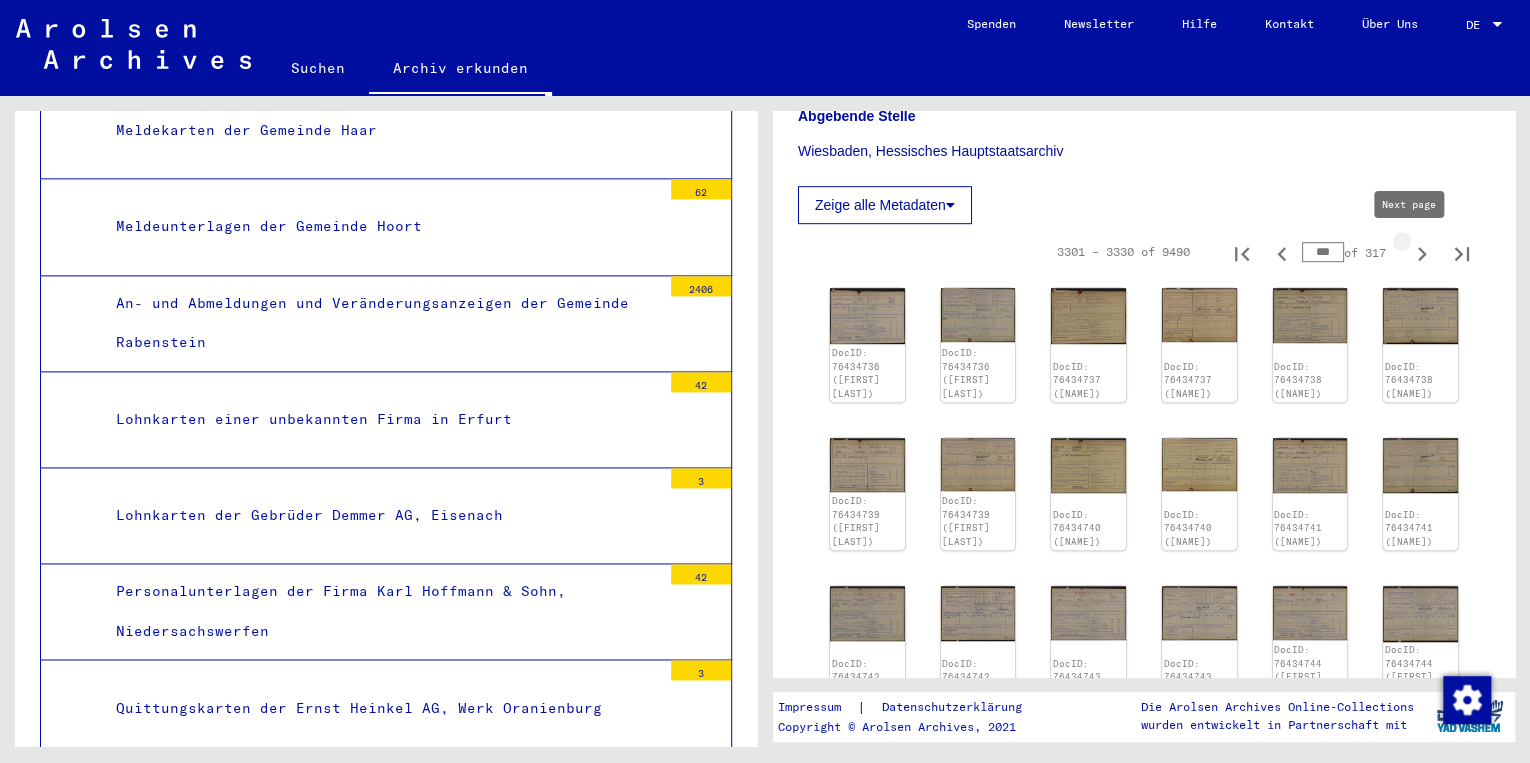 click 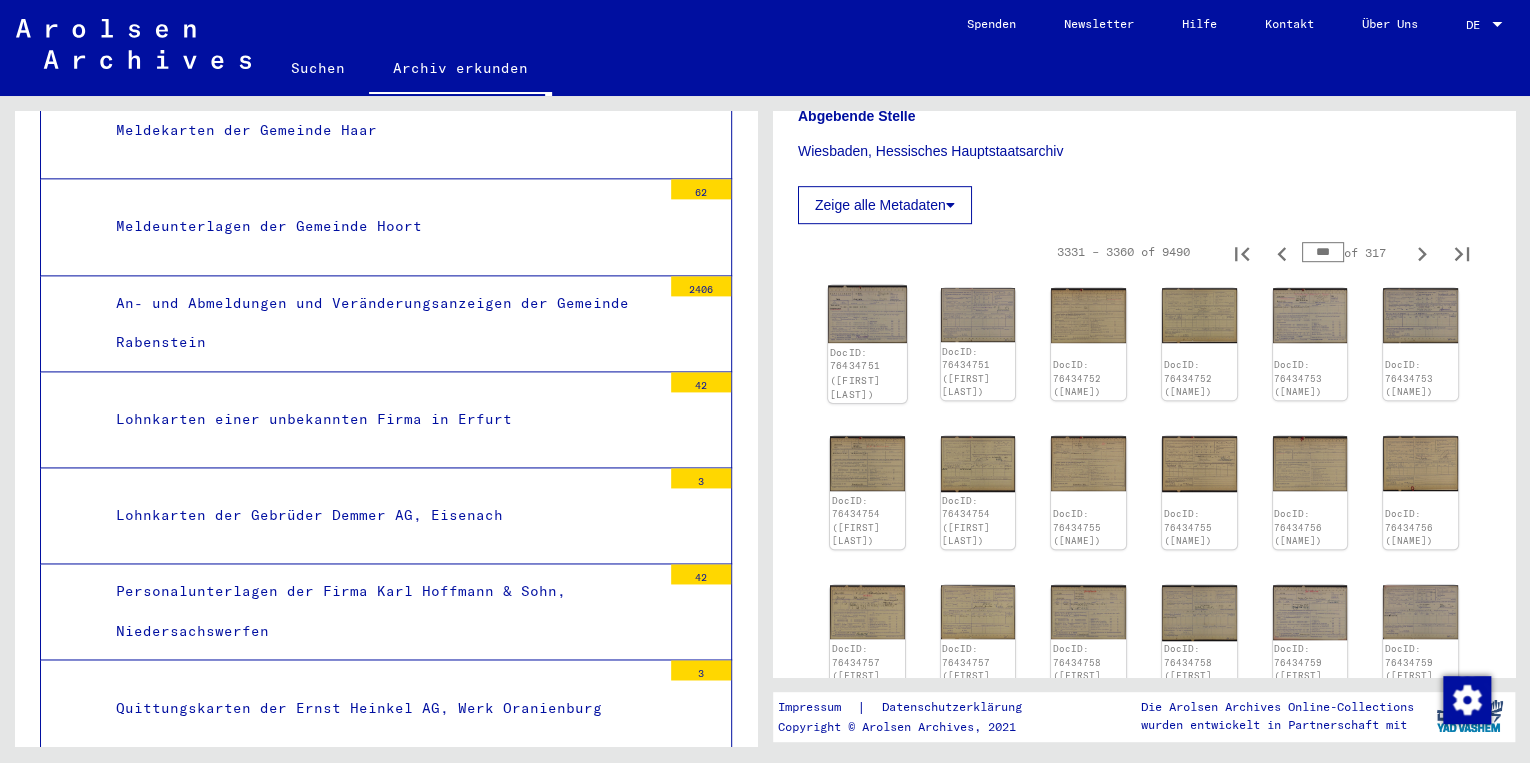 click 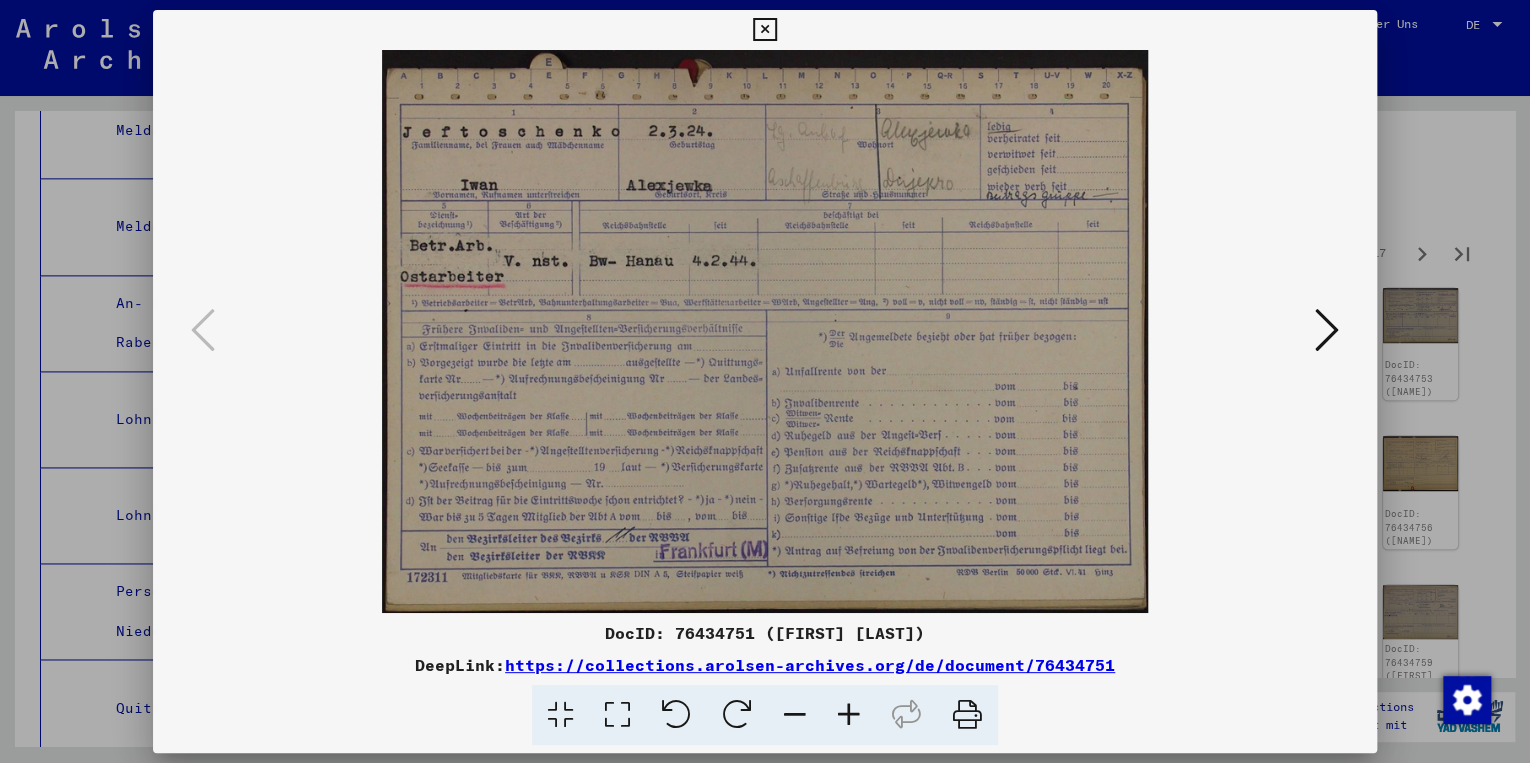 click at bounding box center (1327, 330) 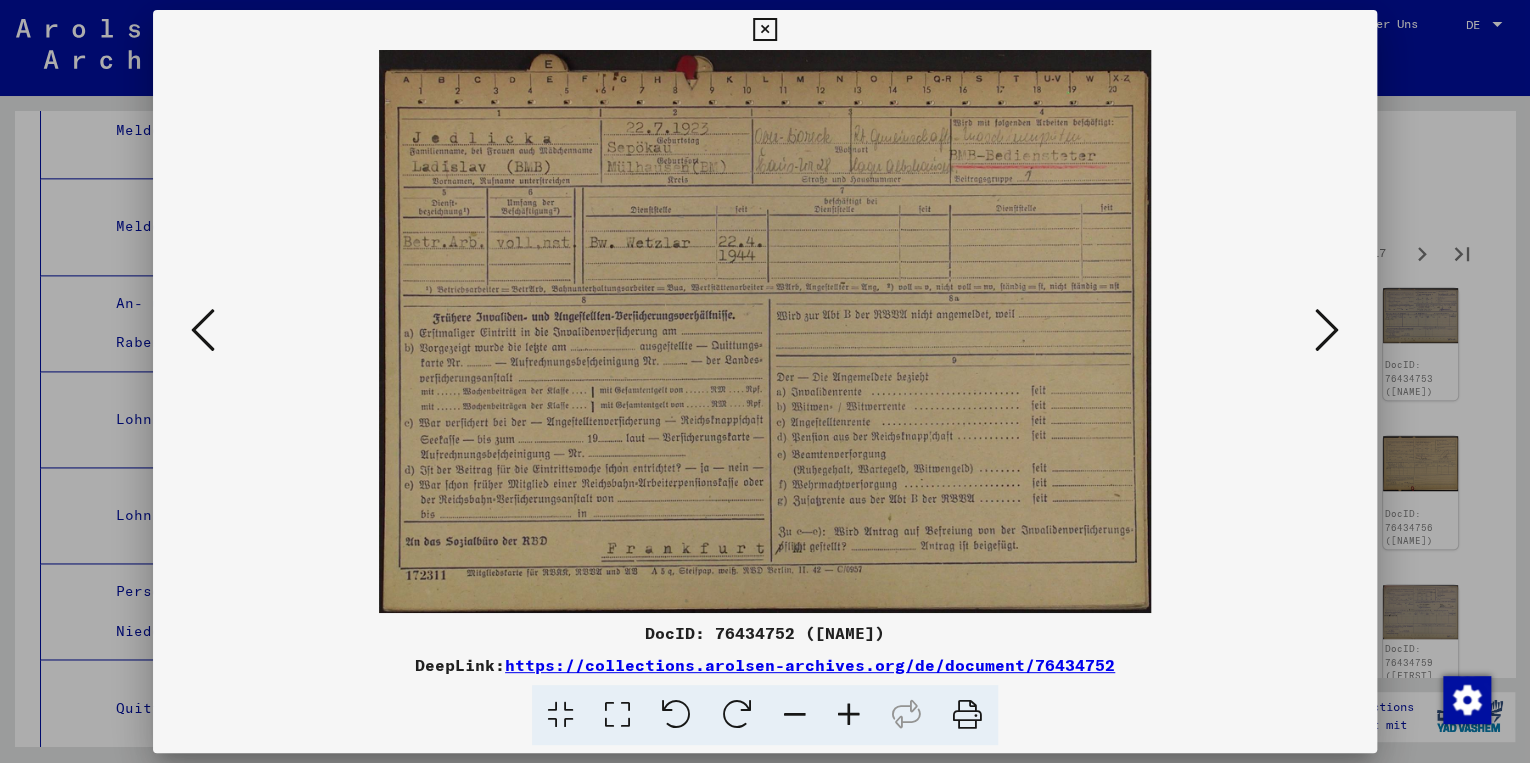 click at bounding box center [1327, 330] 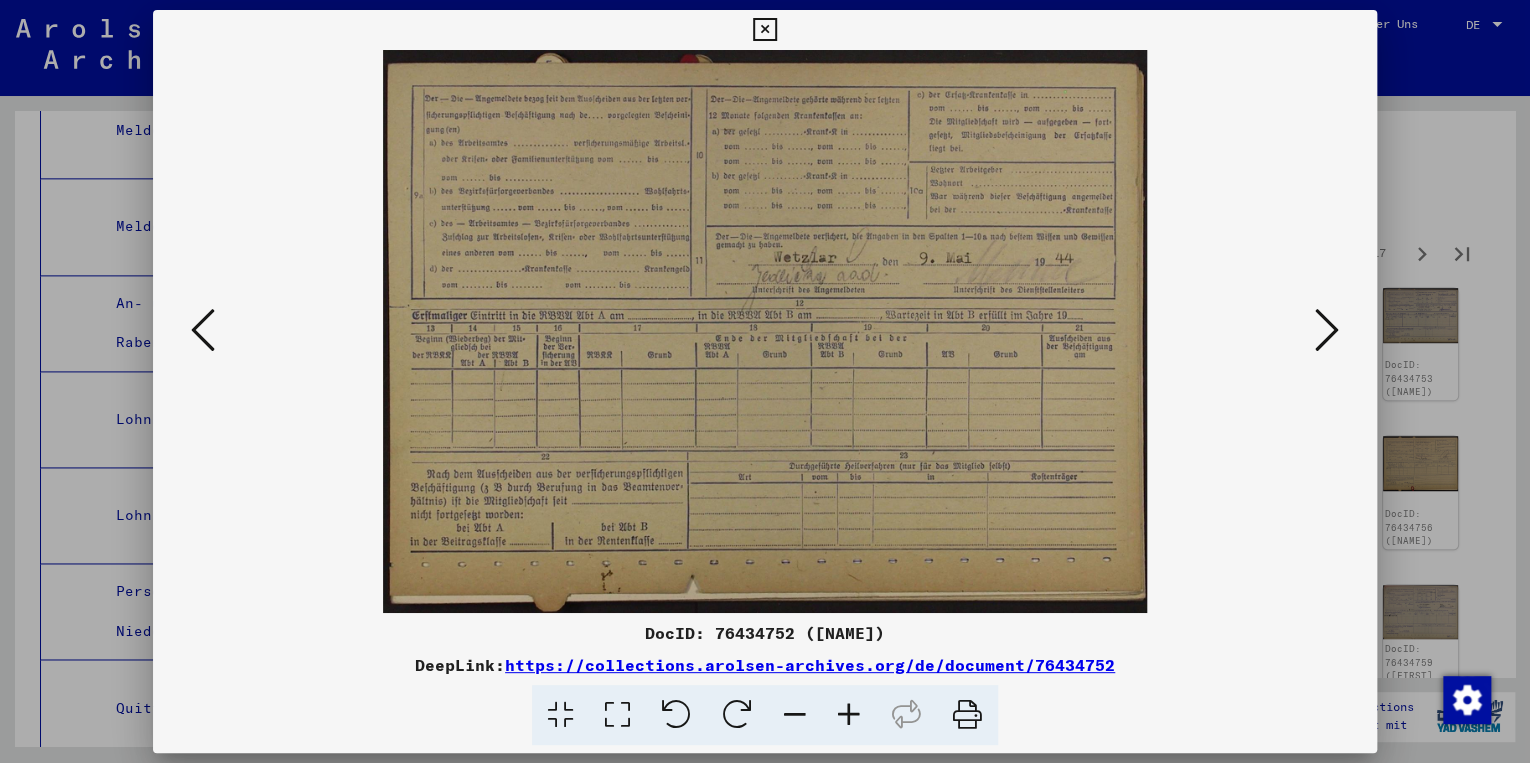 click at bounding box center (1327, 330) 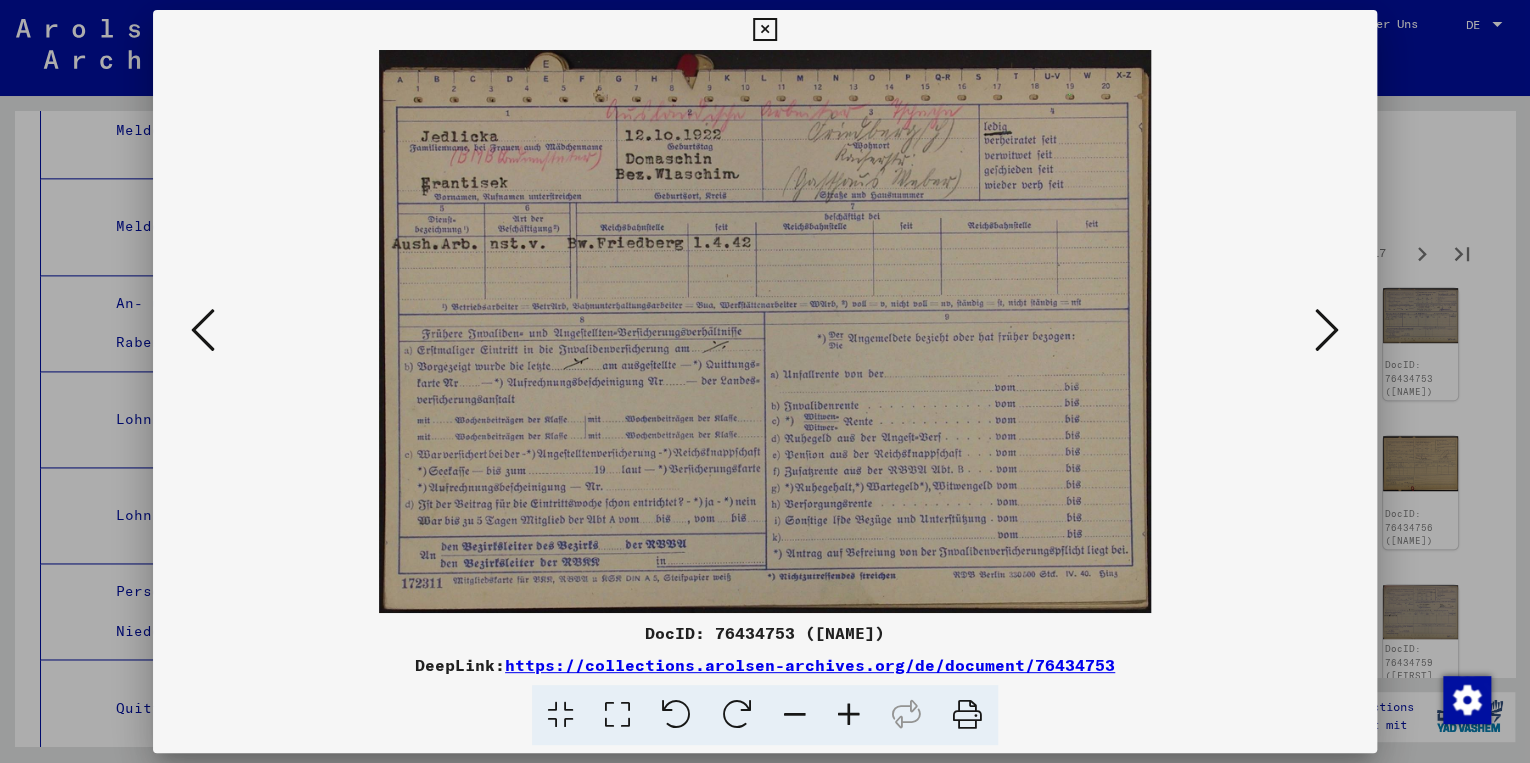 click at bounding box center [1327, 330] 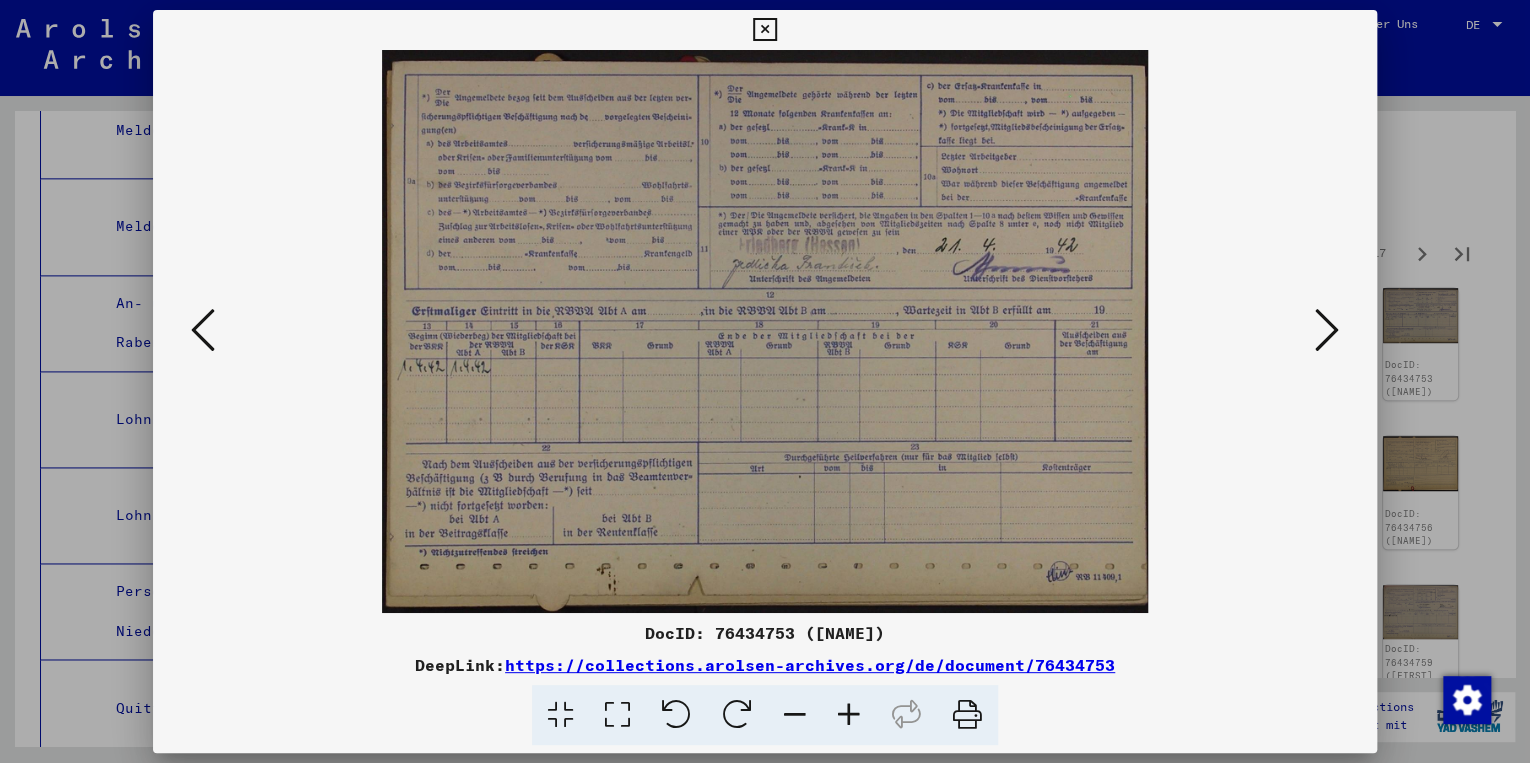 click at bounding box center (1327, 330) 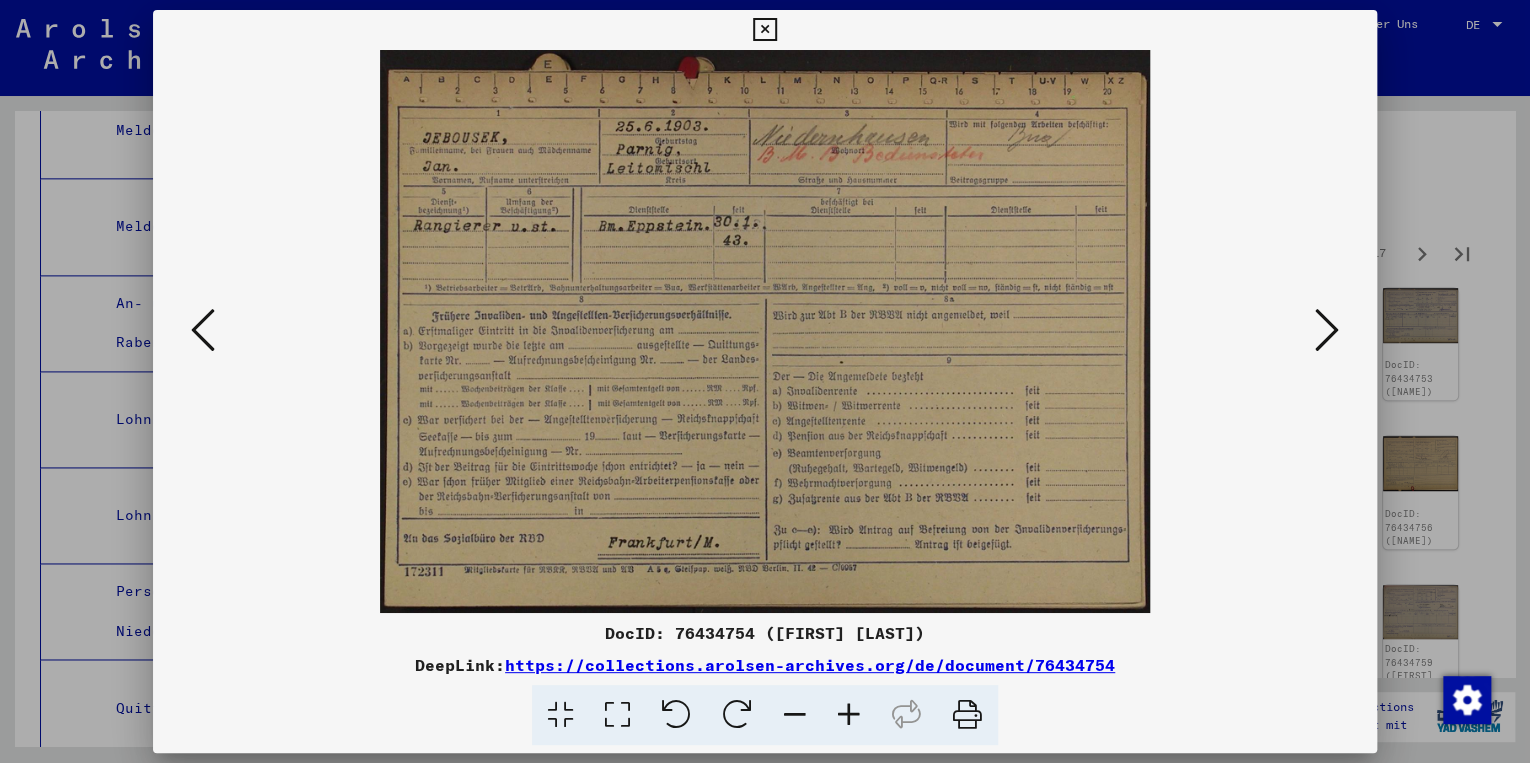 click at bounding box center (1327, 330) 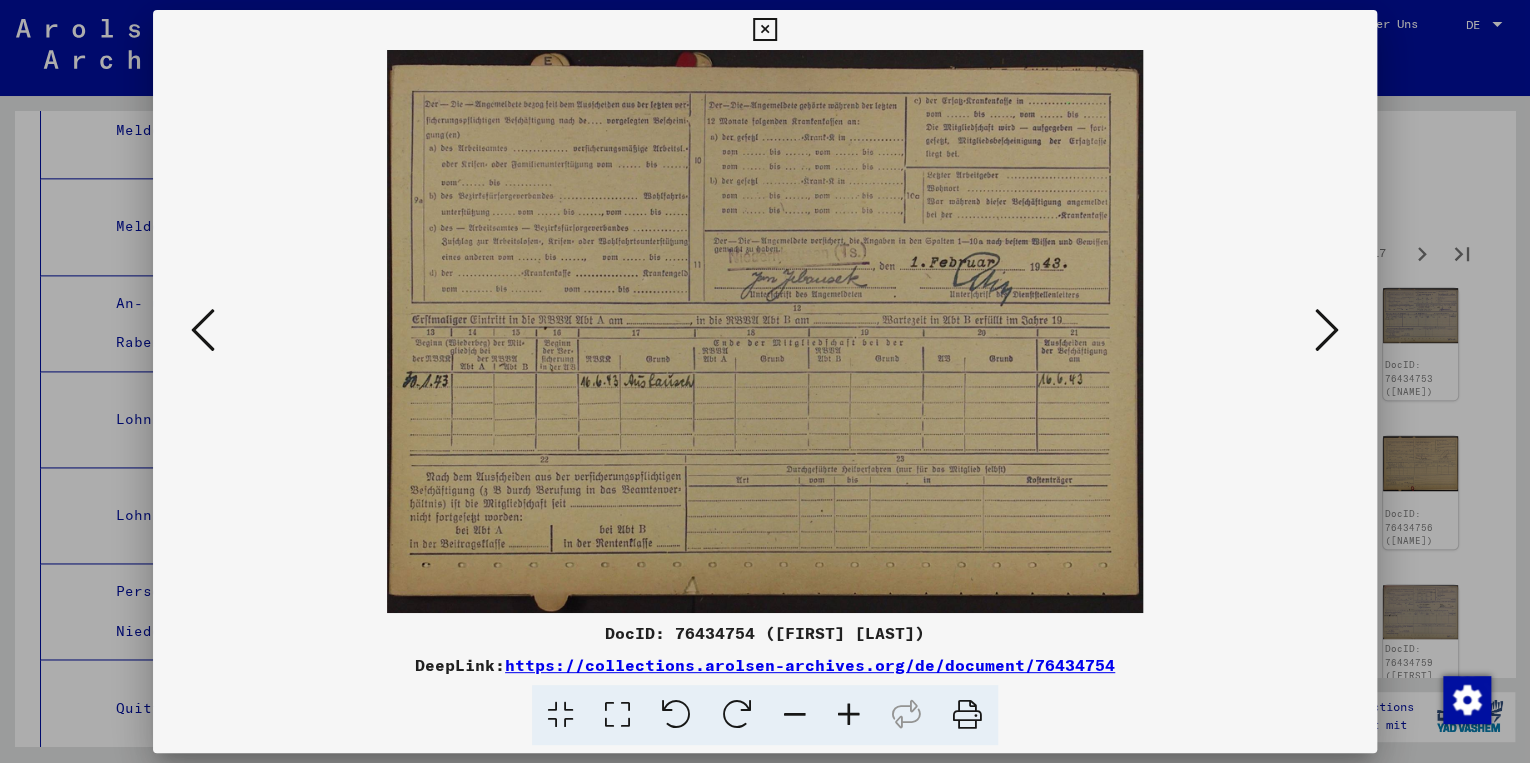 click at bounding box center [1327, 330] 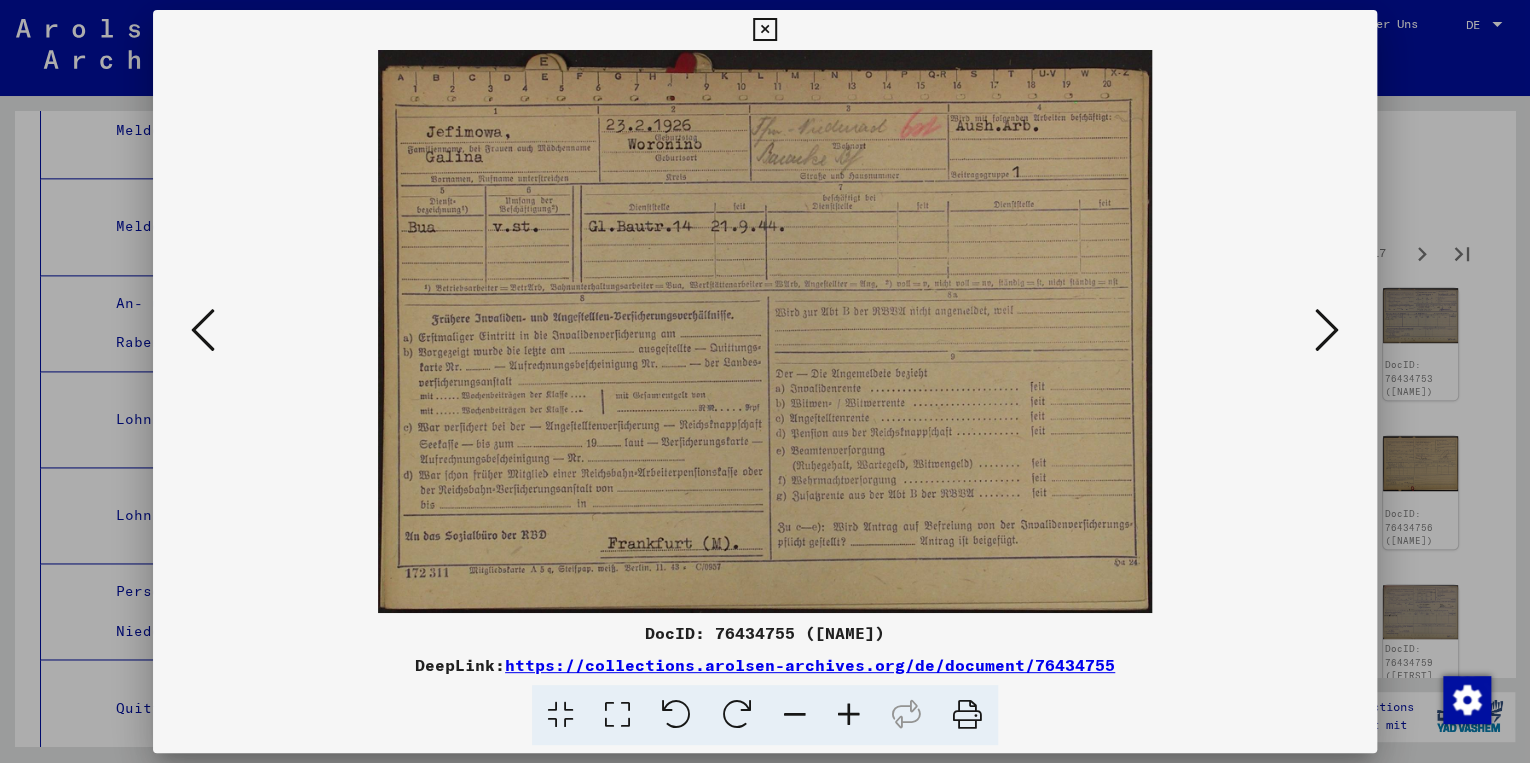 click at bounding box center (1327, 330) 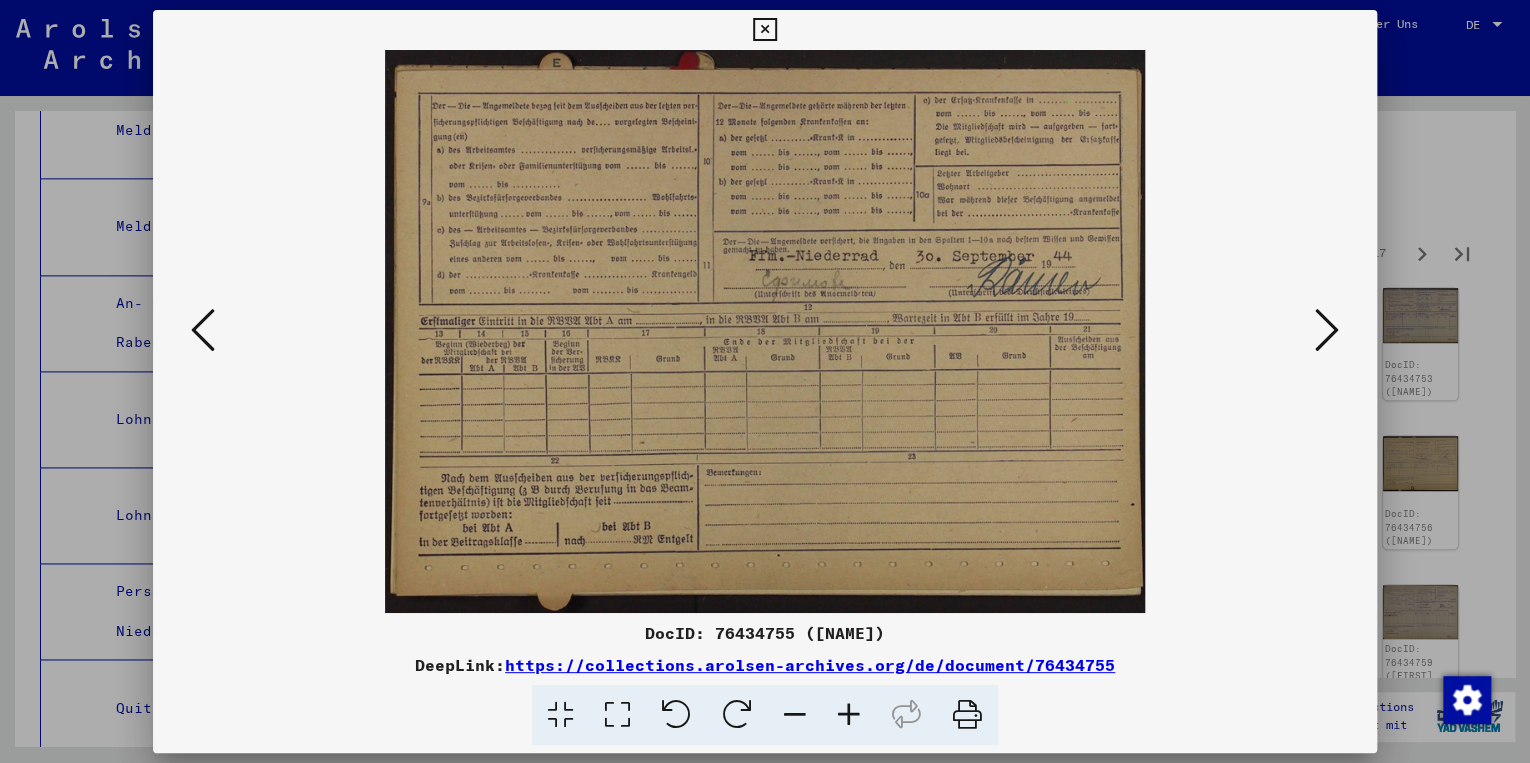 click at bounding box center (1327, 330) 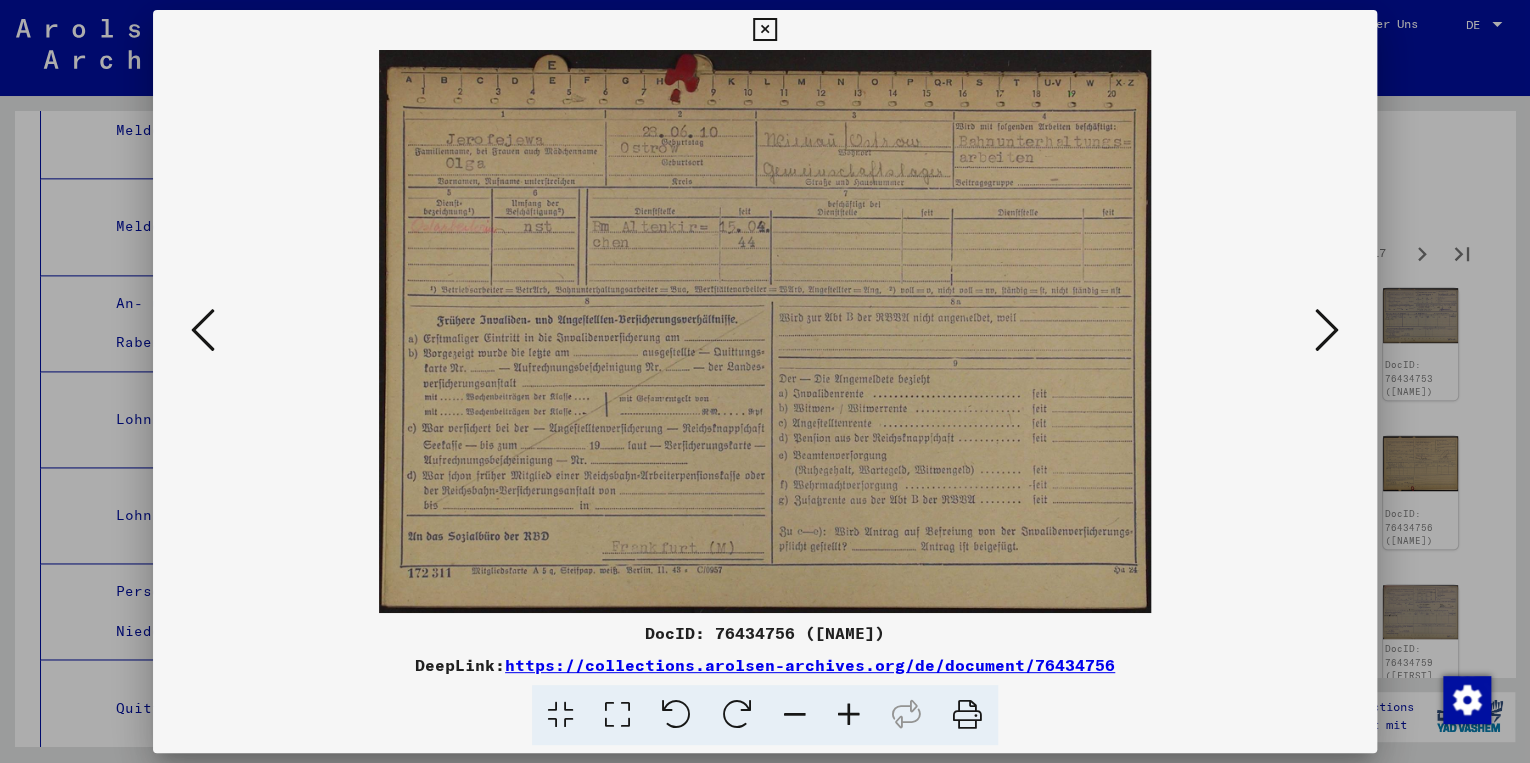 click at bounding box center [1327, 330] 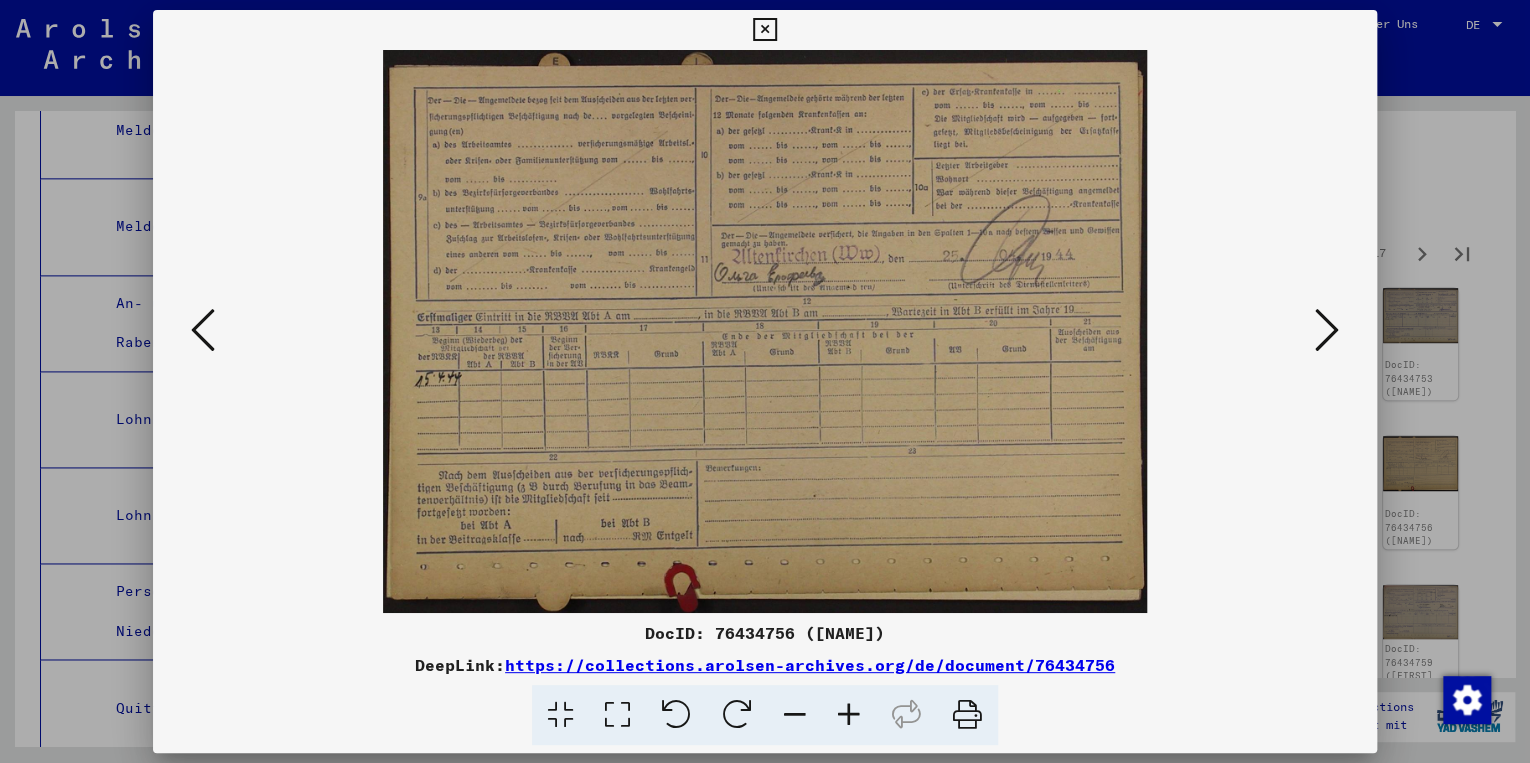 click at bounding box center [1327, 330] 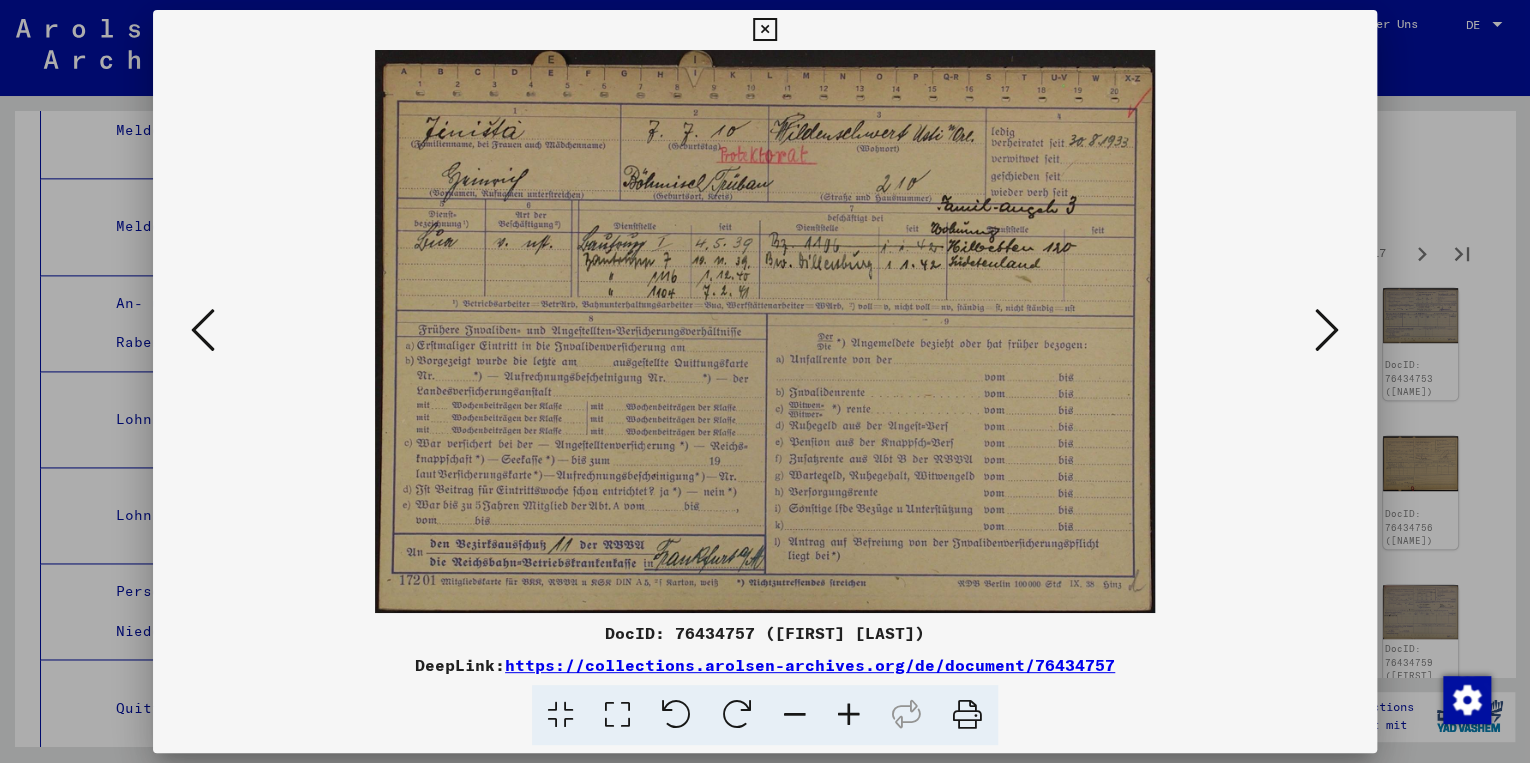 click at bounding box center [1327, 330] 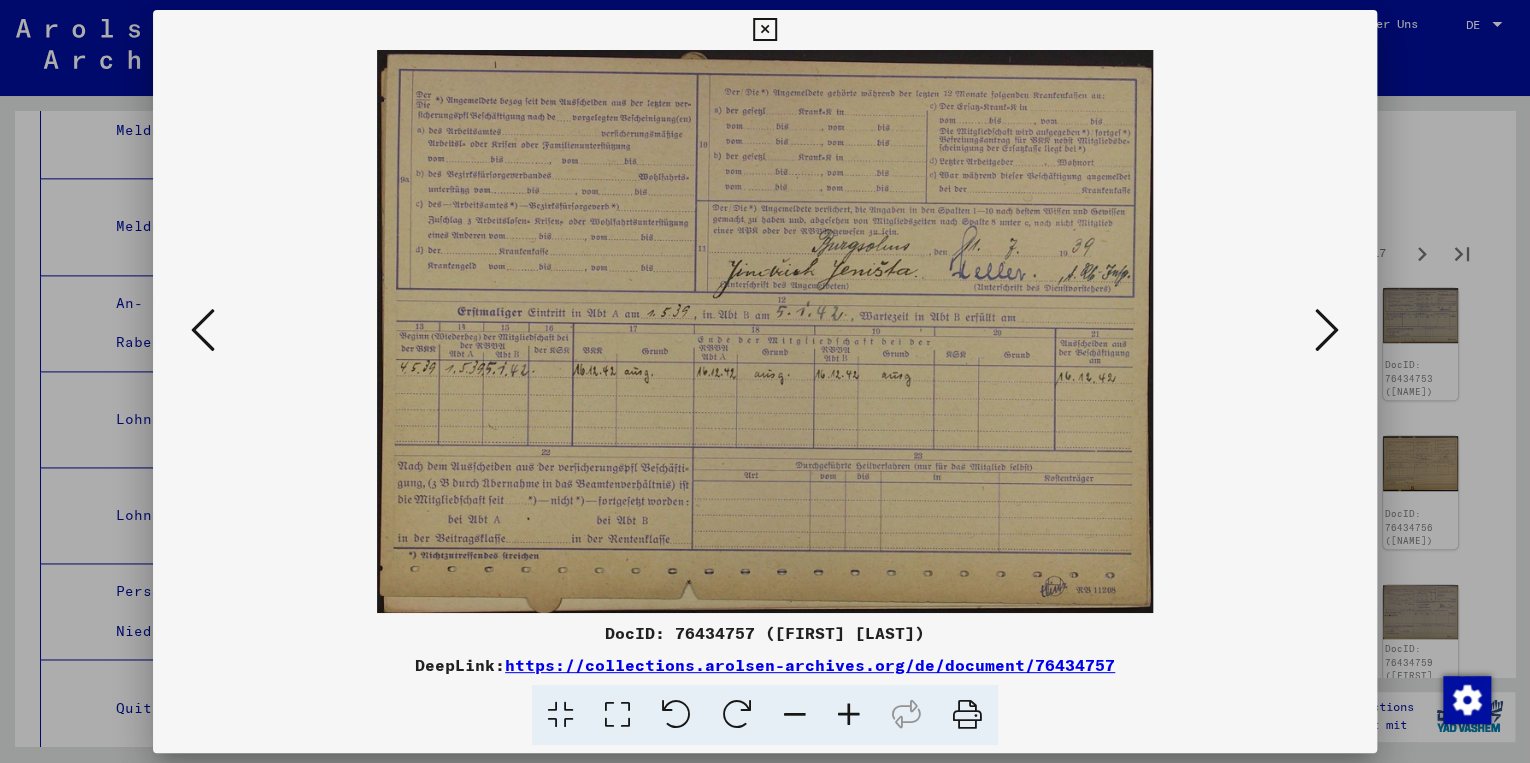 click at bounding box center (1327, 330) 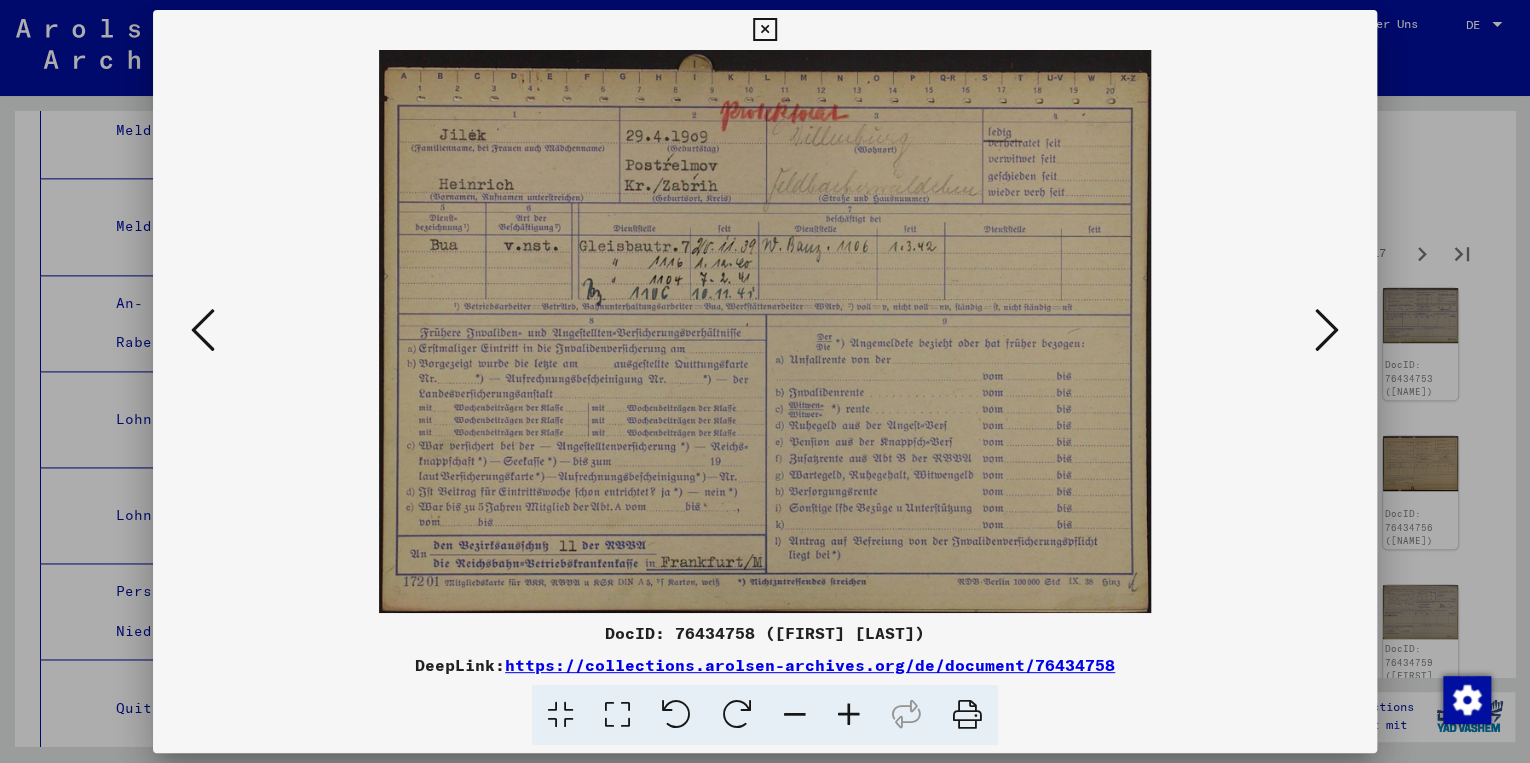 click at bounding box center (1327, 330) 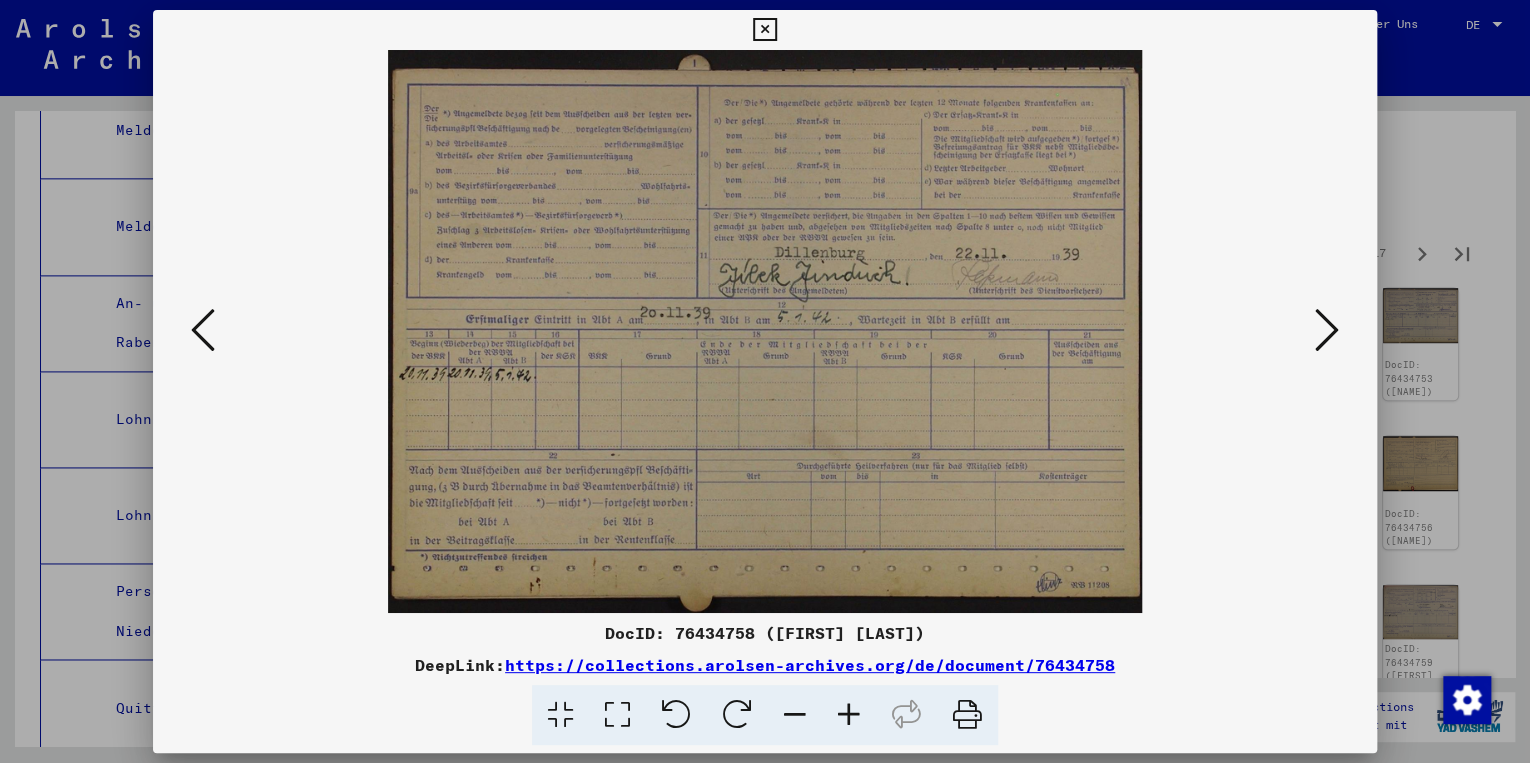 click at bounding box center (1327, 330) 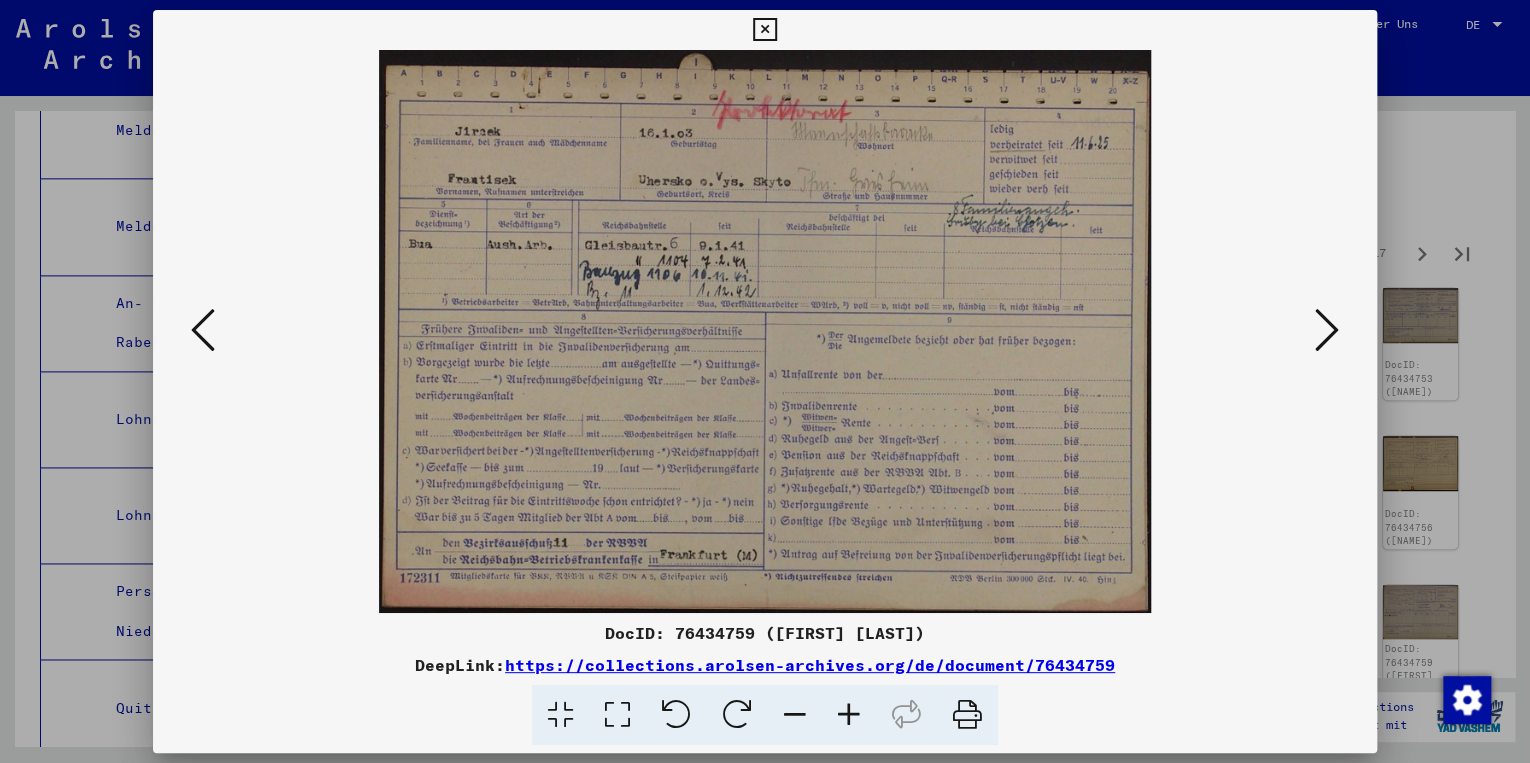 click on "https://collections.arolsen-archives.org/de/document/76434759" at bounding box center (810, 665) 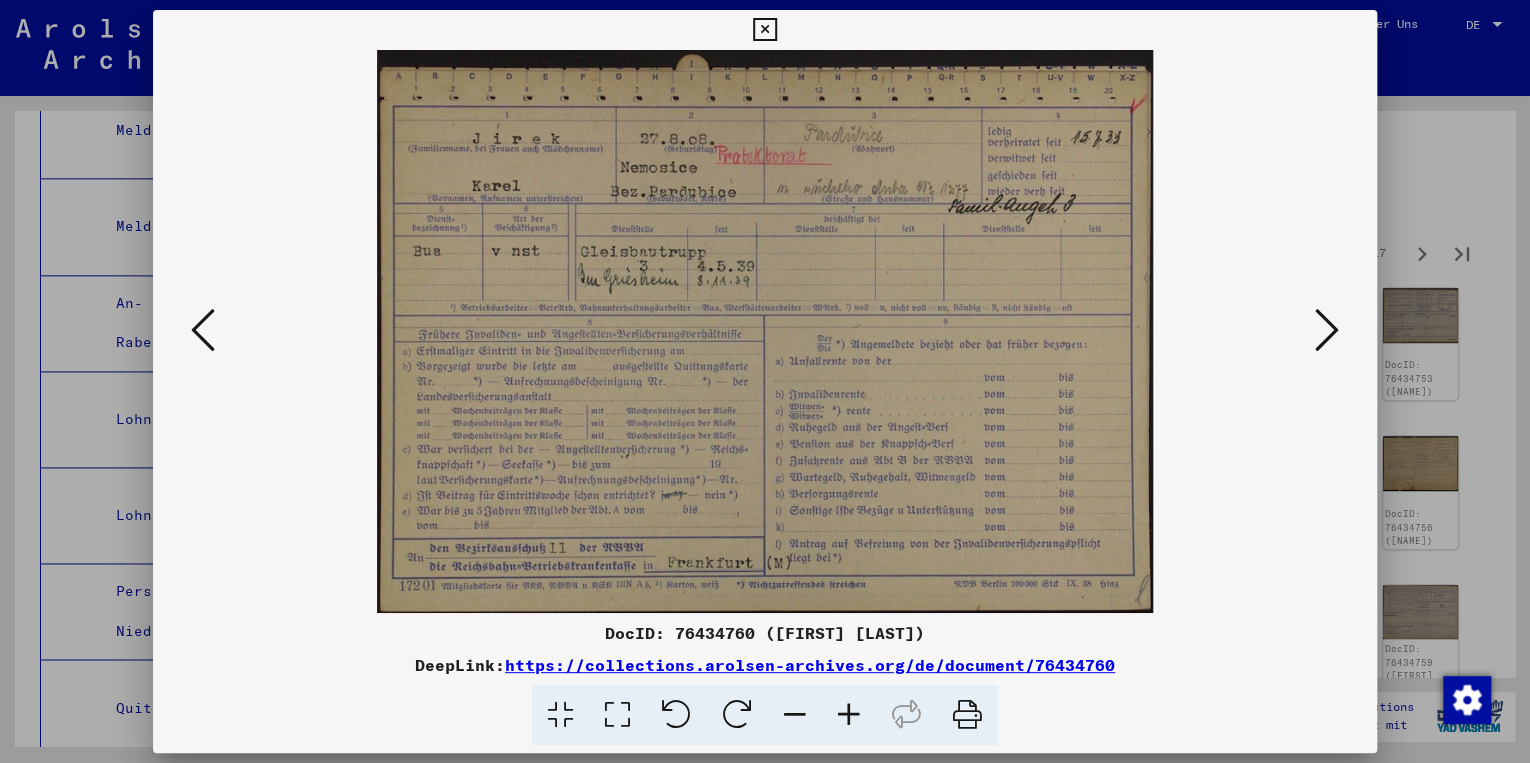 click at bounding box center [1327, 330] 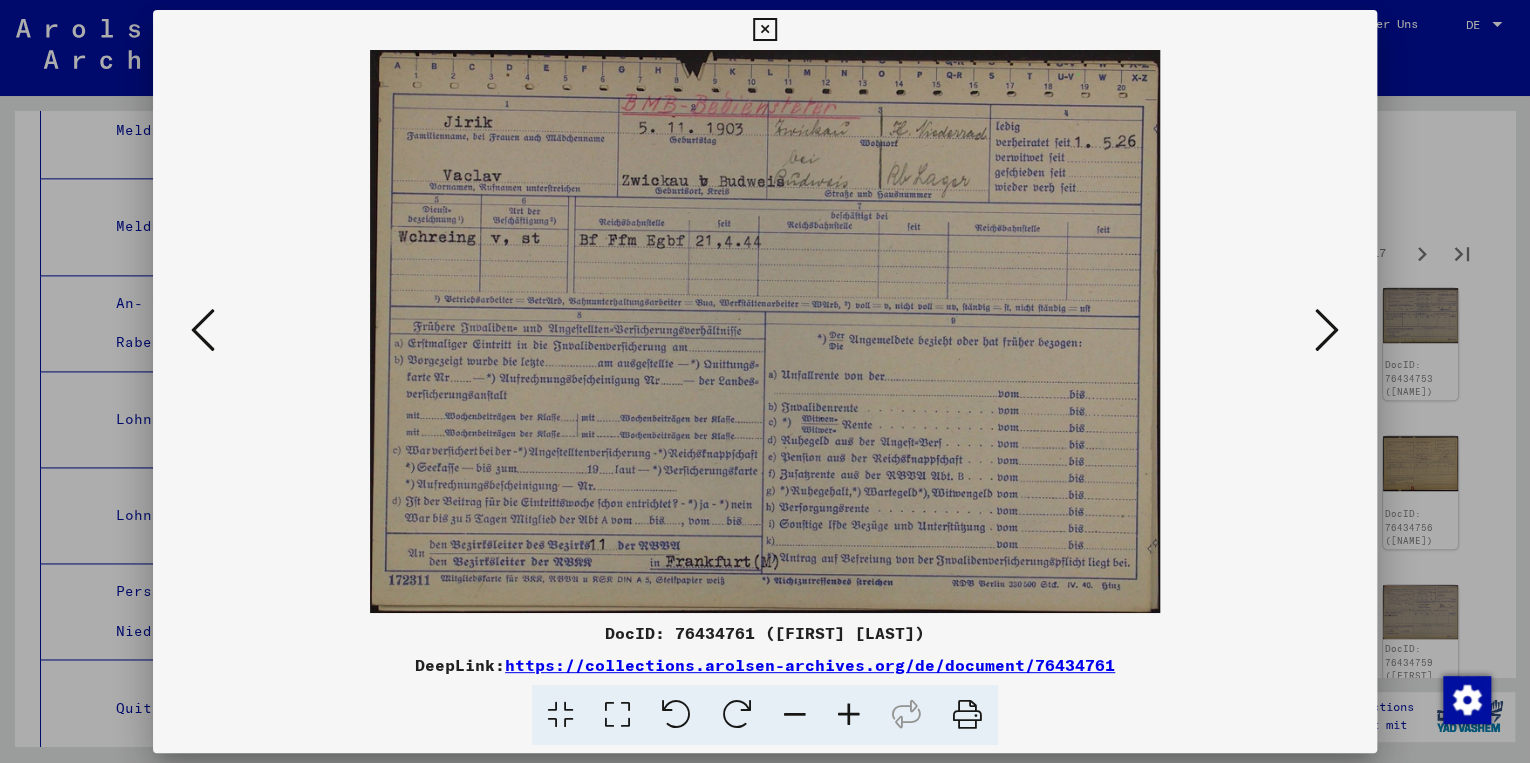 click at bounding box center (1327, 330) 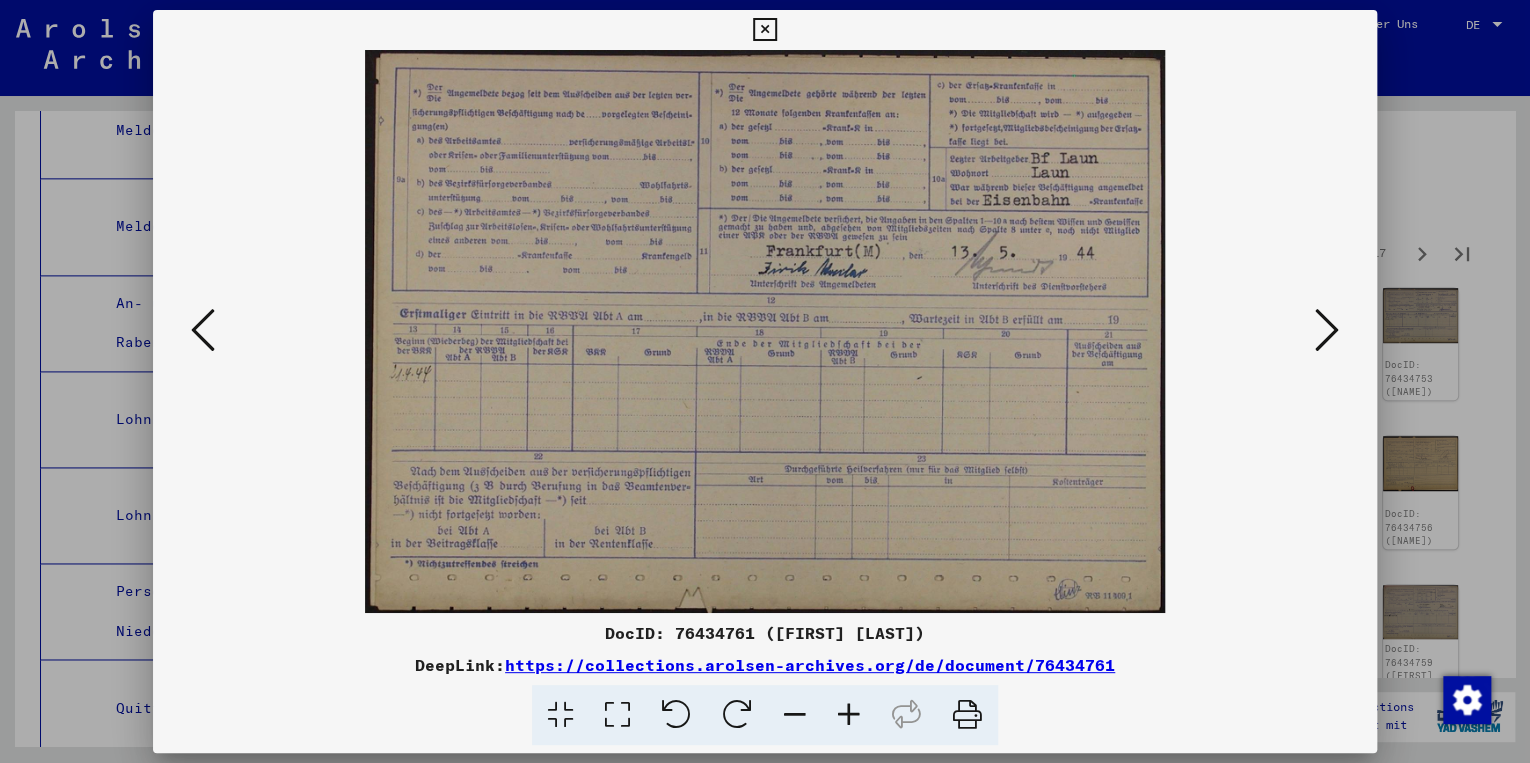 click at bounding box center (1327, 330) 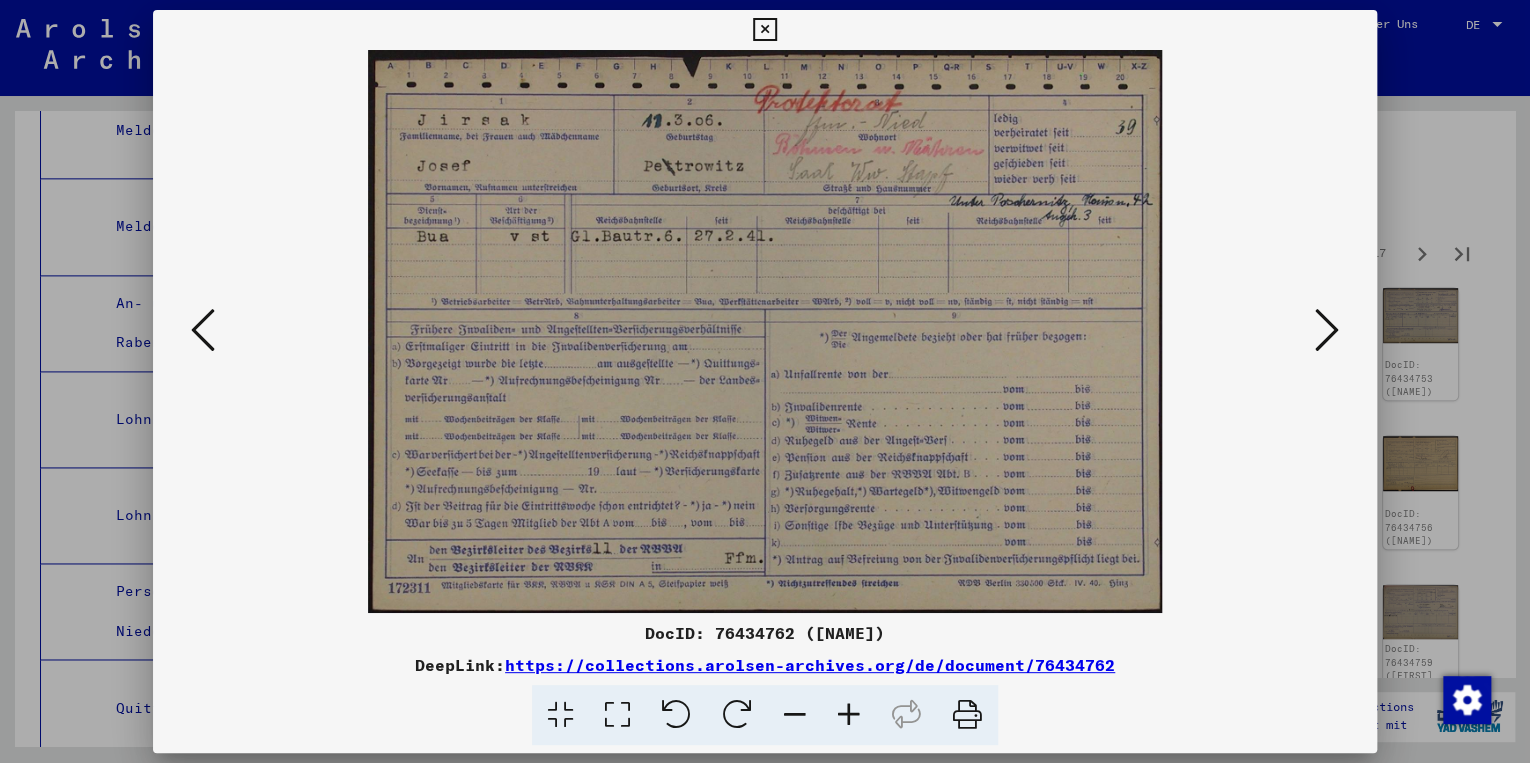 click on "https://collections.arolsen-archives.org/de/document/76434762" at bounding box center [810, 665] 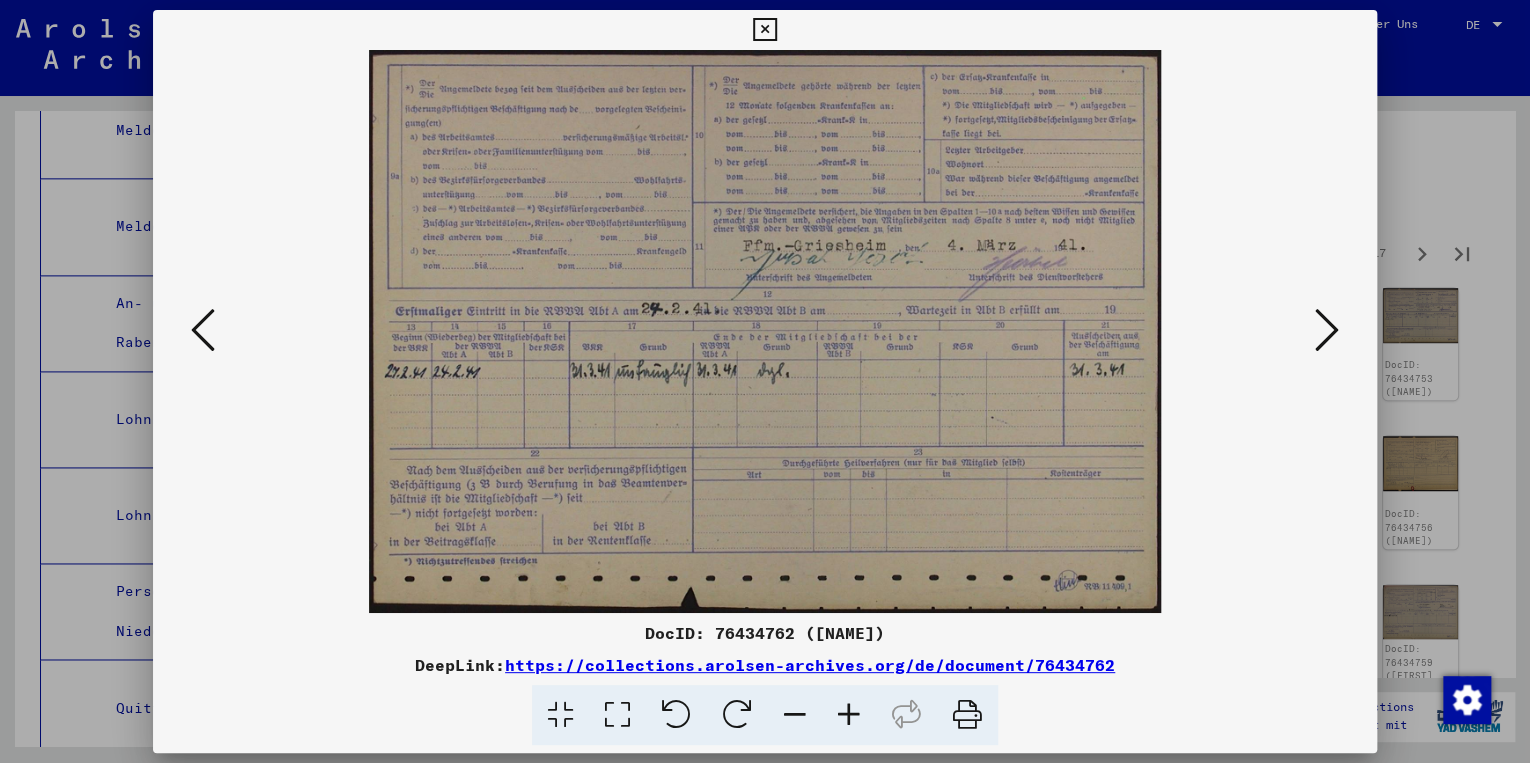 click at bounding box center (1327, 330) 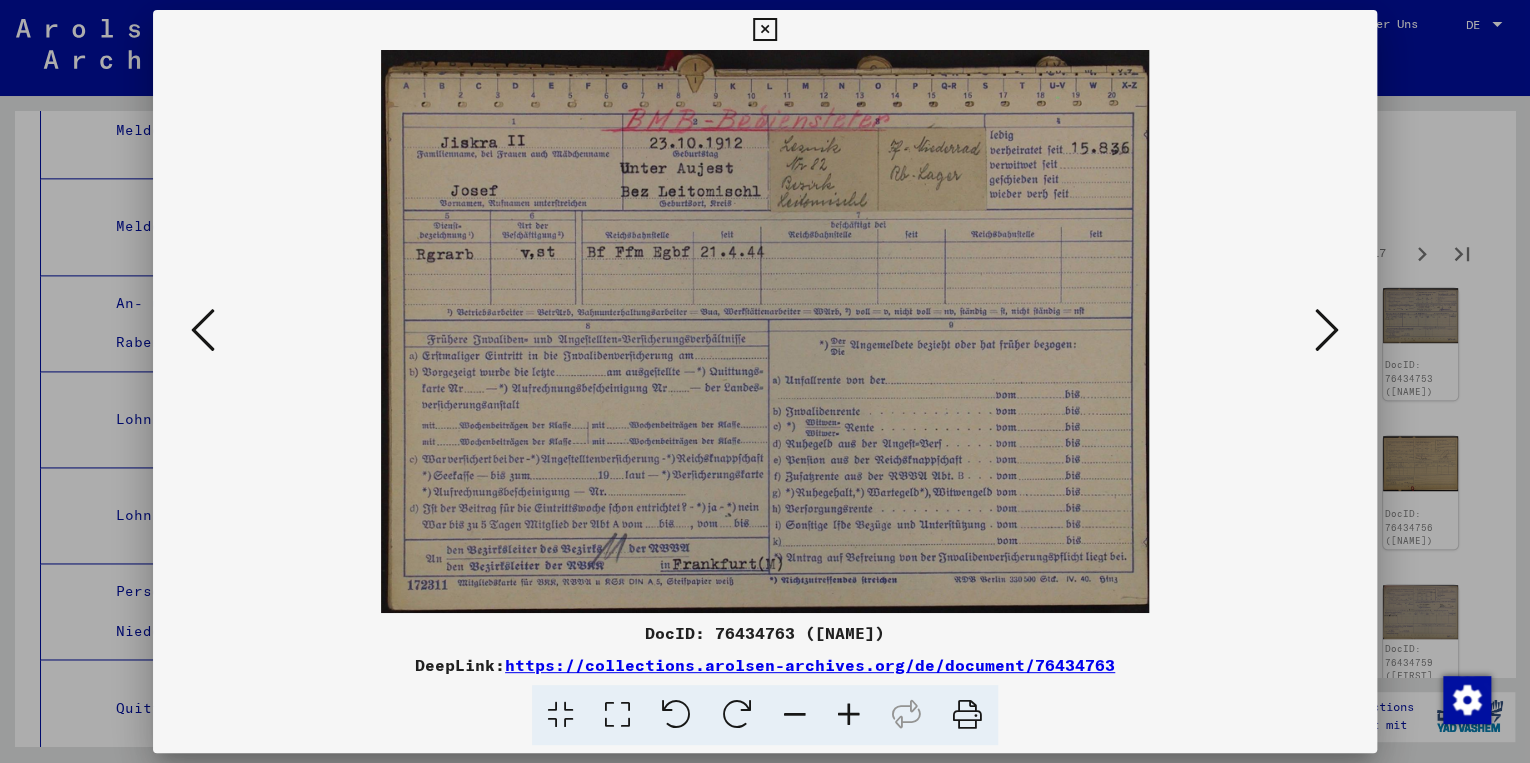 click at bounding box center (1327, 330) 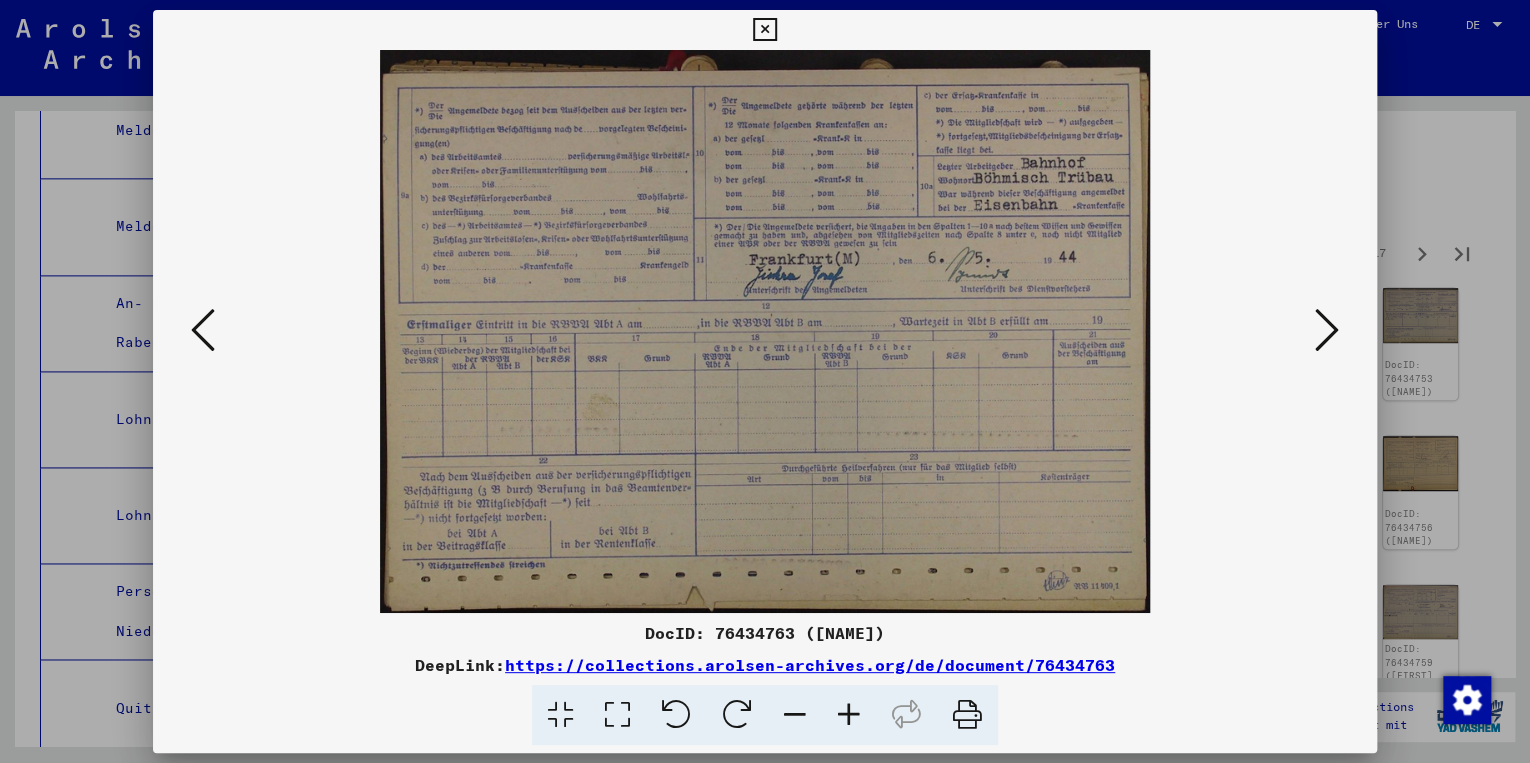 click at bounding box center [1327, 330] 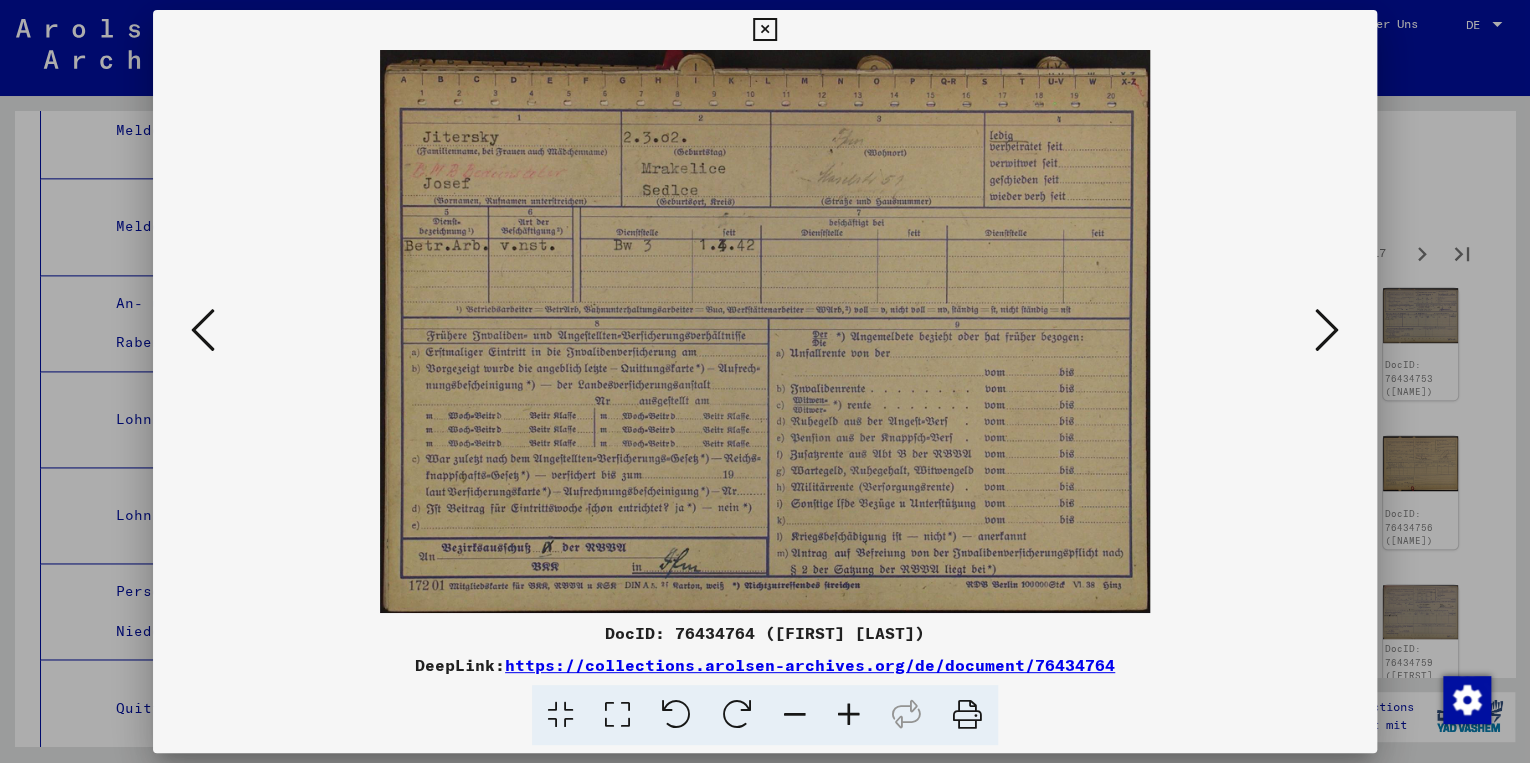 click at bounding box center [1327, 330] 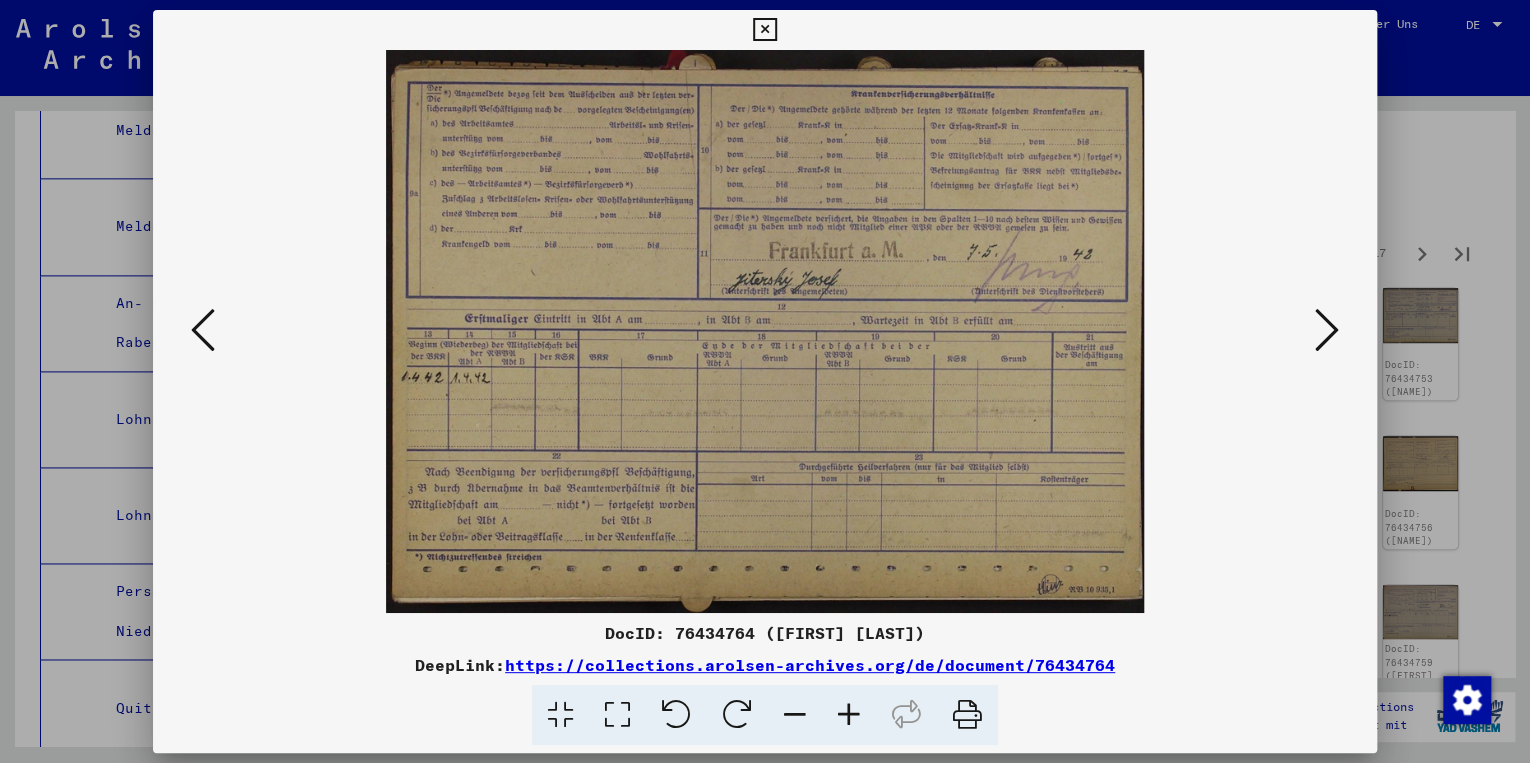 click at bounding box center (1327, 330) 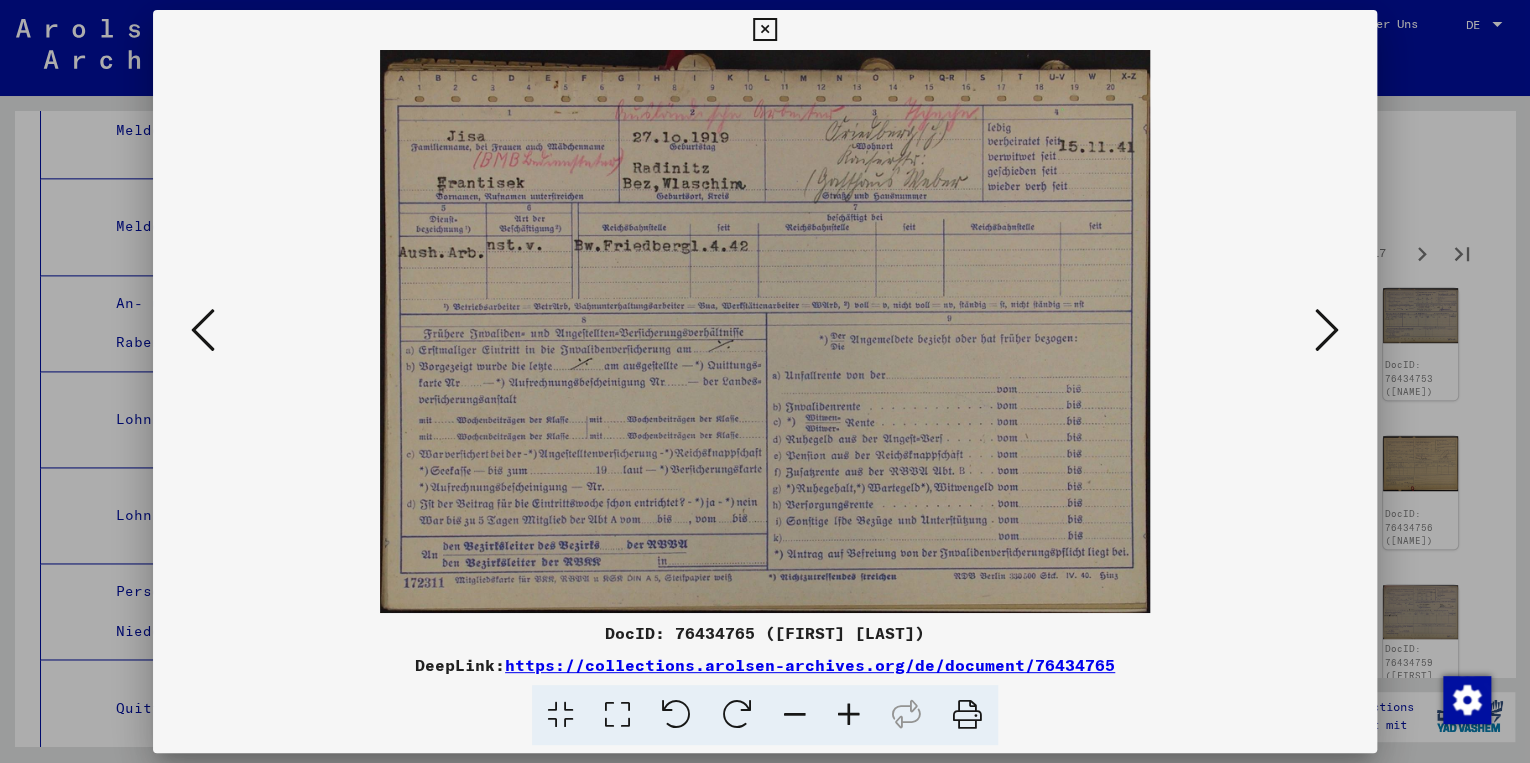 click at bounding box center (1327, 330) 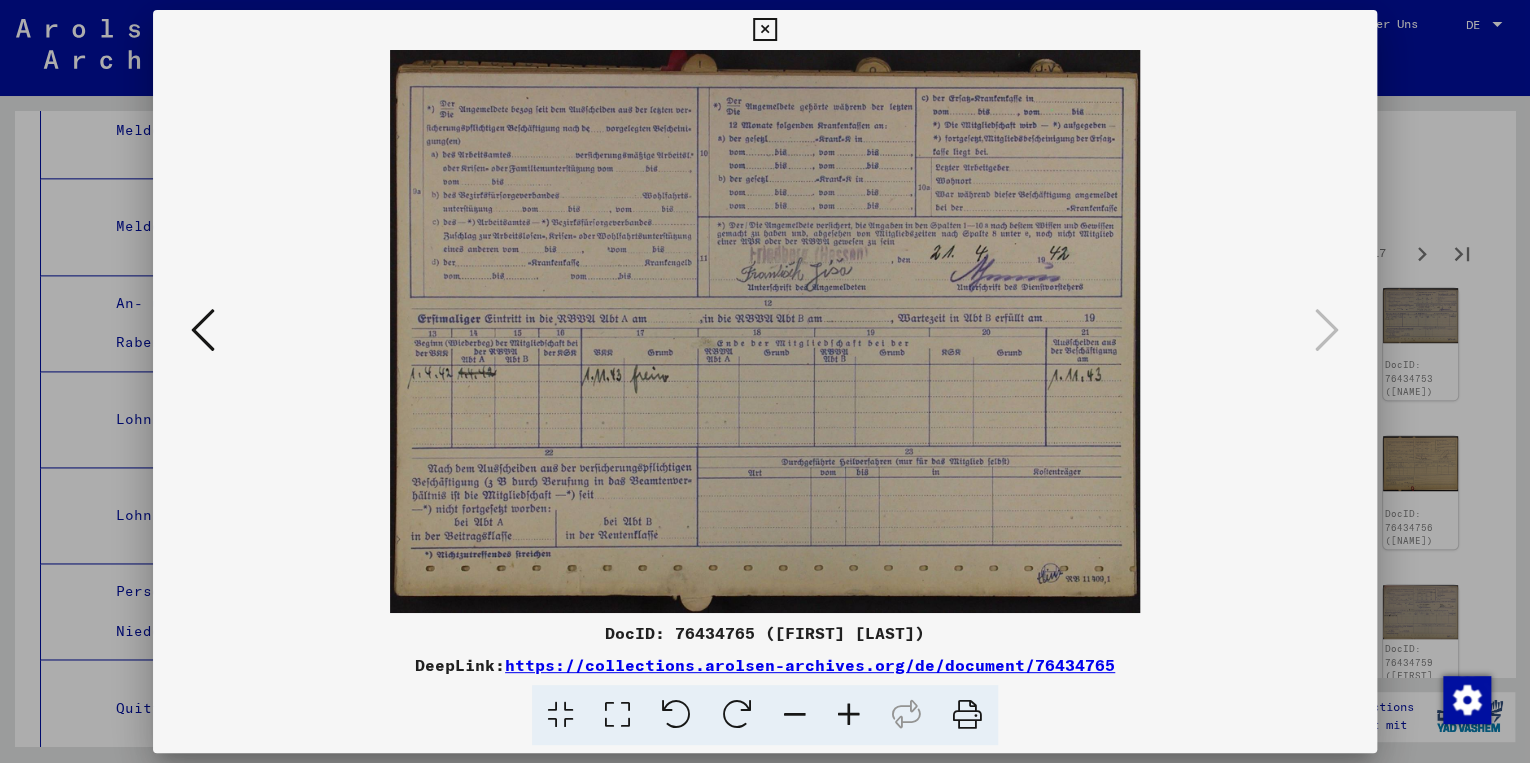 click at bounding box center (764, 30) 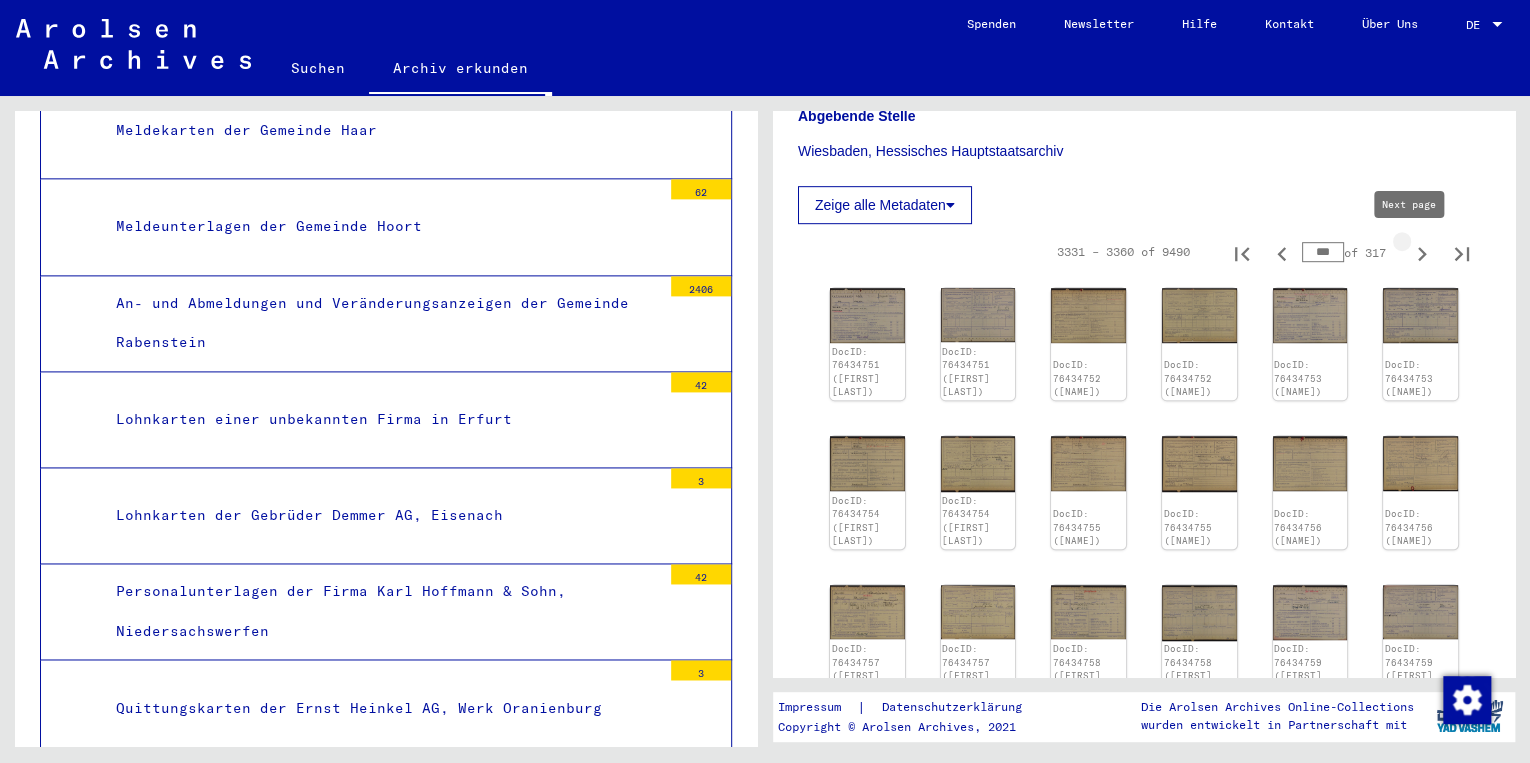click 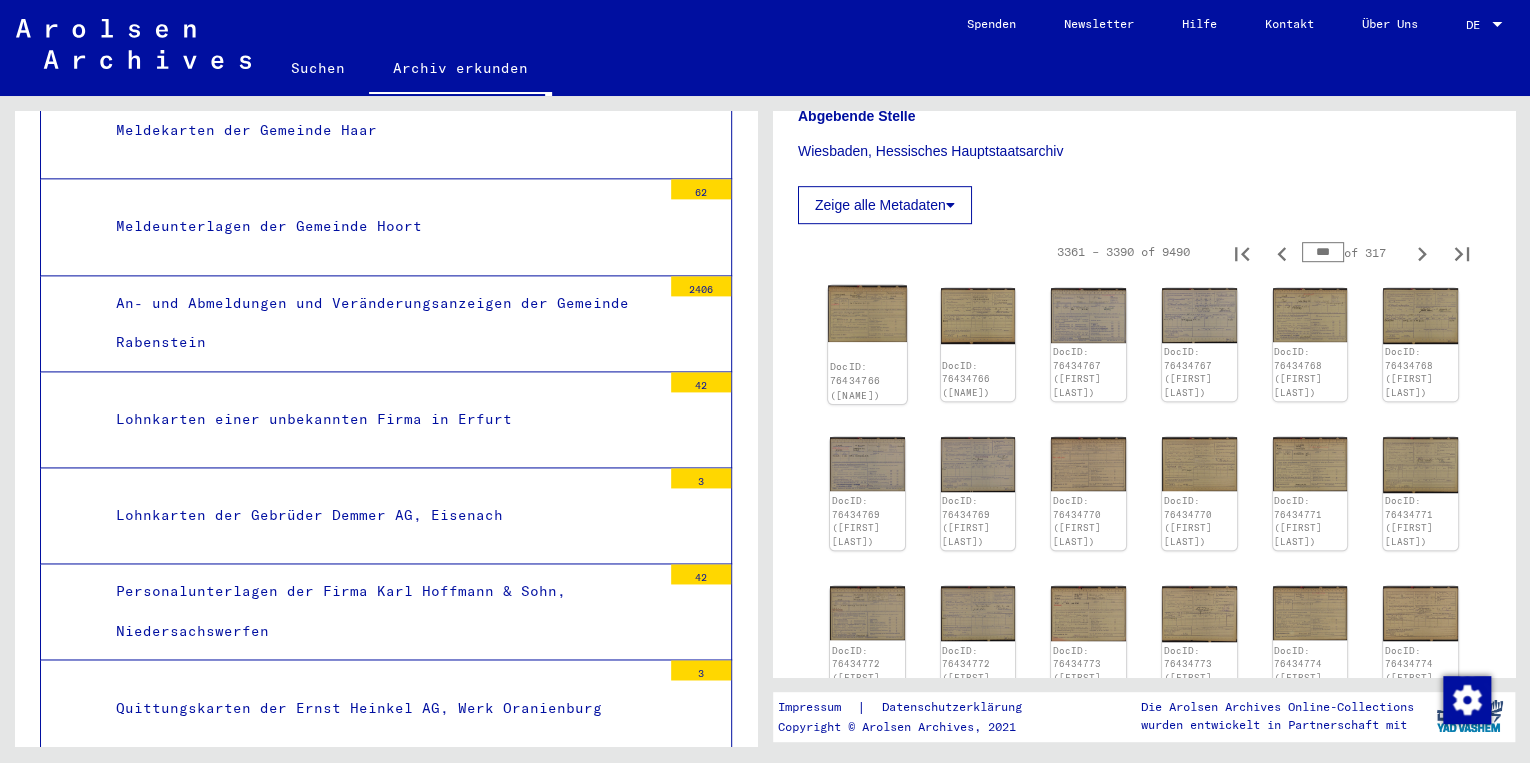 click 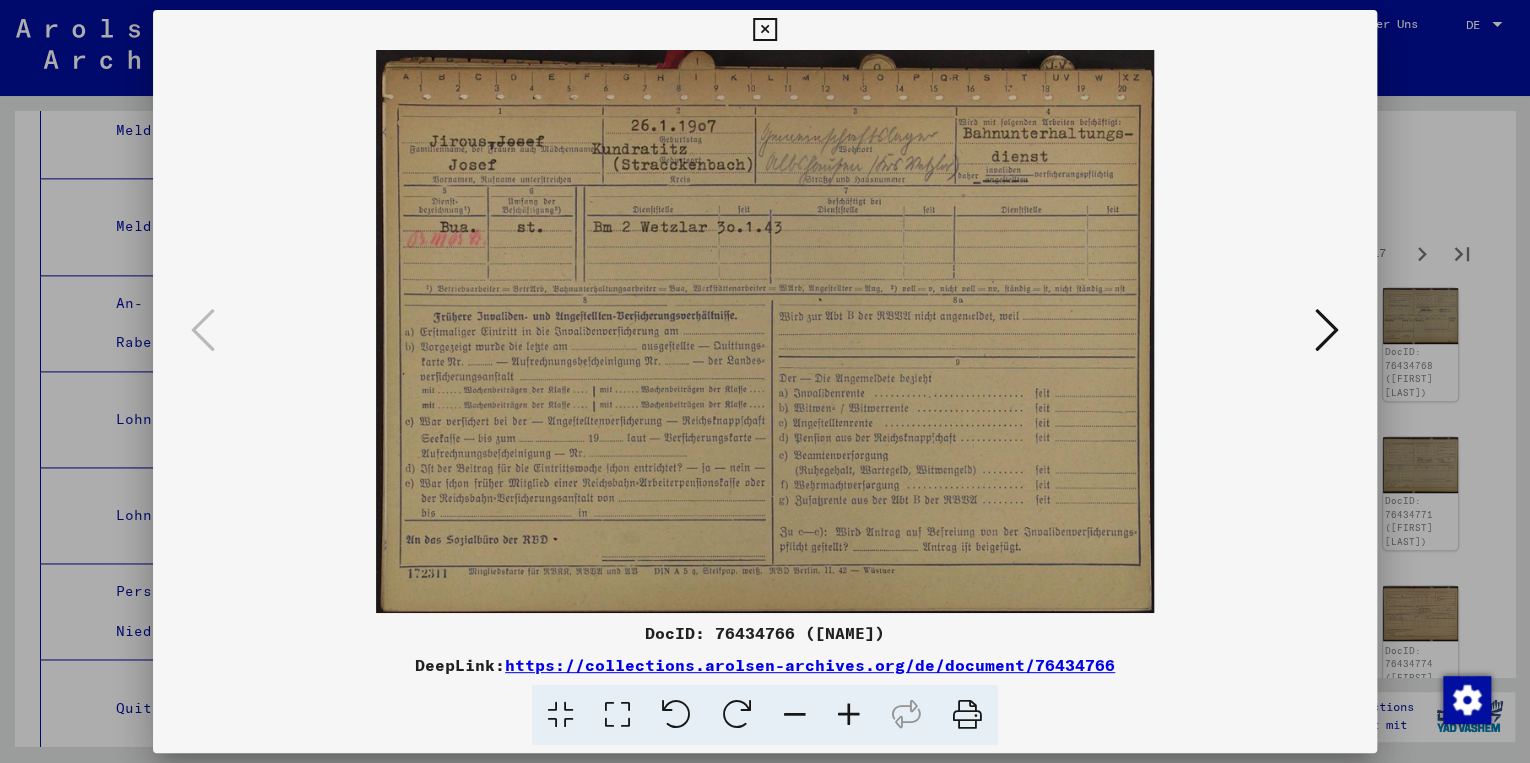 click at bounding box center [1327, 330] 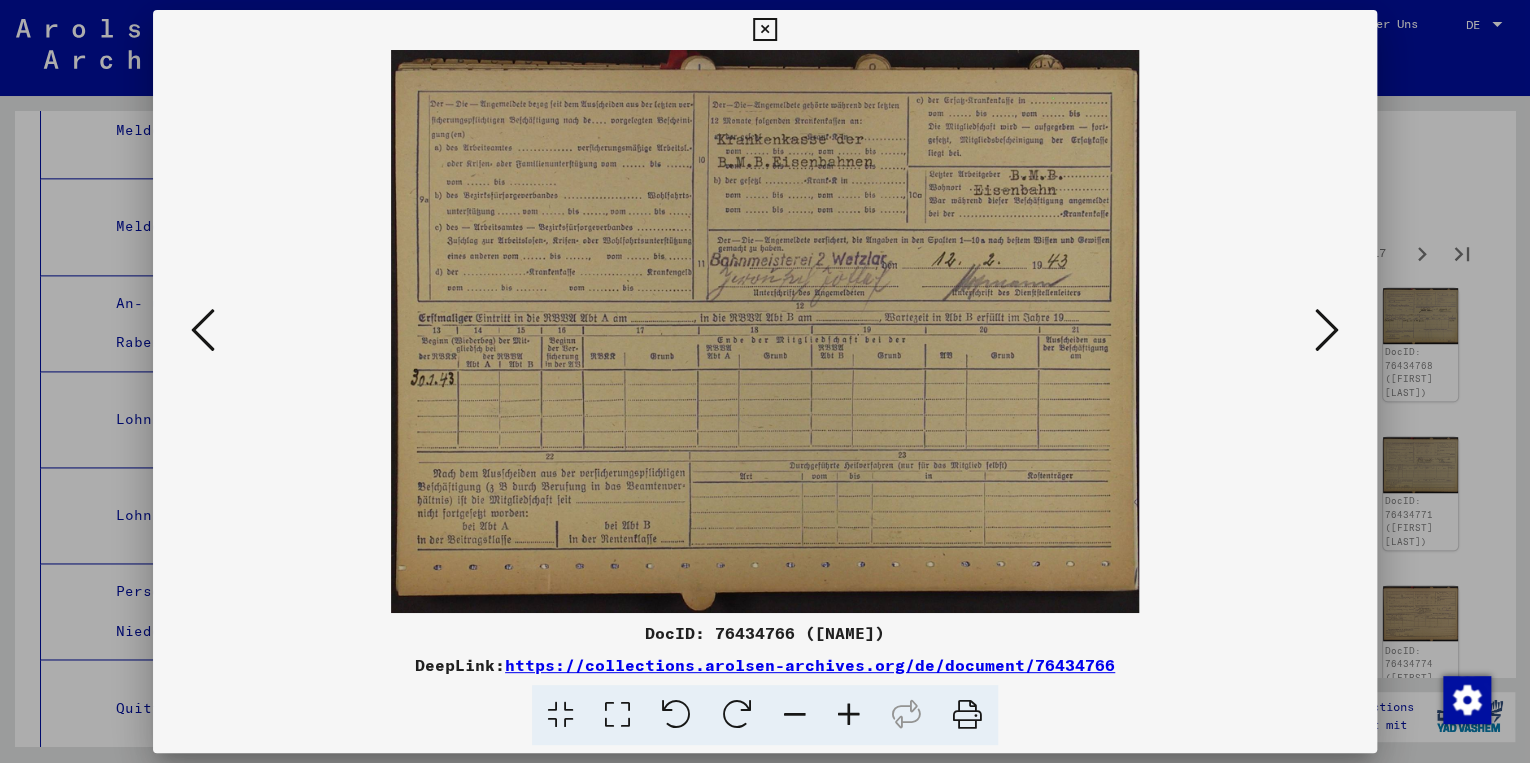 click at bounding box center (1327, 330) 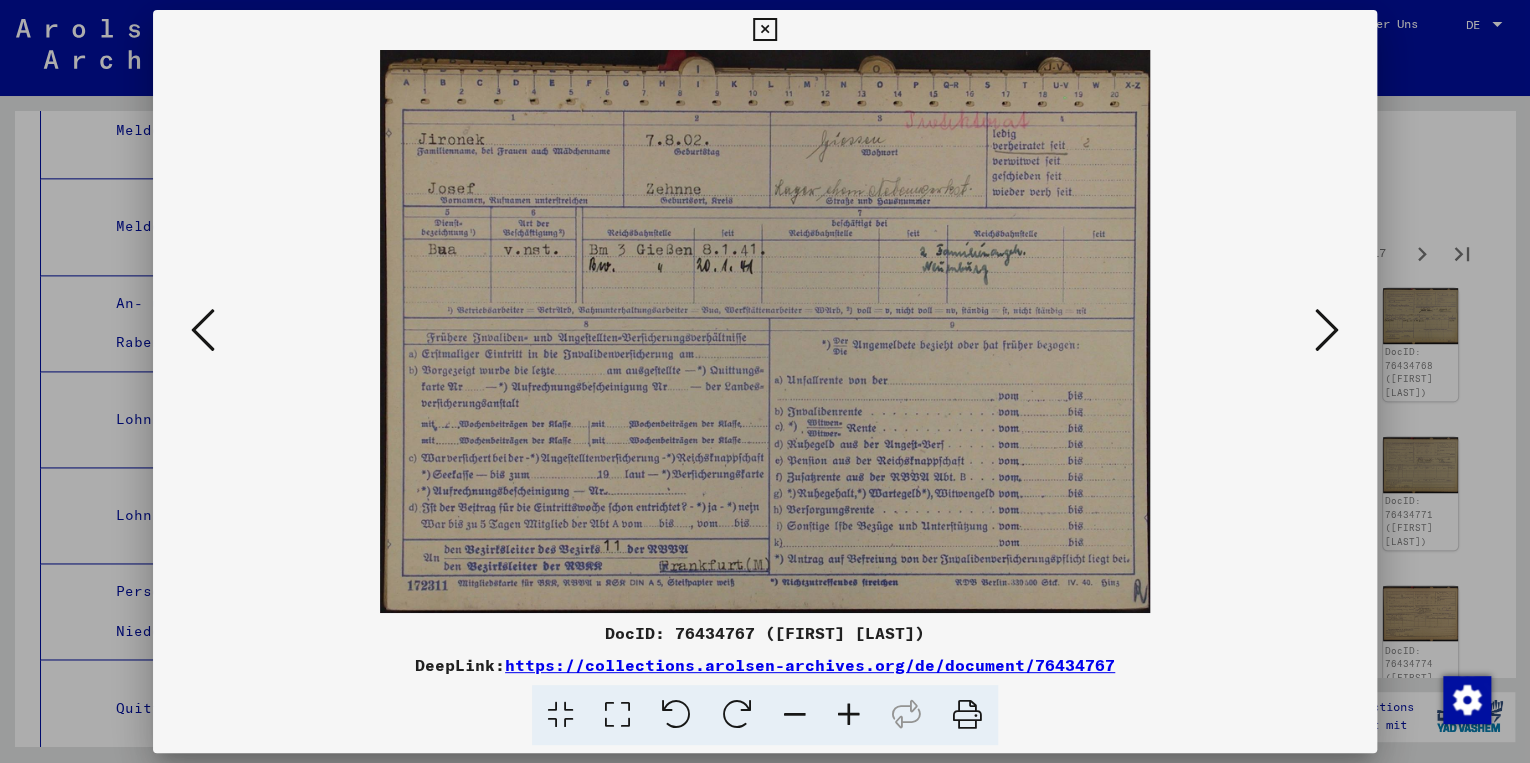 click at bounding box center [1327, 330] 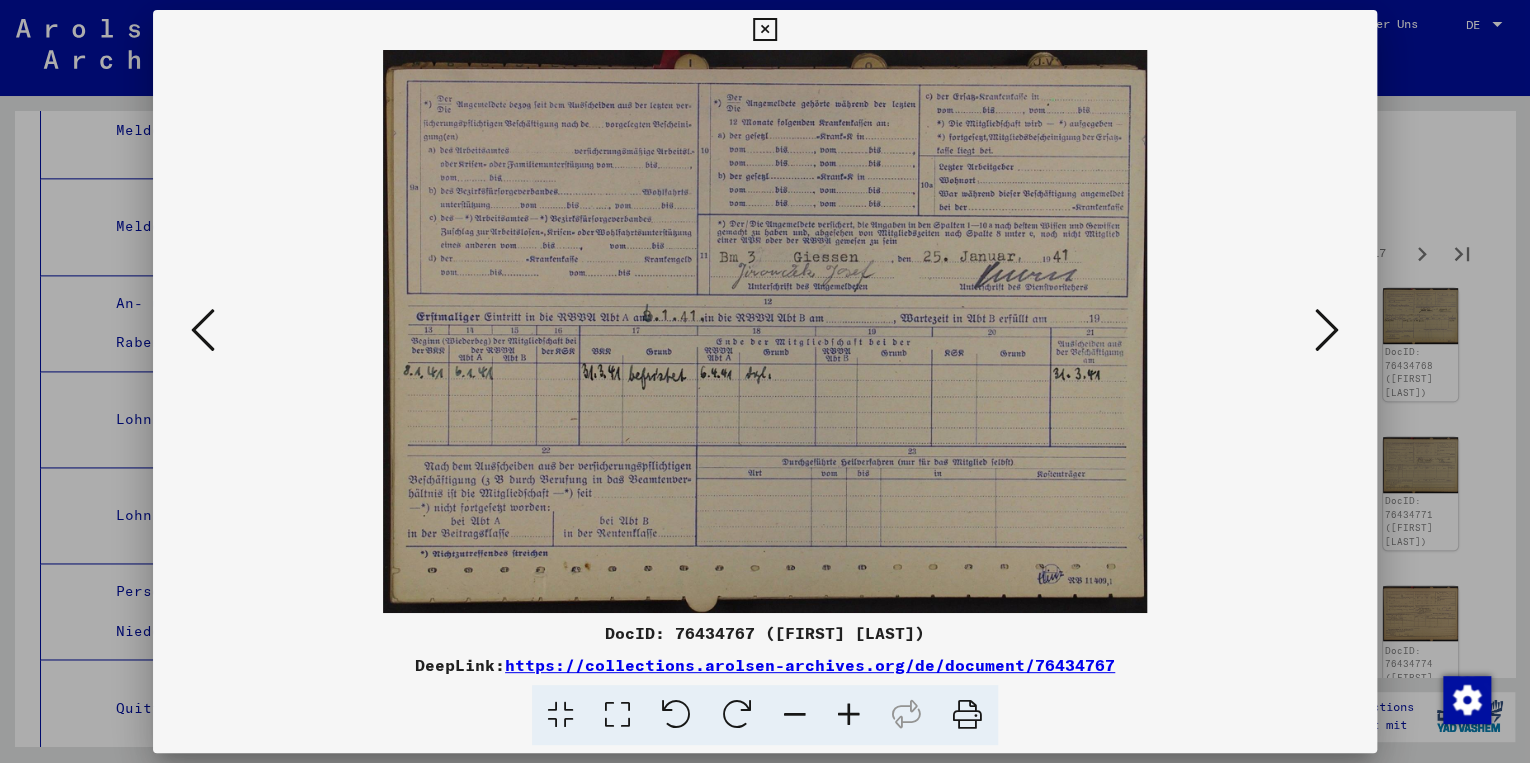 click at bounding box center [1327, 330] 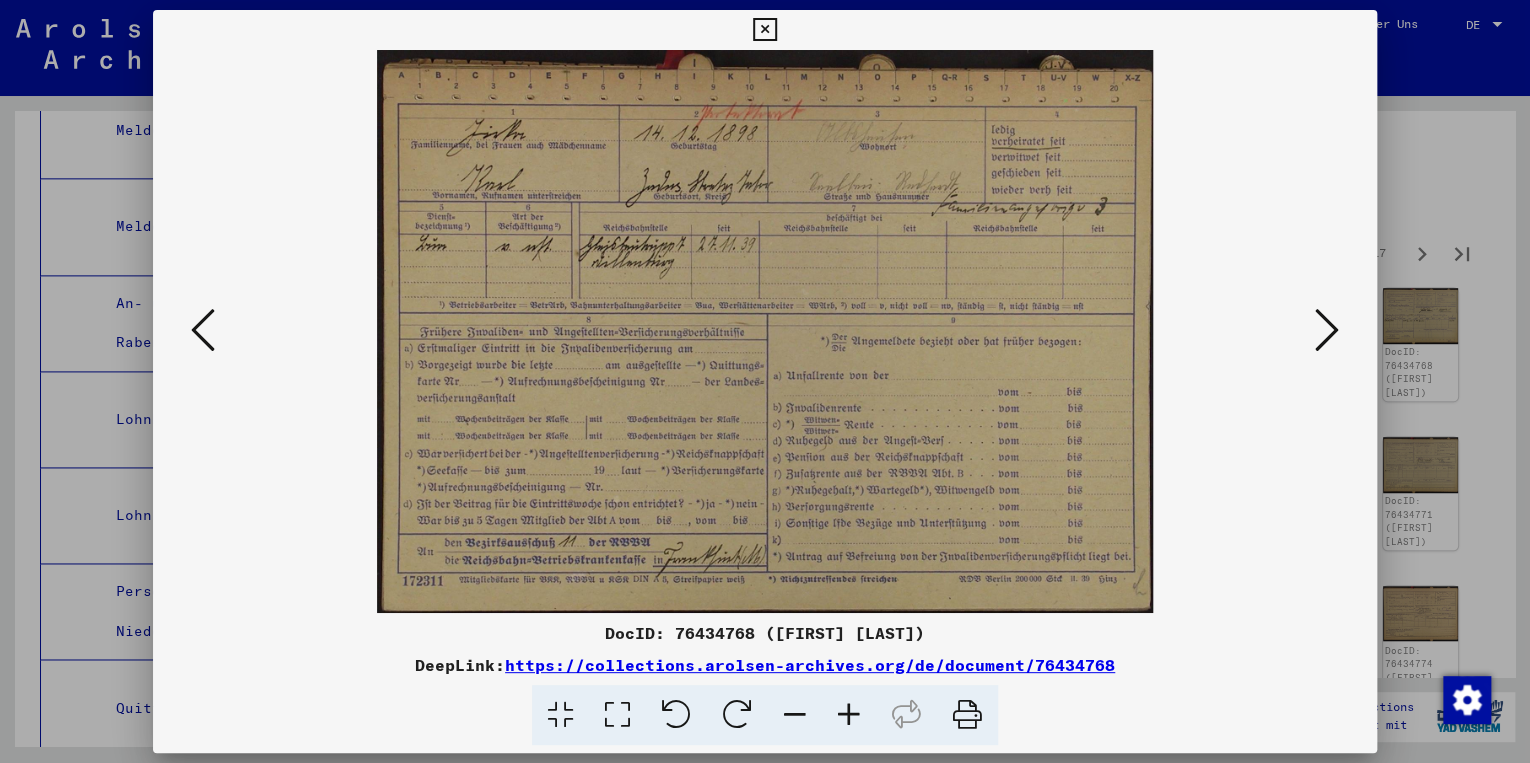 click at bounding box center [1327, 330] 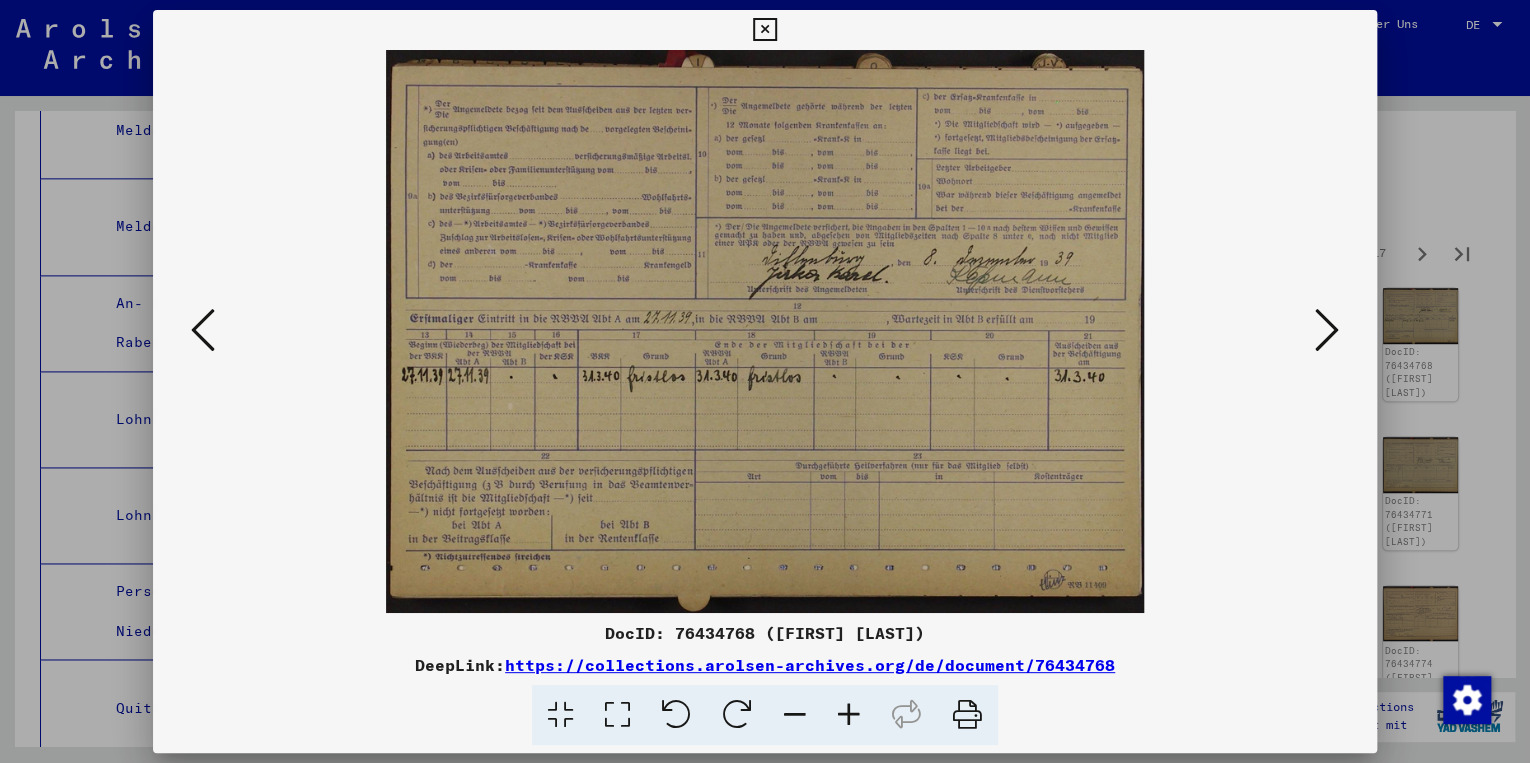 click at bounding box center [1327, 330] 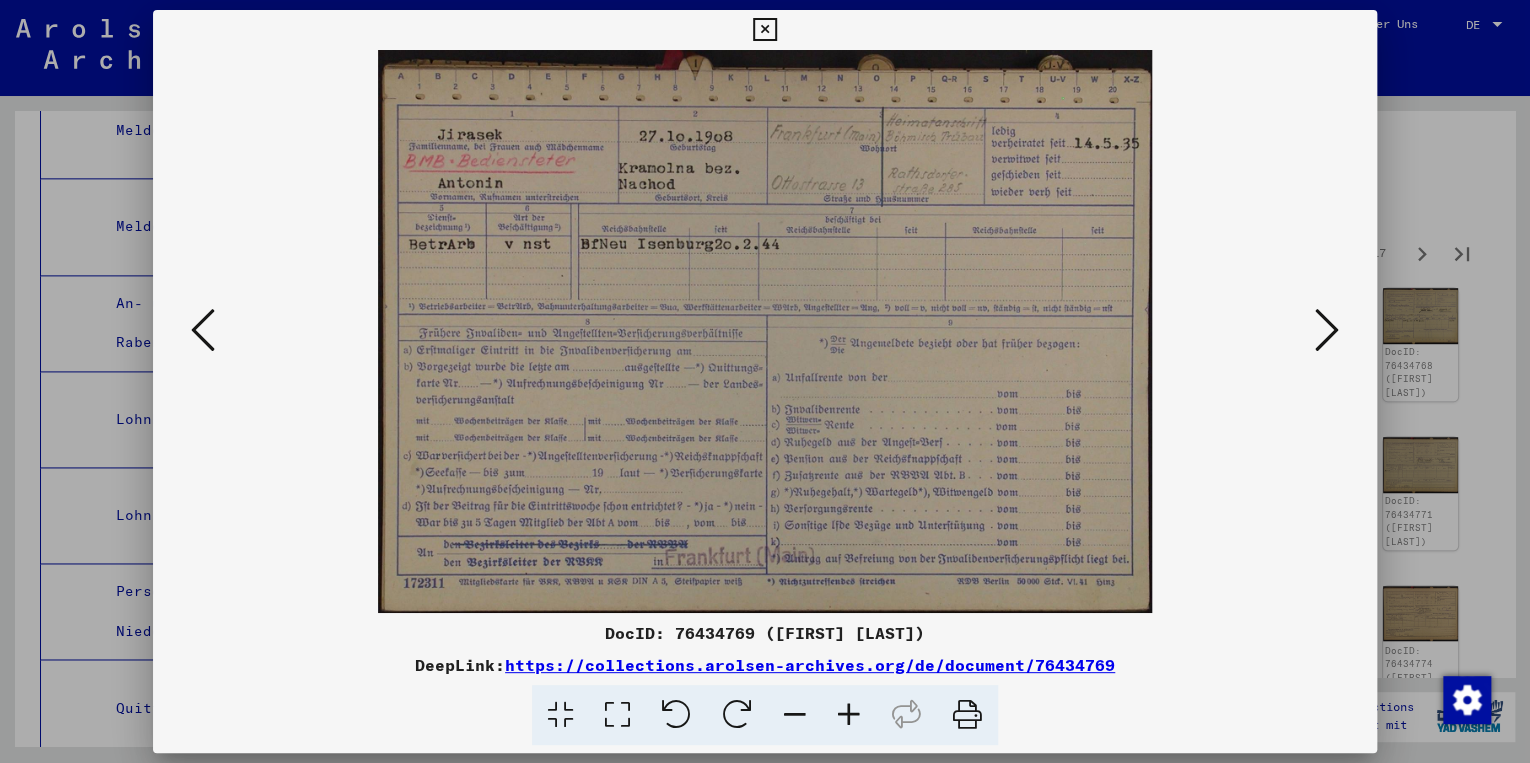 click at bounding box center (1327, 330) 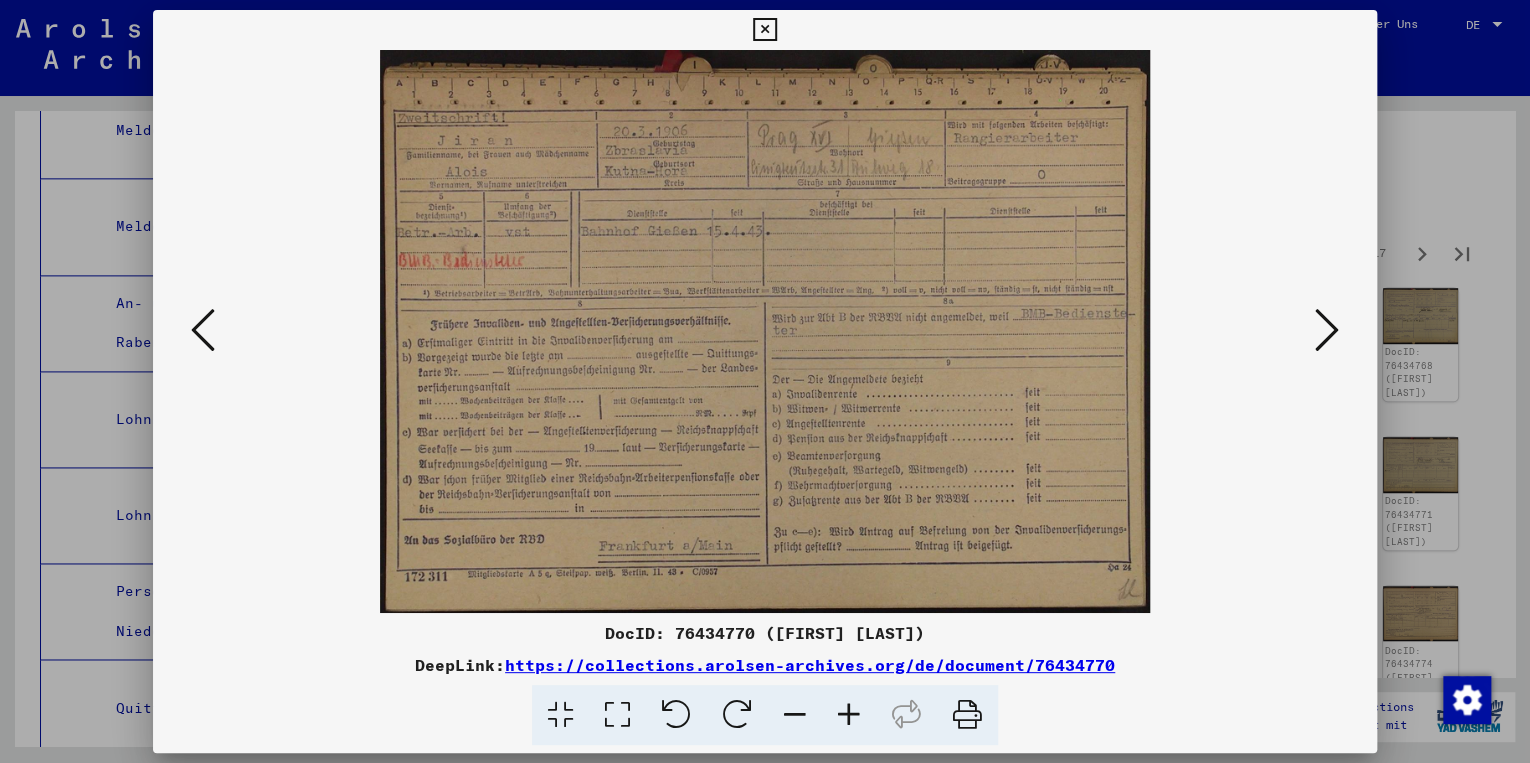 click at bounding box center (1327, 330) 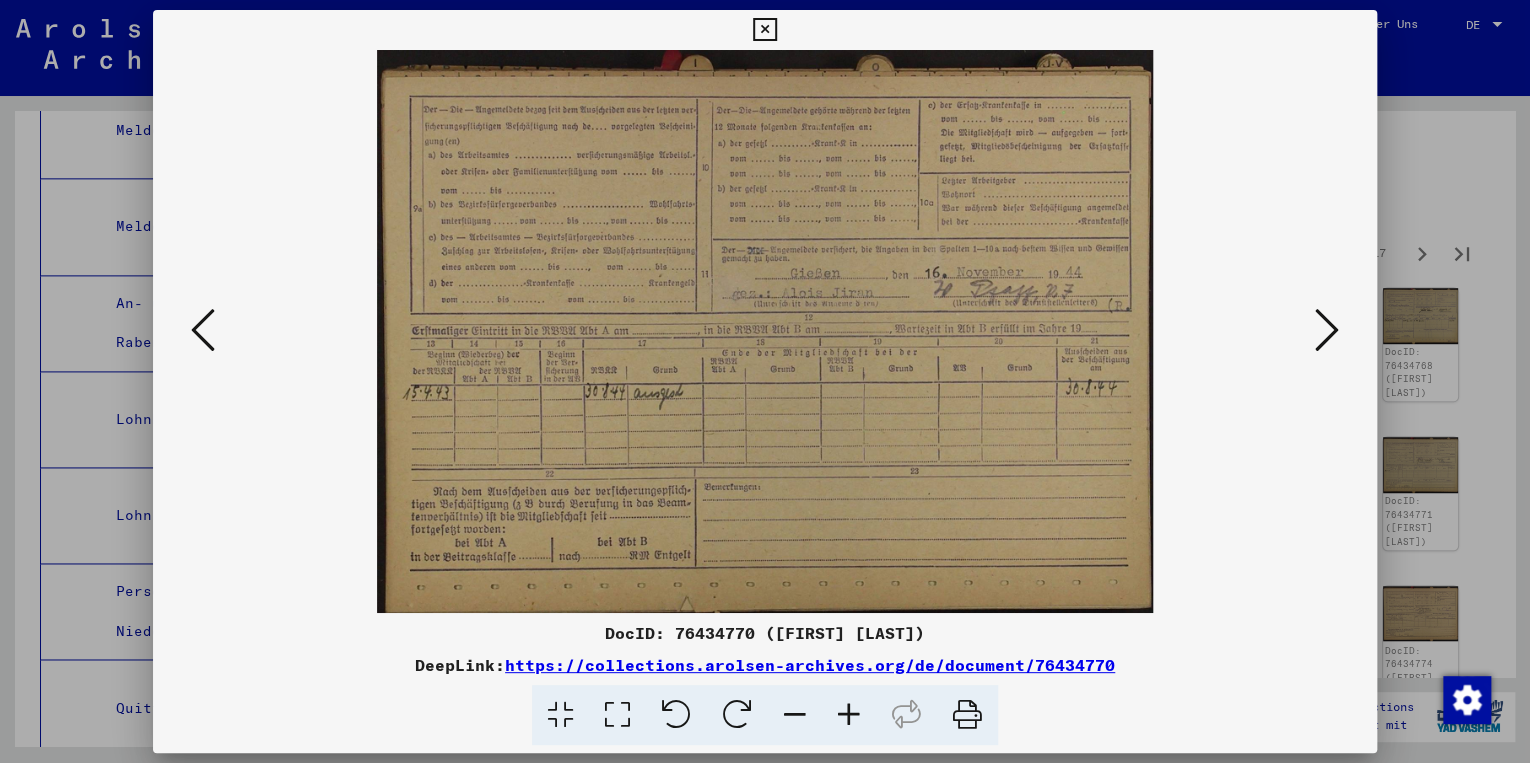 click at bounding box center [1327, 330] 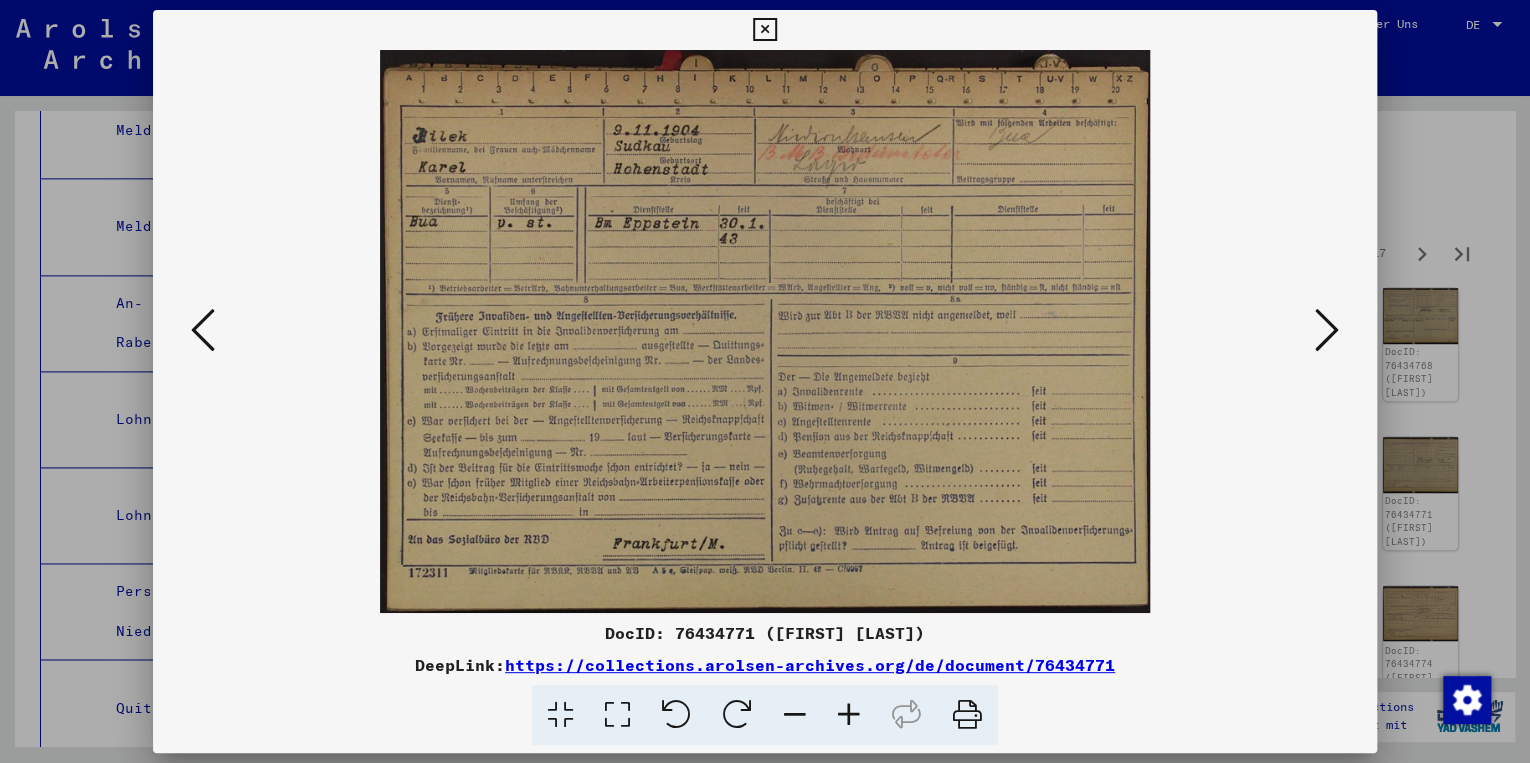 click at bounding box center (1327, 330) 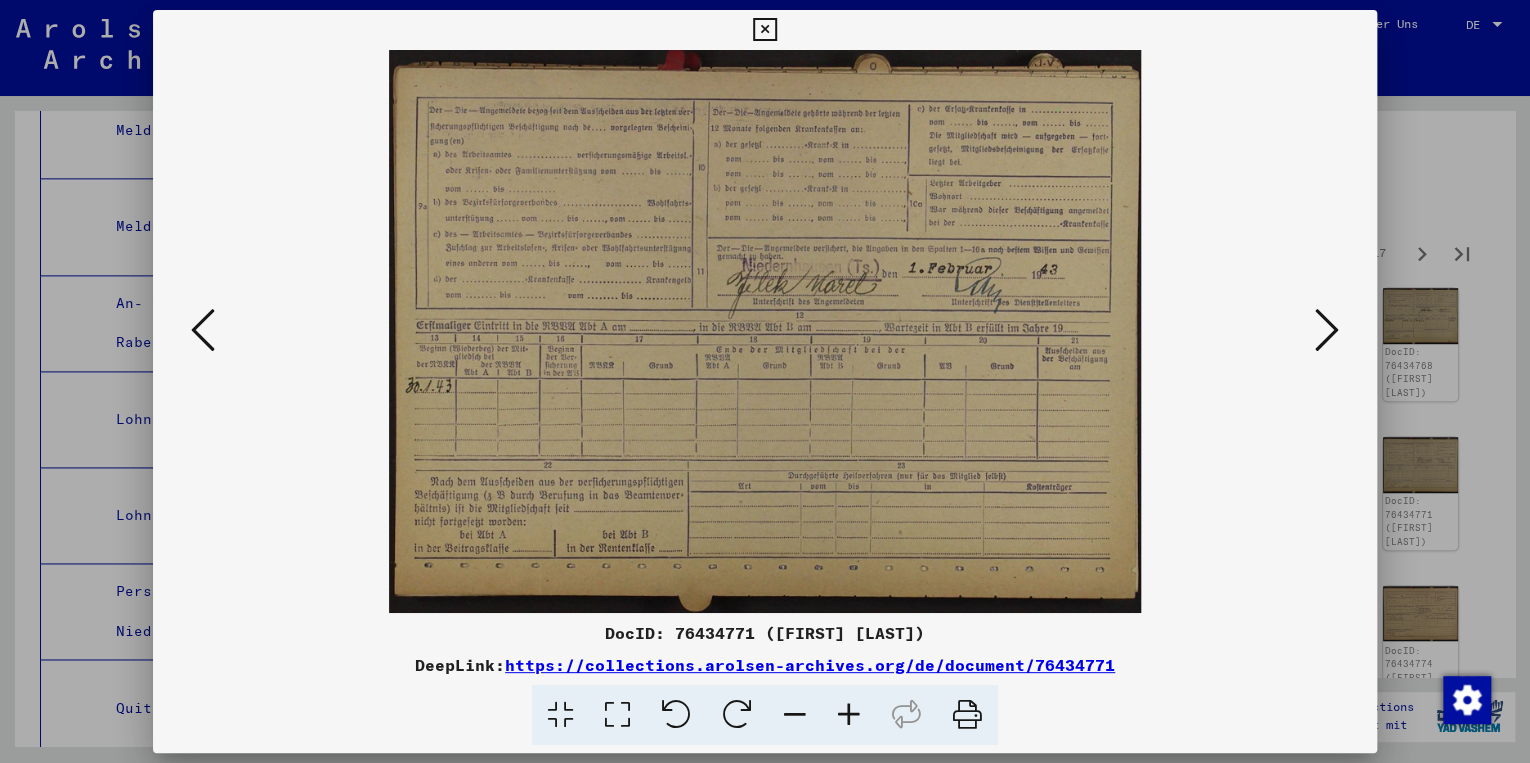 click at bounding box center [1327, 330] 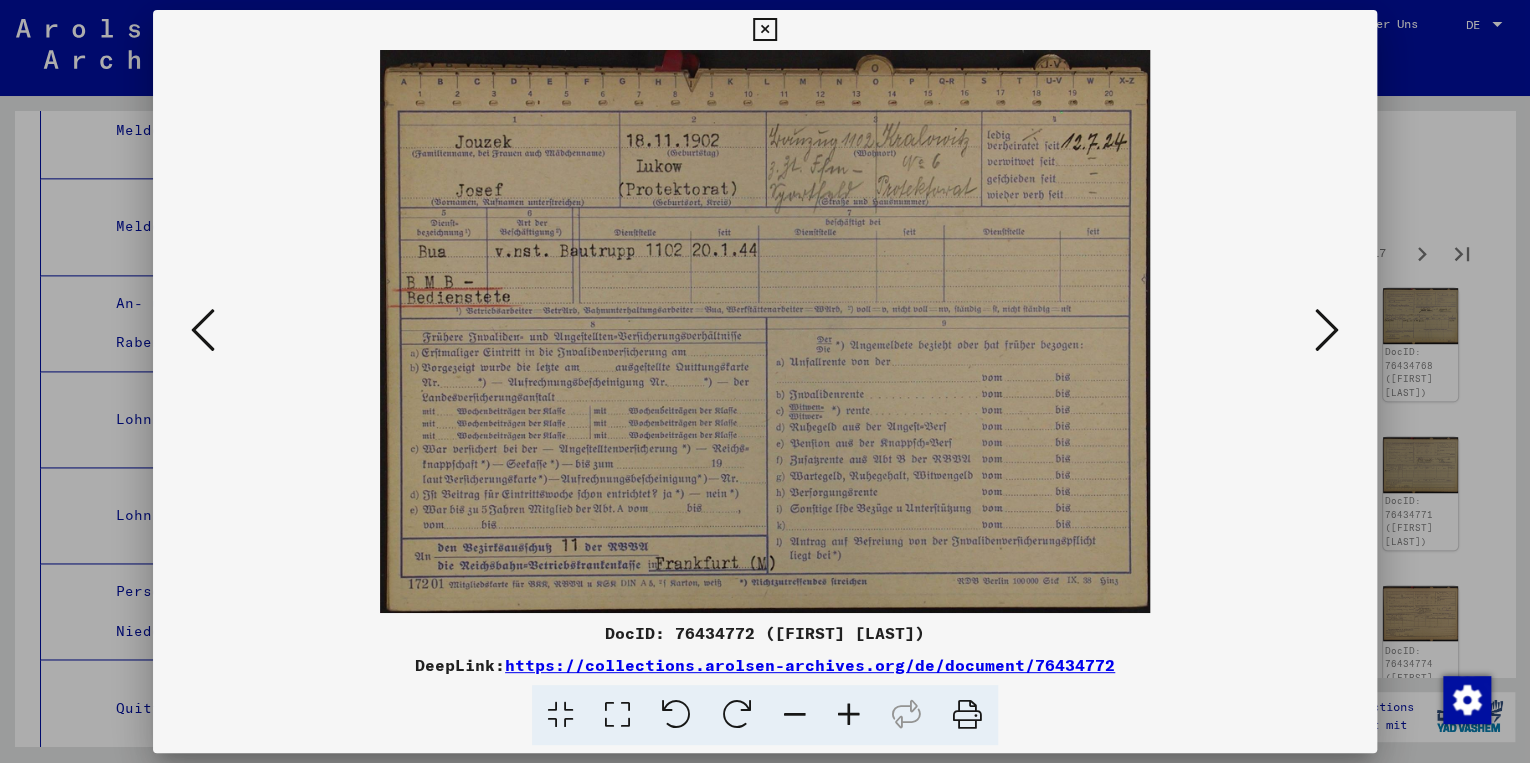 click at bounding box center (1327, 330) 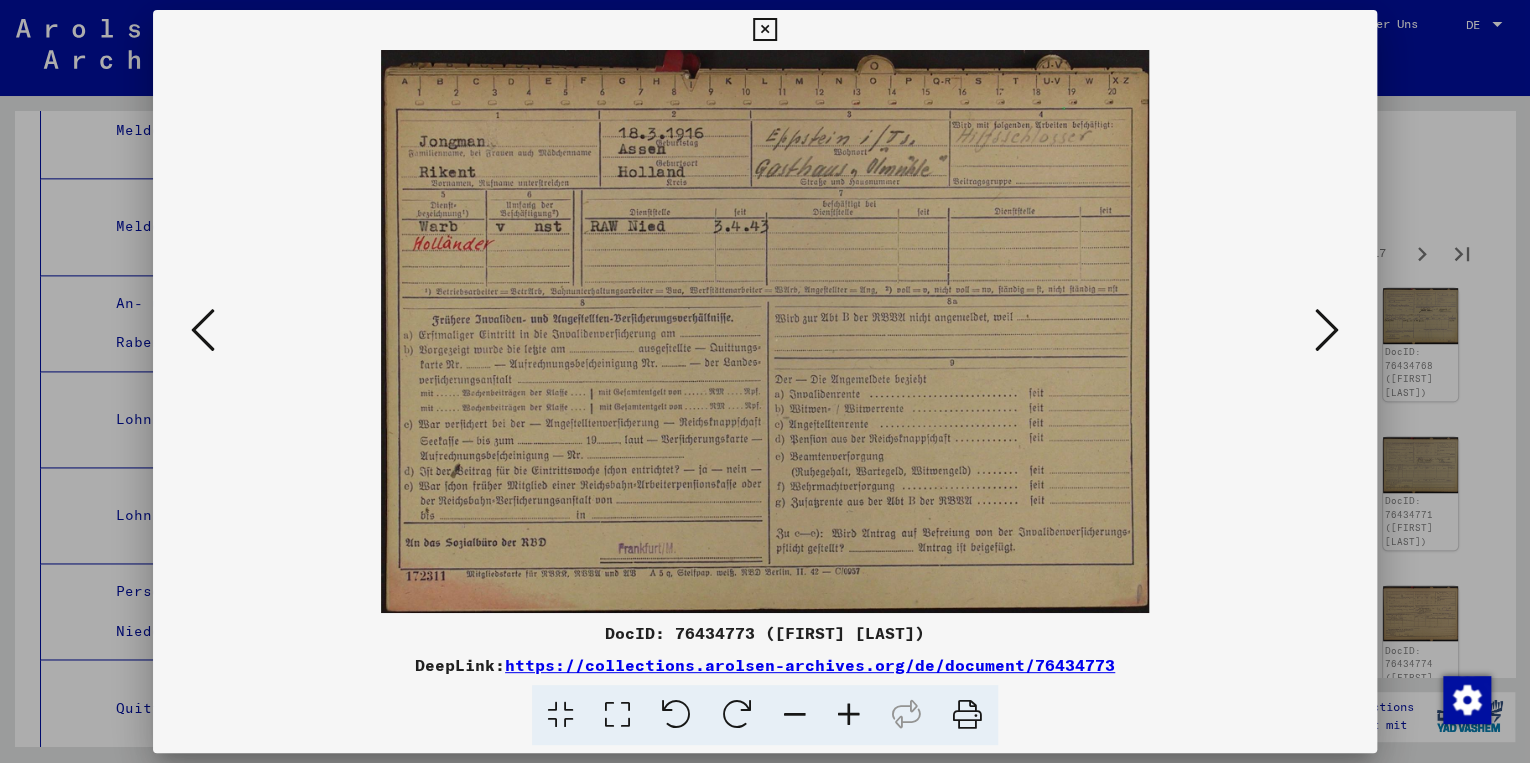 click at bounding box center (1327, 330) 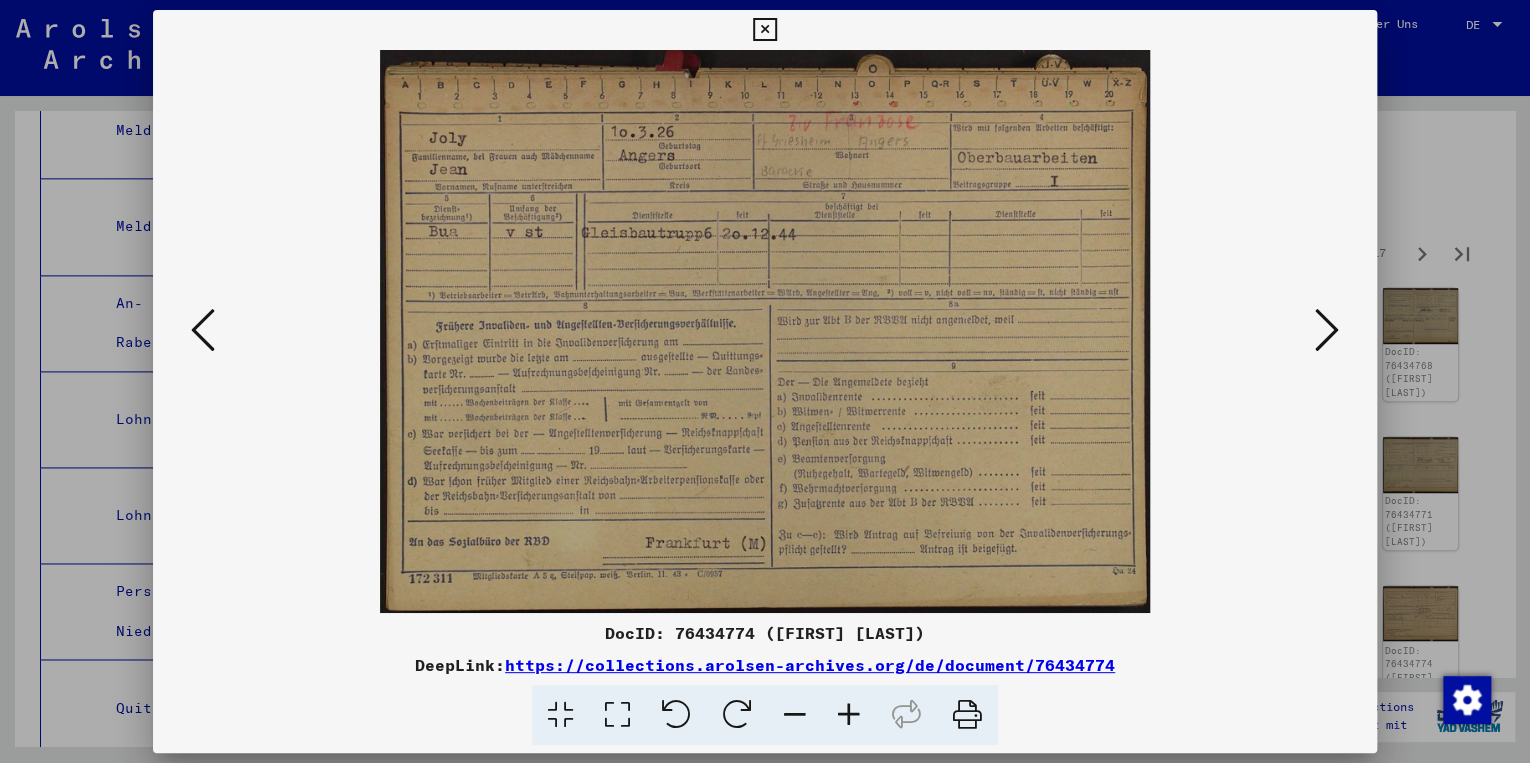 click on "https://collections.arolsen-archives.org/de/document/76434774" at bounding box center (810, 665) 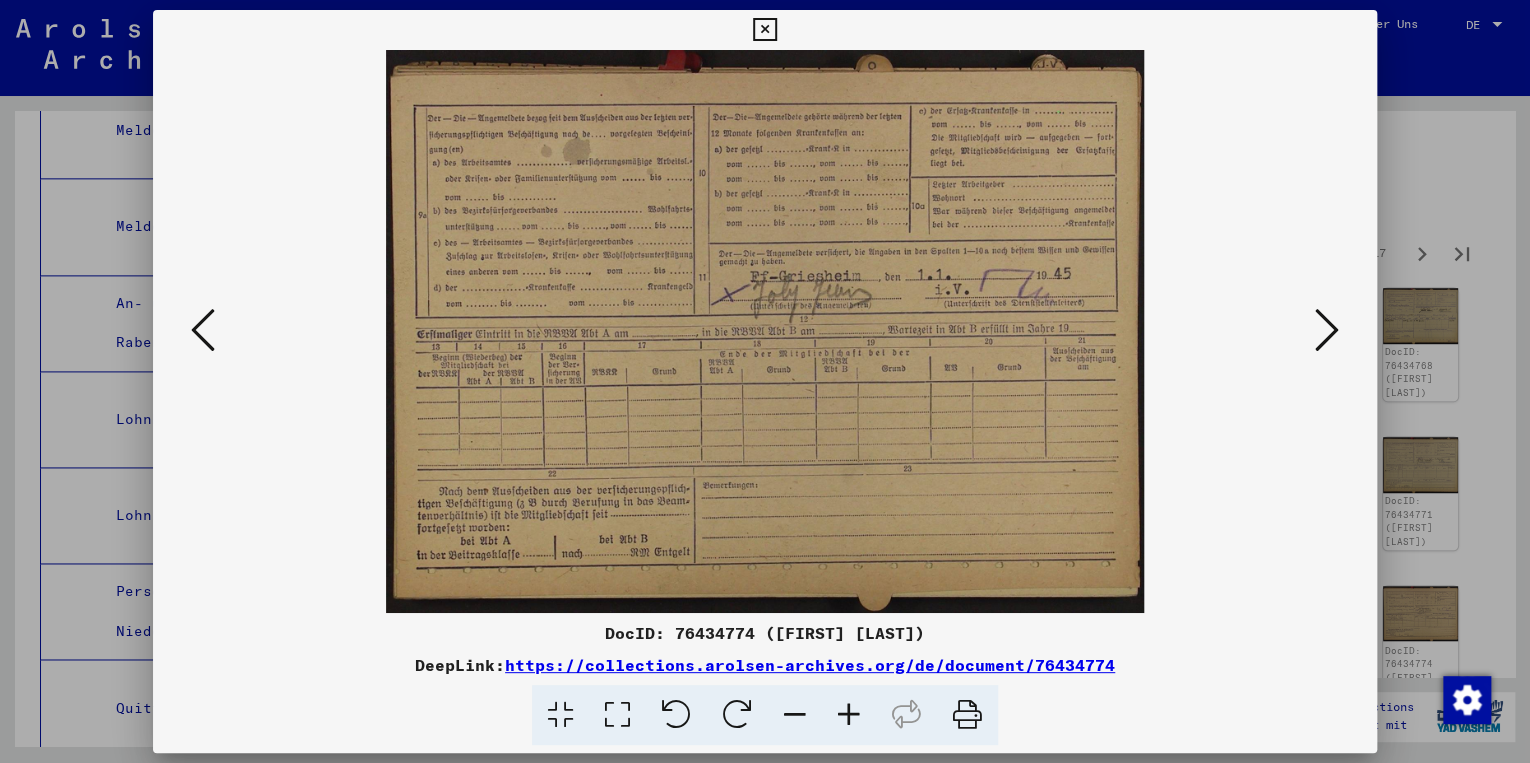 click at bounding box center (1327, 330) 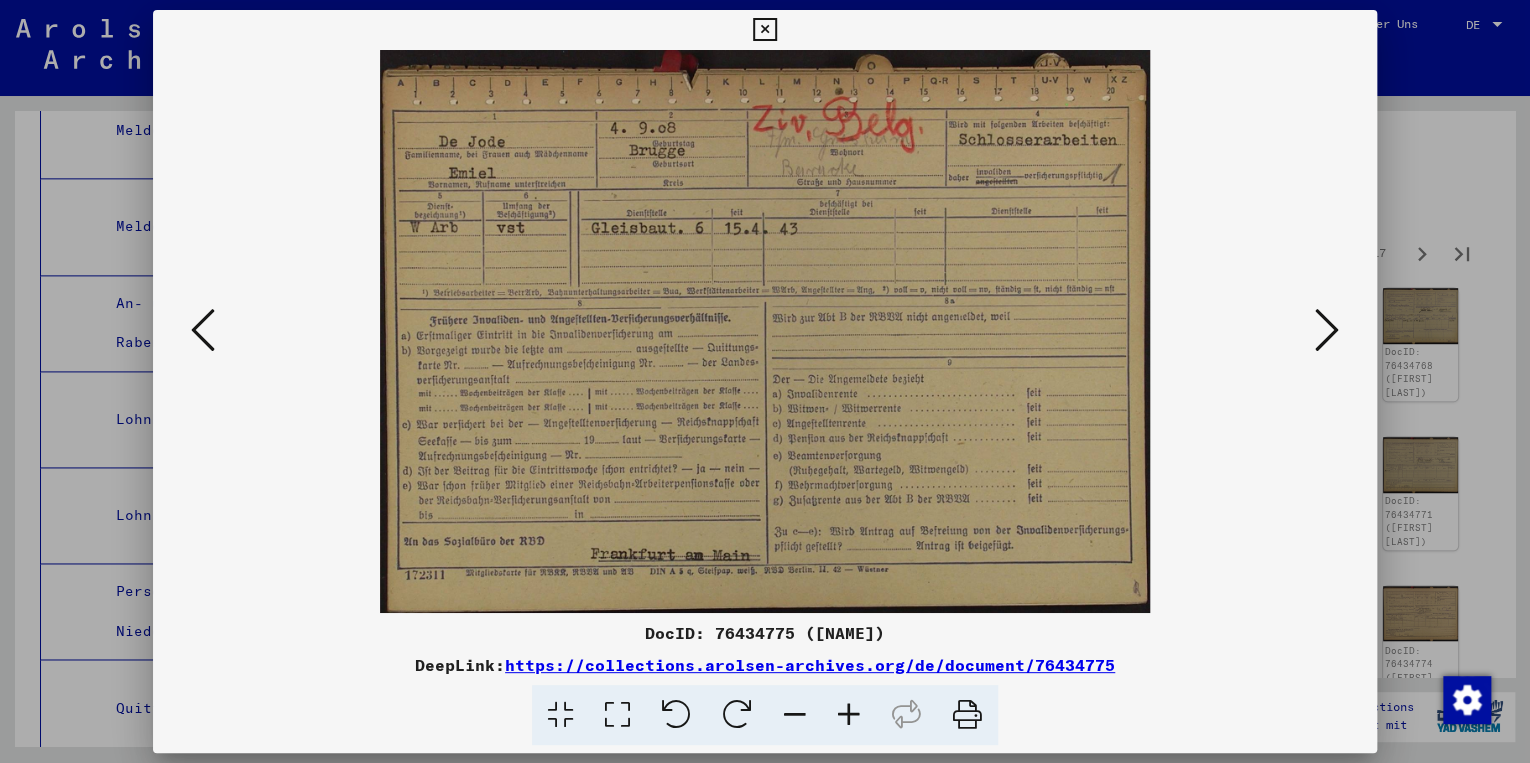 click on "https://collections.arolsen-archives.org/de/document/76434775" at bounding box center (810, 665) 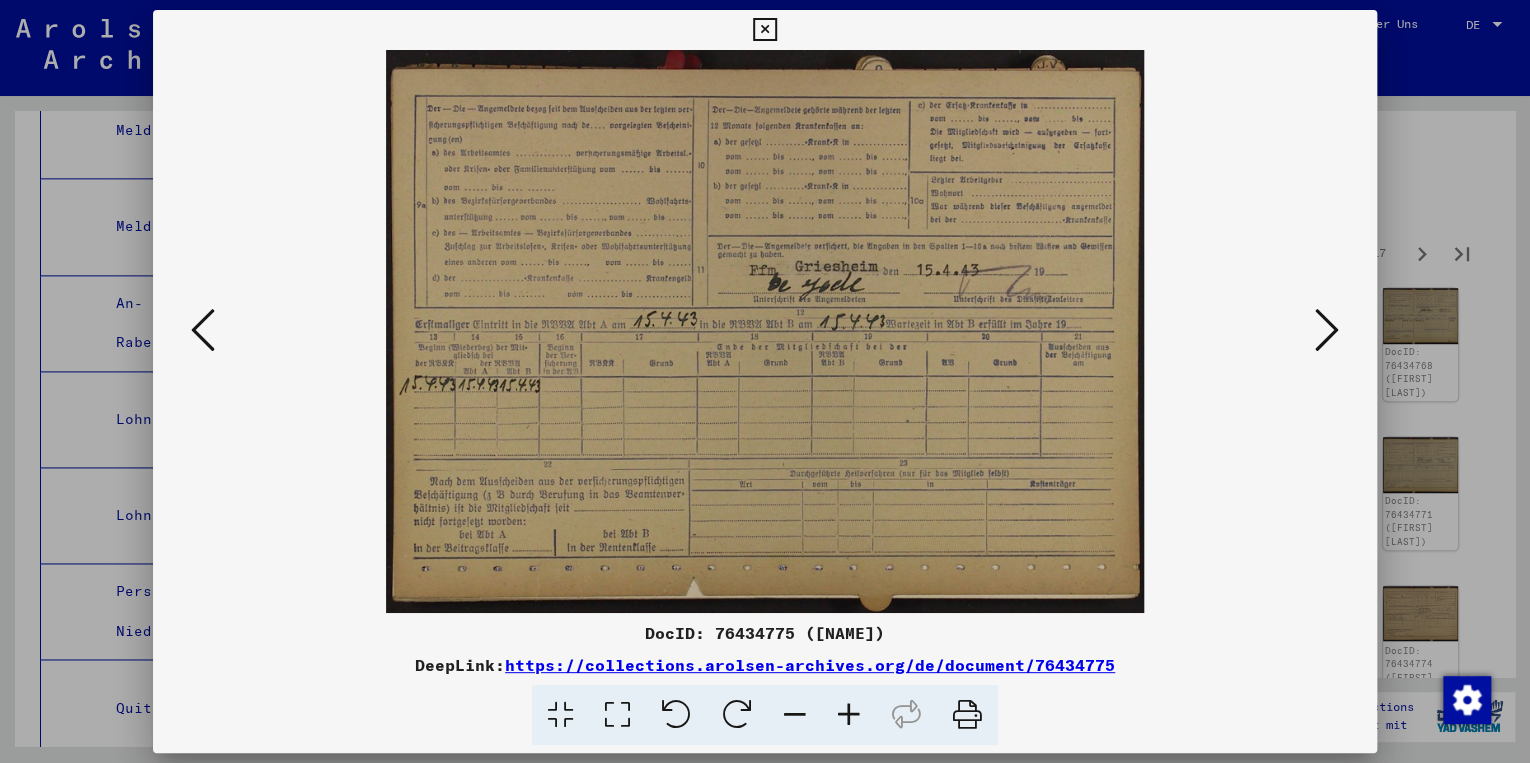 click at bounding box center [1327, 330] 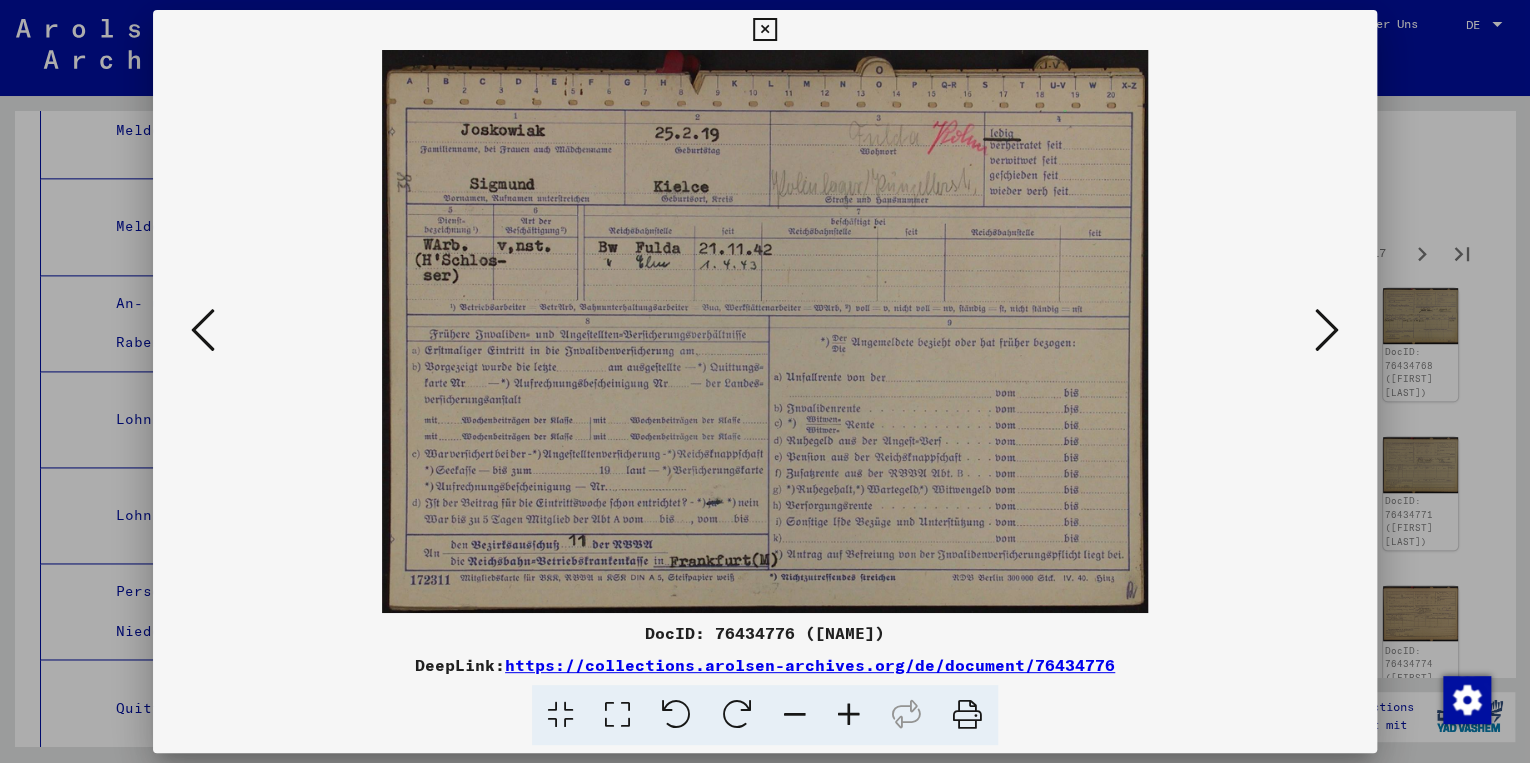 click at bounding box center [1327, 330] 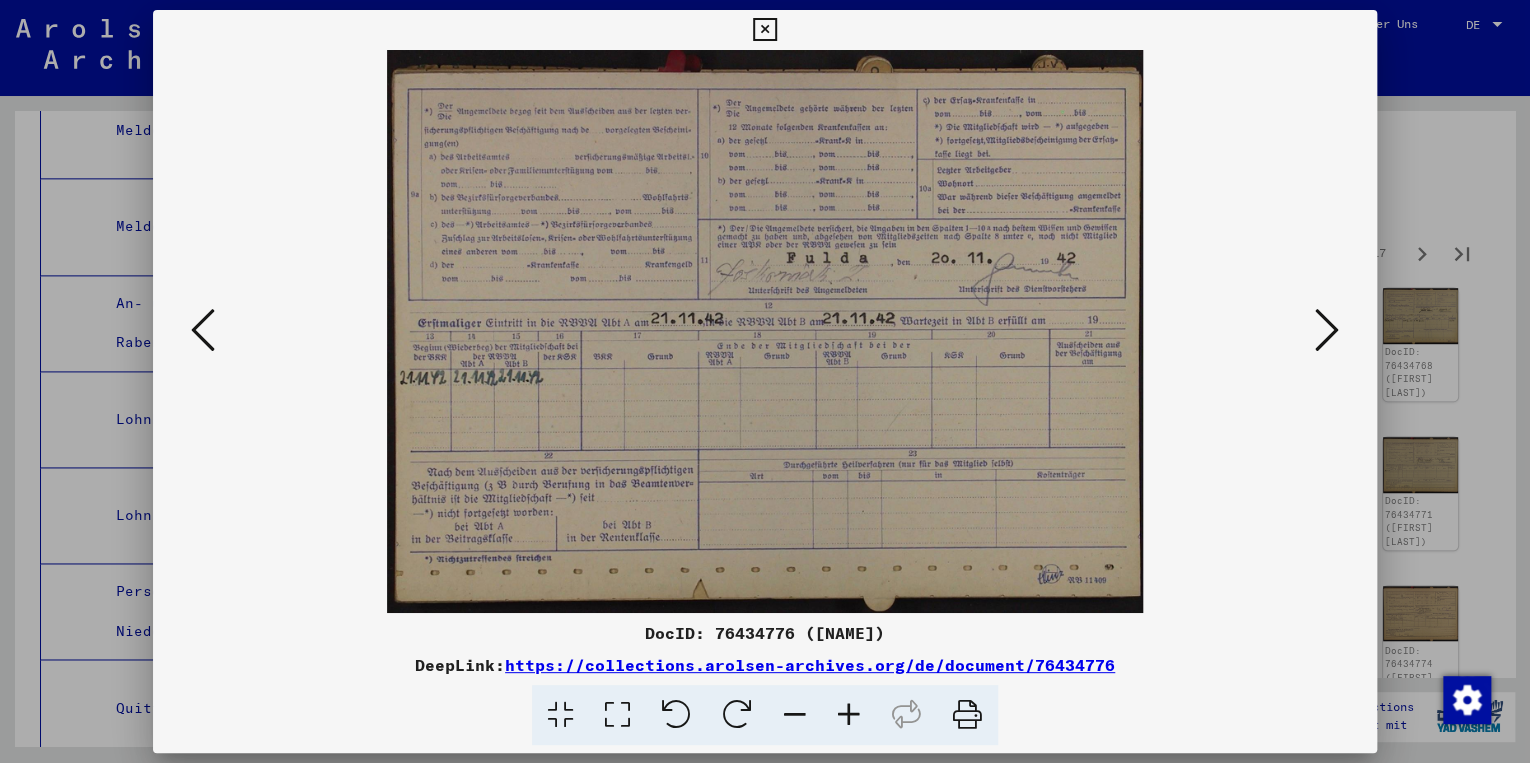 click at bounding box center [1327, 330] 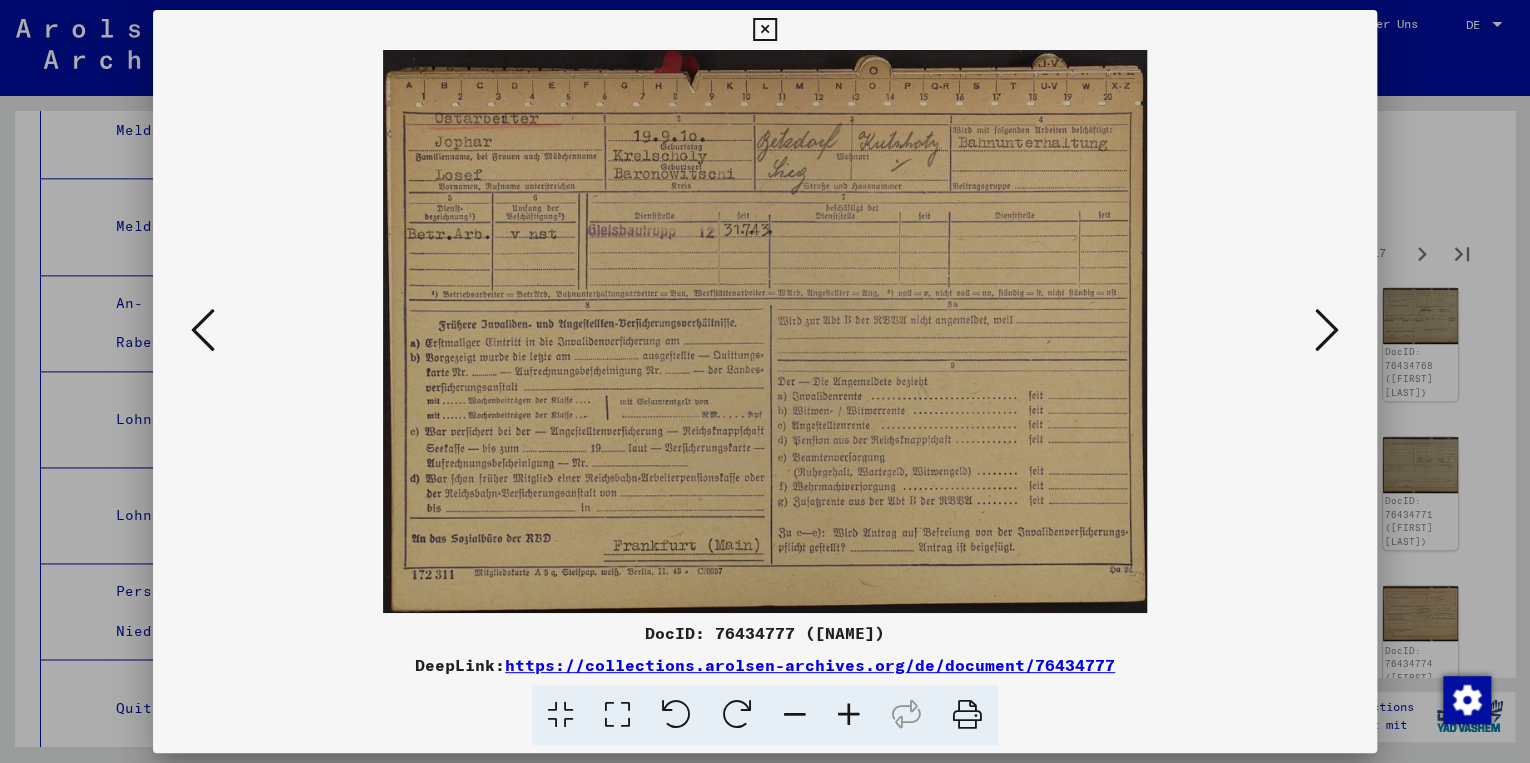 click at bounding box center [1327, 330] 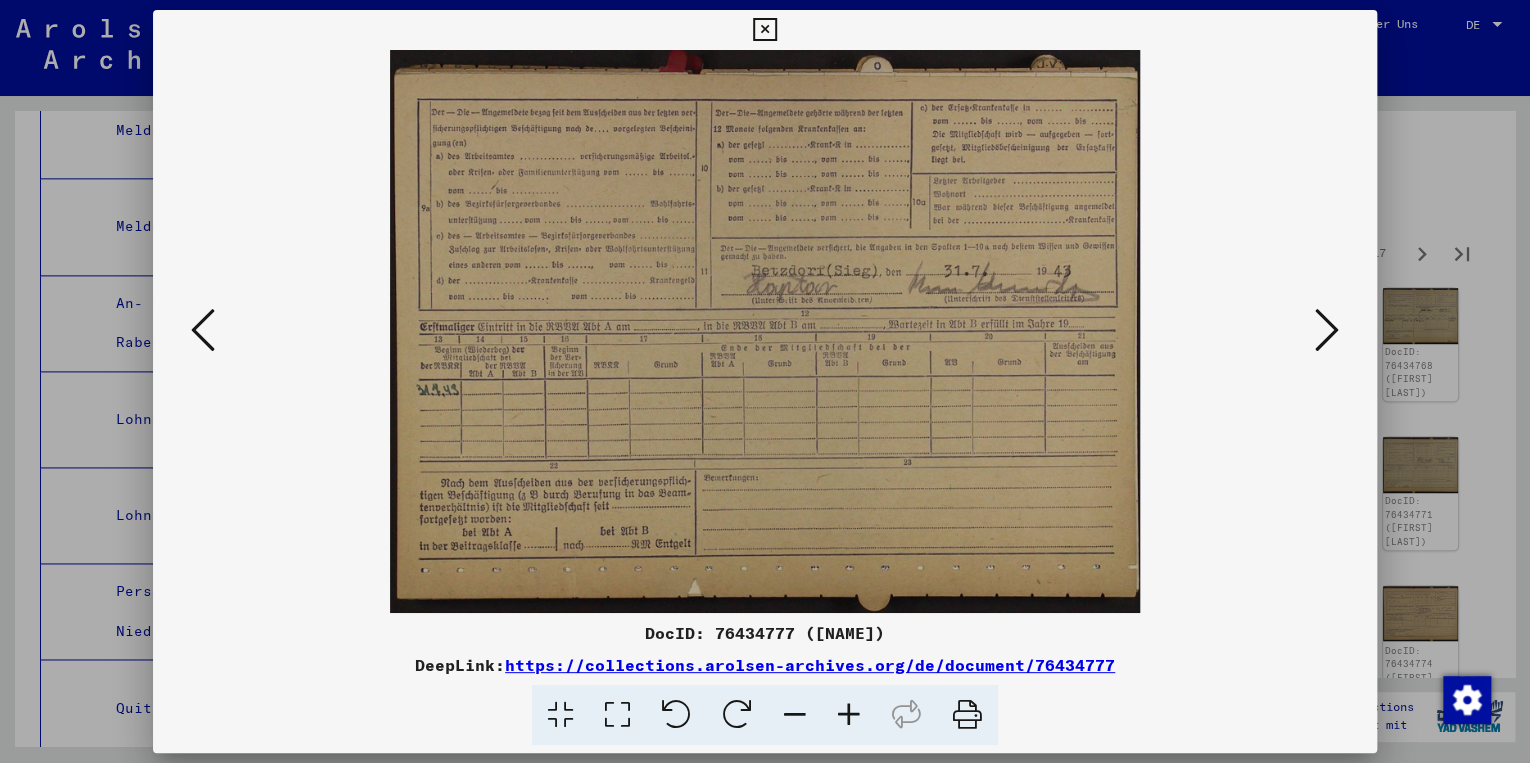 click at bounding box center (1327, 330) 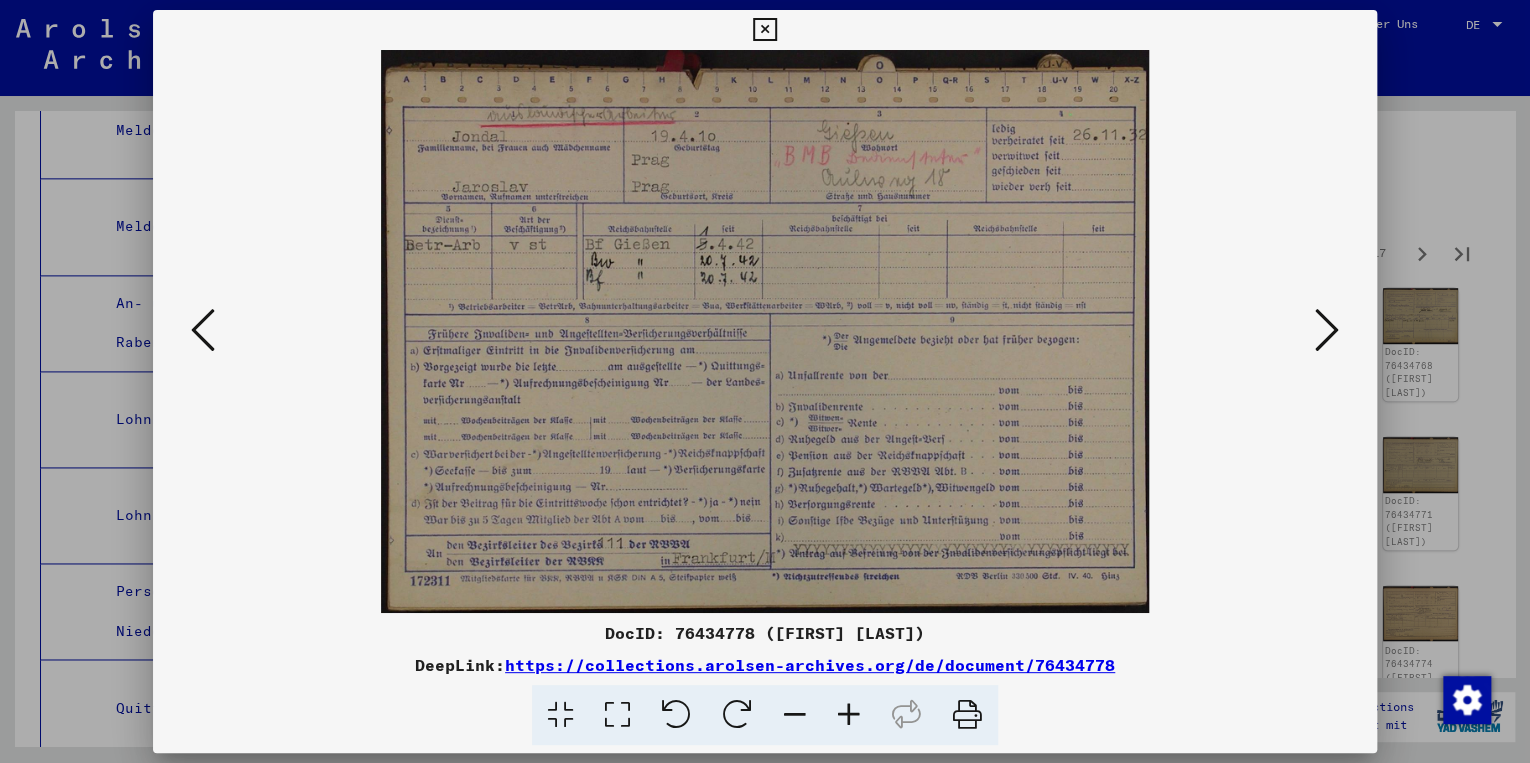 click at bounding box center (1327, 330) 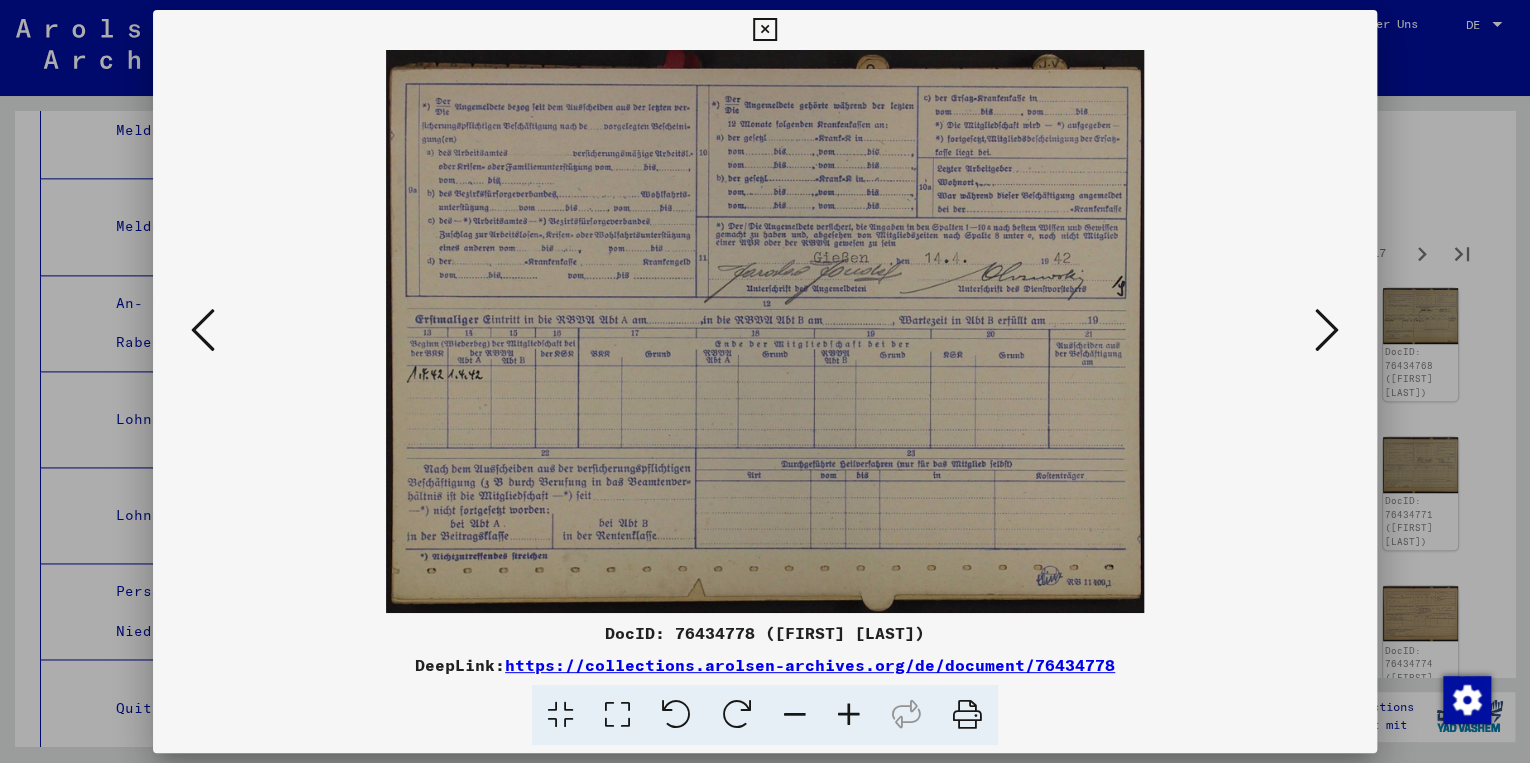 click at bounding box center [1327, 330] 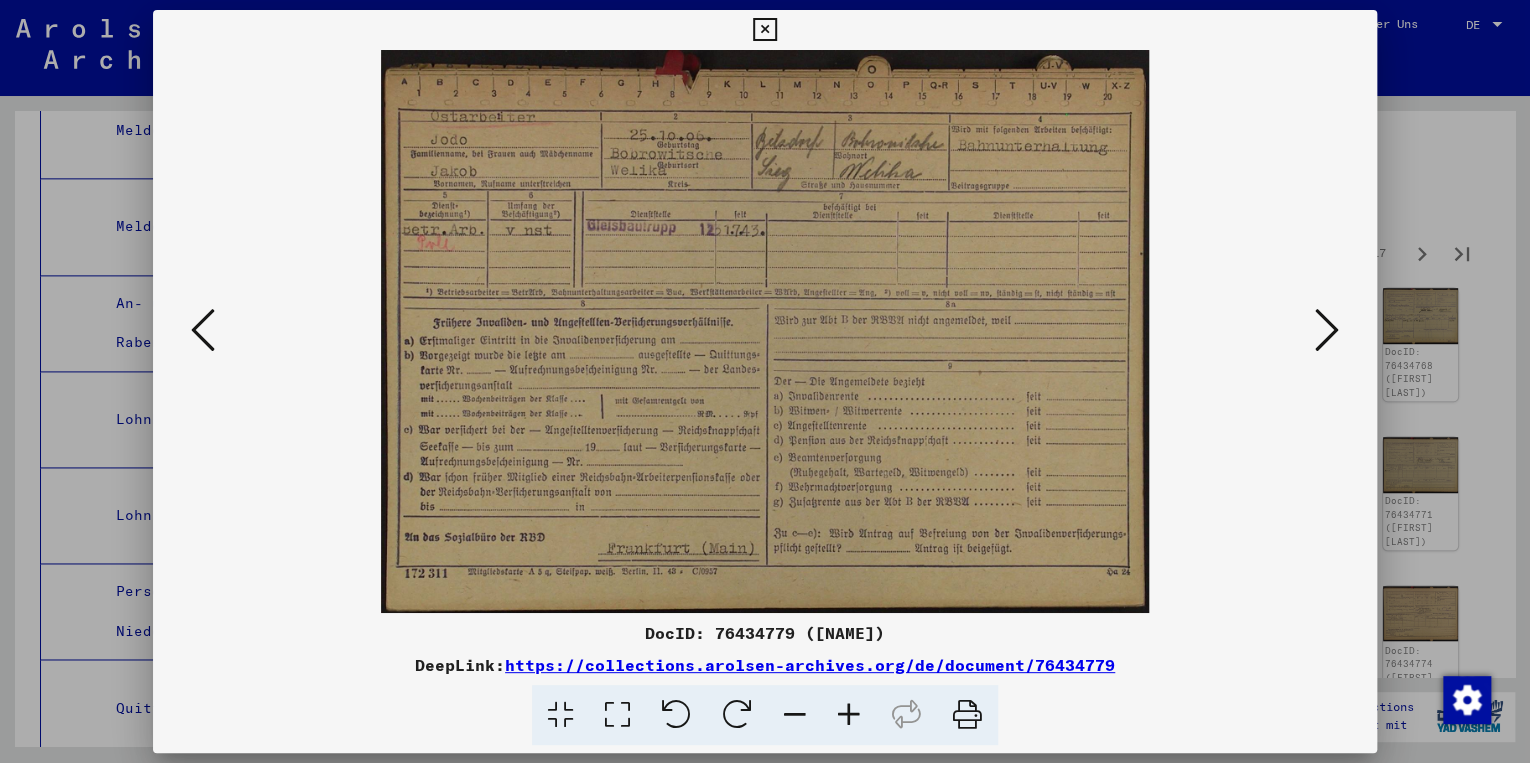 click at bounding box center [1327, 330] 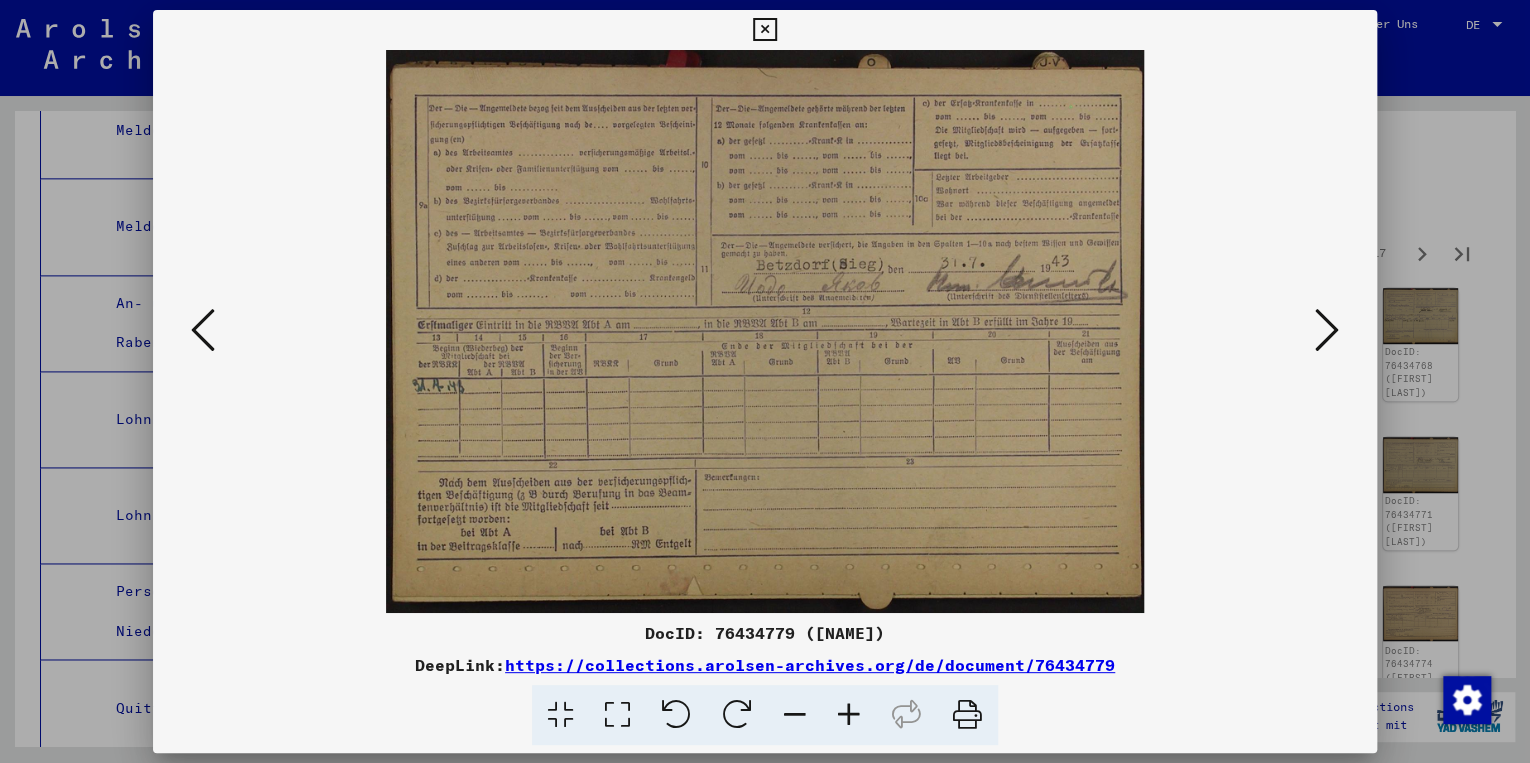 click at bounding box center [1327, 330] 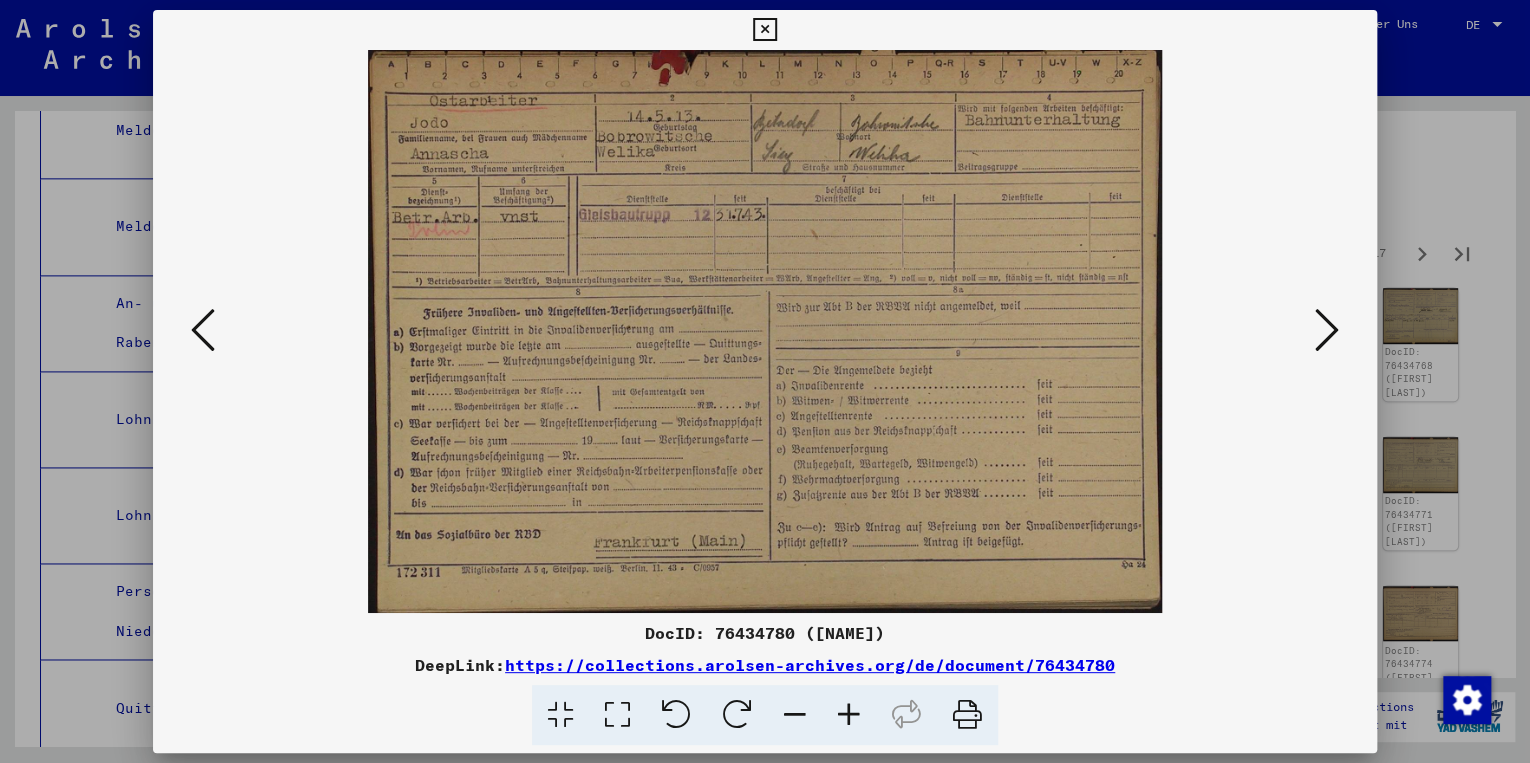 click at bounding box center [1327, 330] 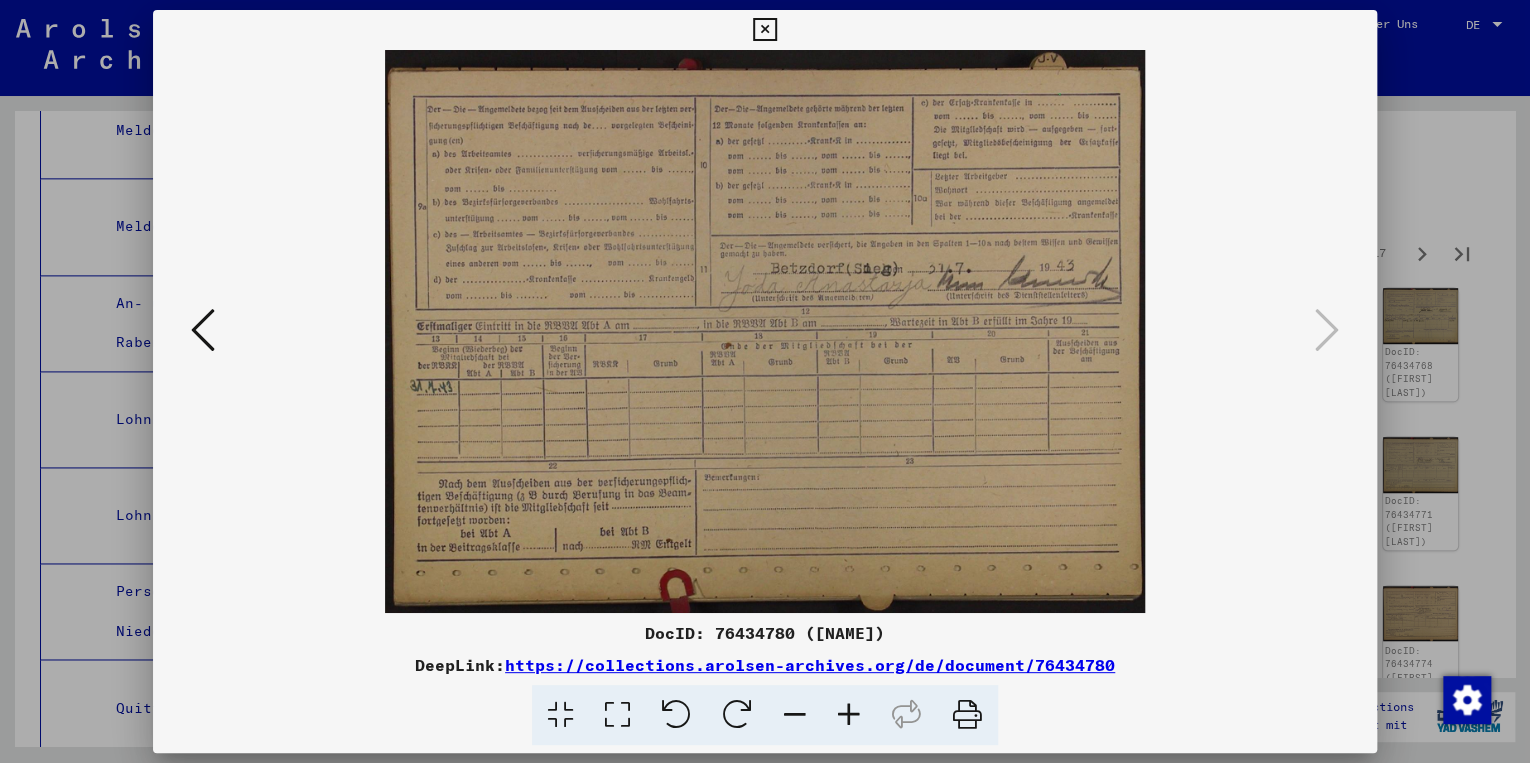 drag, startPoint x: 762, startPoint y: 28, endPoint x: 1200, endPoint y: 168, distance: 459.8304 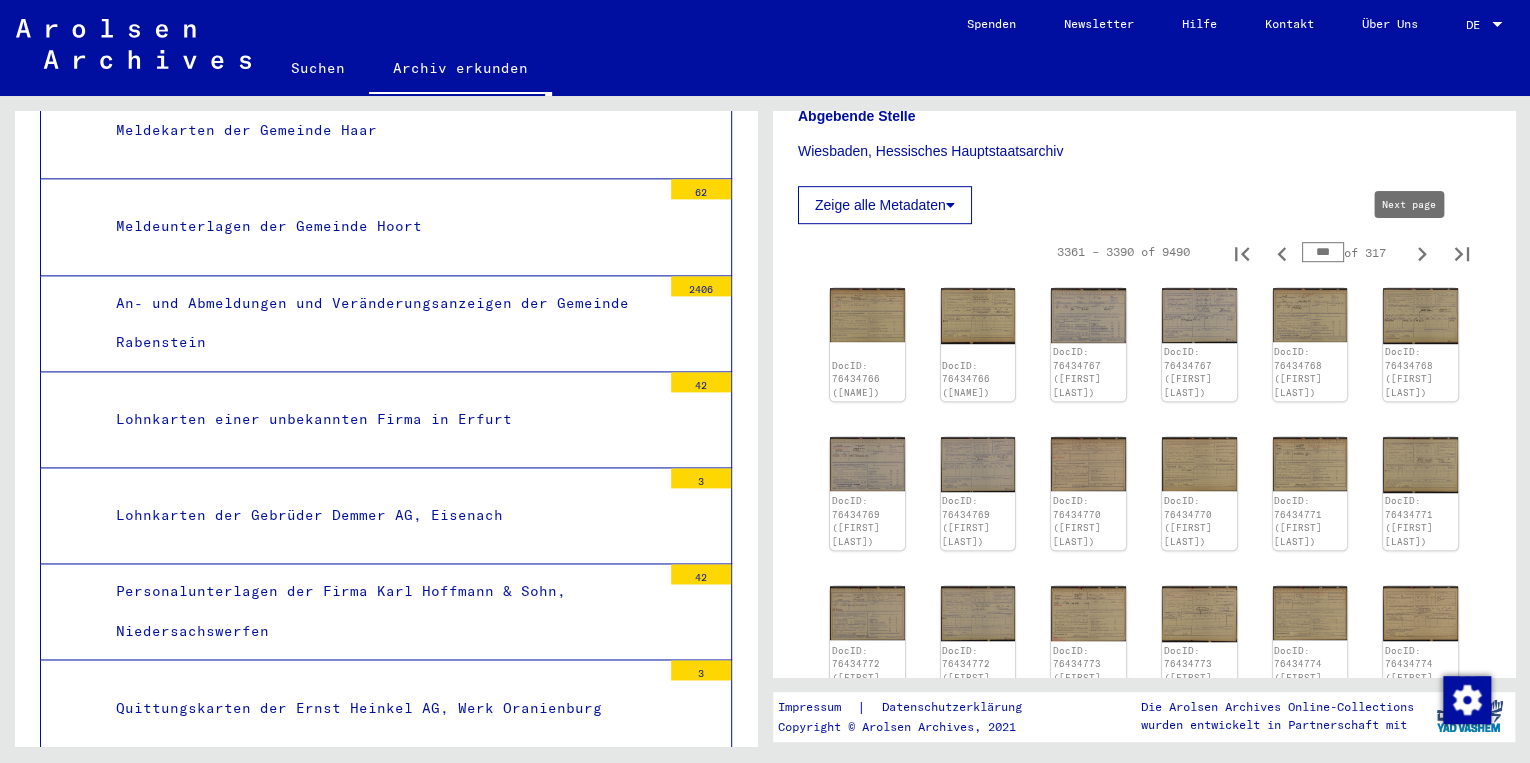 click 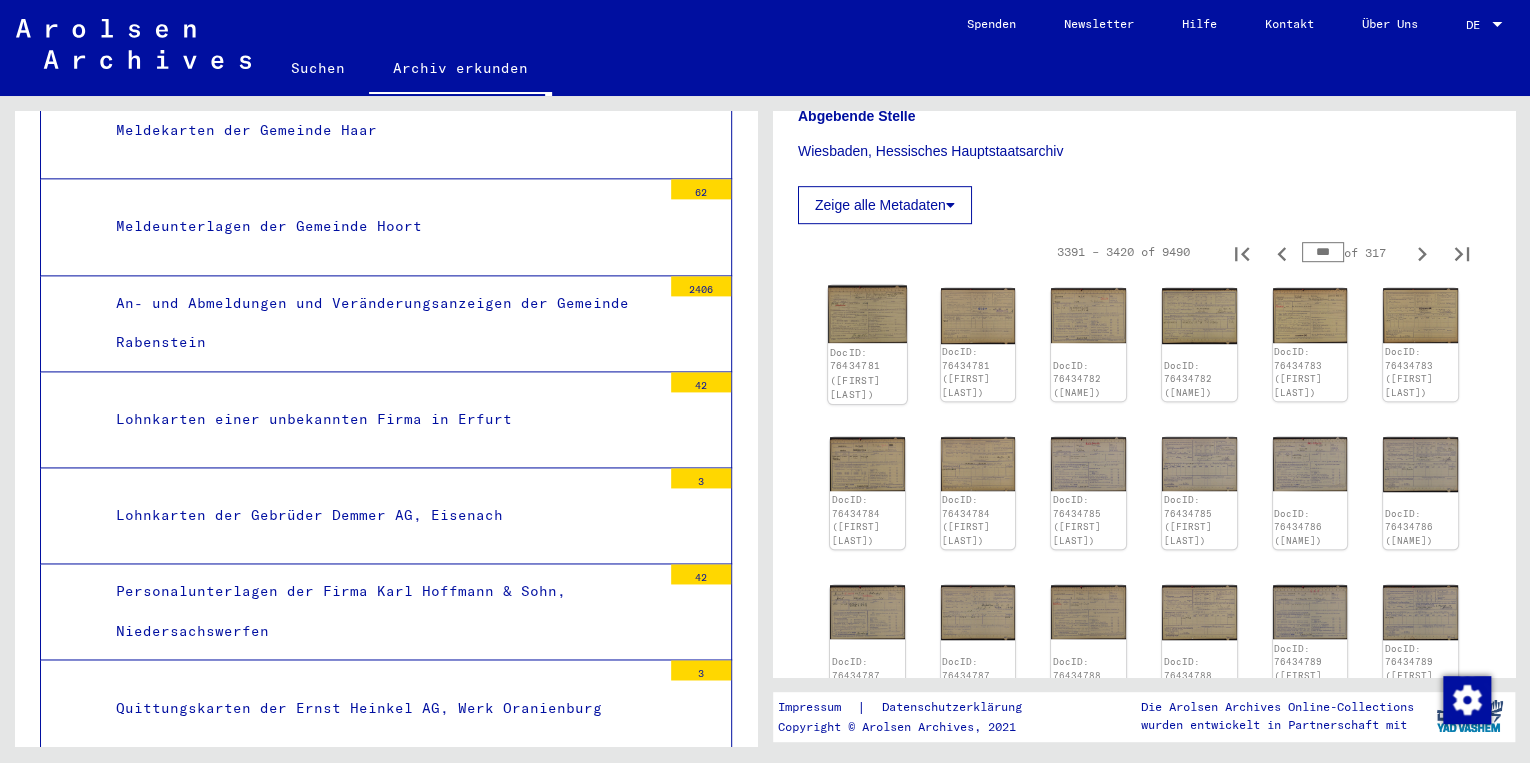 click 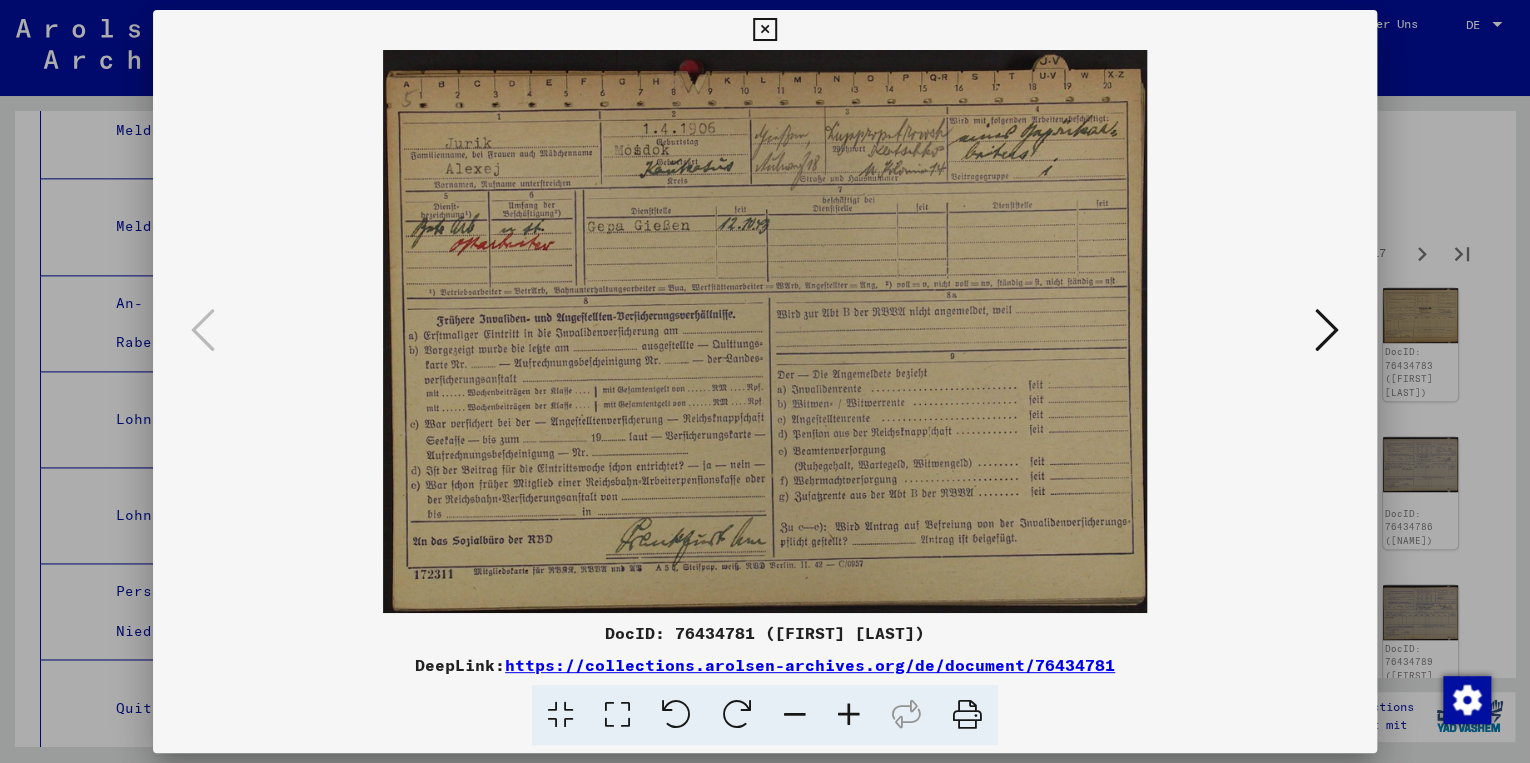 click at bounding box center (1327, 330) 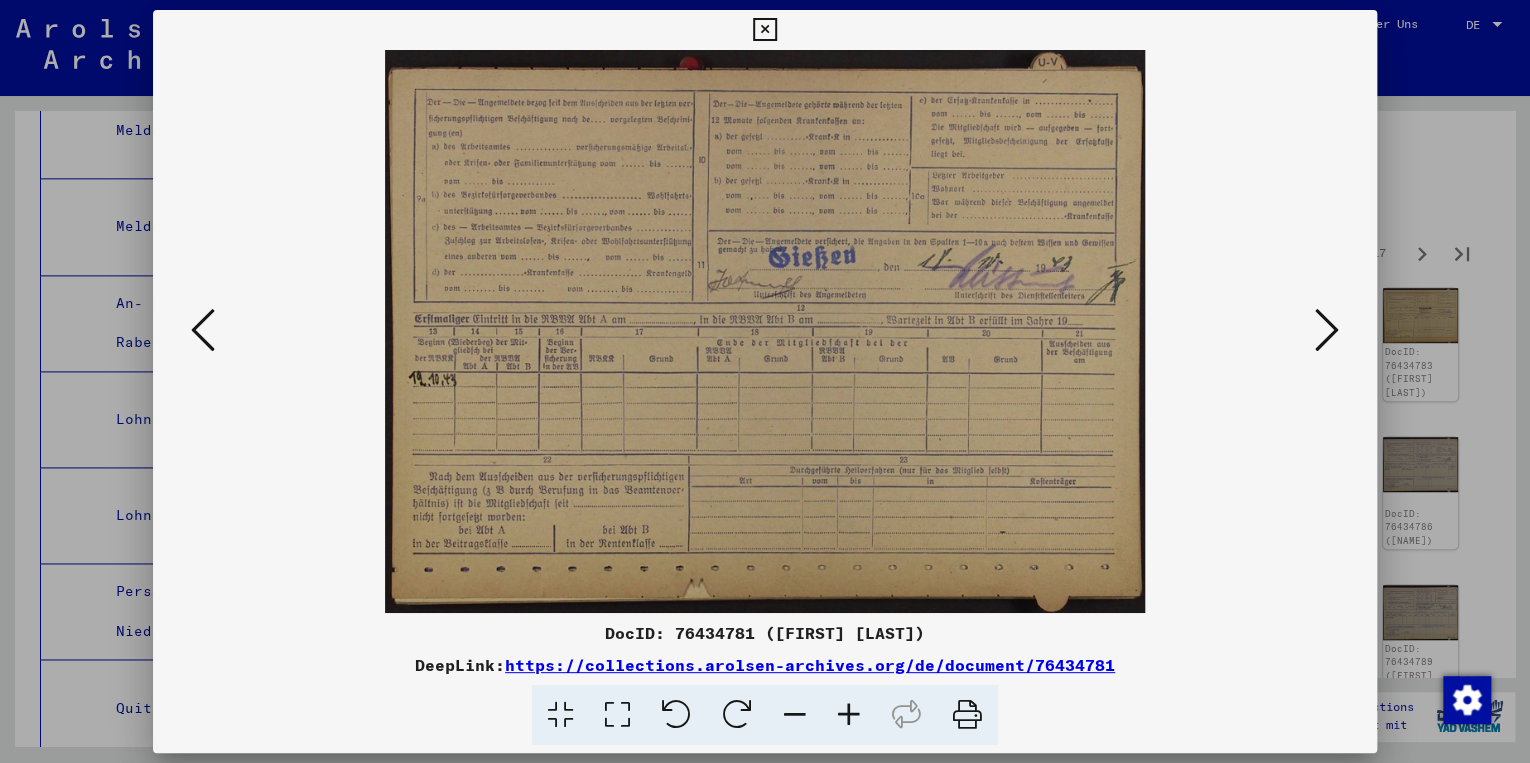 click at bounding box center (1327, 330) 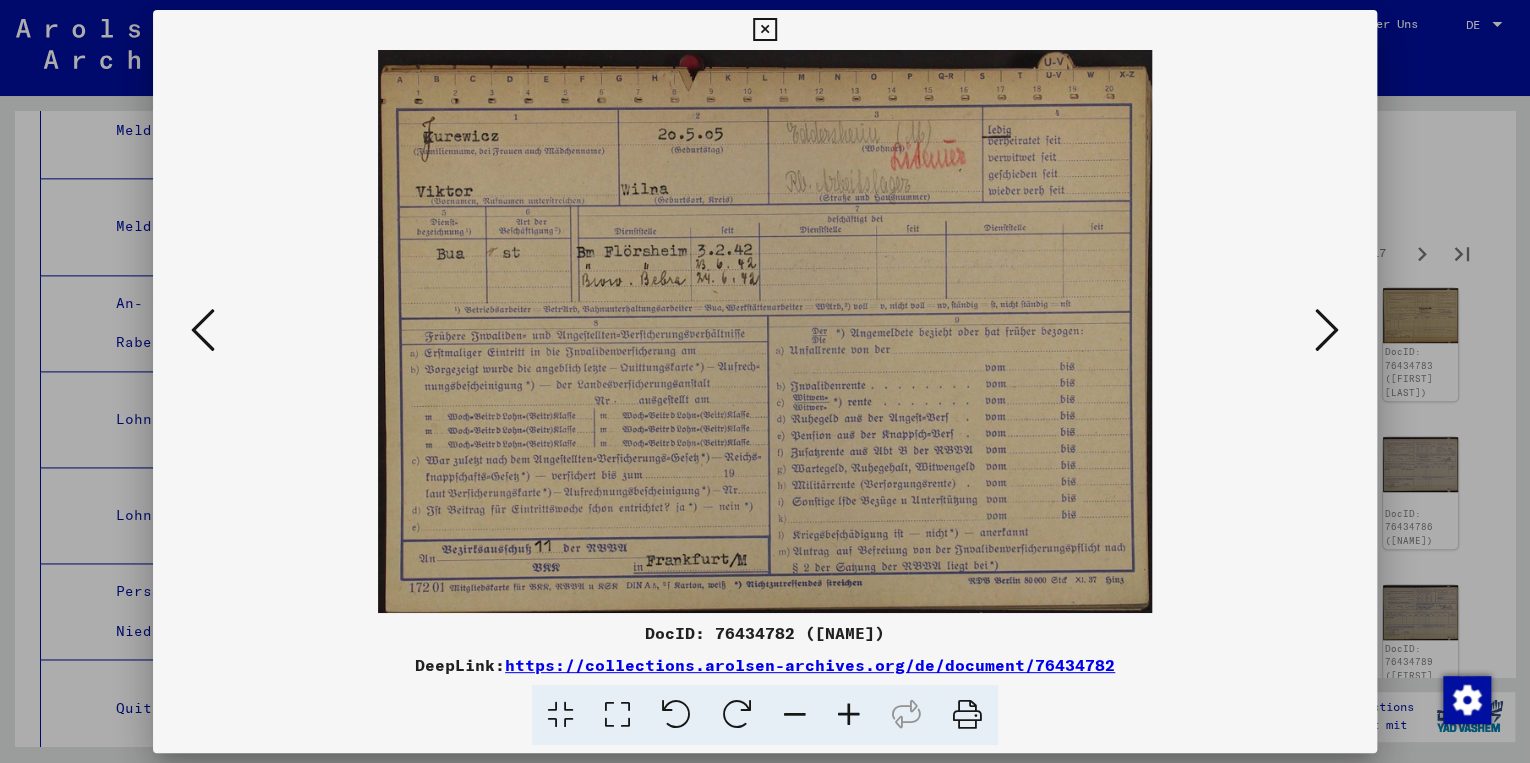 click at bounding box center (1327, 330) 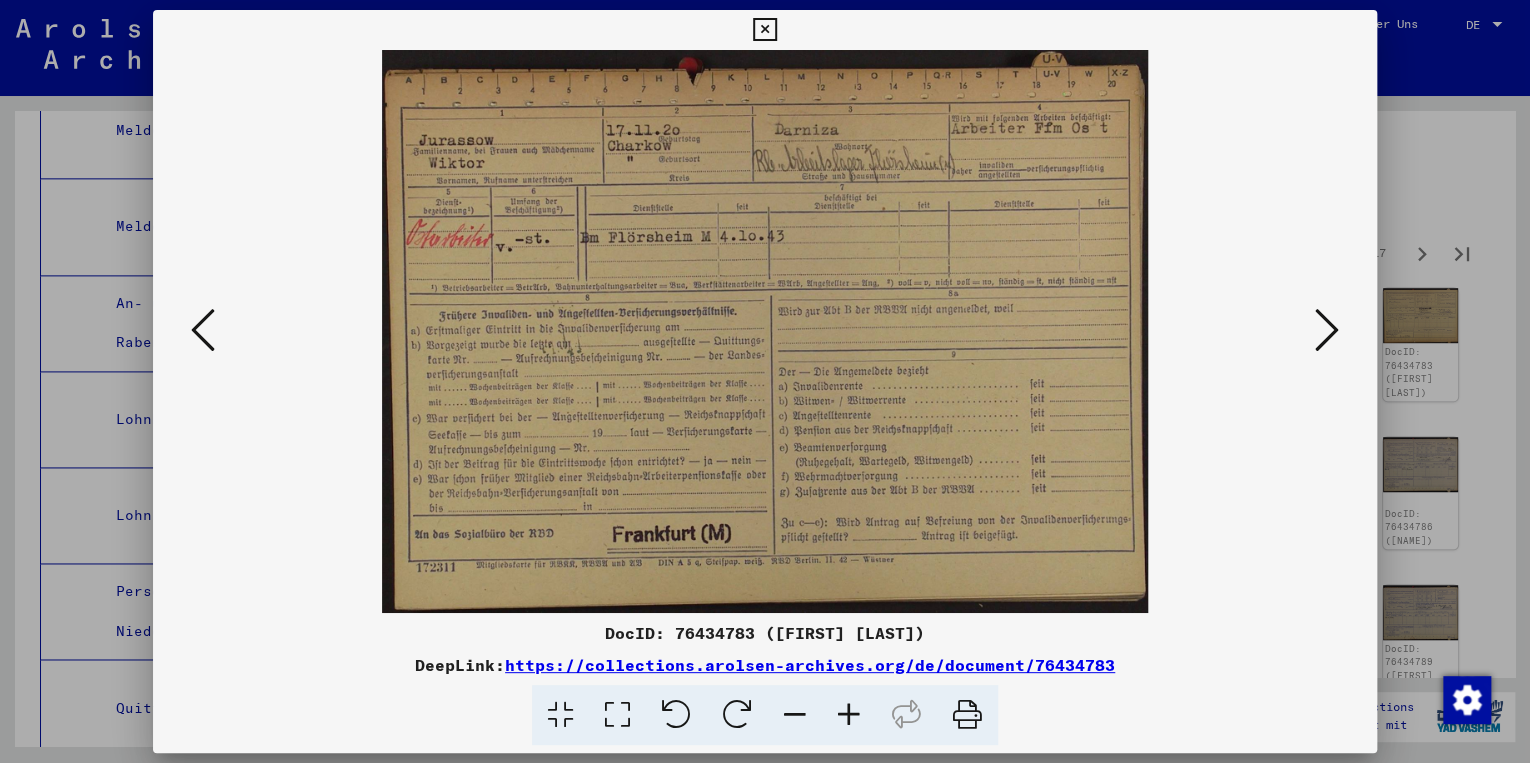 click at bounding box center (1327, 330) 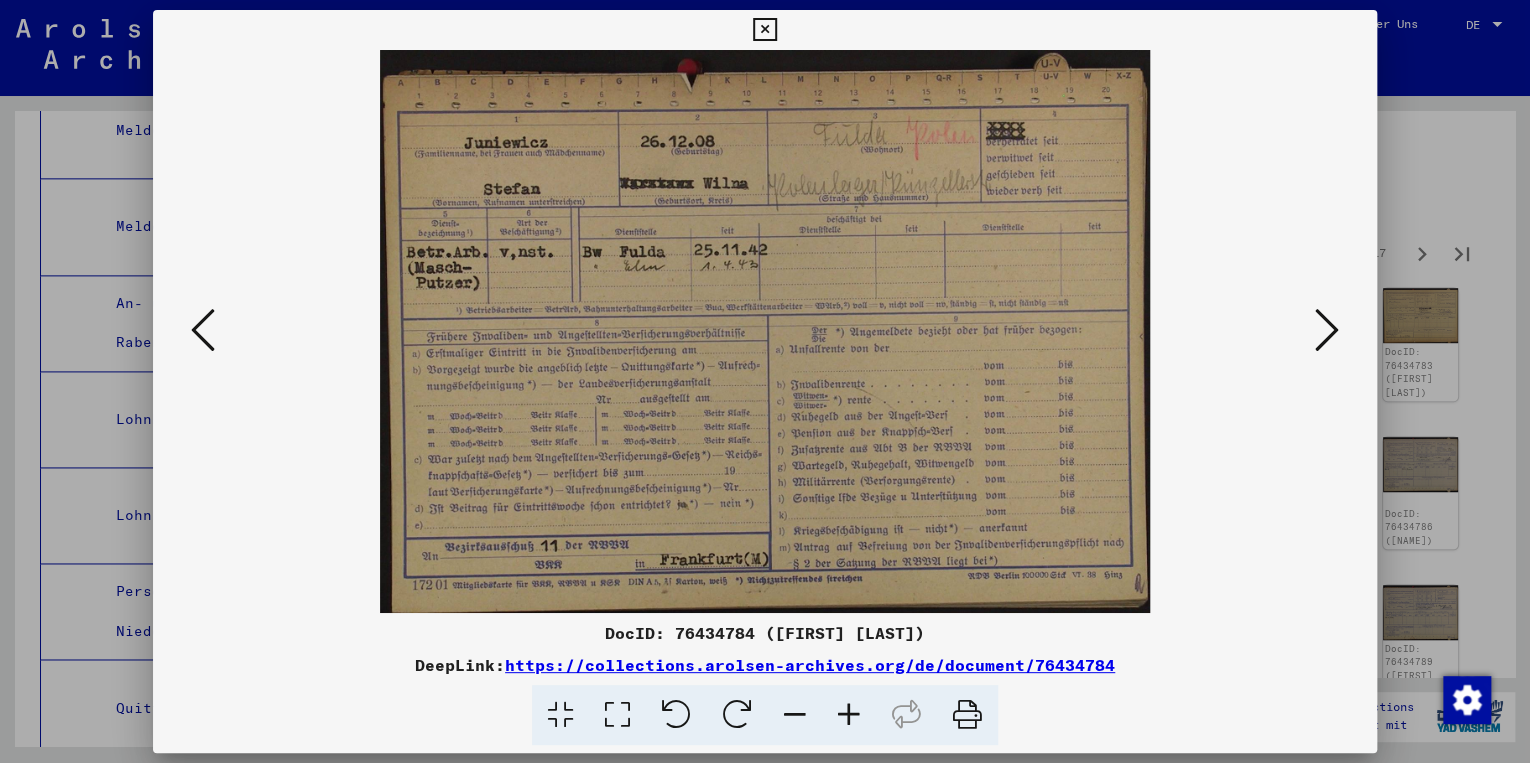click at bounding box center (1327, 330) 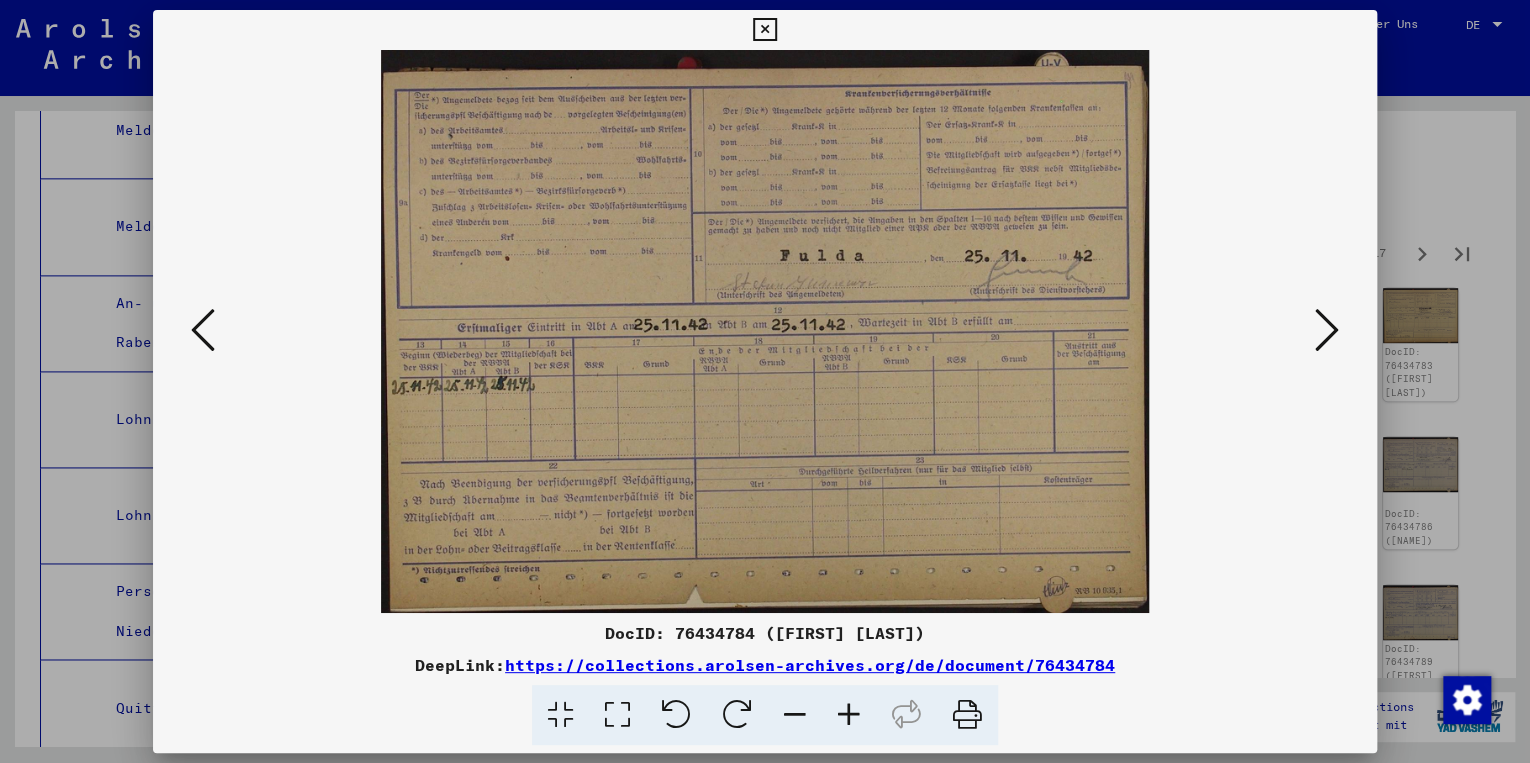 click at bounding box center (1327, 330) 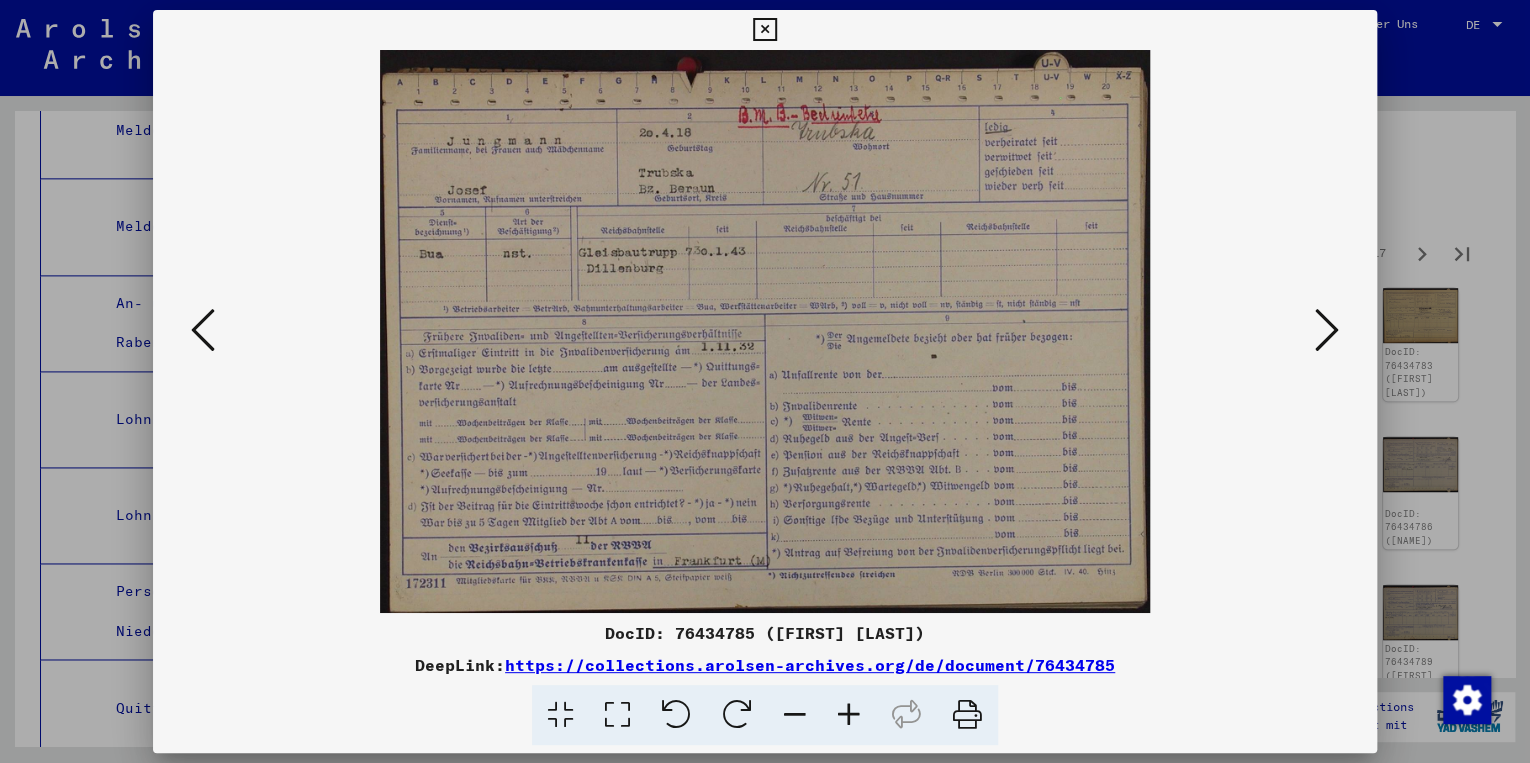 click at bounding box center (1327, 330) 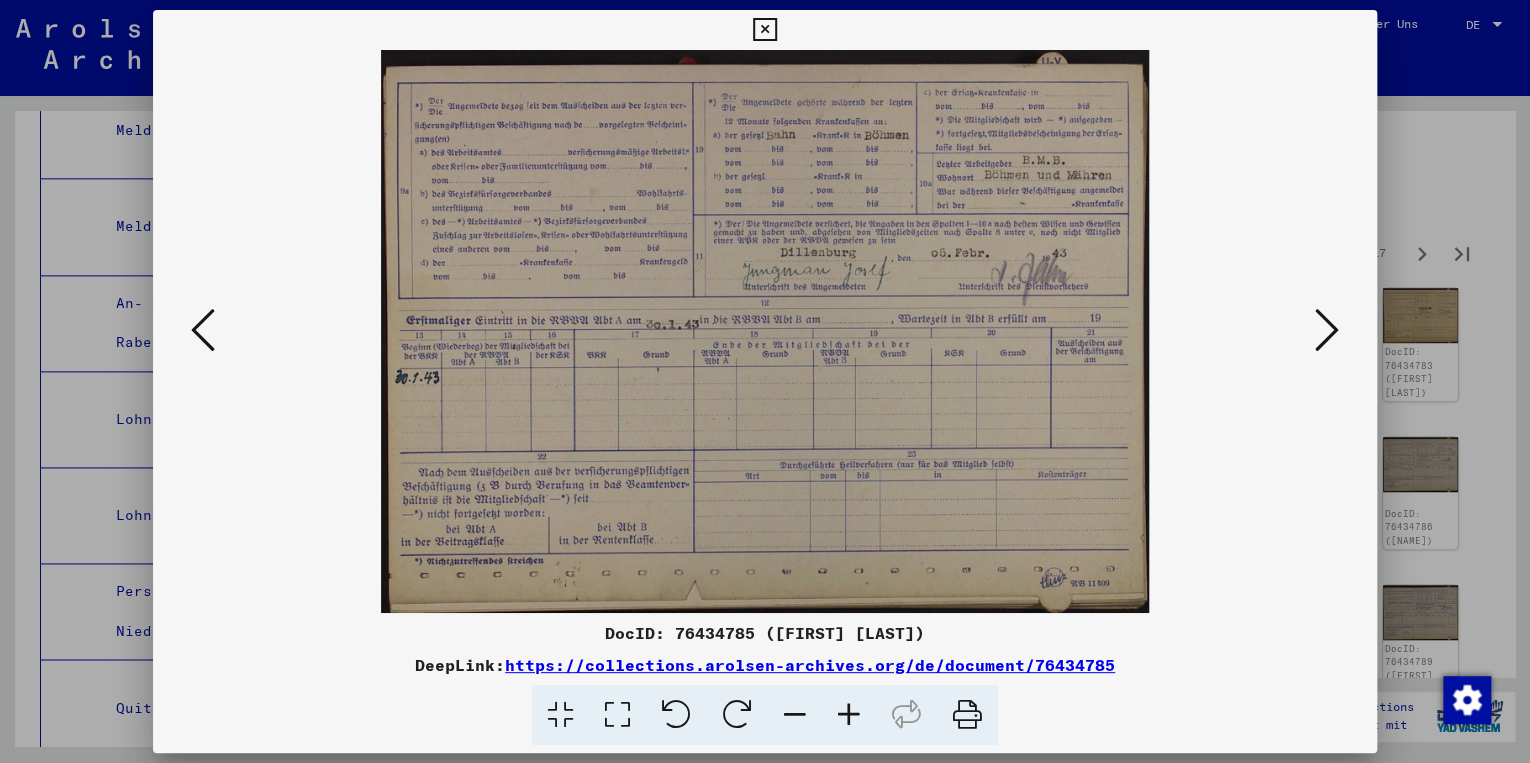 click at bounding box center [1327, 330] 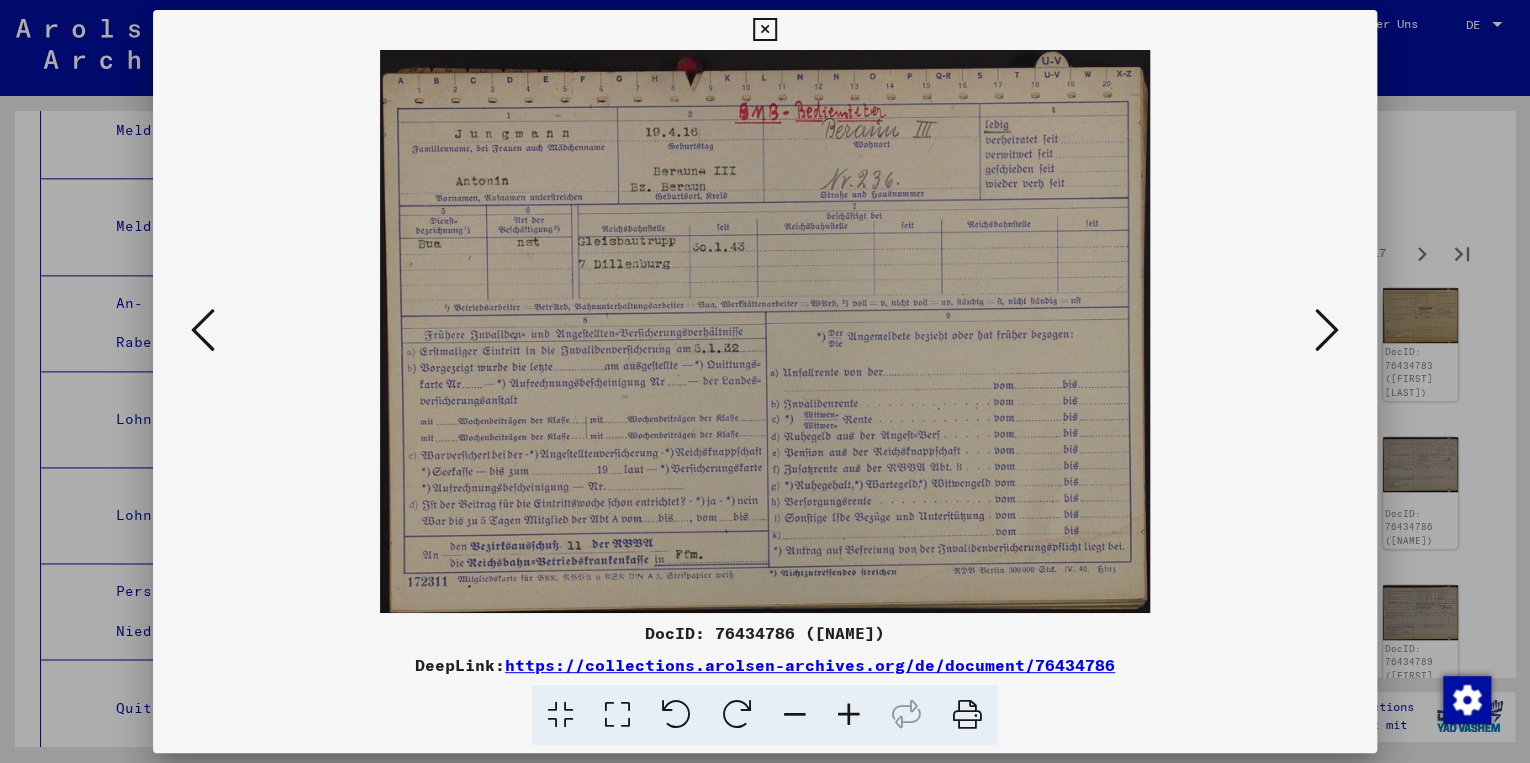 click at bounding box center [1327, 330] 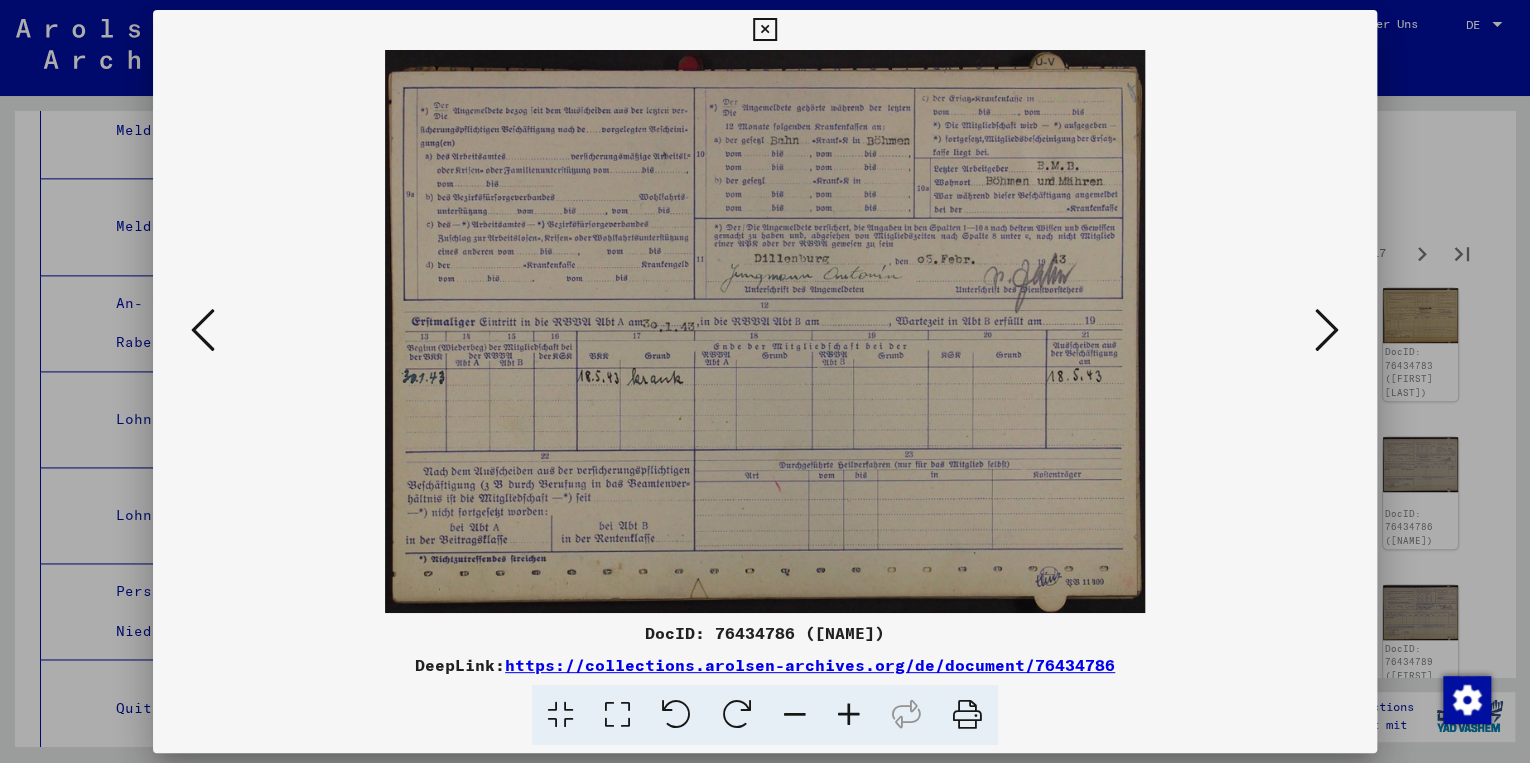 click at bounding box center (1327, 330) 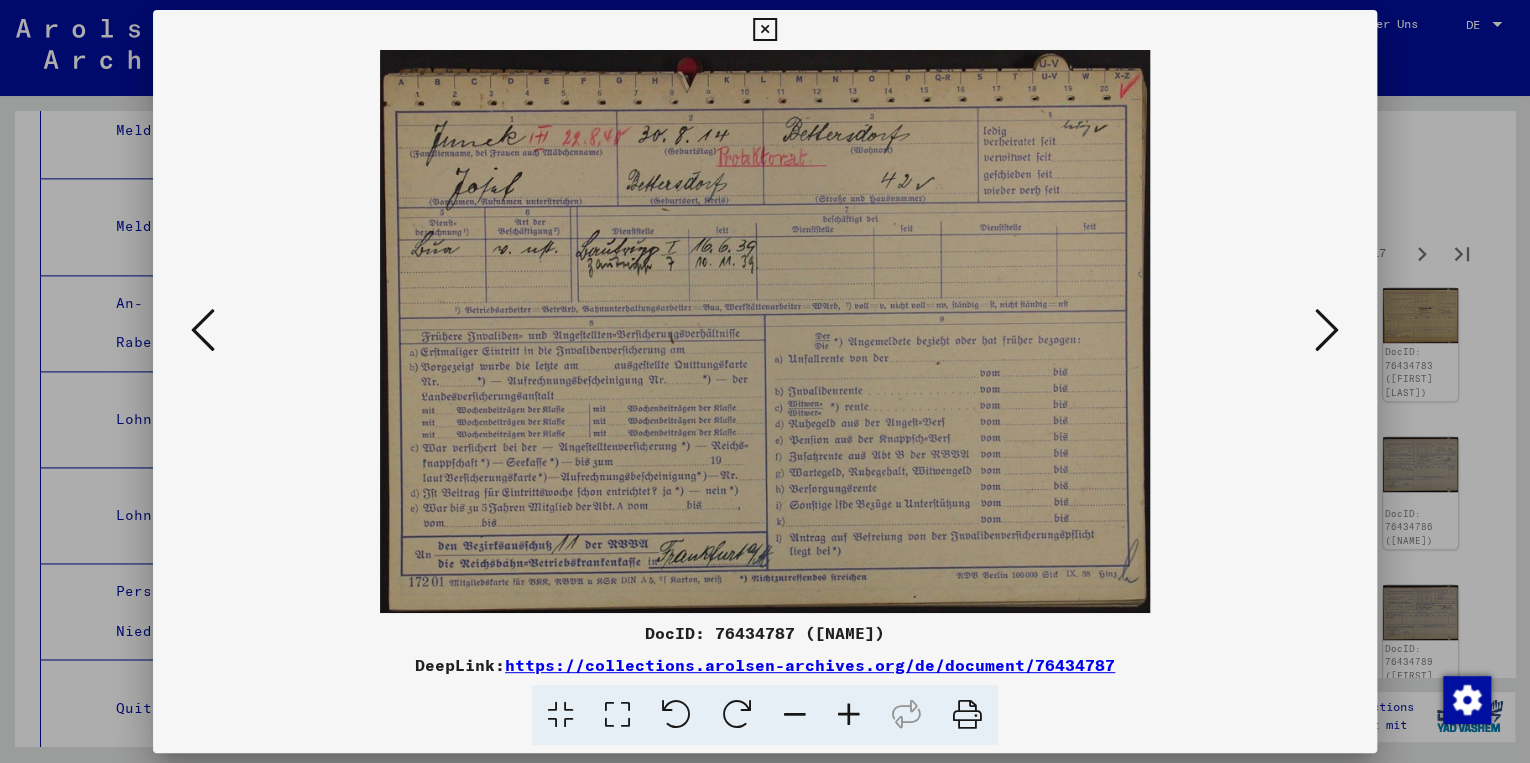 click at bounding box center [1327, 330] 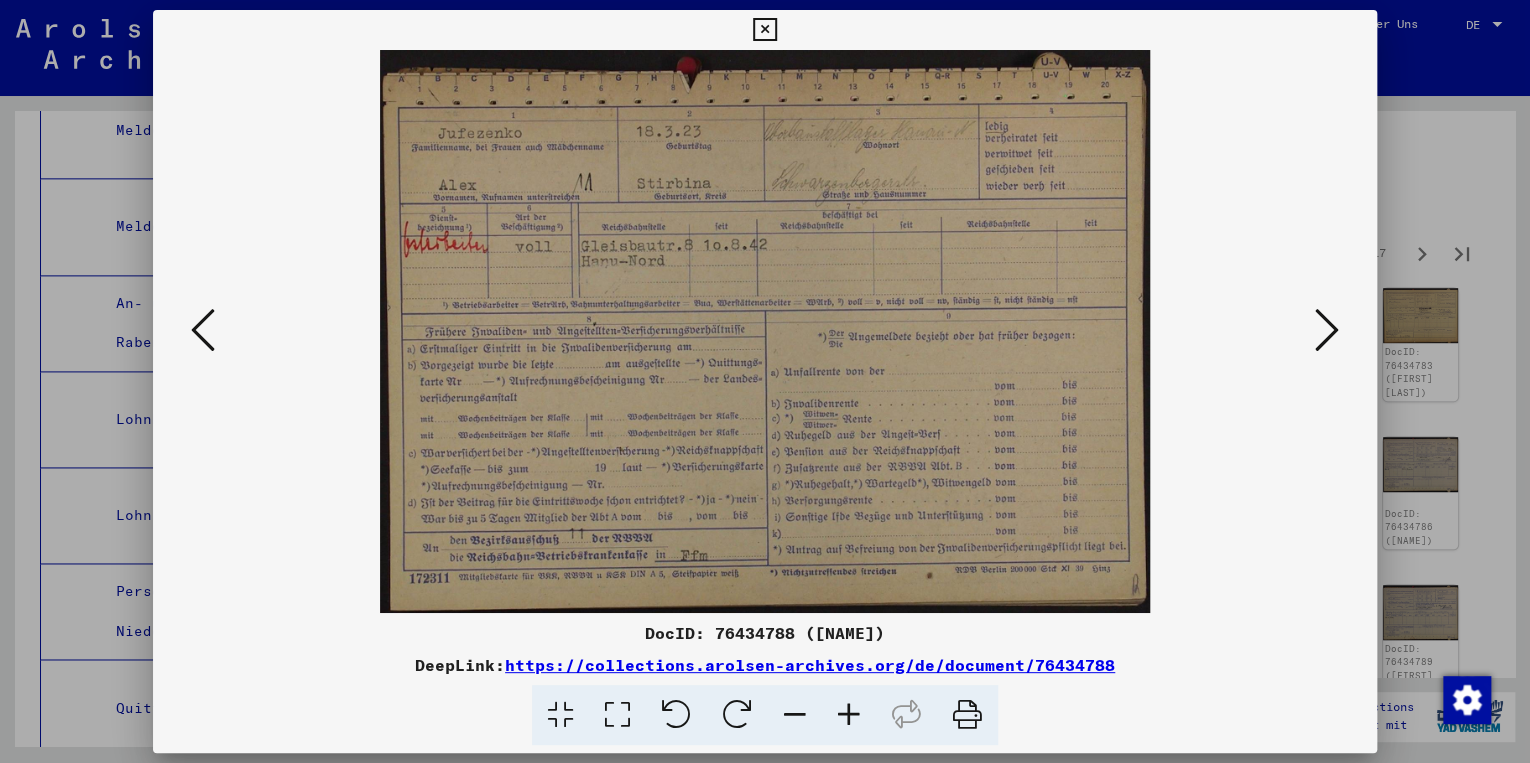 click at bounding box center [1327, 330] 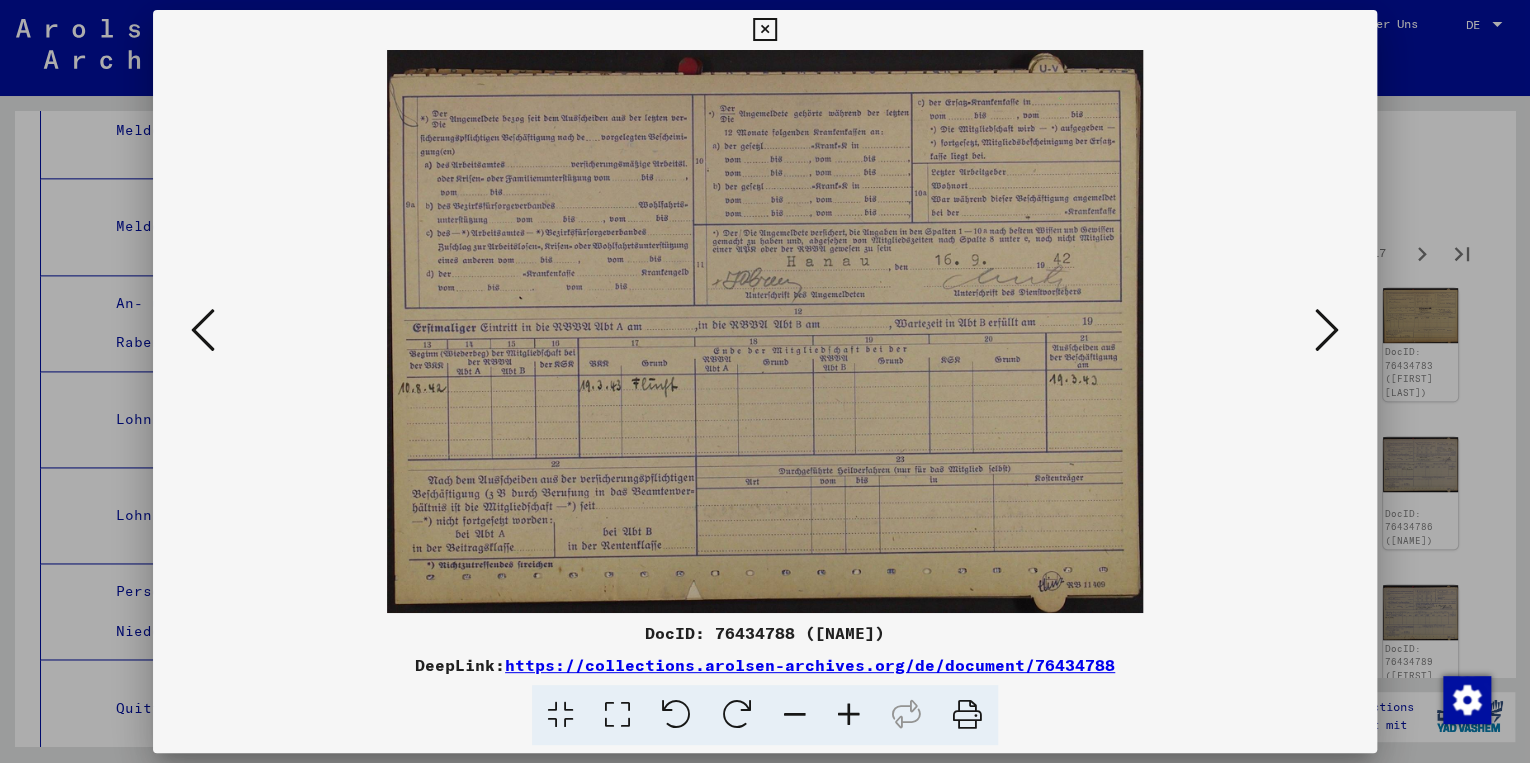 click at bounding box center [1327, 330] 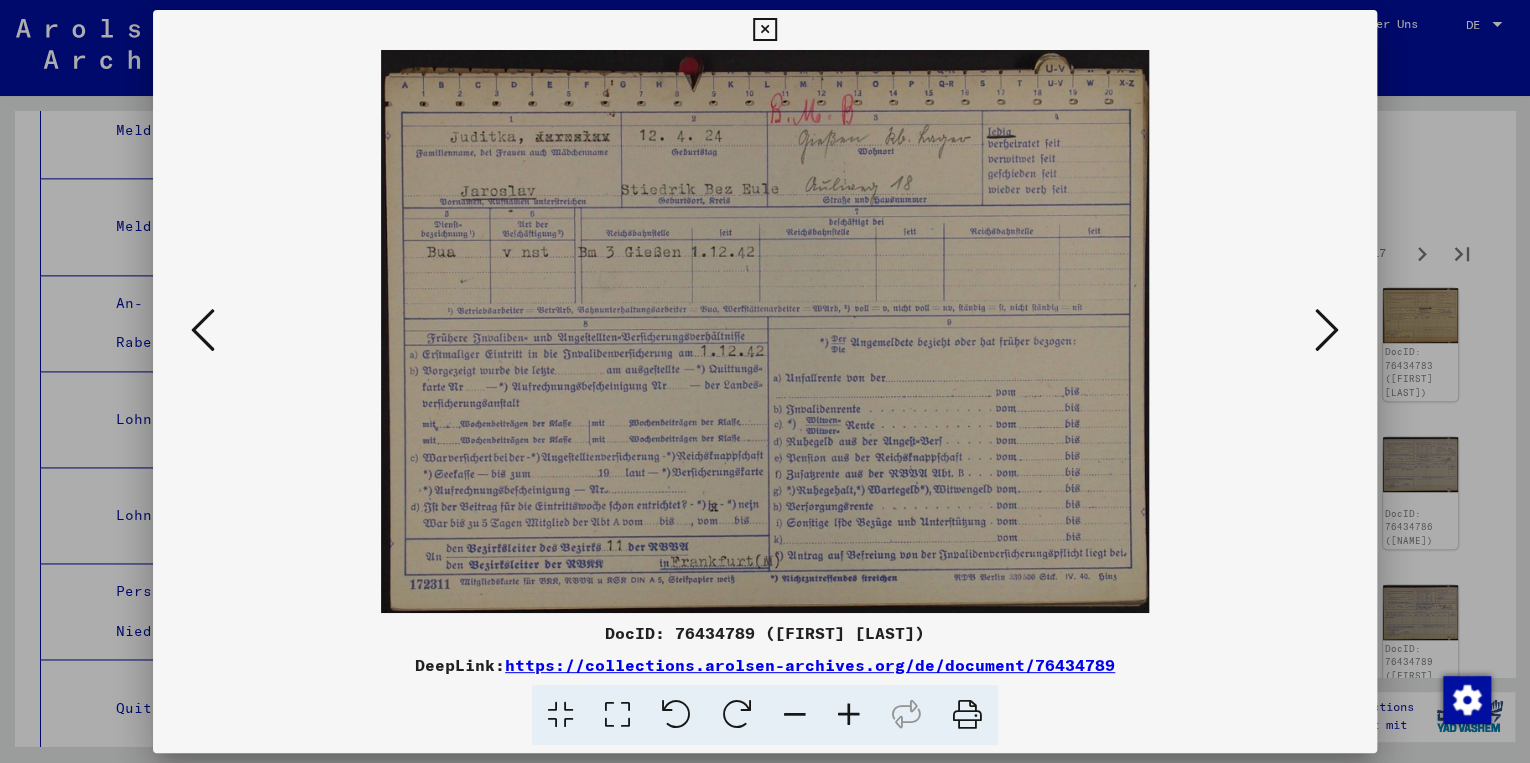 click at bounding box center (1327, 330) 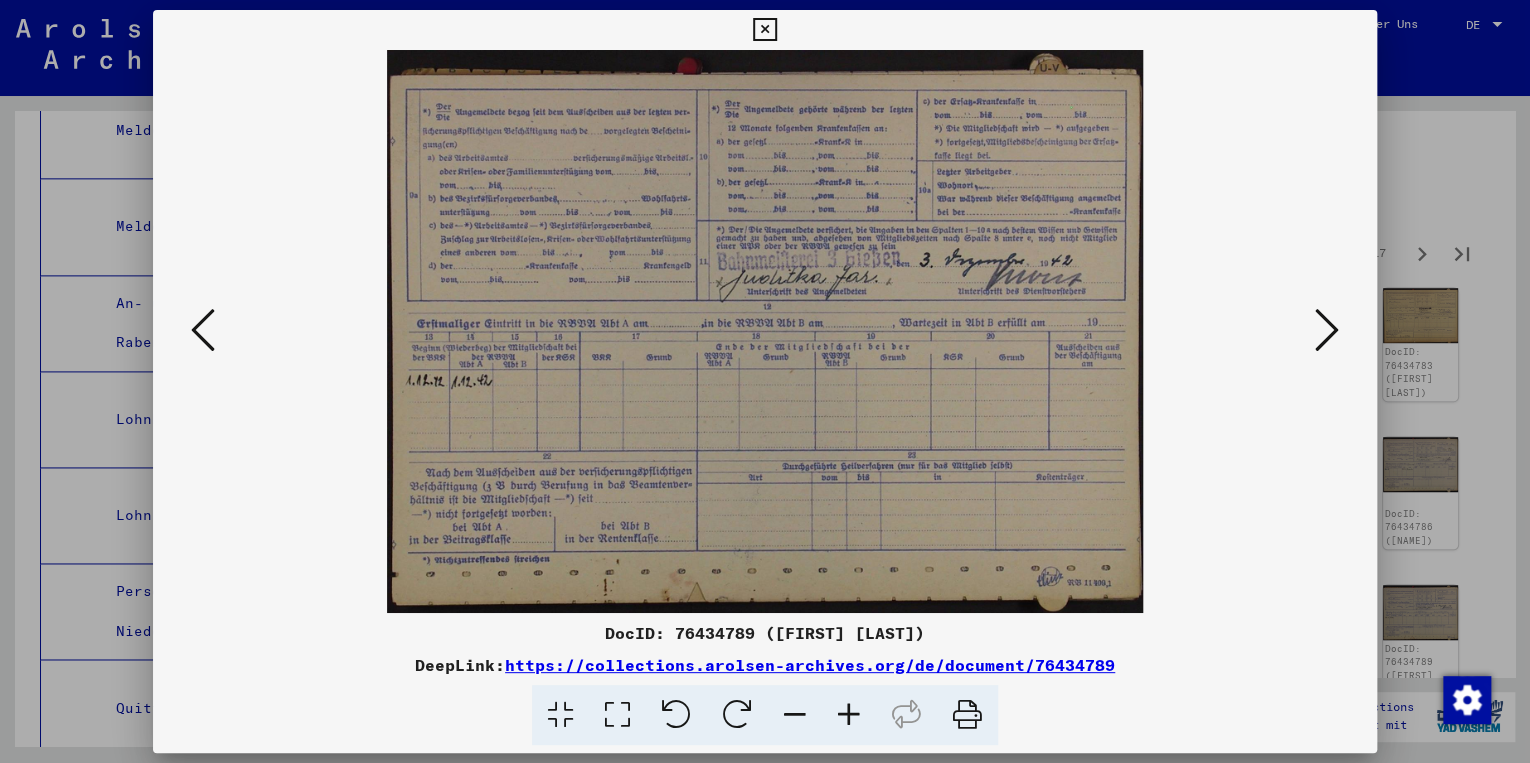 click at bounding box center (1327, 330) 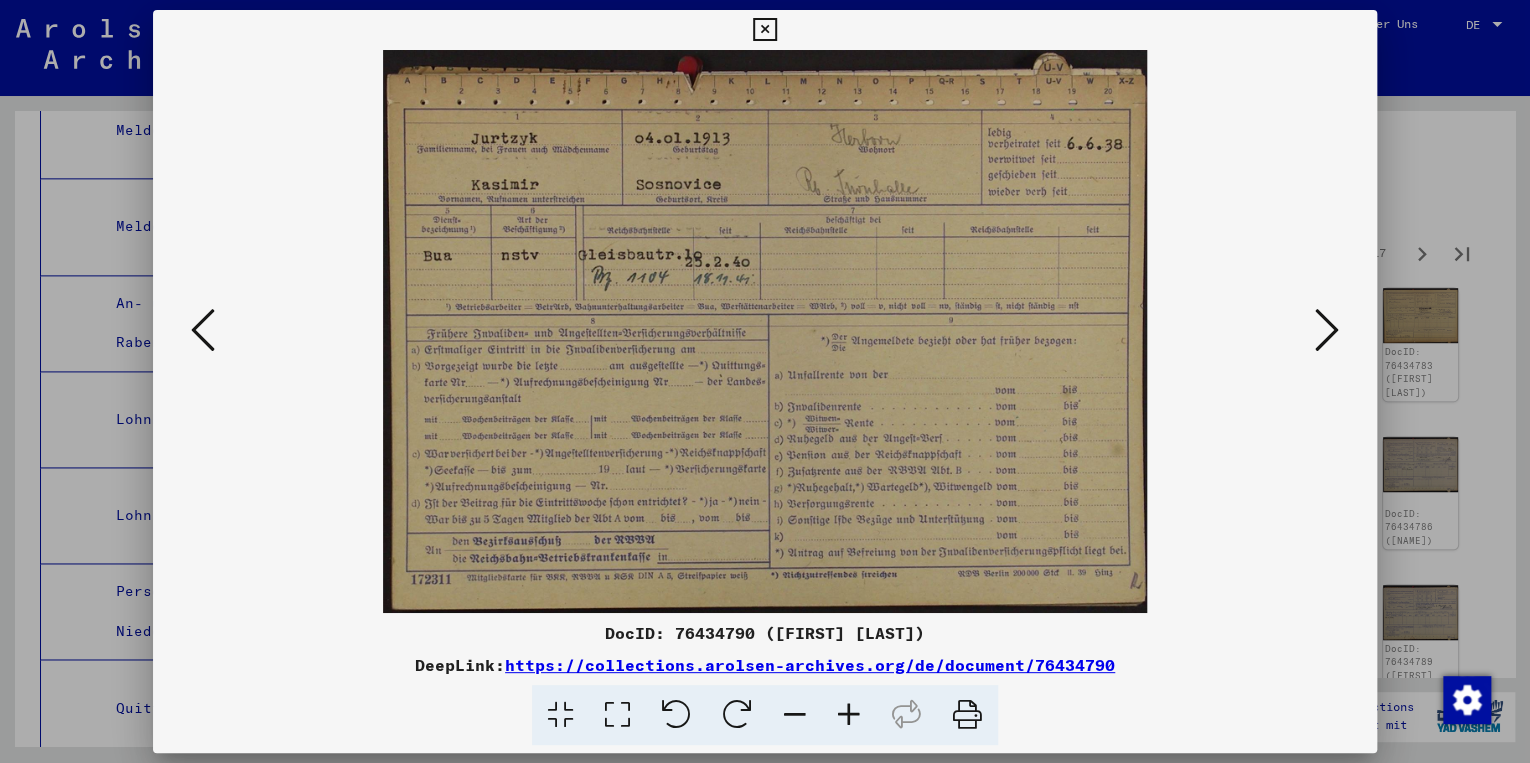 click at bounding box center (1327, 330) 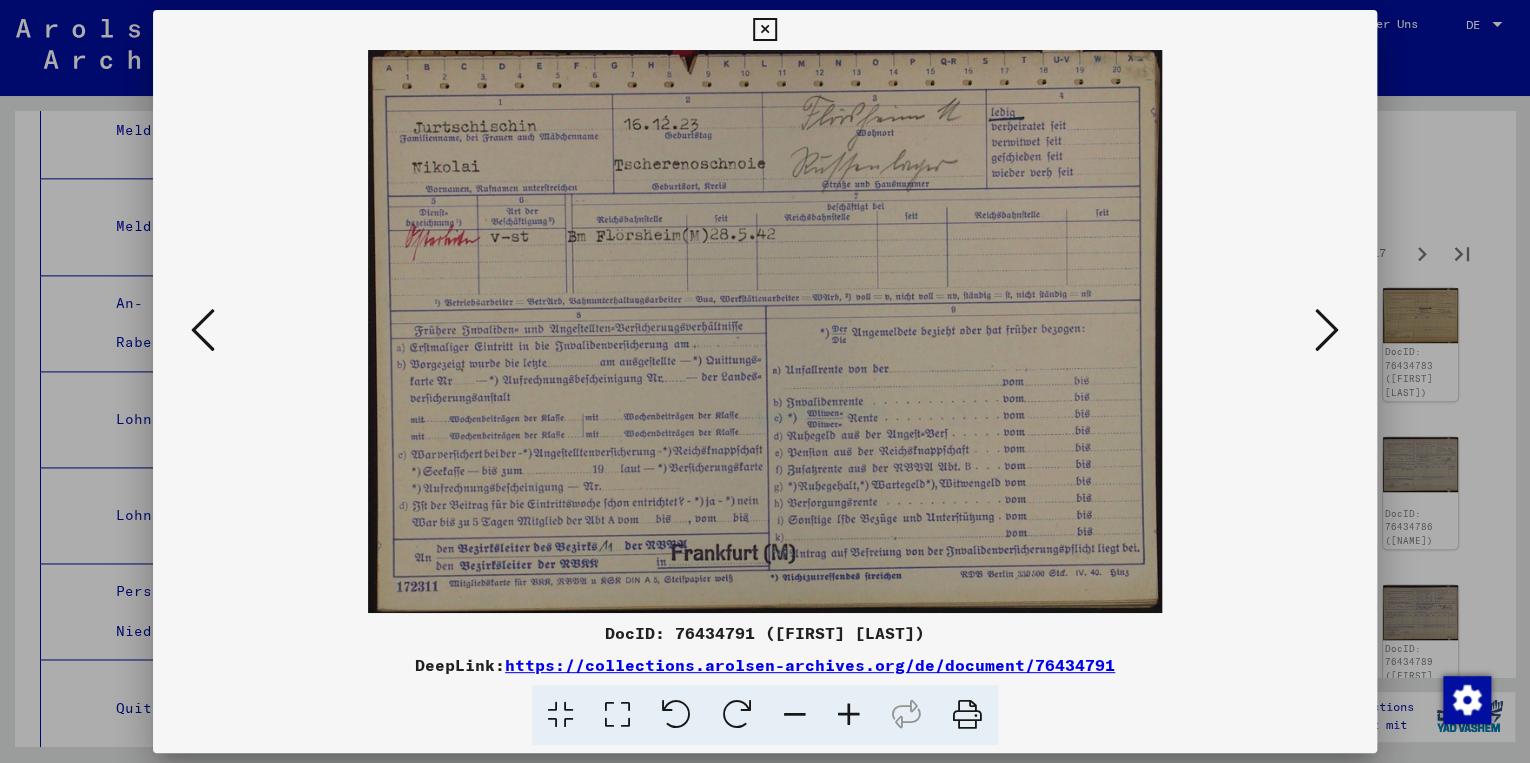click at bounding box center (1327, 330) 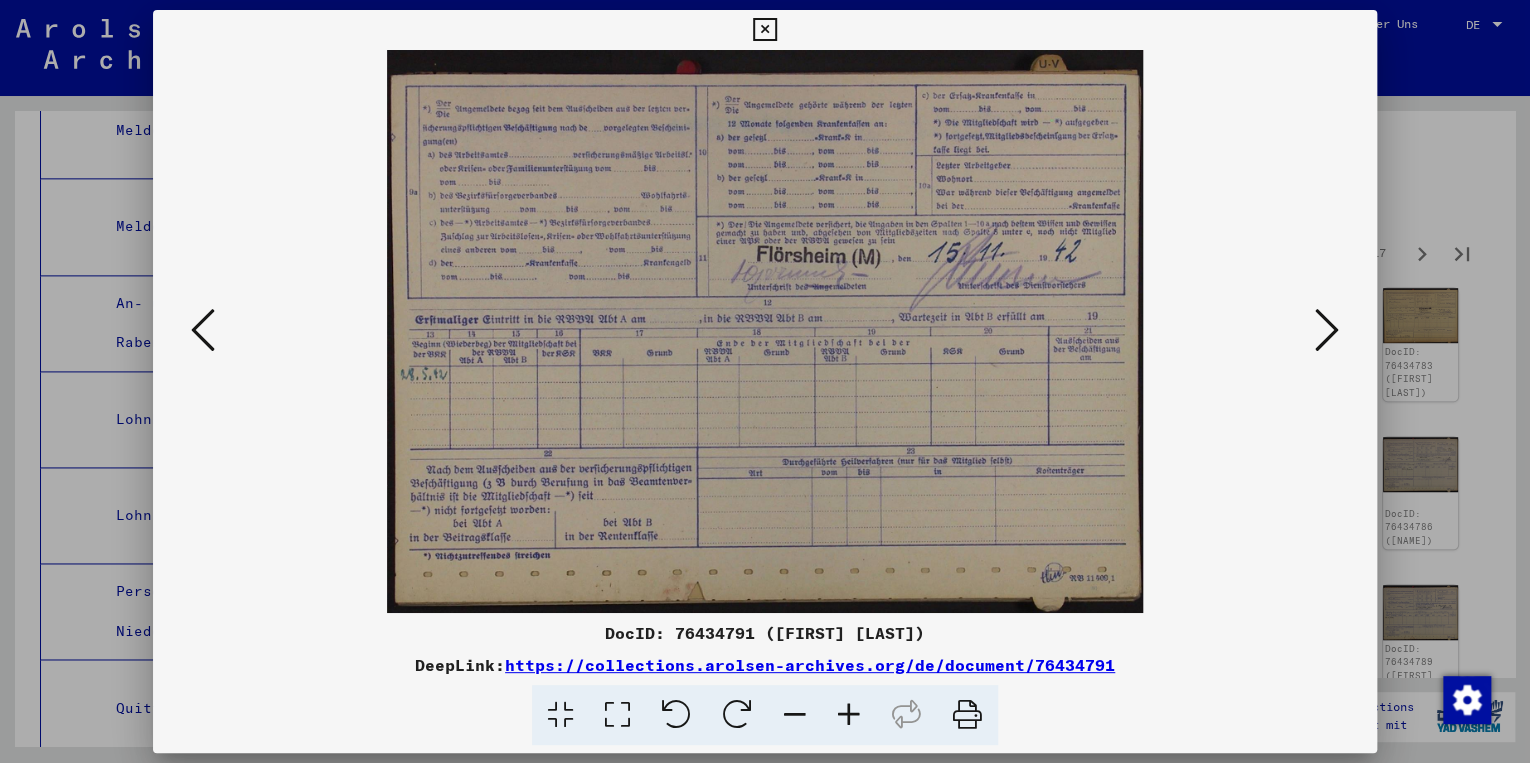 click at bounding box center (1327, 330) 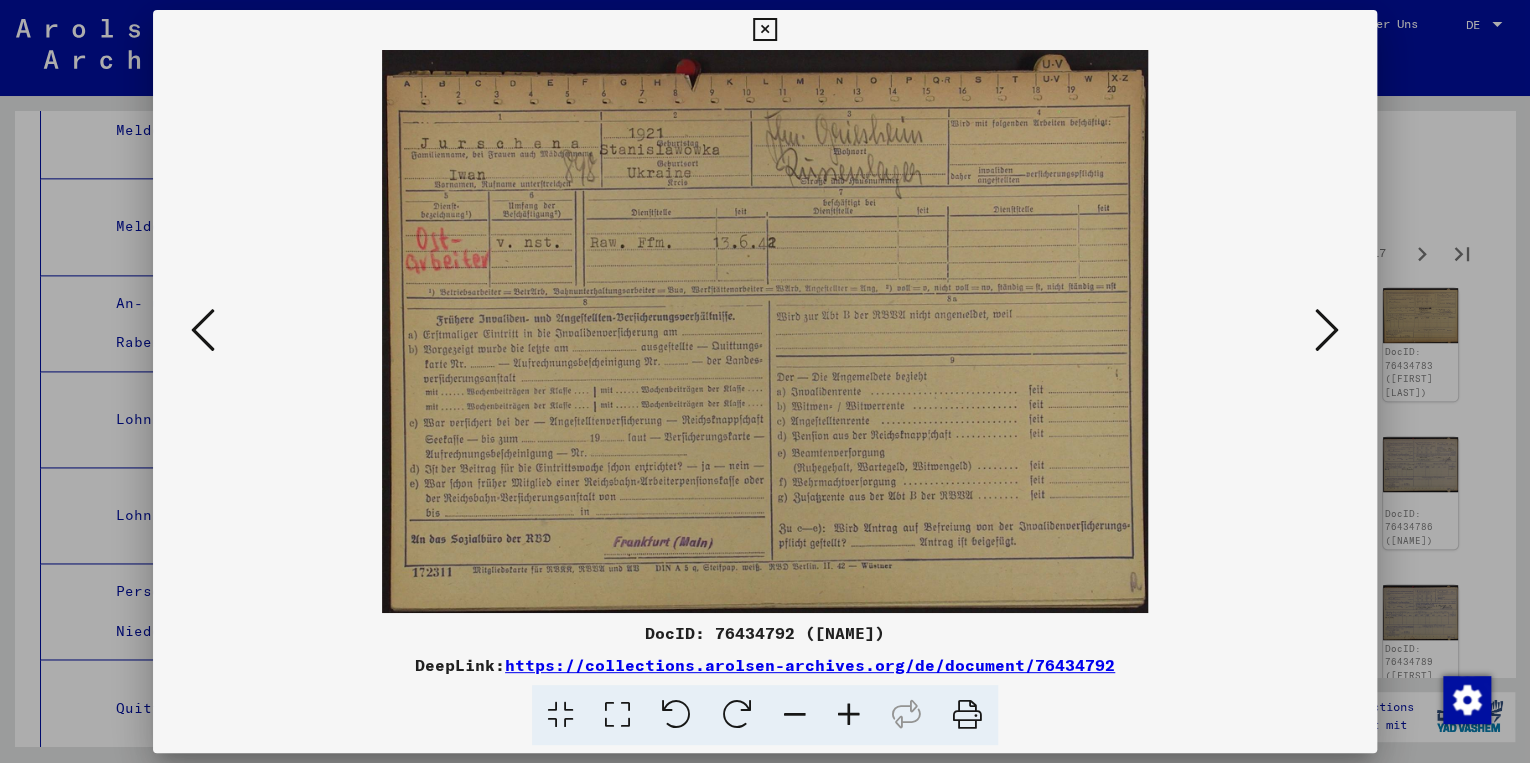 click on "https://collections.arolsen-archives.org/de/document/76434792" at bounding box center [810, 665] 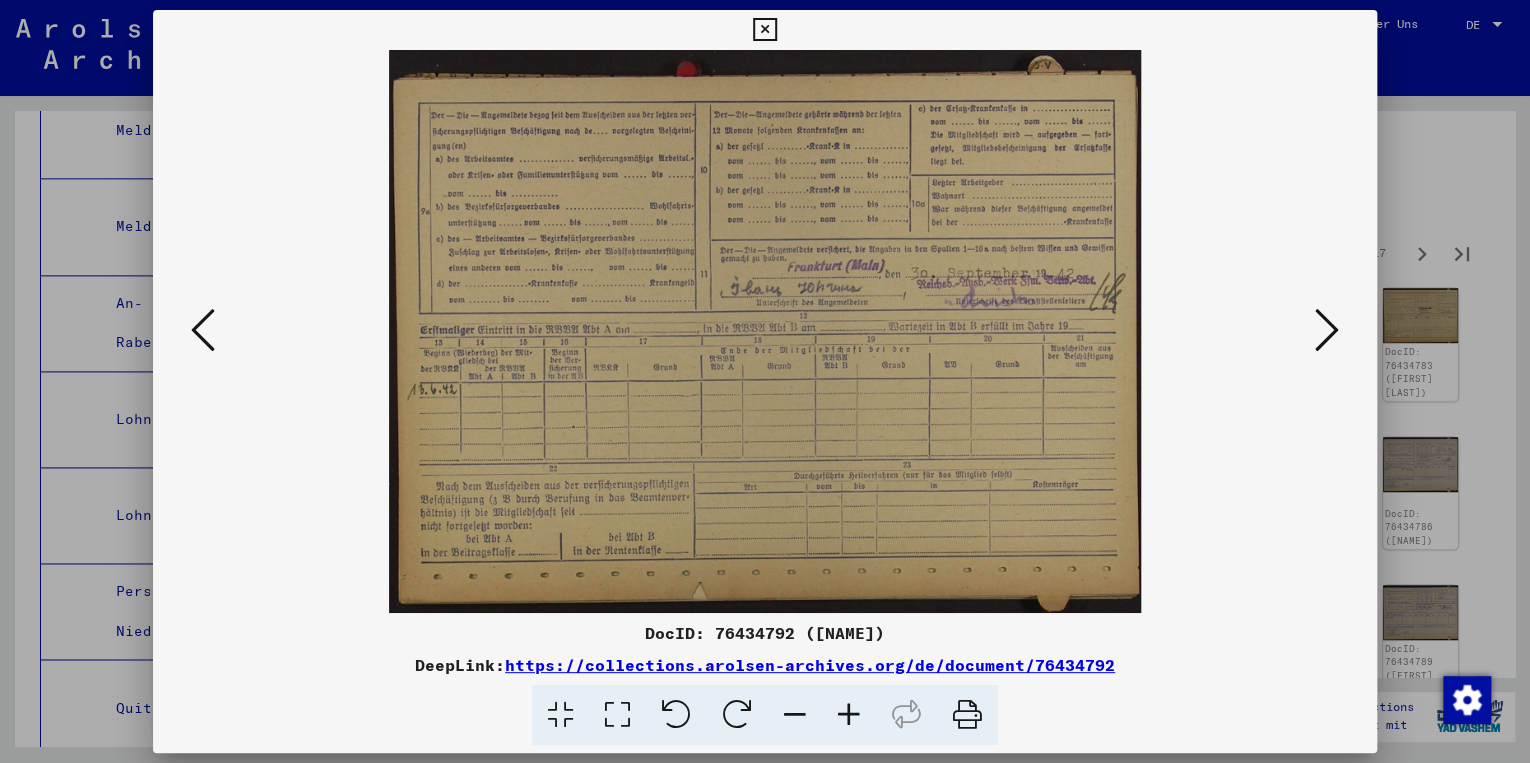 click at bounding box center [1327, 330] 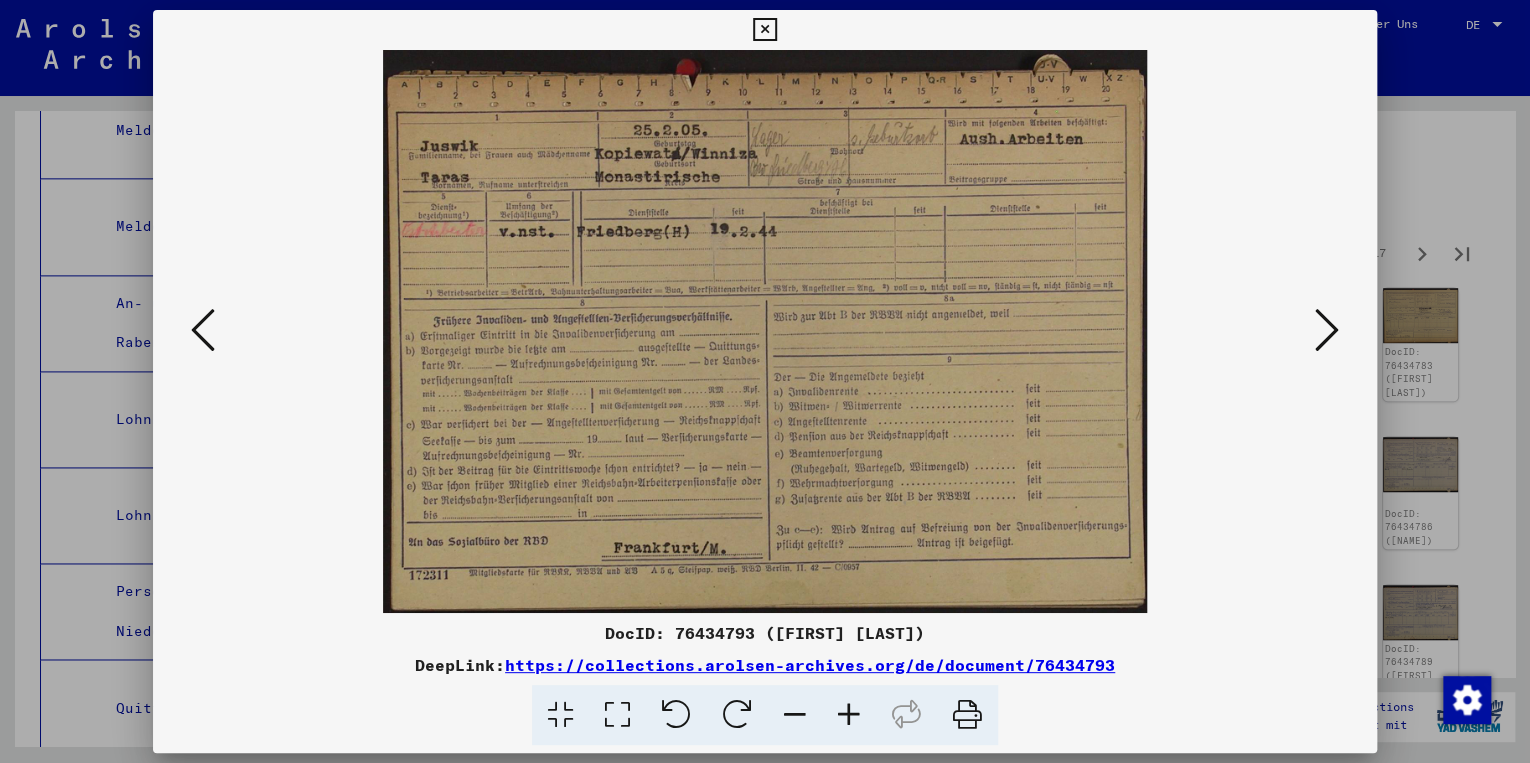 click at bounding box center (1327, 330) 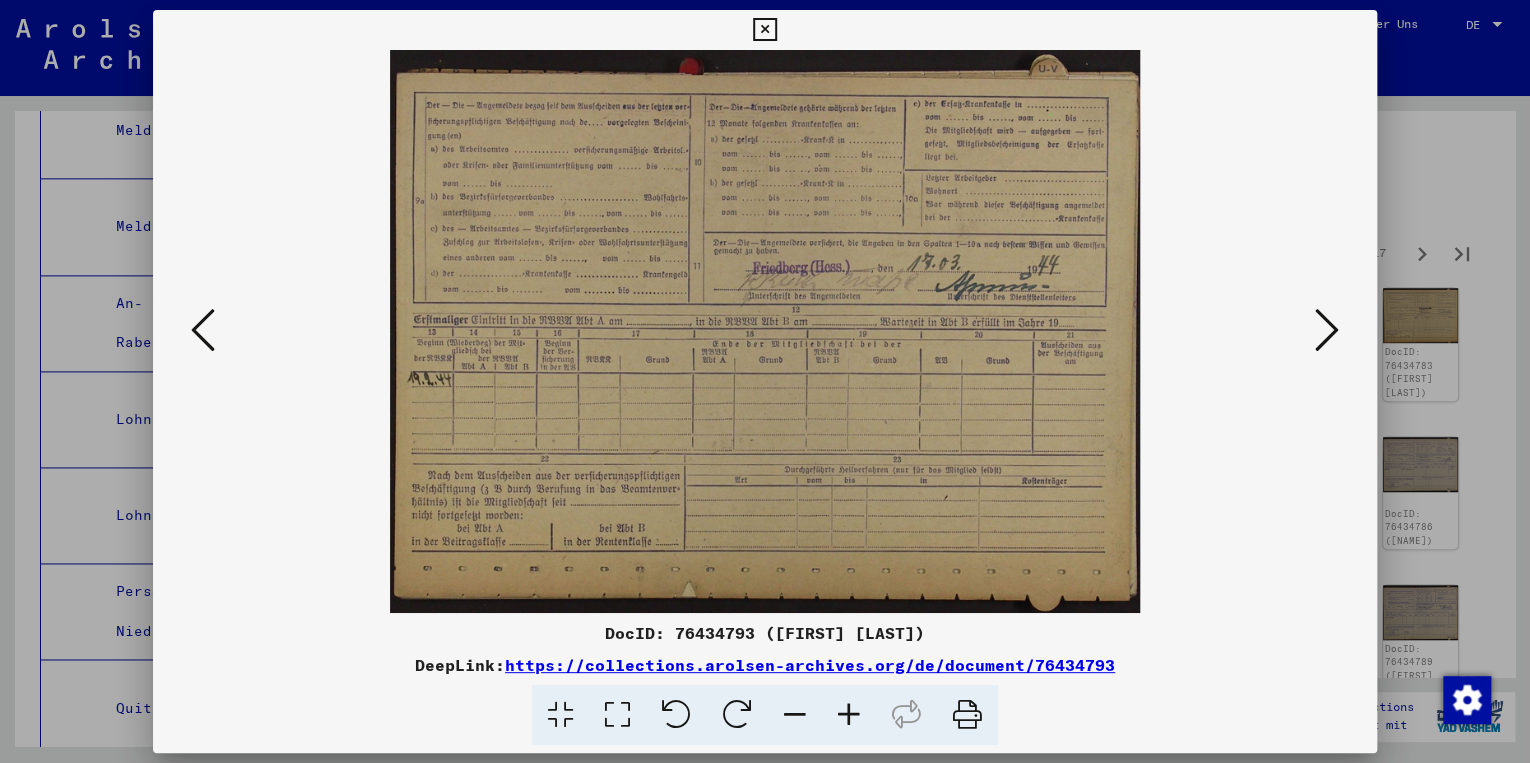 click at bounding box center (1327, 330) 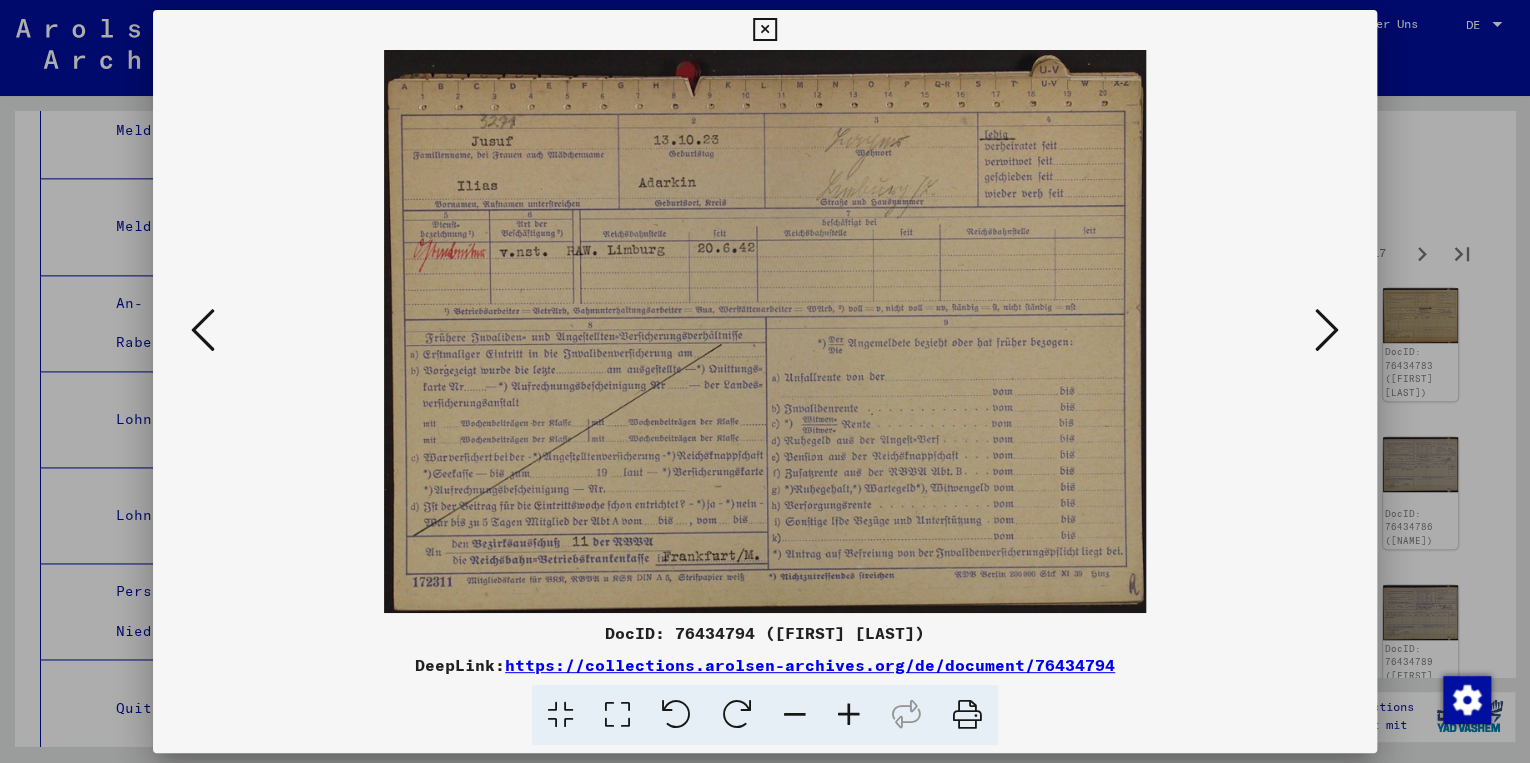 click at bounding box center [1327, 330] 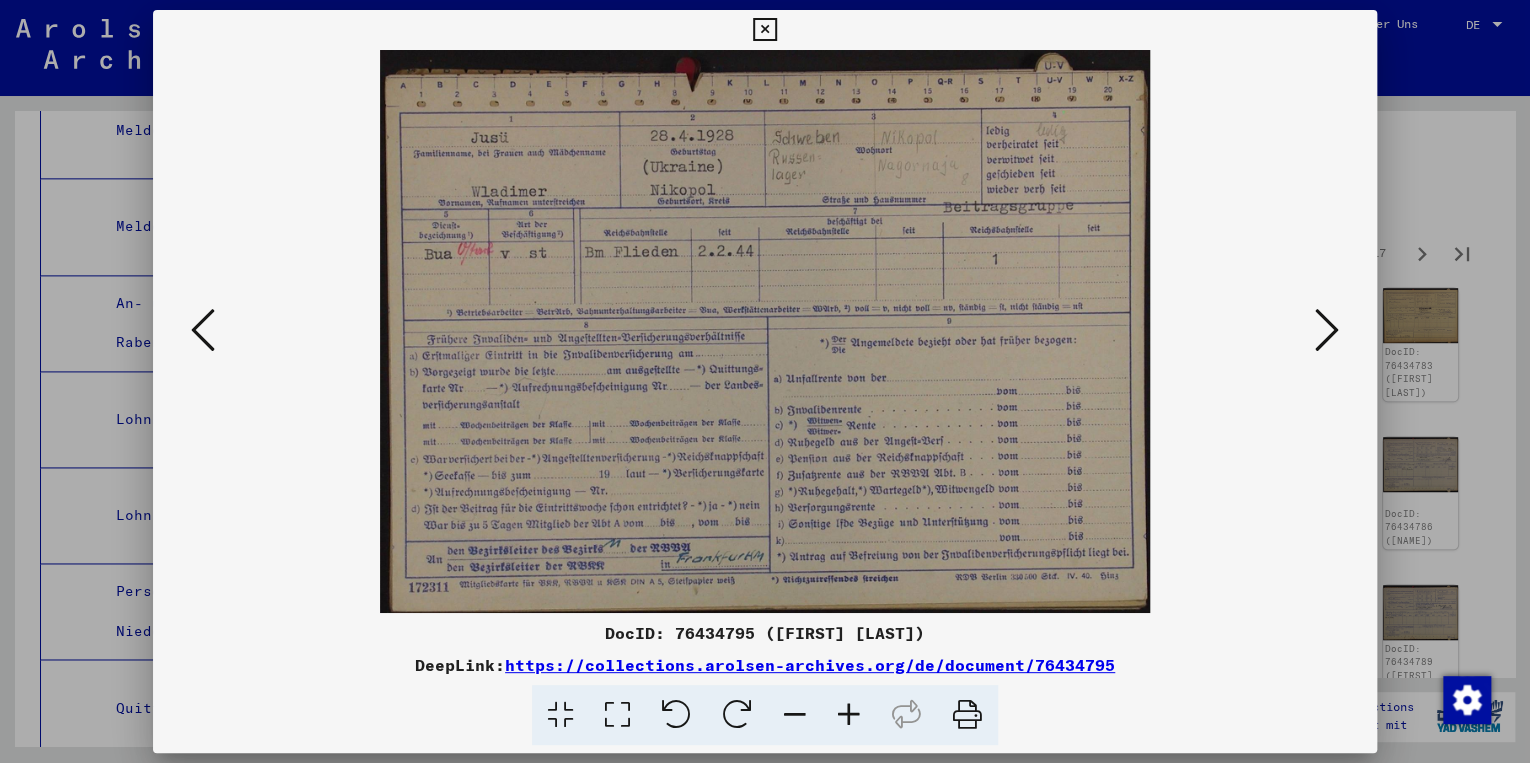 click at bounding box center [1327, 330] 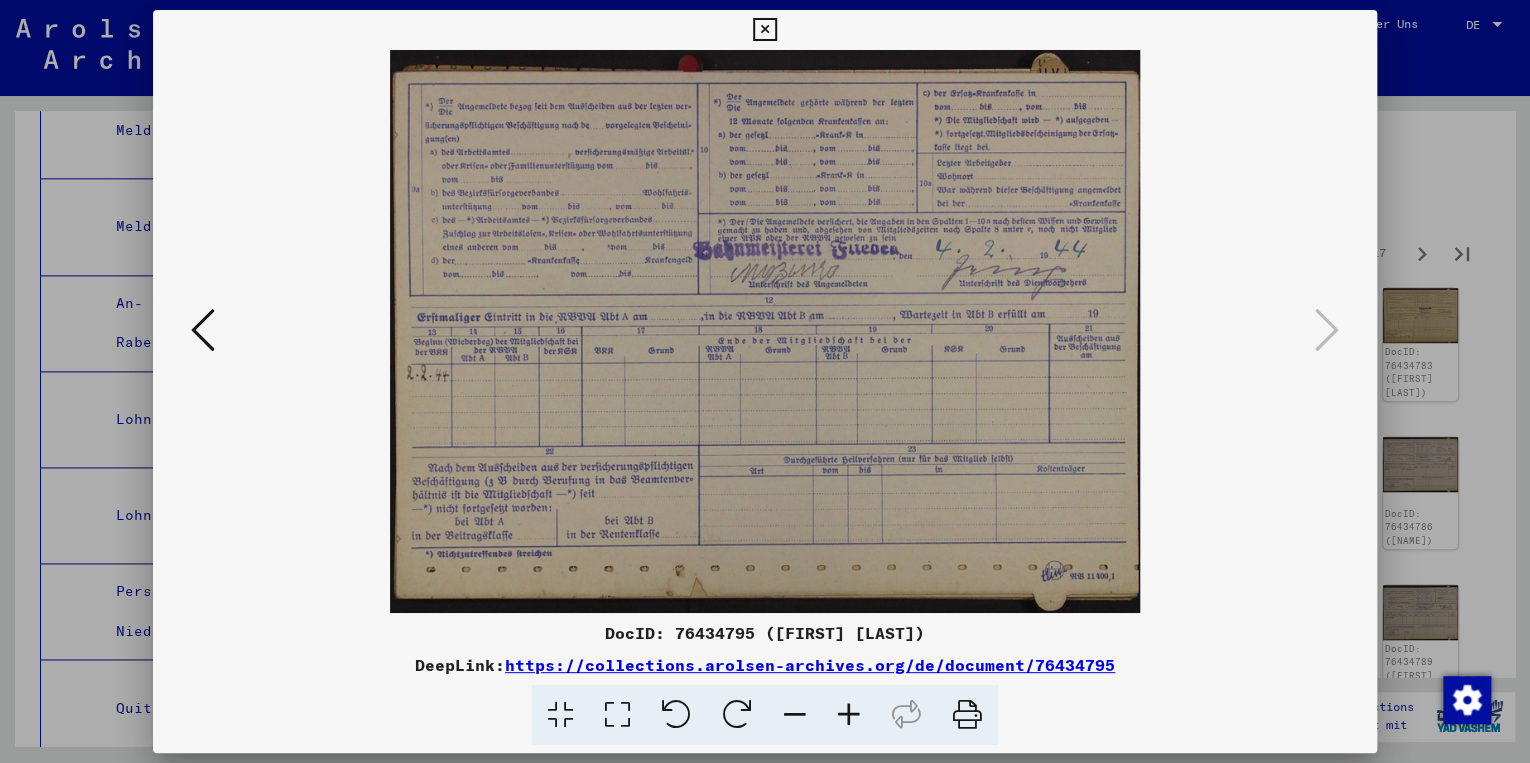 click at bounding box center [764, 30] 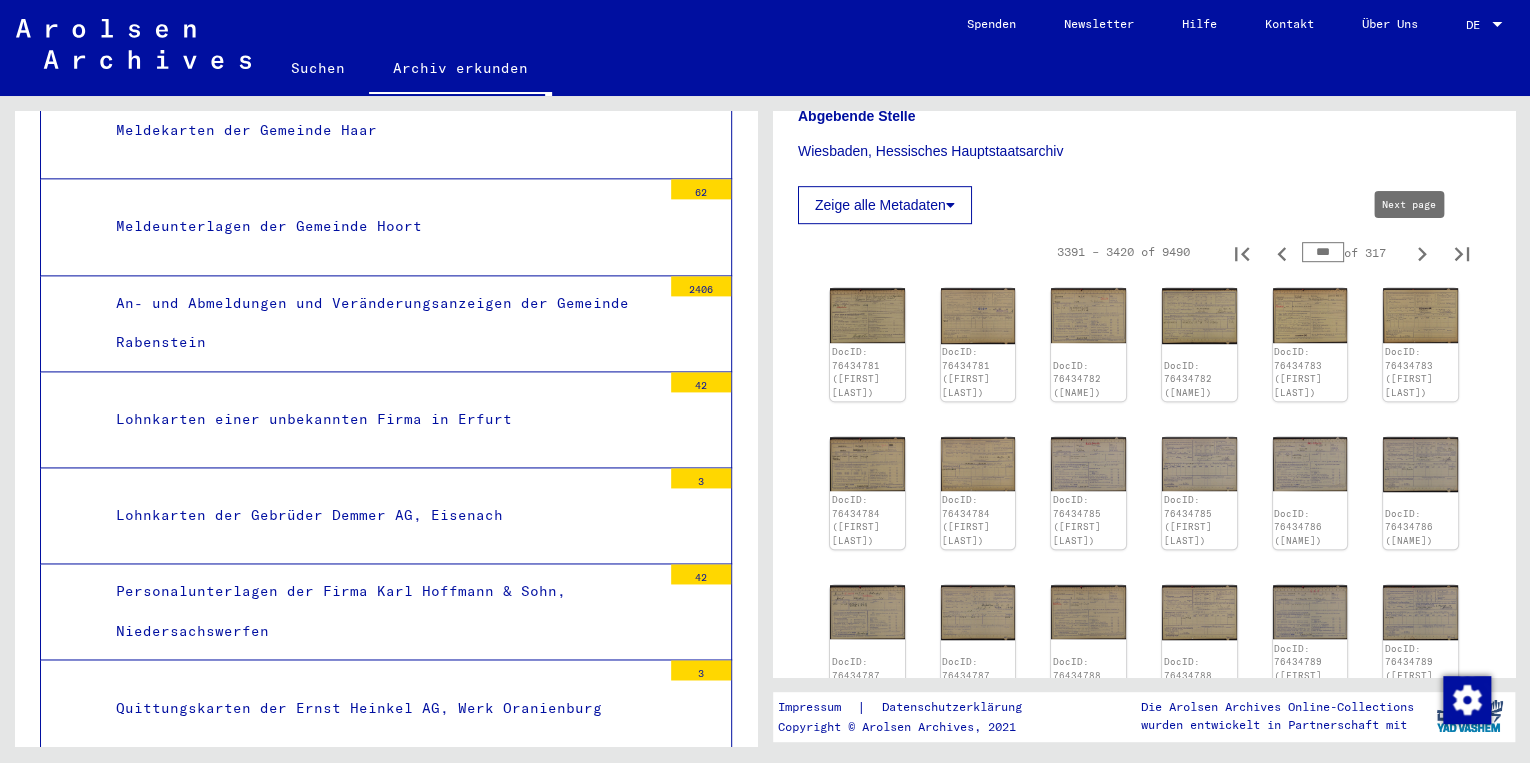 click 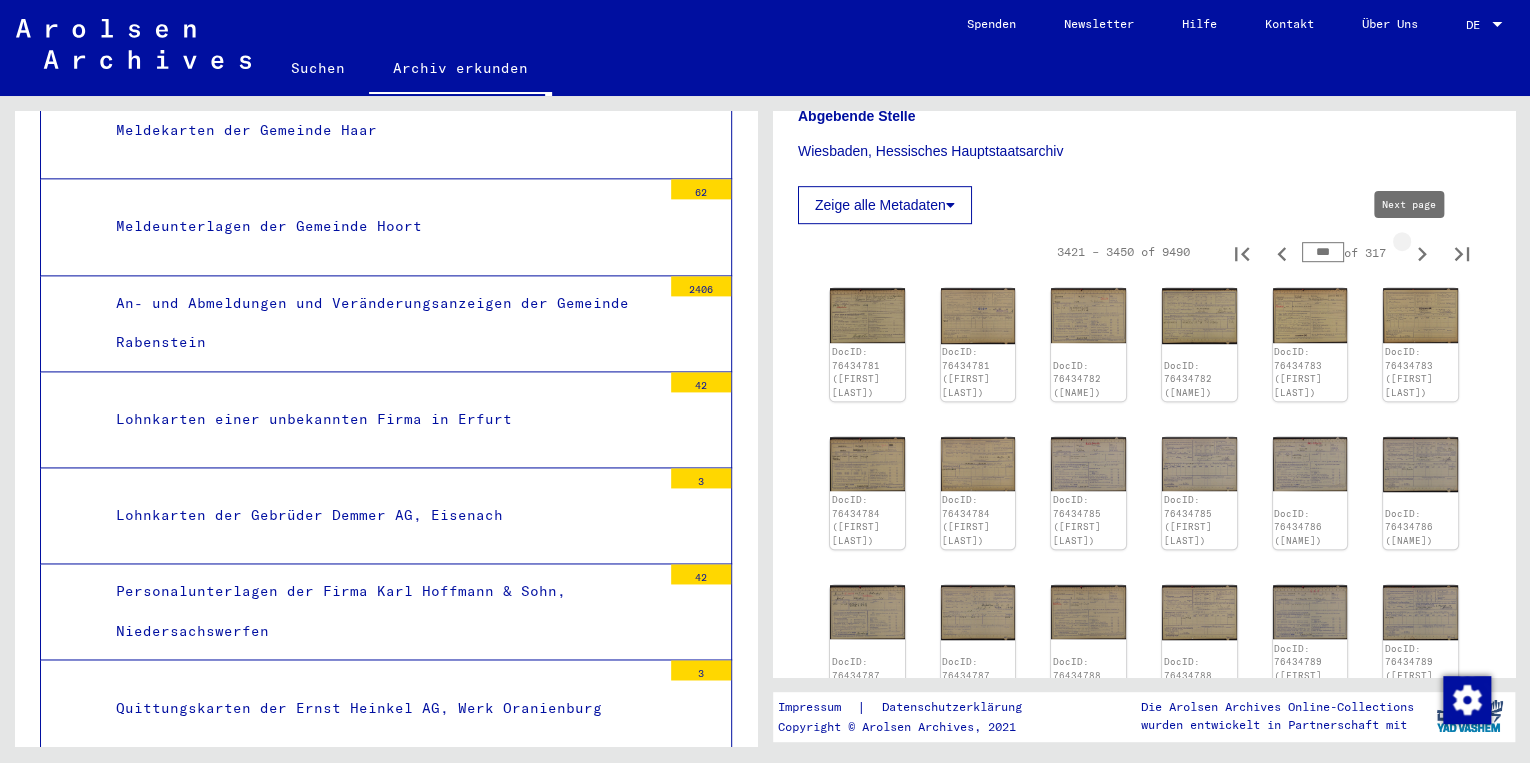 type on "***" 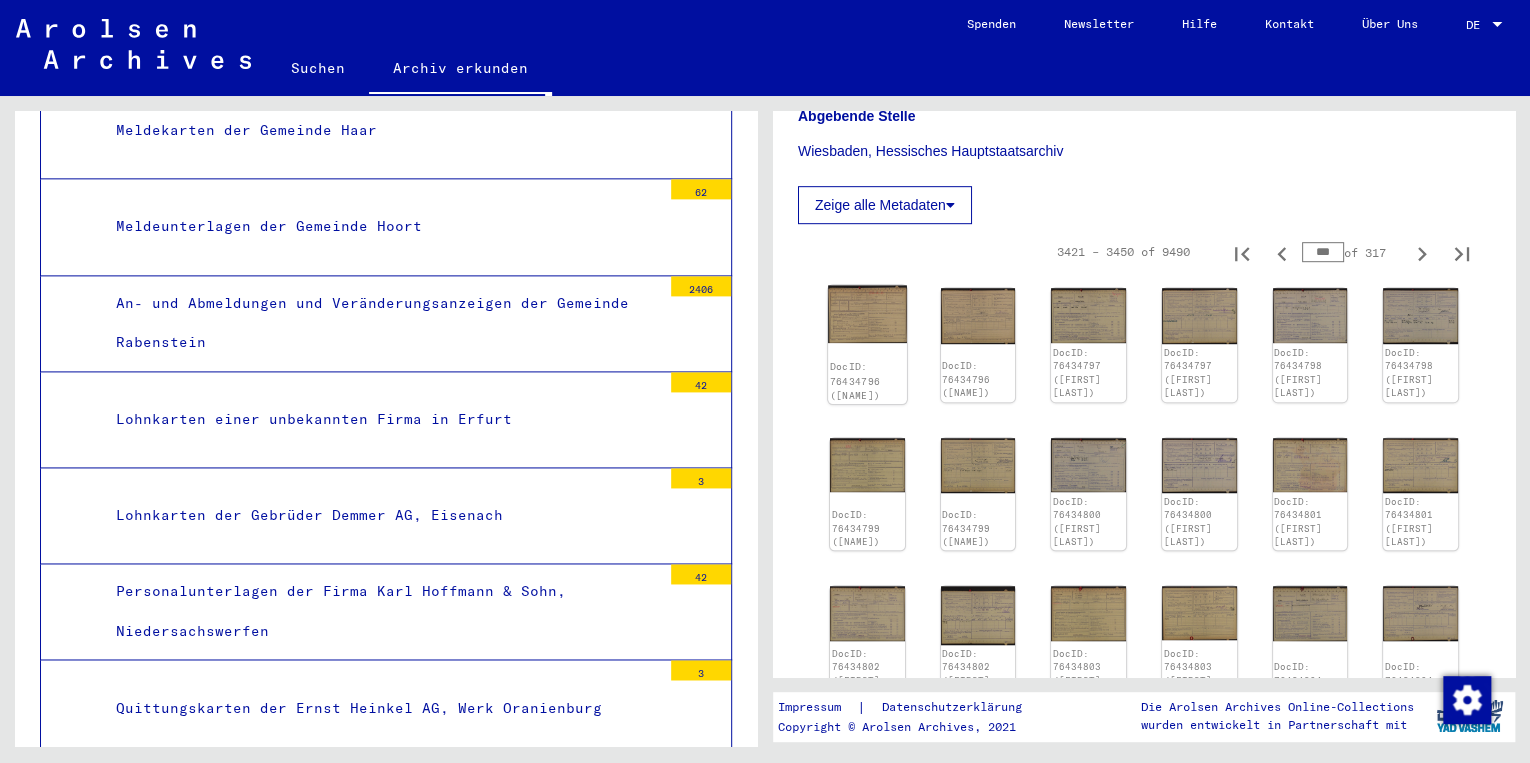 click 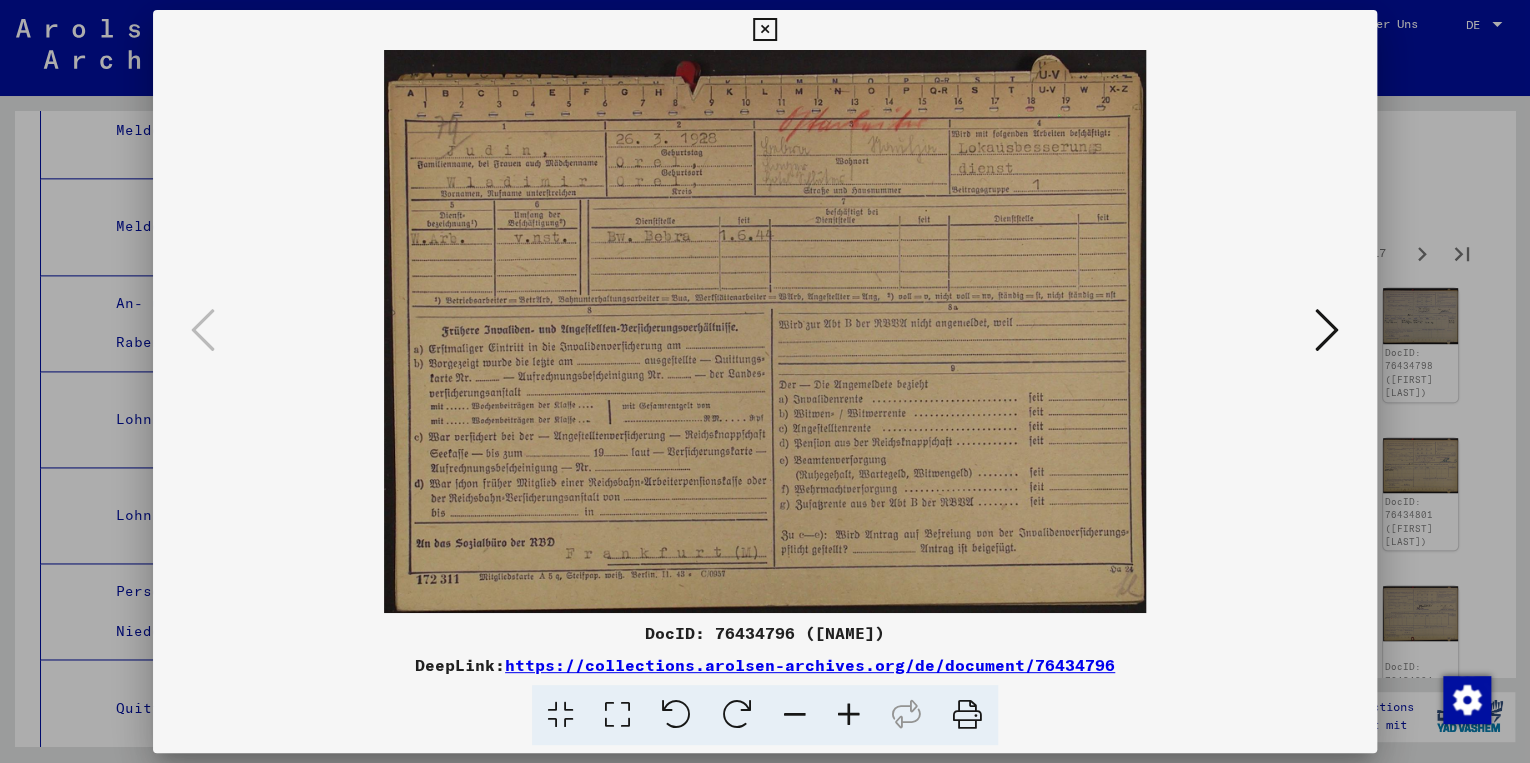 click at bounding box center (1327, 330) 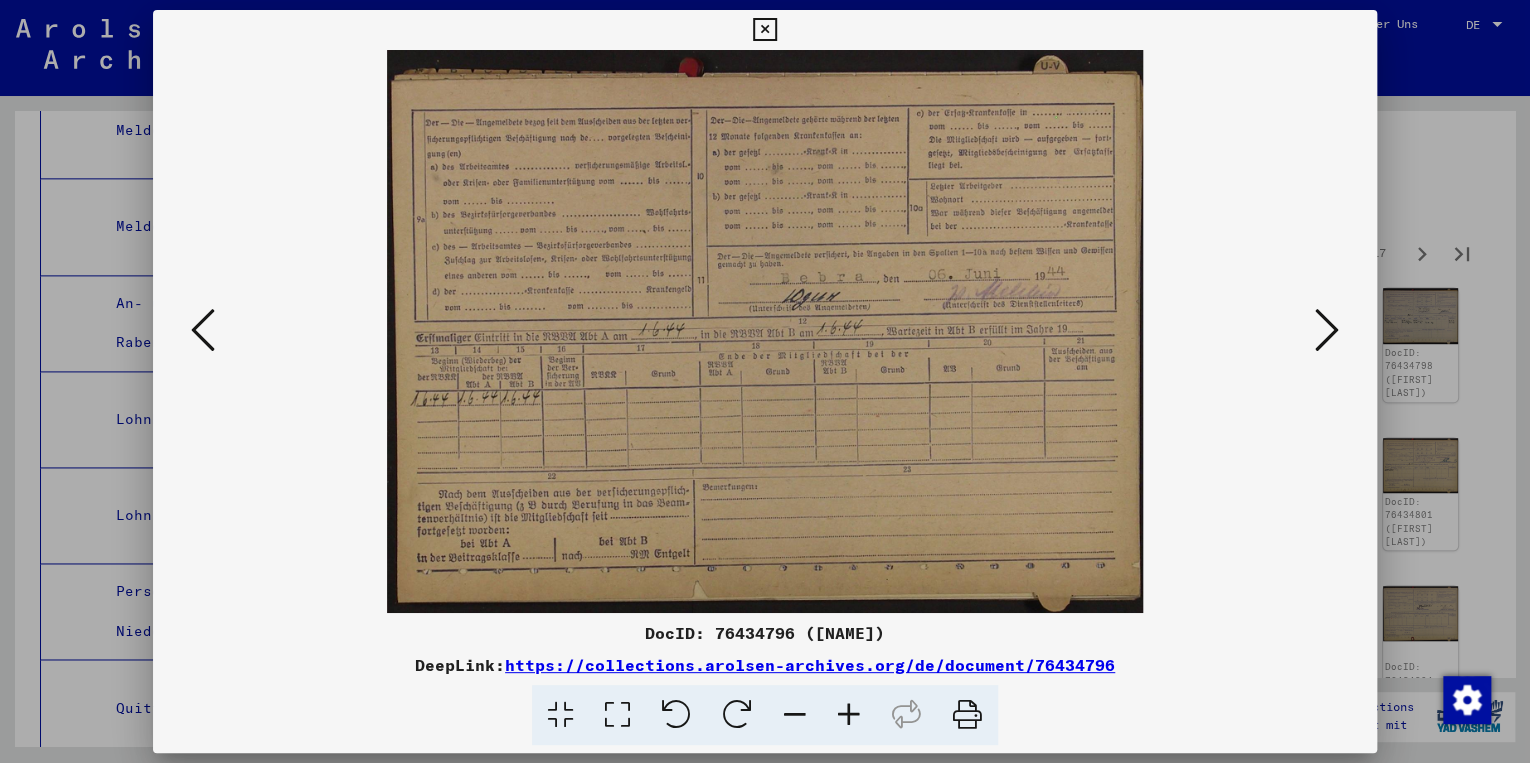 click at bounding box center (1327, 330) 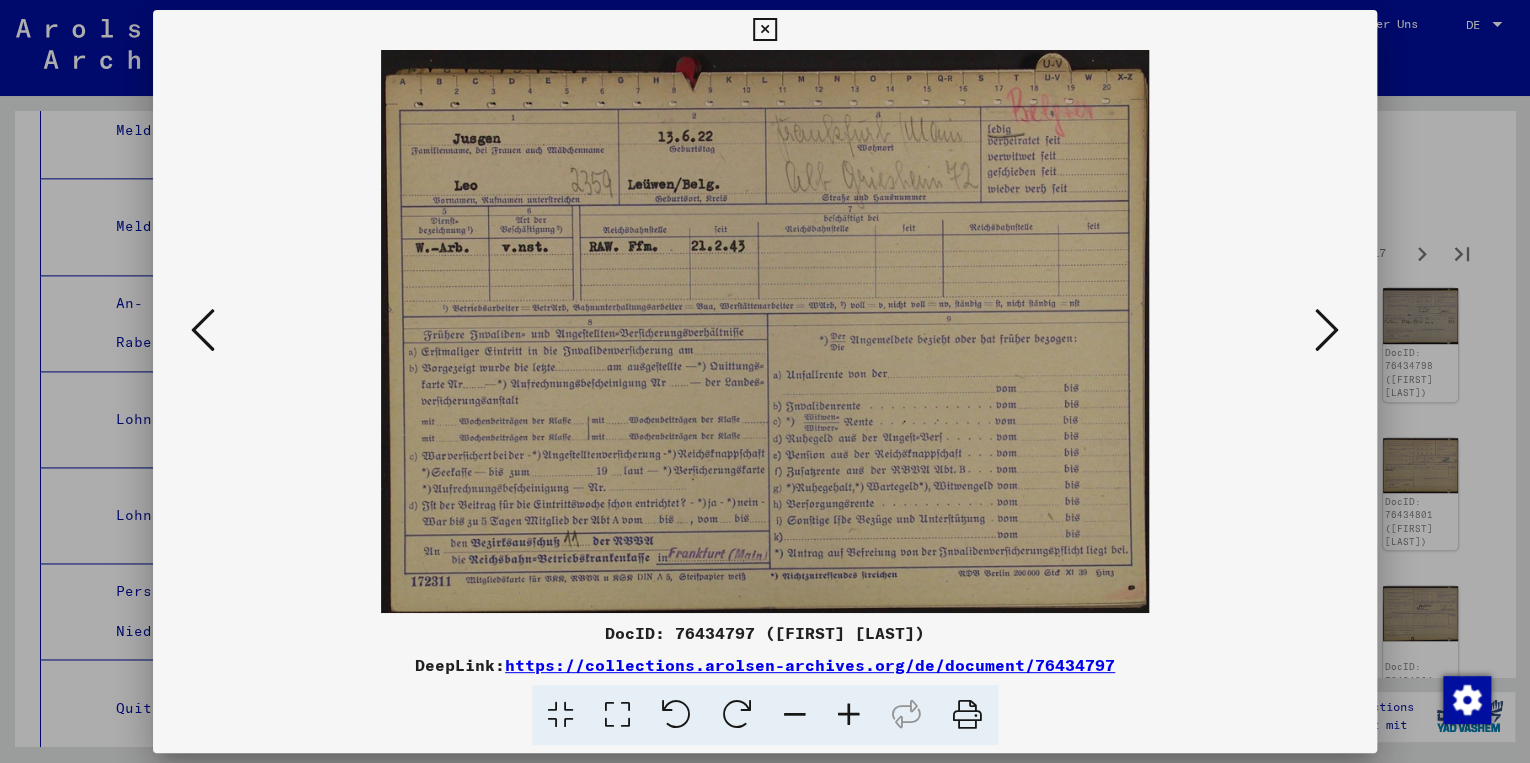 click on "https://collections.arolsen-archives.org/de/document/76434797" at bounding box center (810, 665) 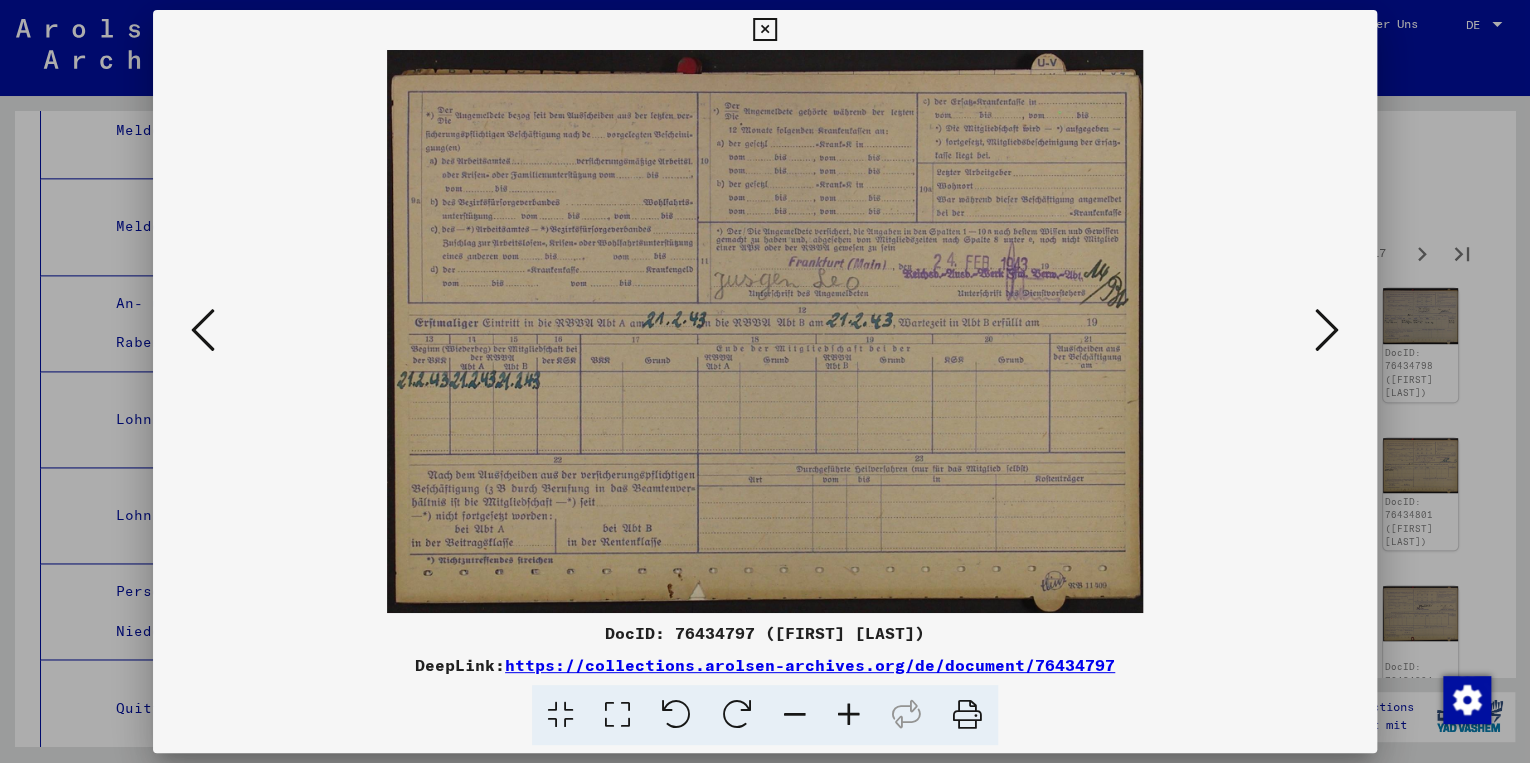 click at bounding box center [1327, 330] 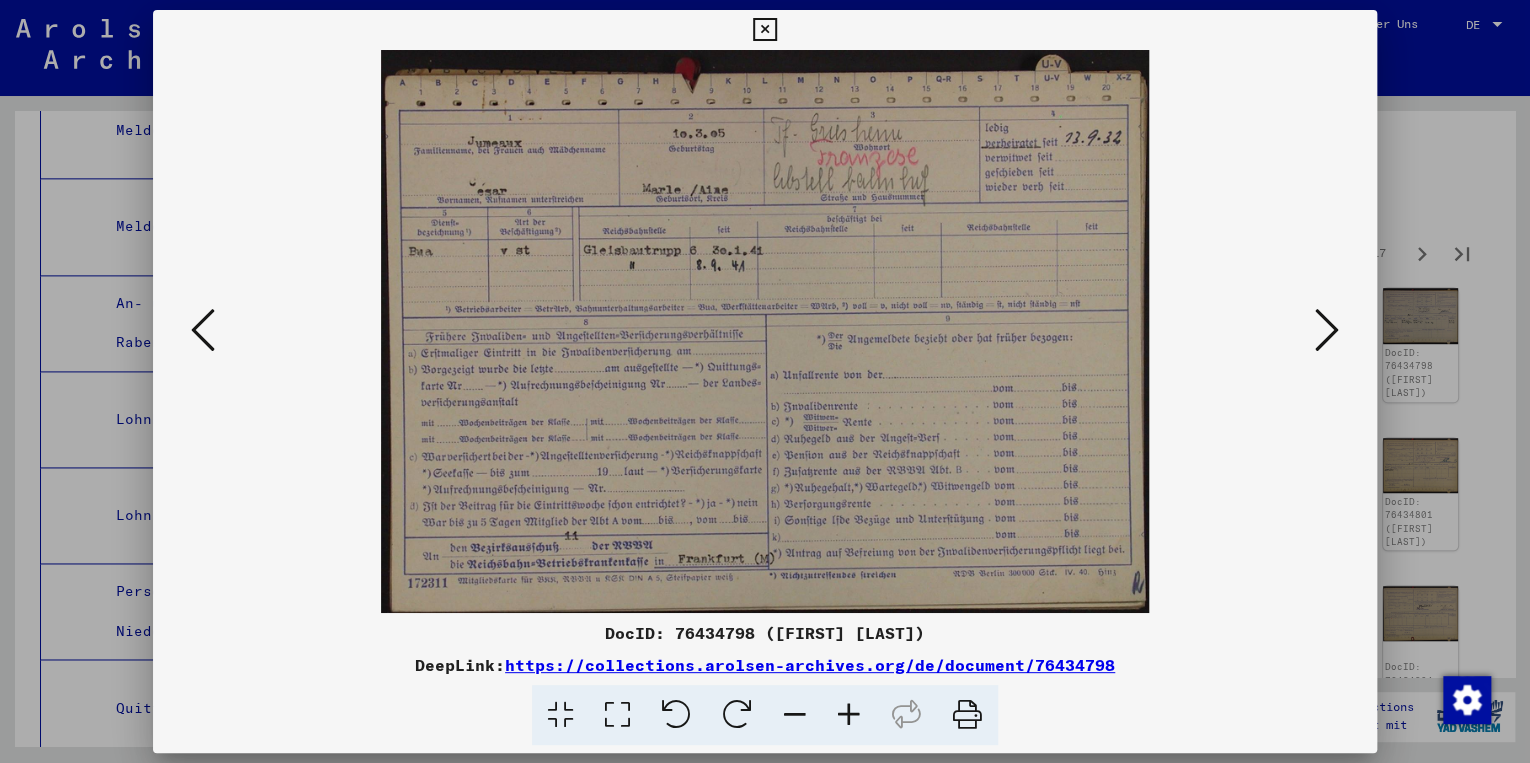 click on "https://collections.arolsen-archives.org/de/document/76434798" at bounding box center [810, 665] 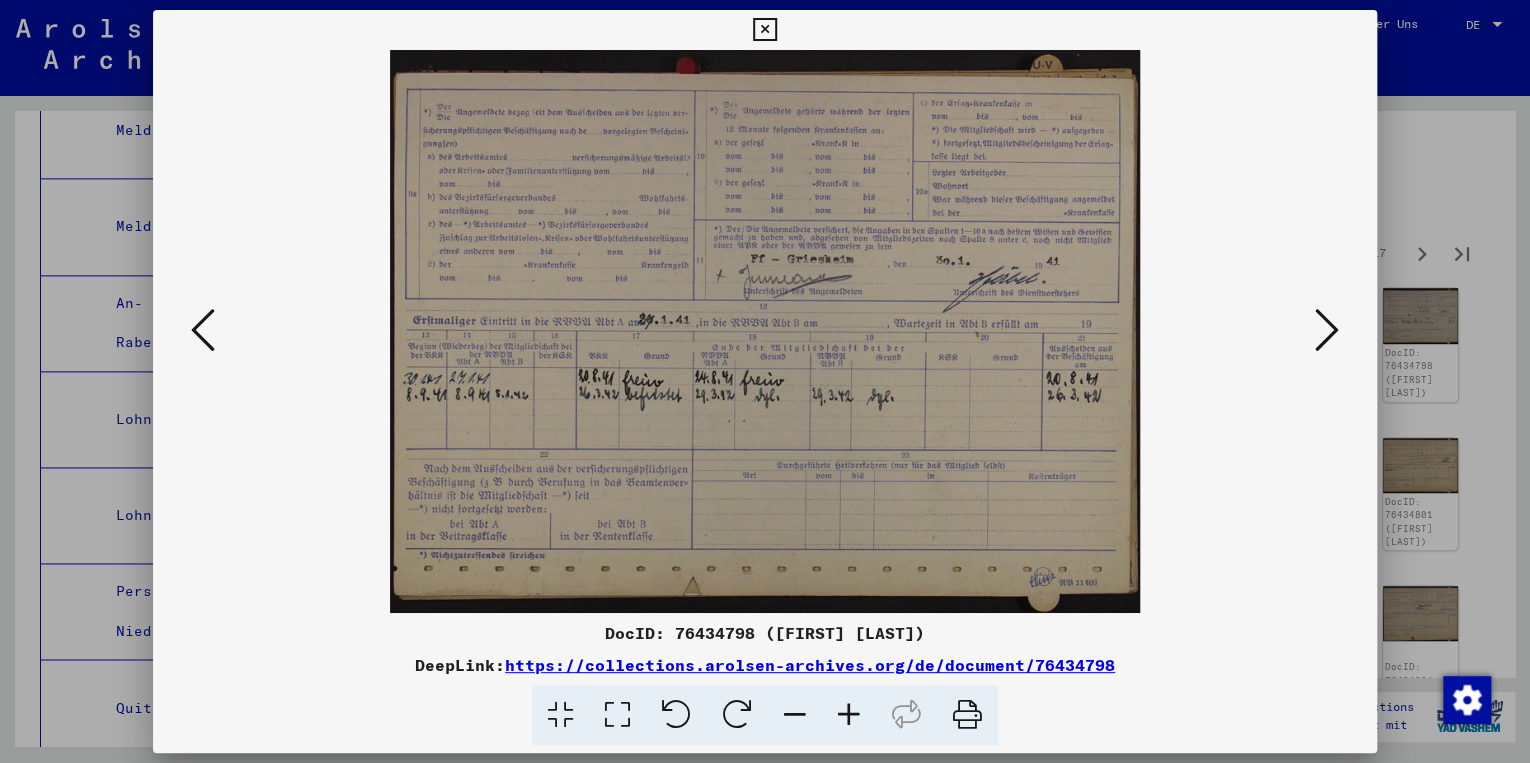 click at bounding box center [1327, 330] 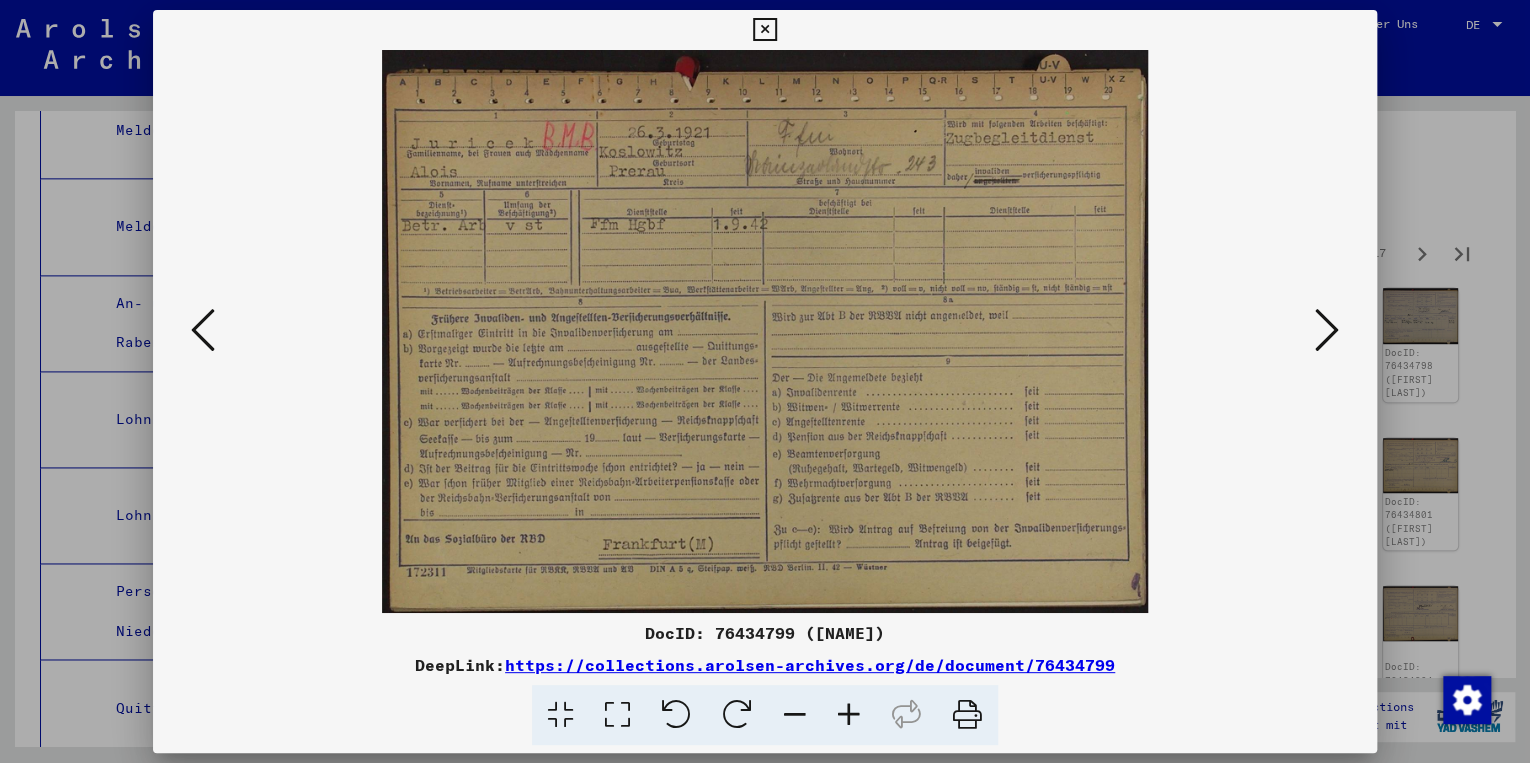 click at bounding box center (1327, 330) 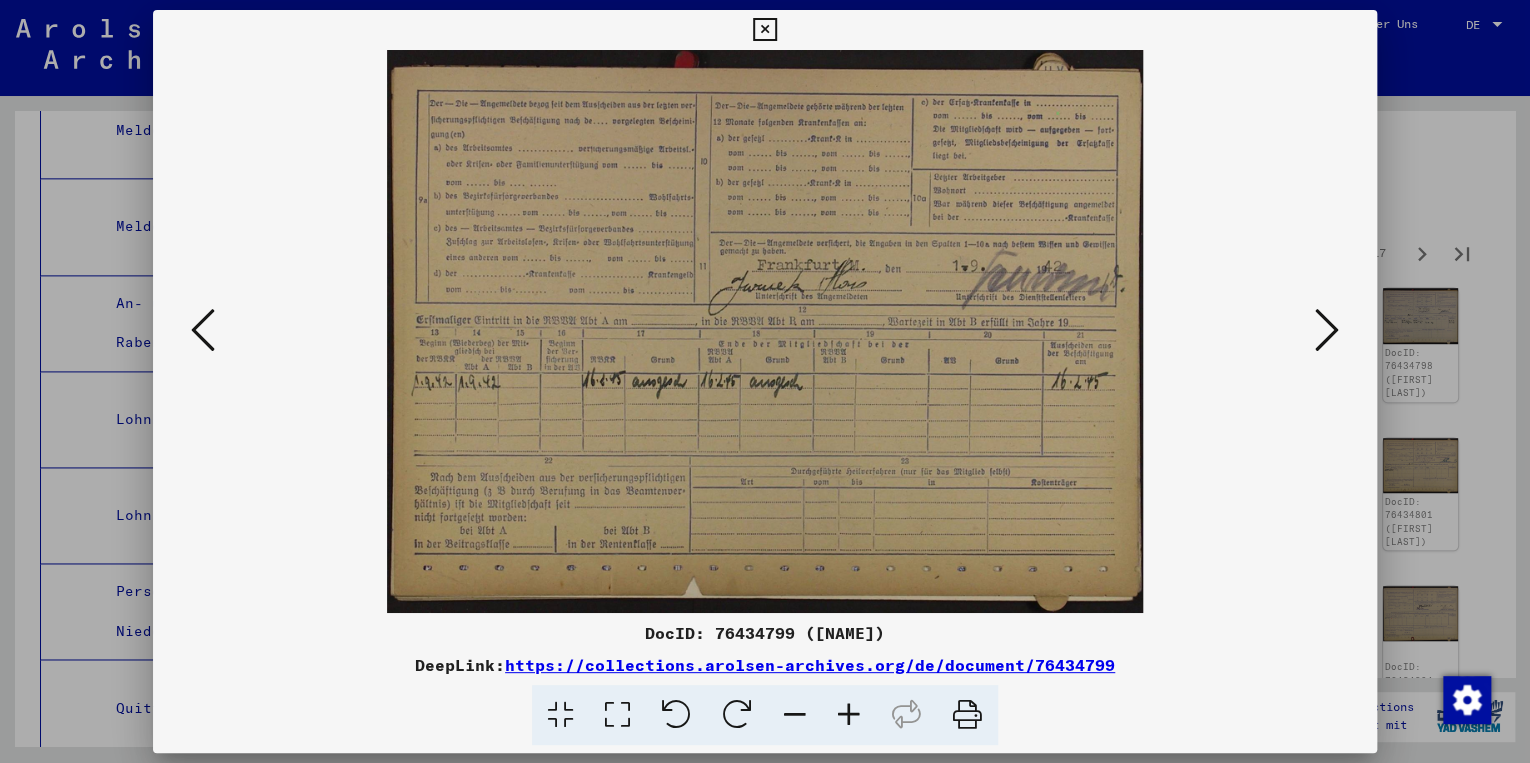 click at bounding box center [1327, 330] 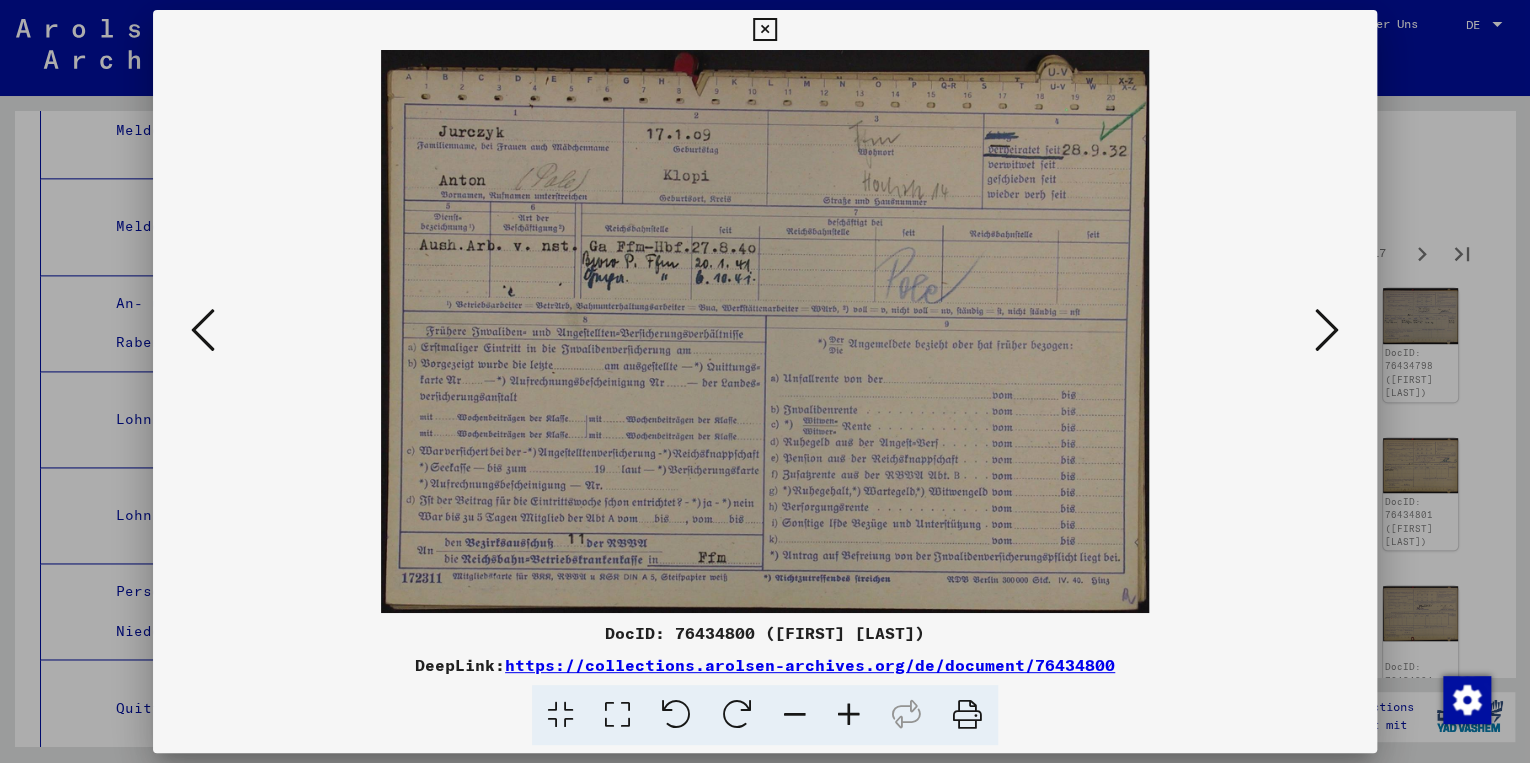 click at bounding box center (203, 330) 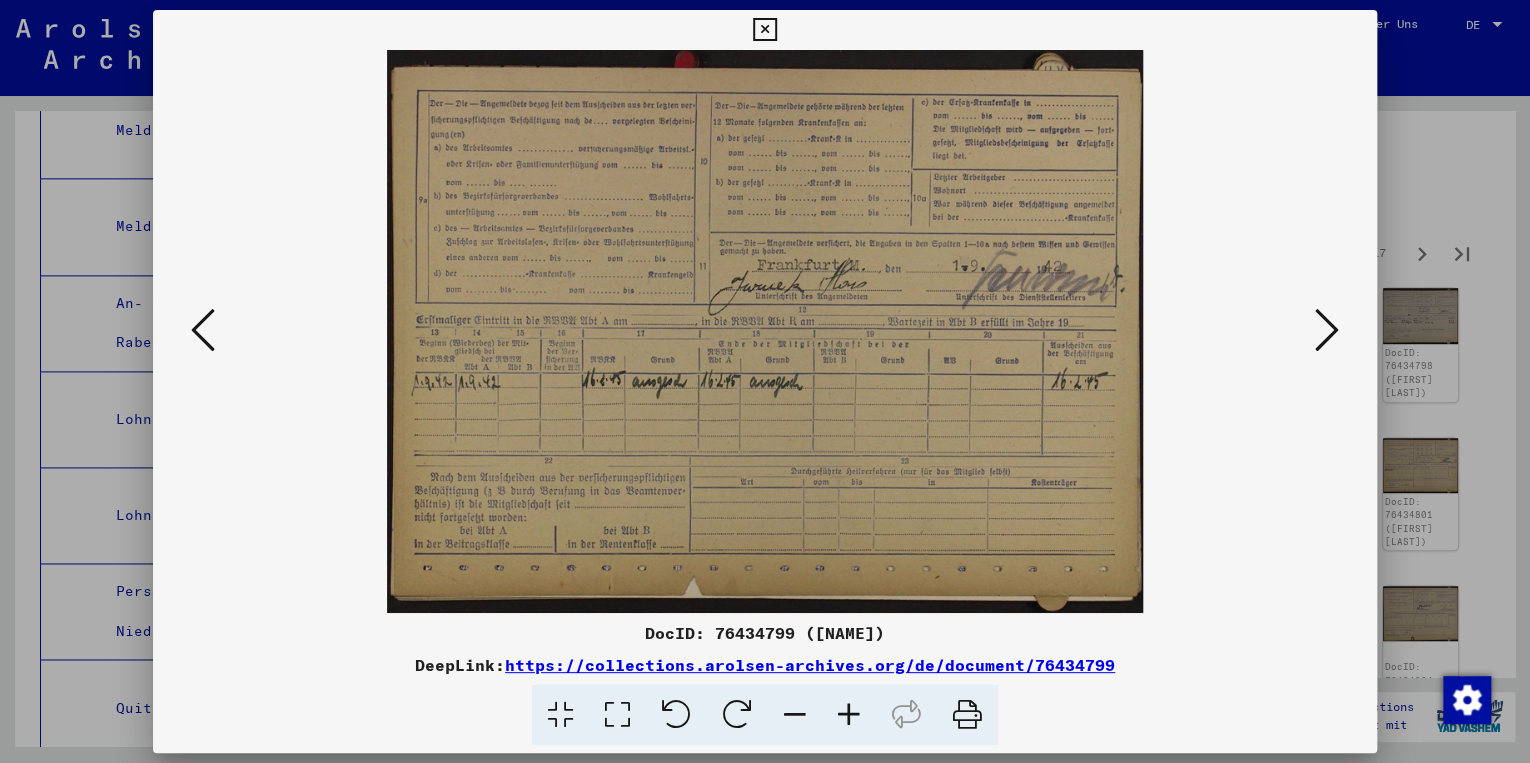 click at bounding box center (203, 330) 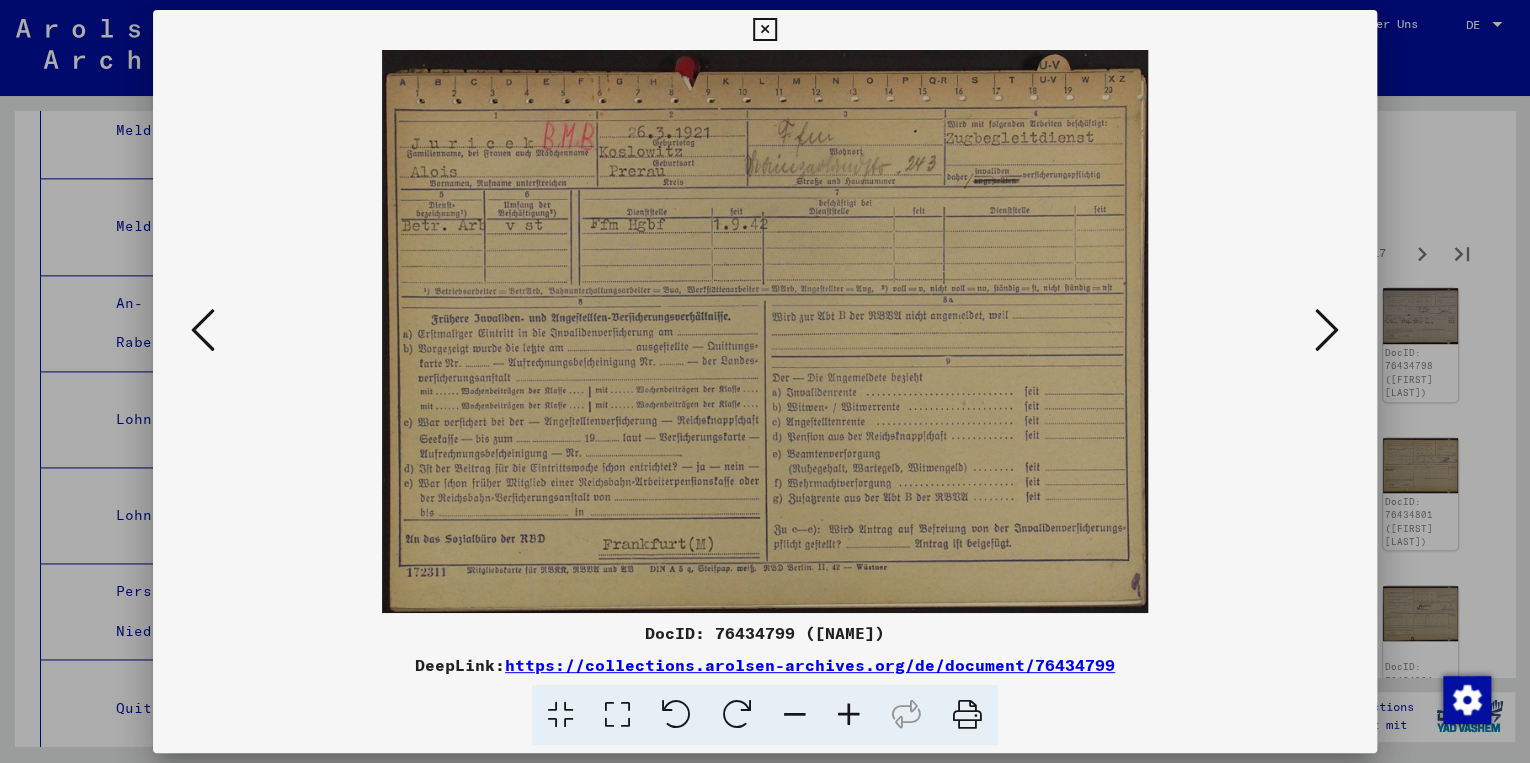 click at bounding box center [1327, 330] 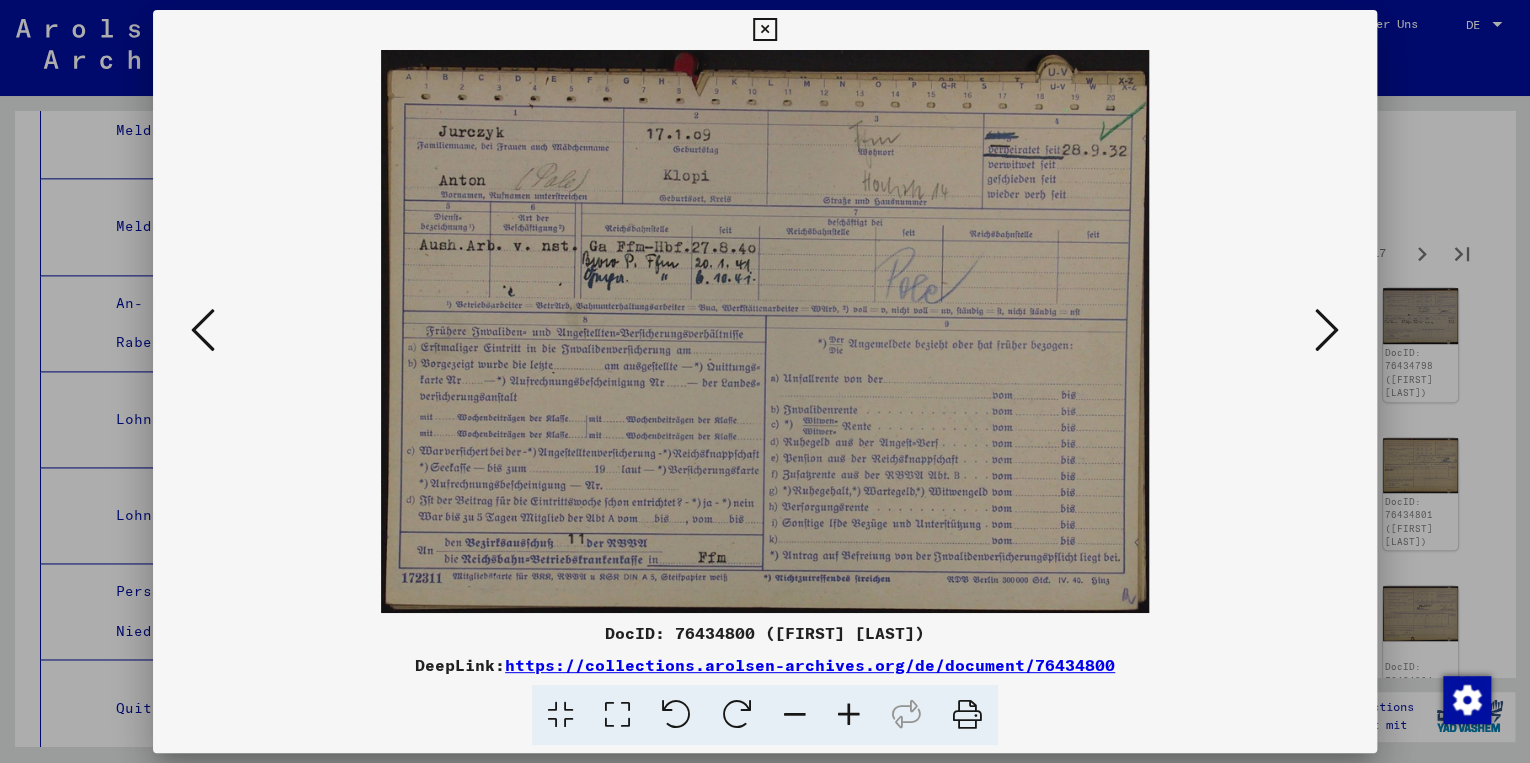 click at bounding box center [1327, 330] 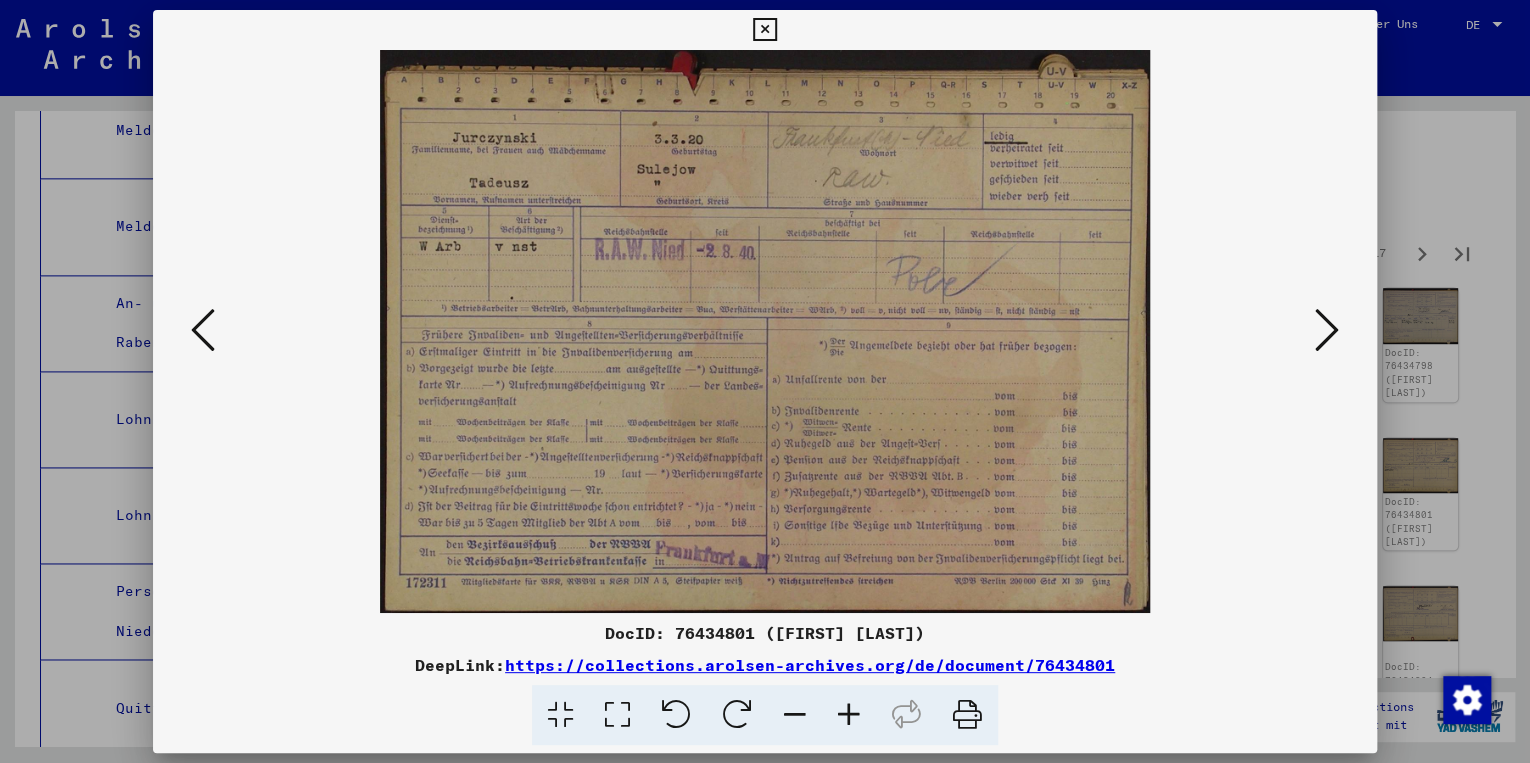 click at bounding box center (1327, 330) 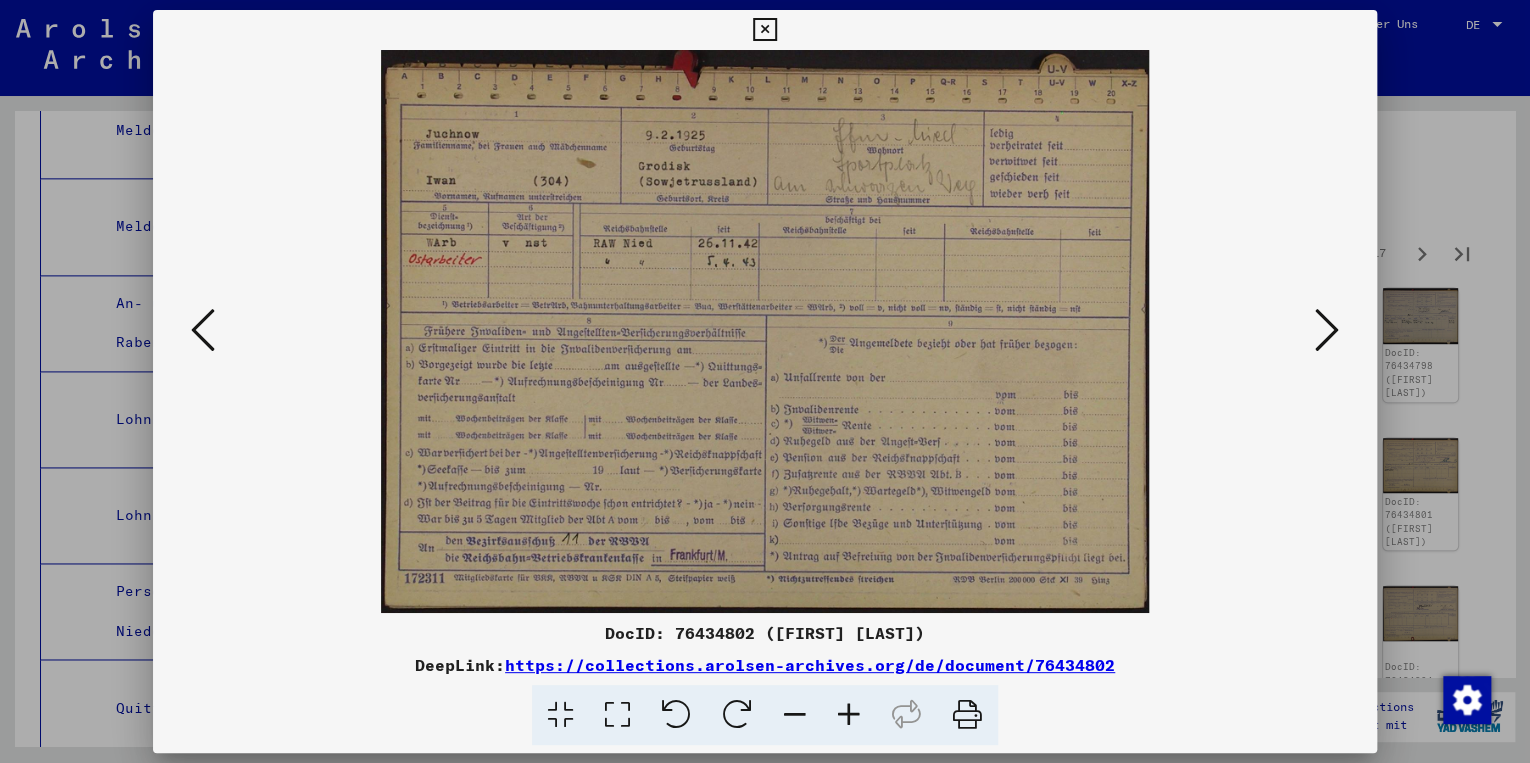 click at bounding box center [1327, 330] 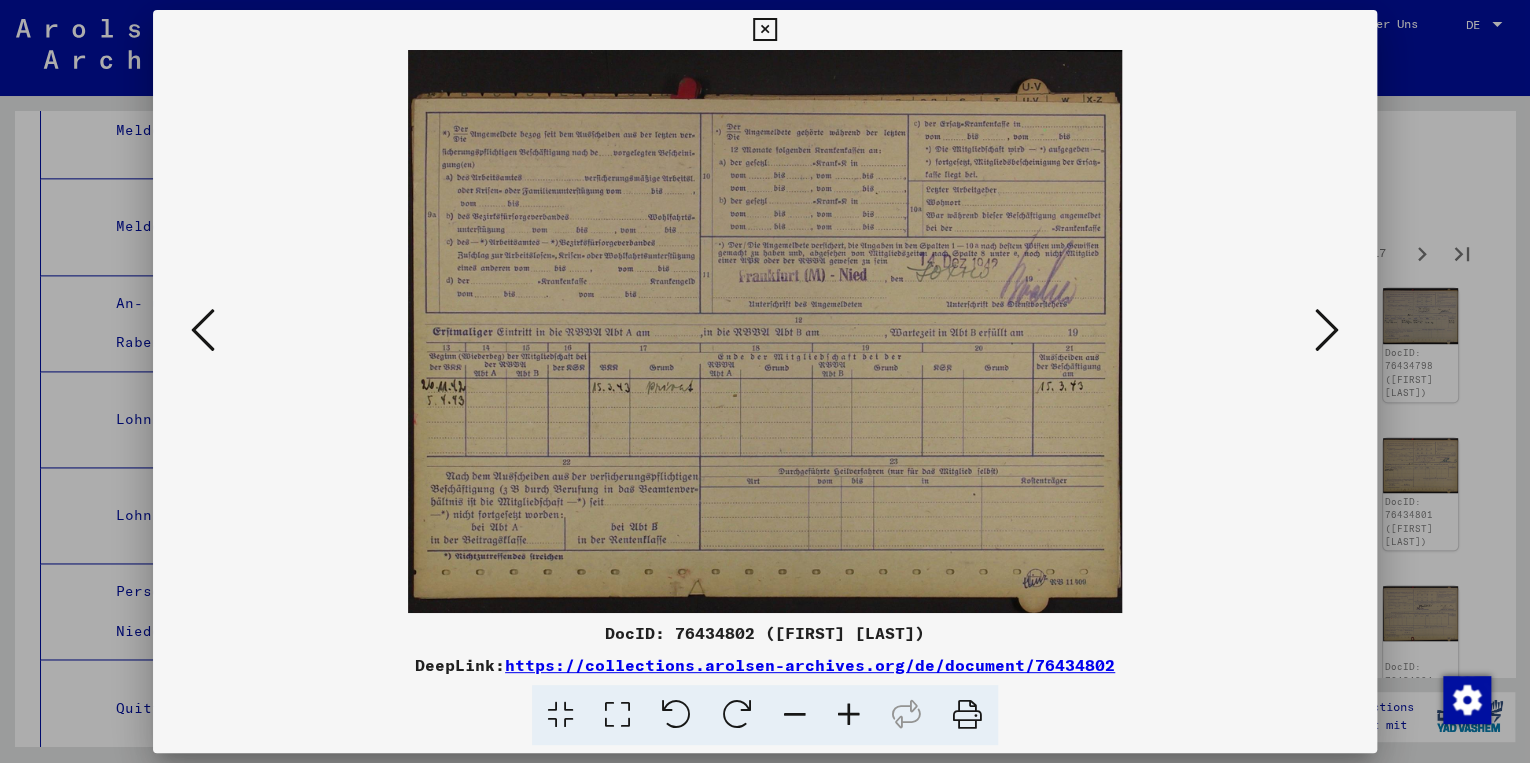 click at bounding box center [1327, 330] 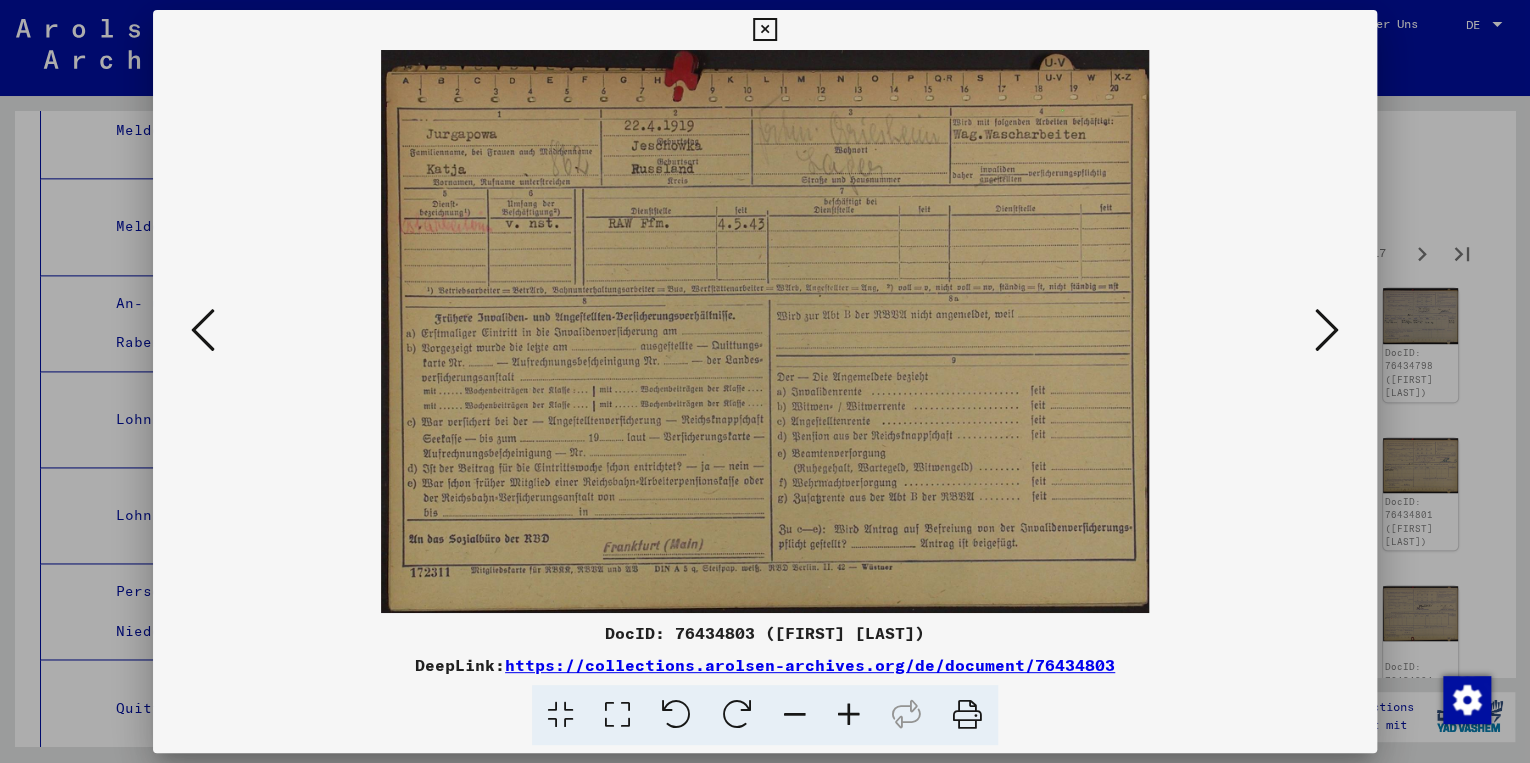 click on "https://collections.arolsen-archives.org/de/document/76434803" at bounding box center (810, 665) 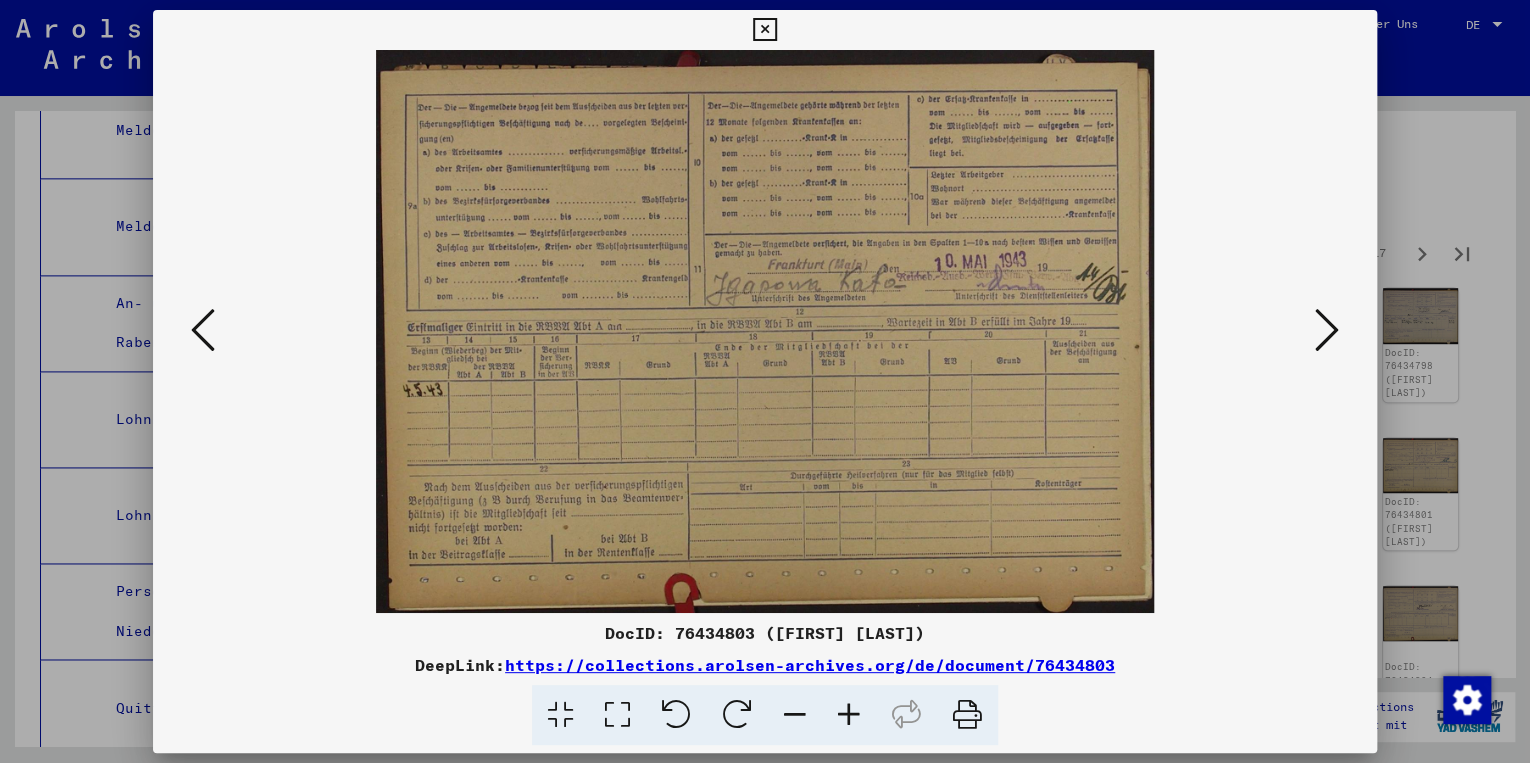 click at bounding box center (1327, 330) 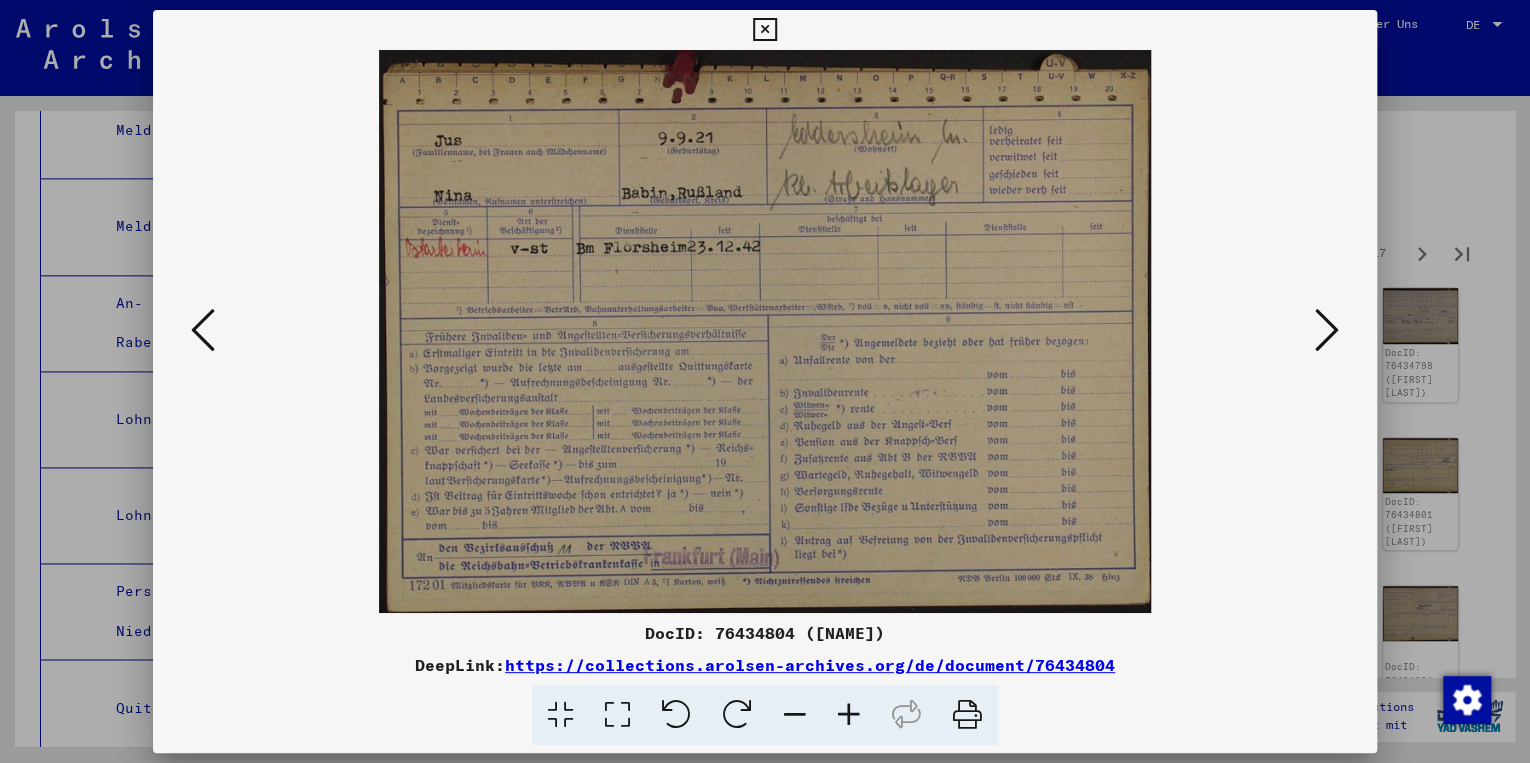 click at bounding box center [1327, 330] 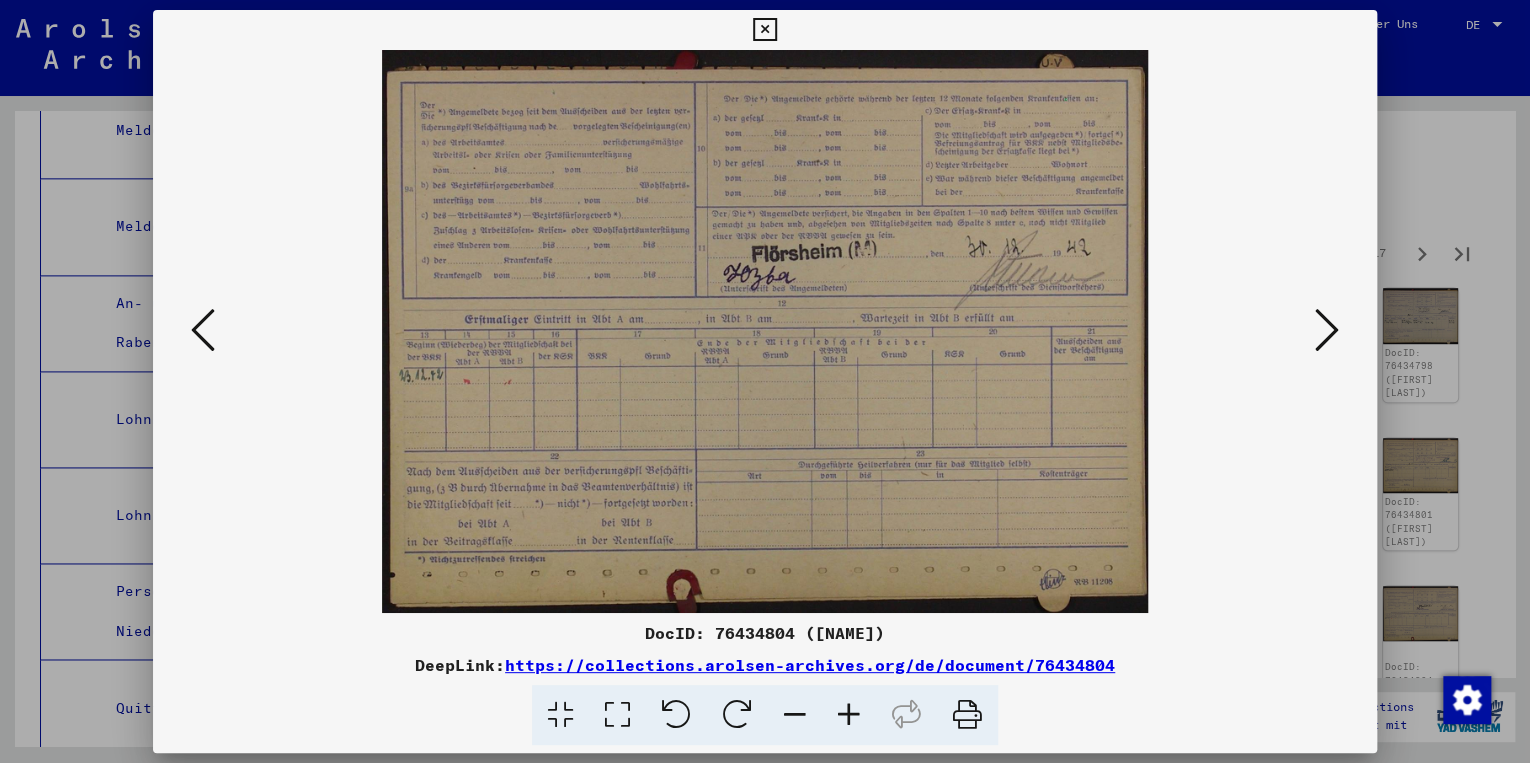 click at bounding box center (1327, 330) 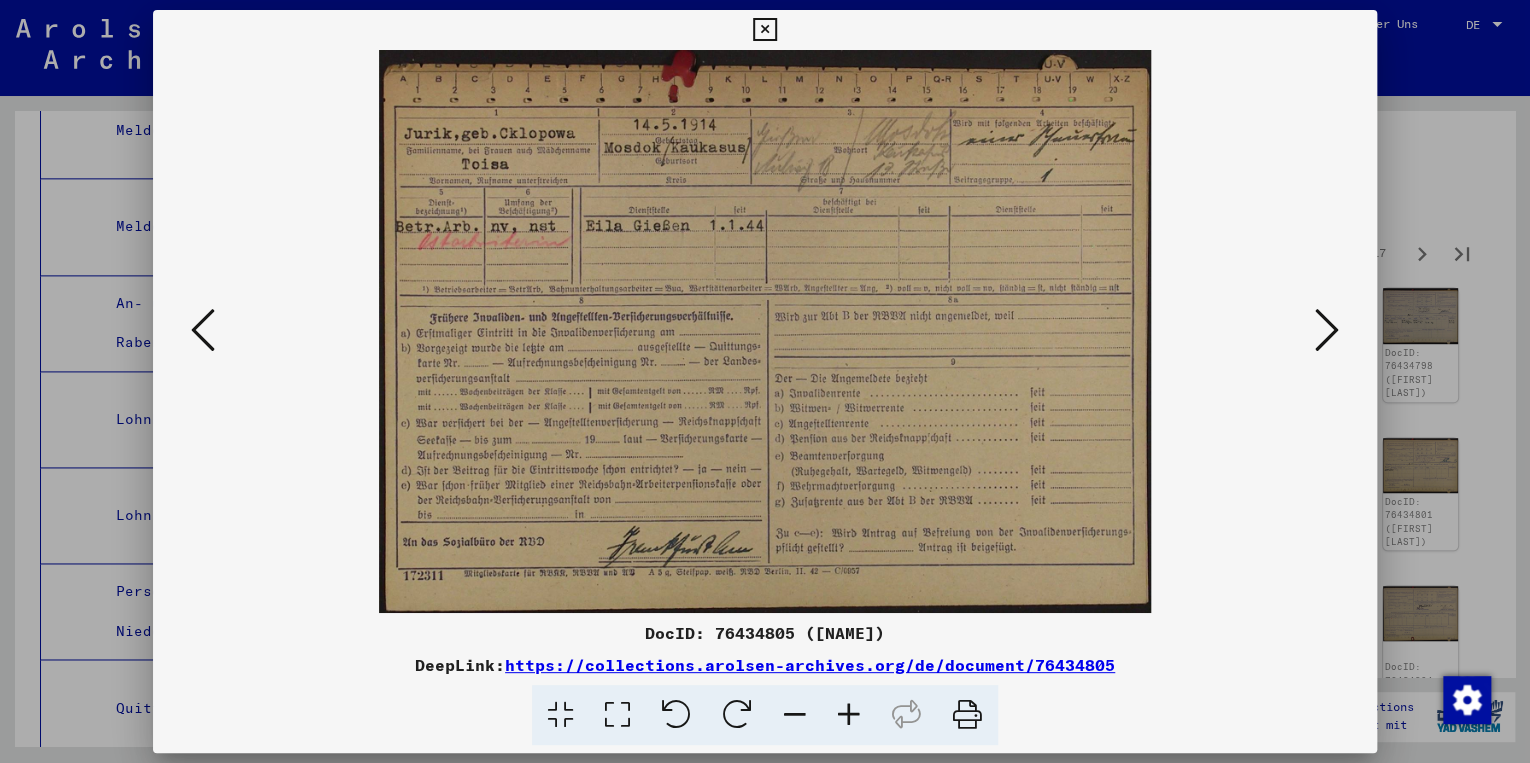 click at bounding box center (1327, 330) 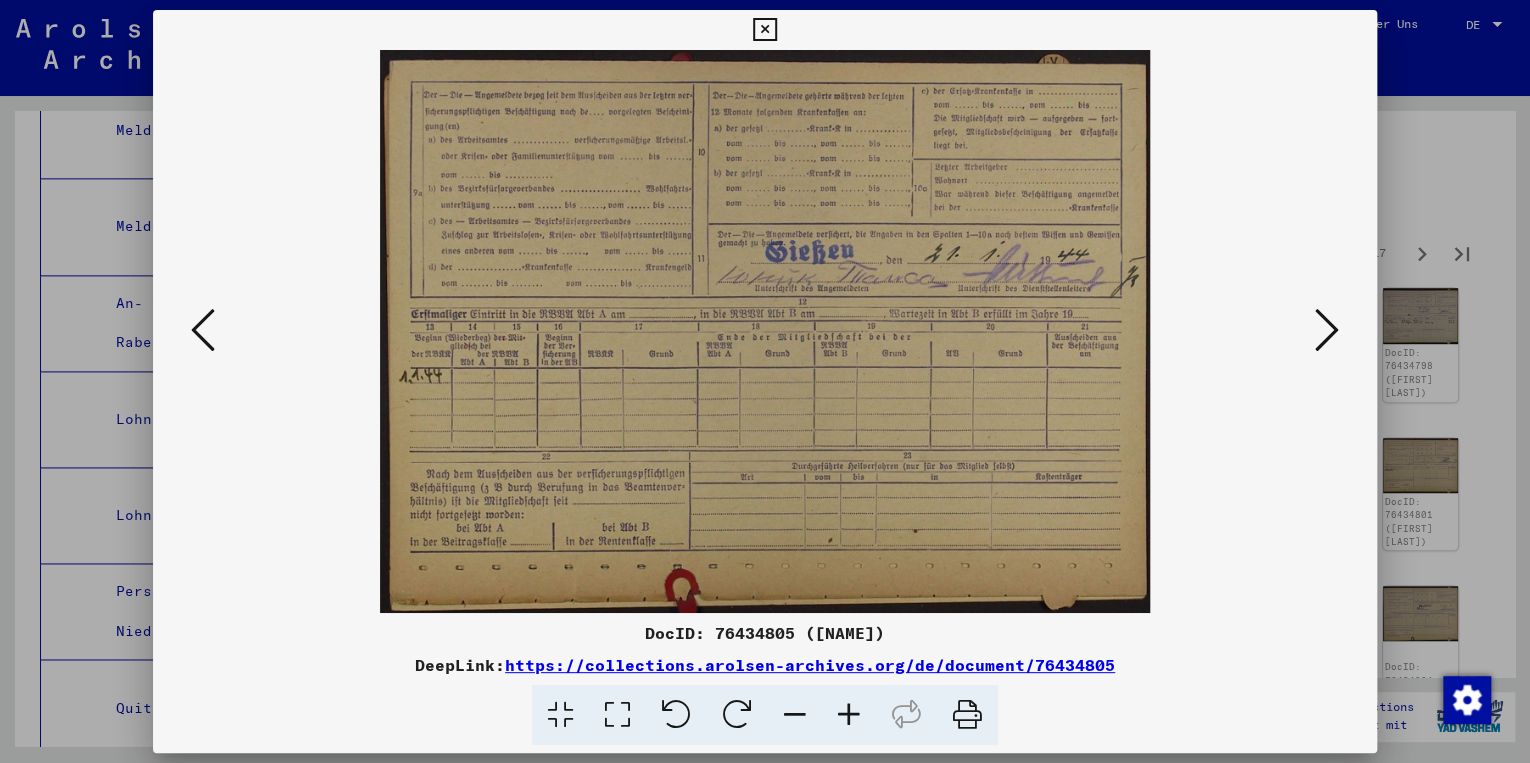 click at bounding box center (1327, 330) 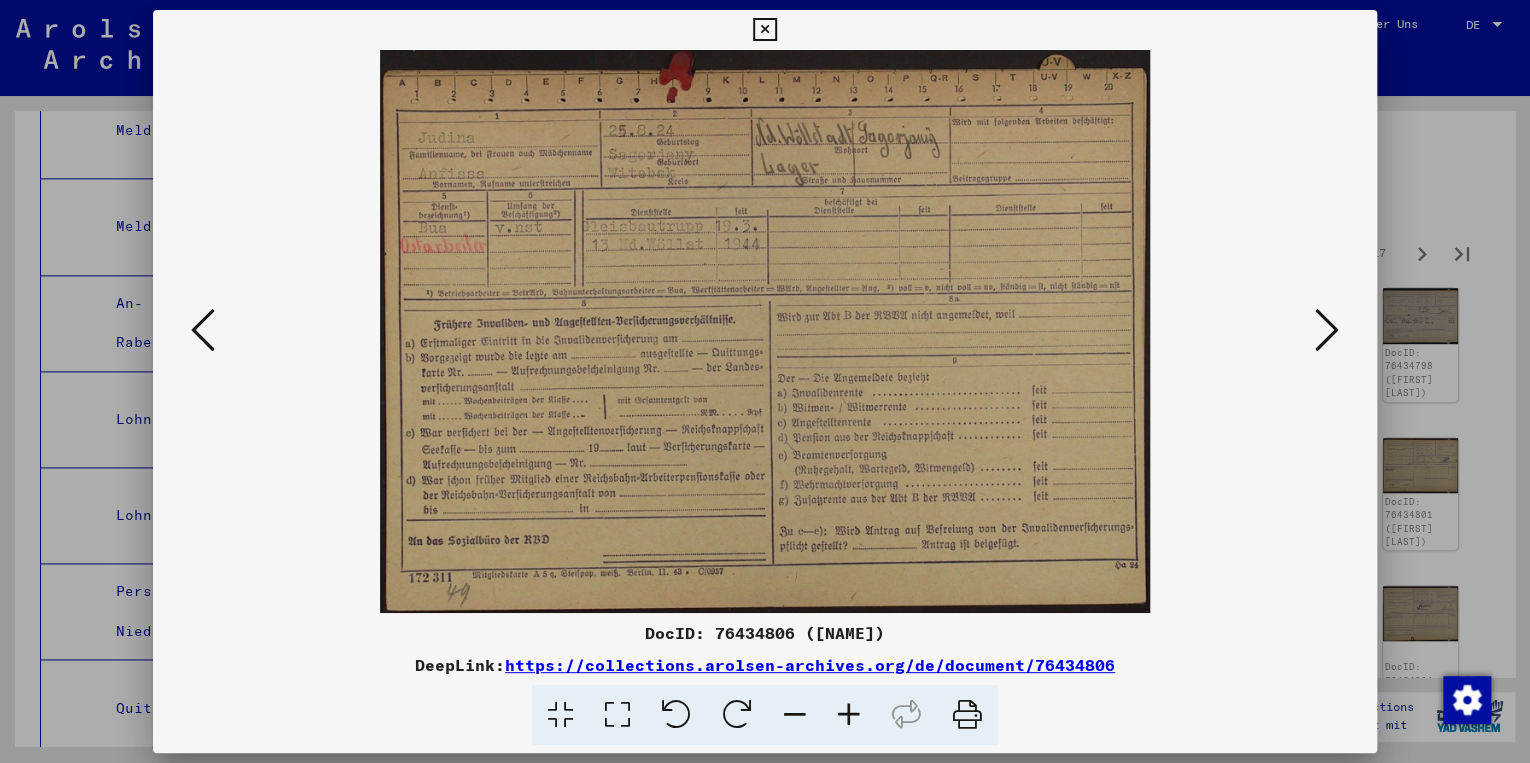 click at bounding box center (1327, 330) 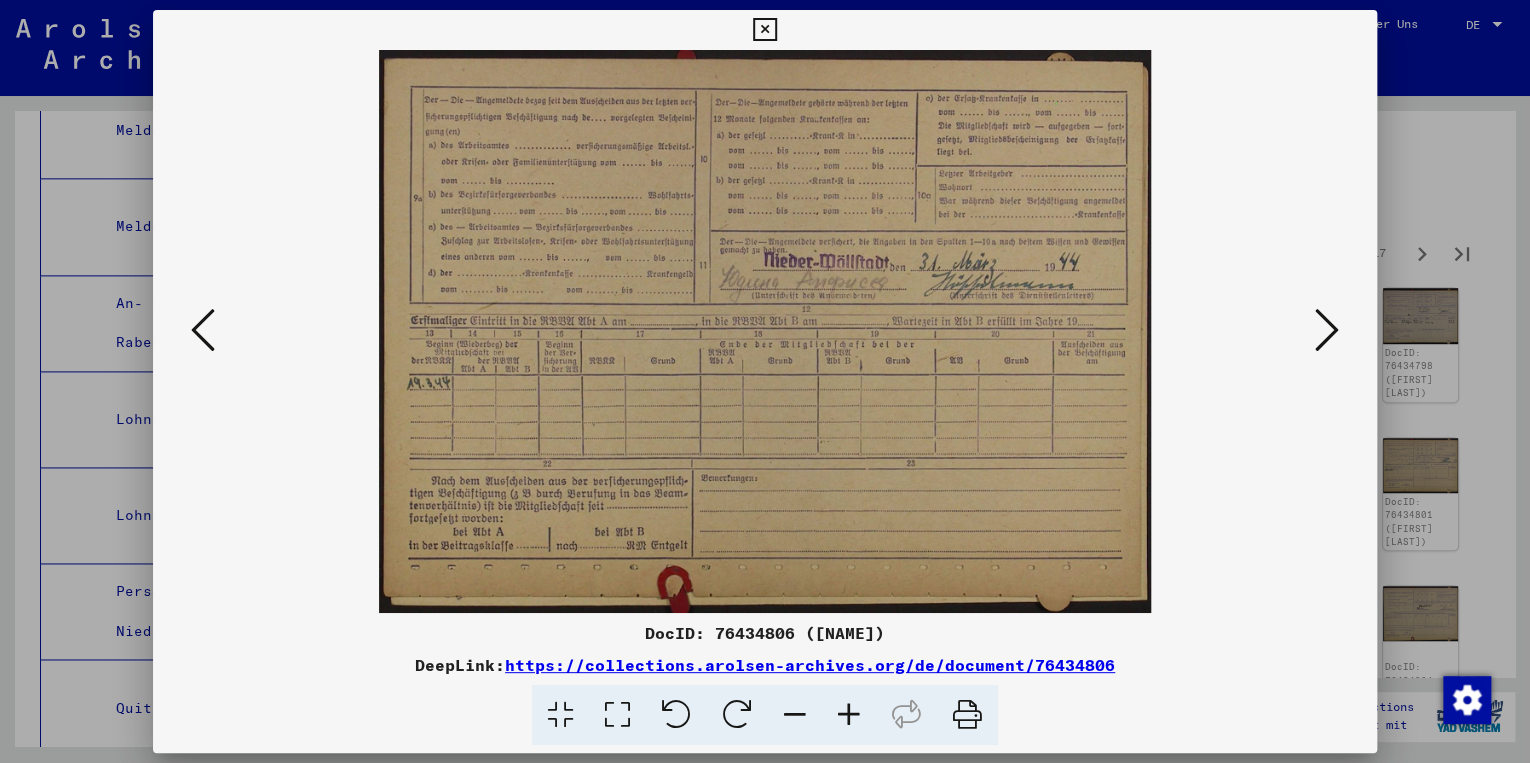 click at bounding box center (1327, 330) 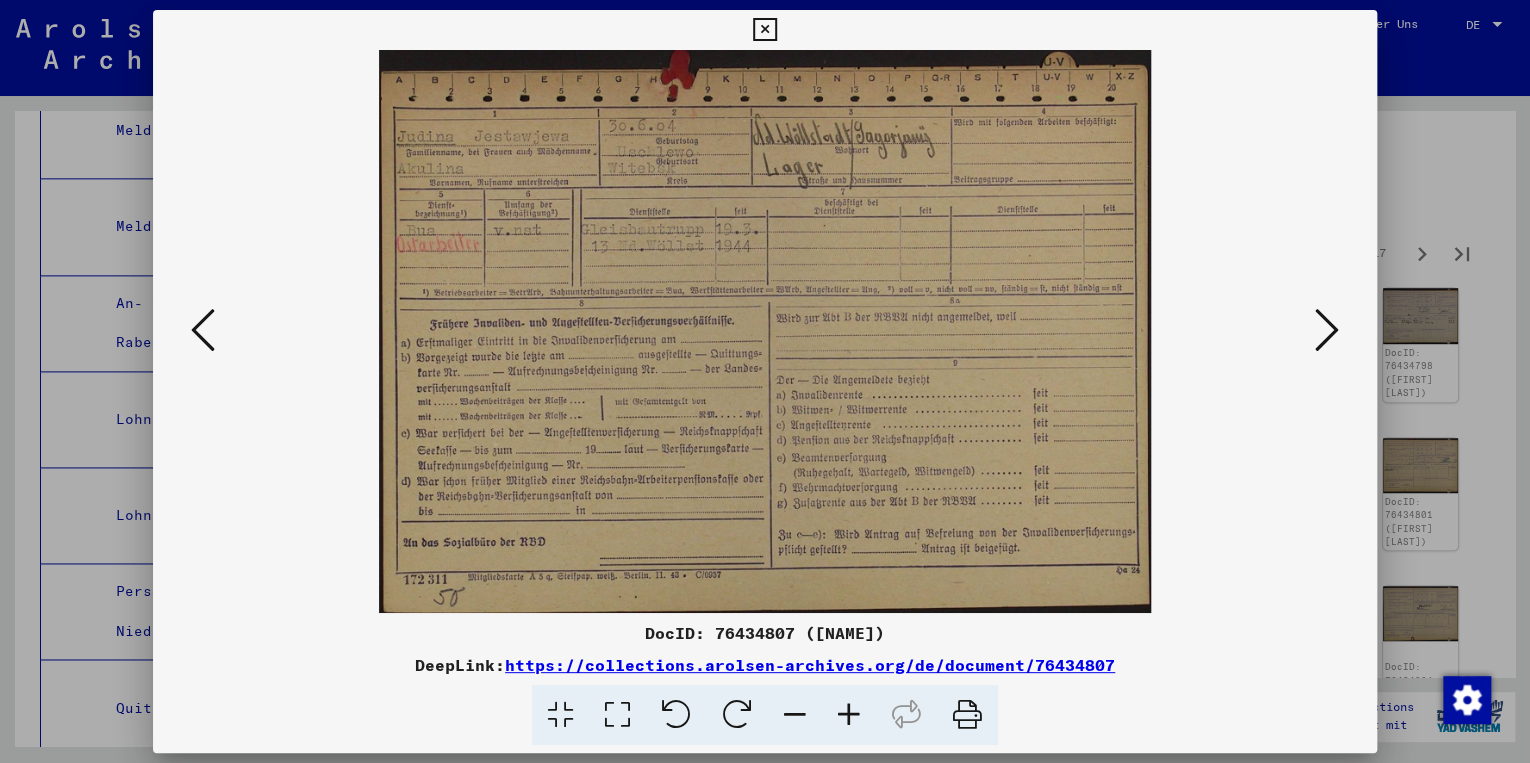 click at bounding box center [1327, 330] 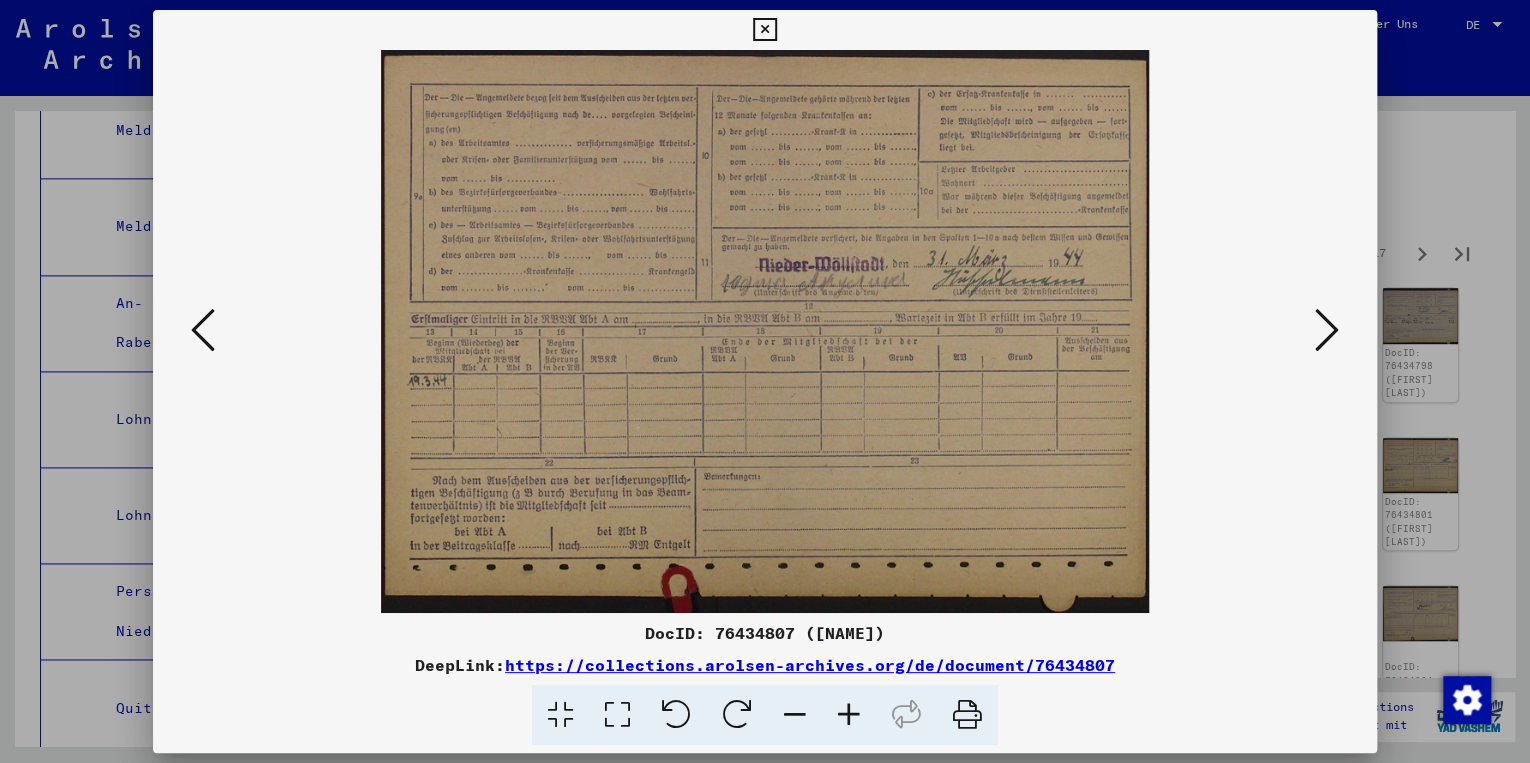 click at bounding box center [1327, 330] 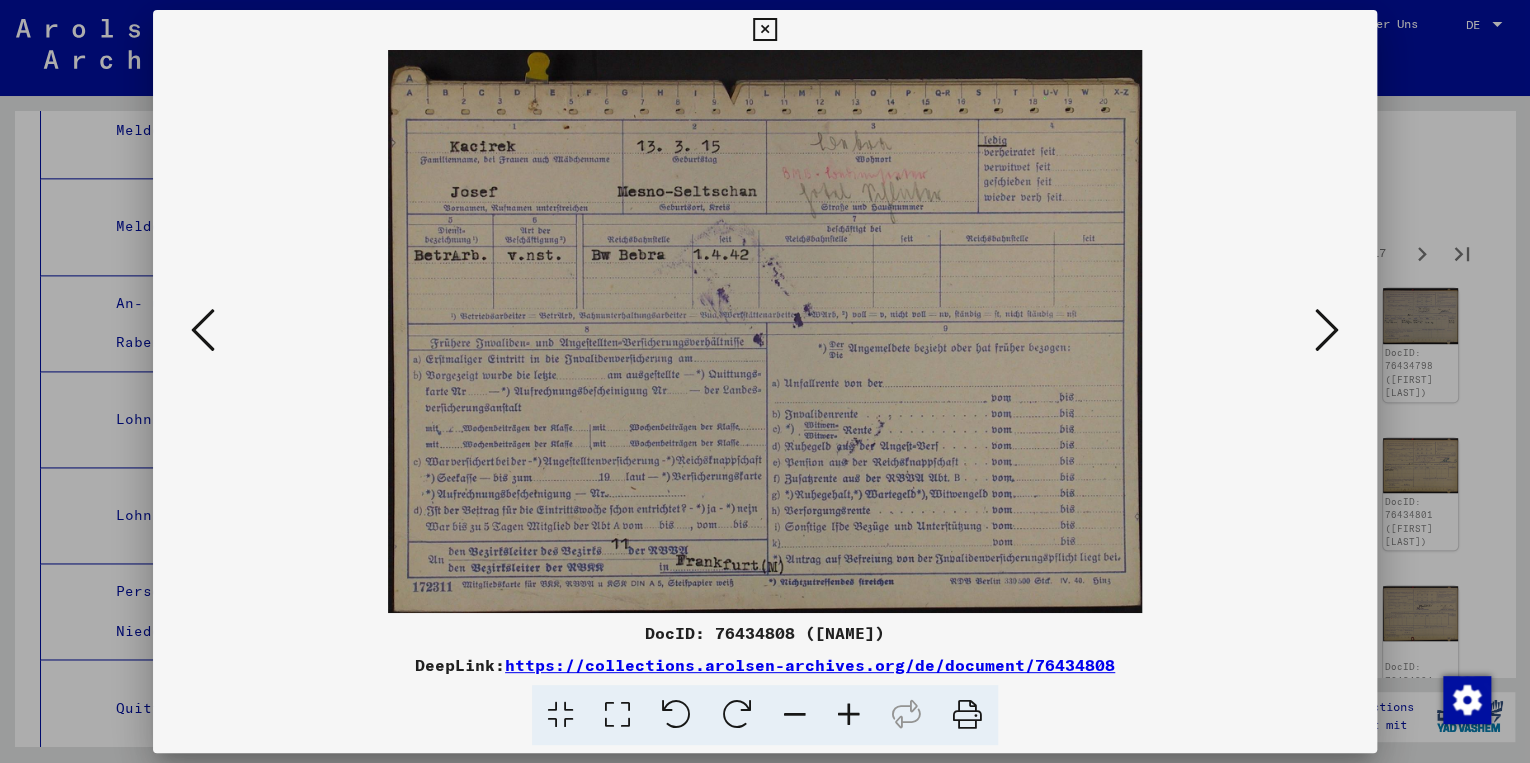 click at bounding box center [1327, 330] 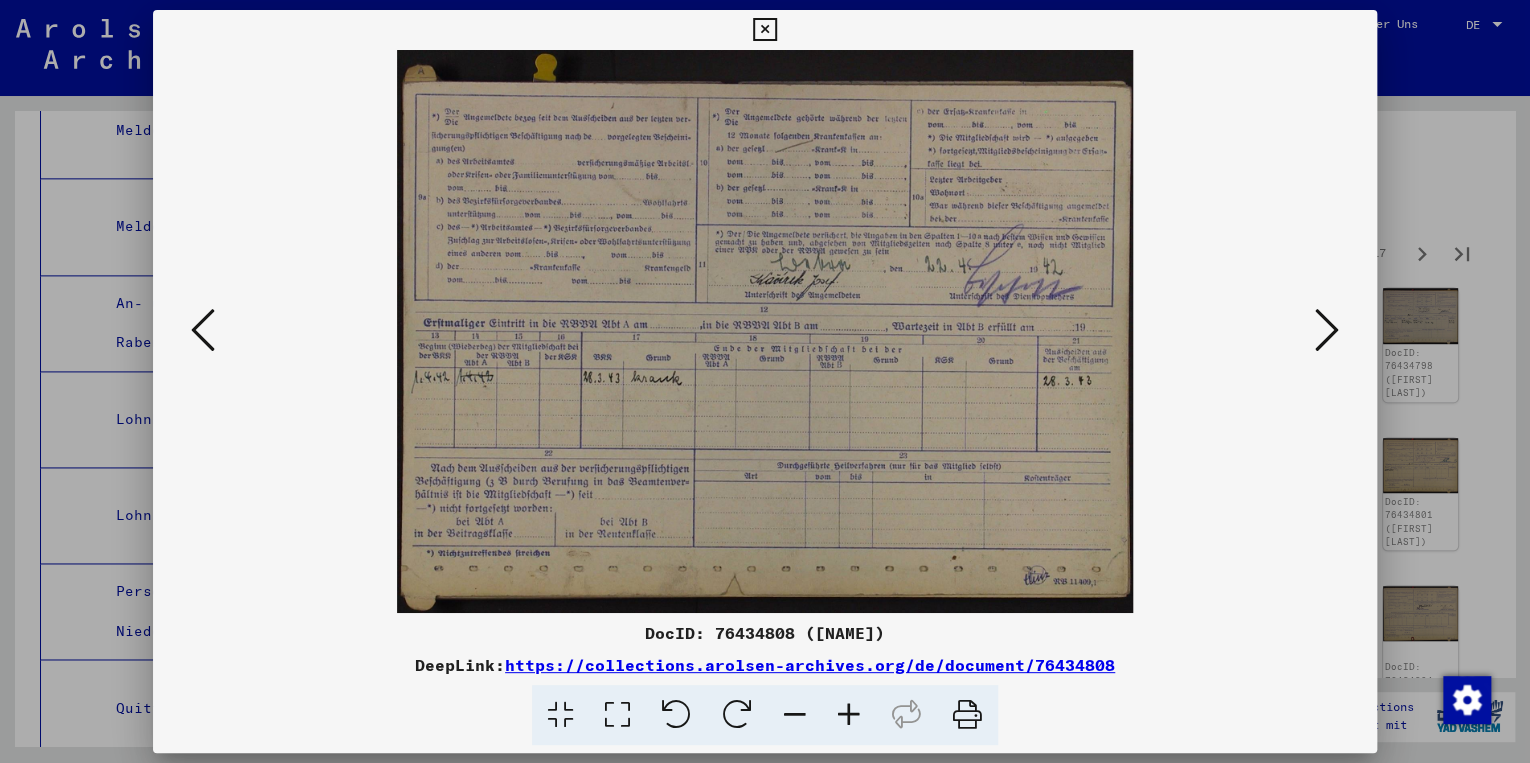 click at bounding box center (1327, 330) 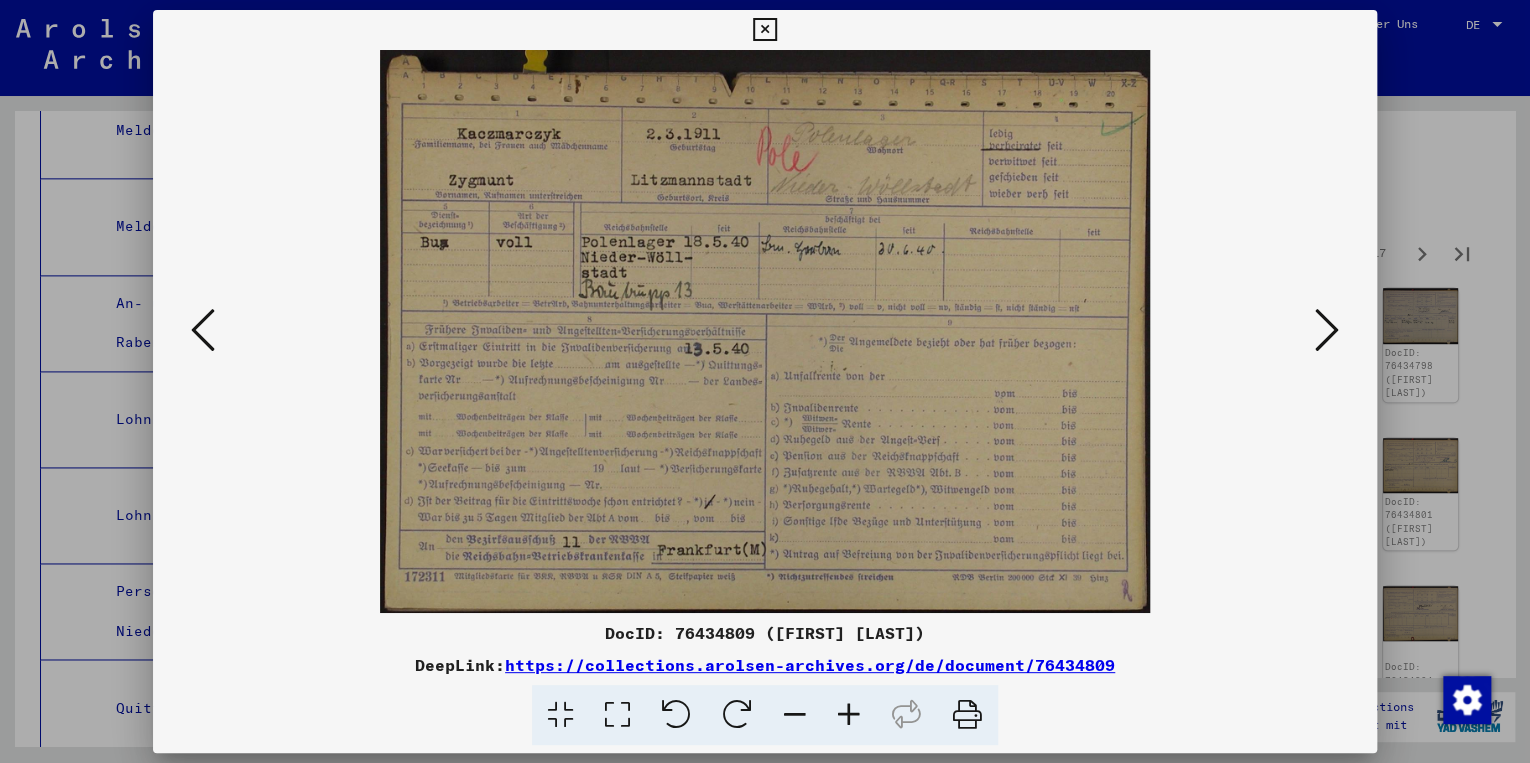 click at bounding box center [1327, 330] 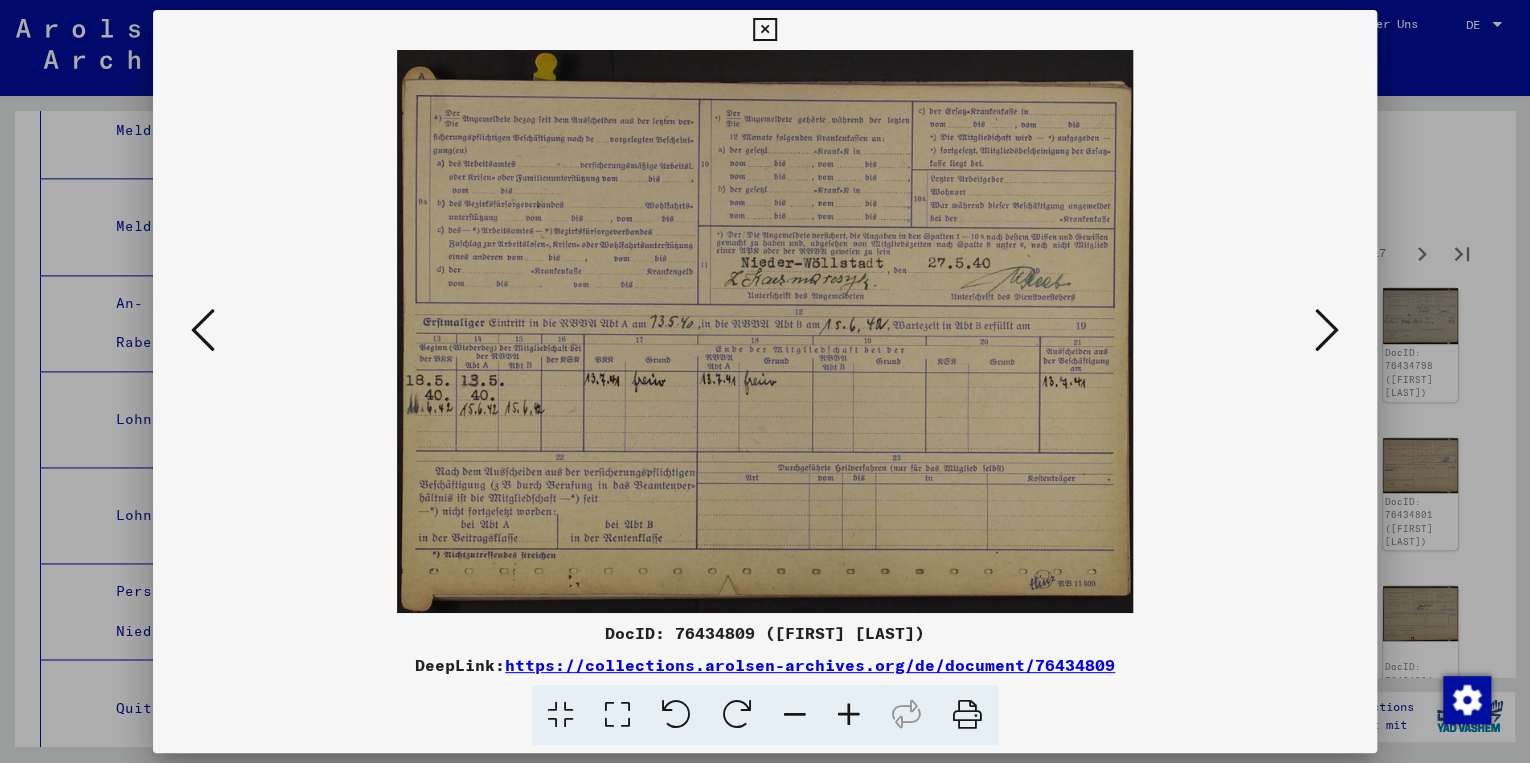 click at bounding box center (1327, 330) 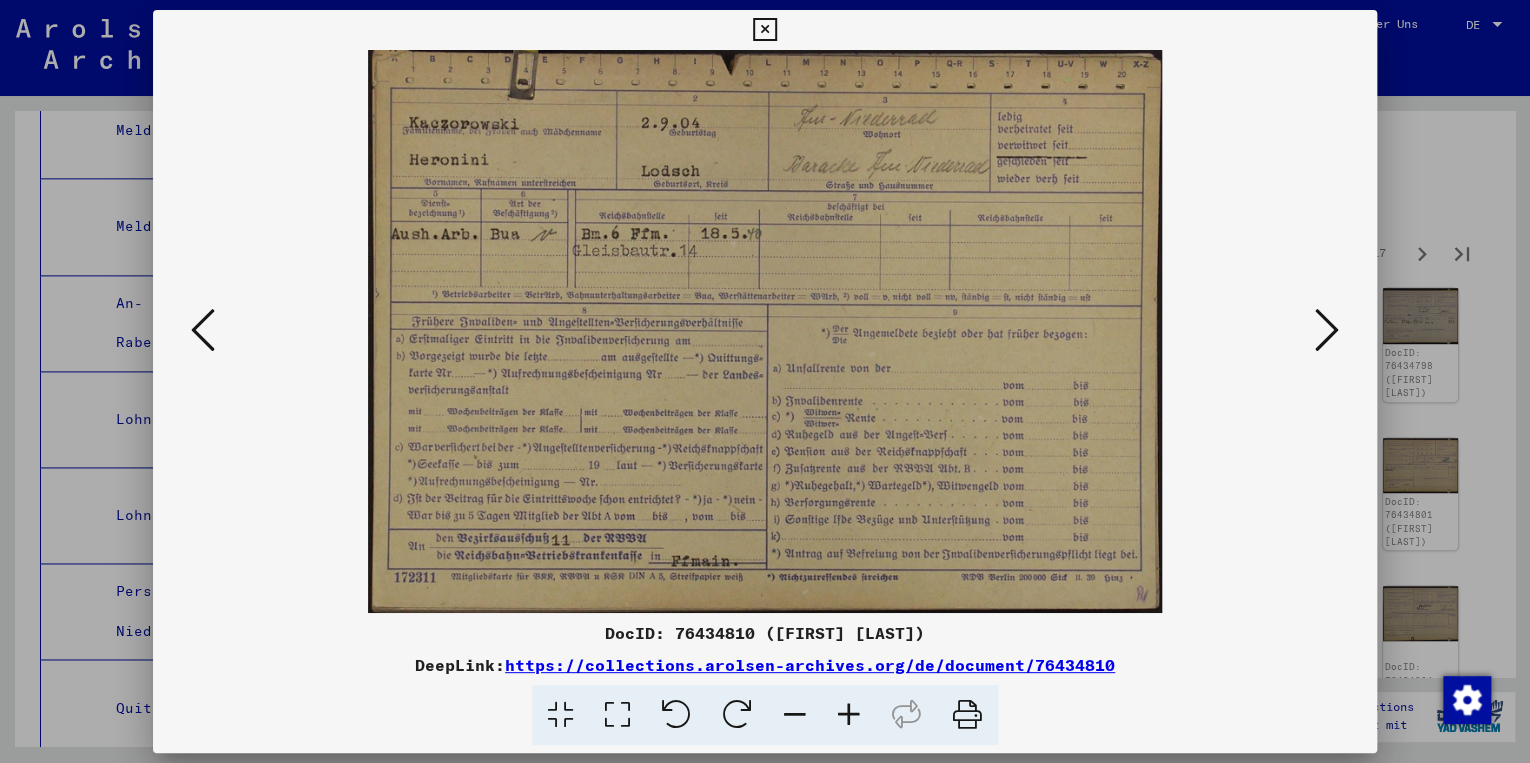 click at bounding box center [1327, 330] 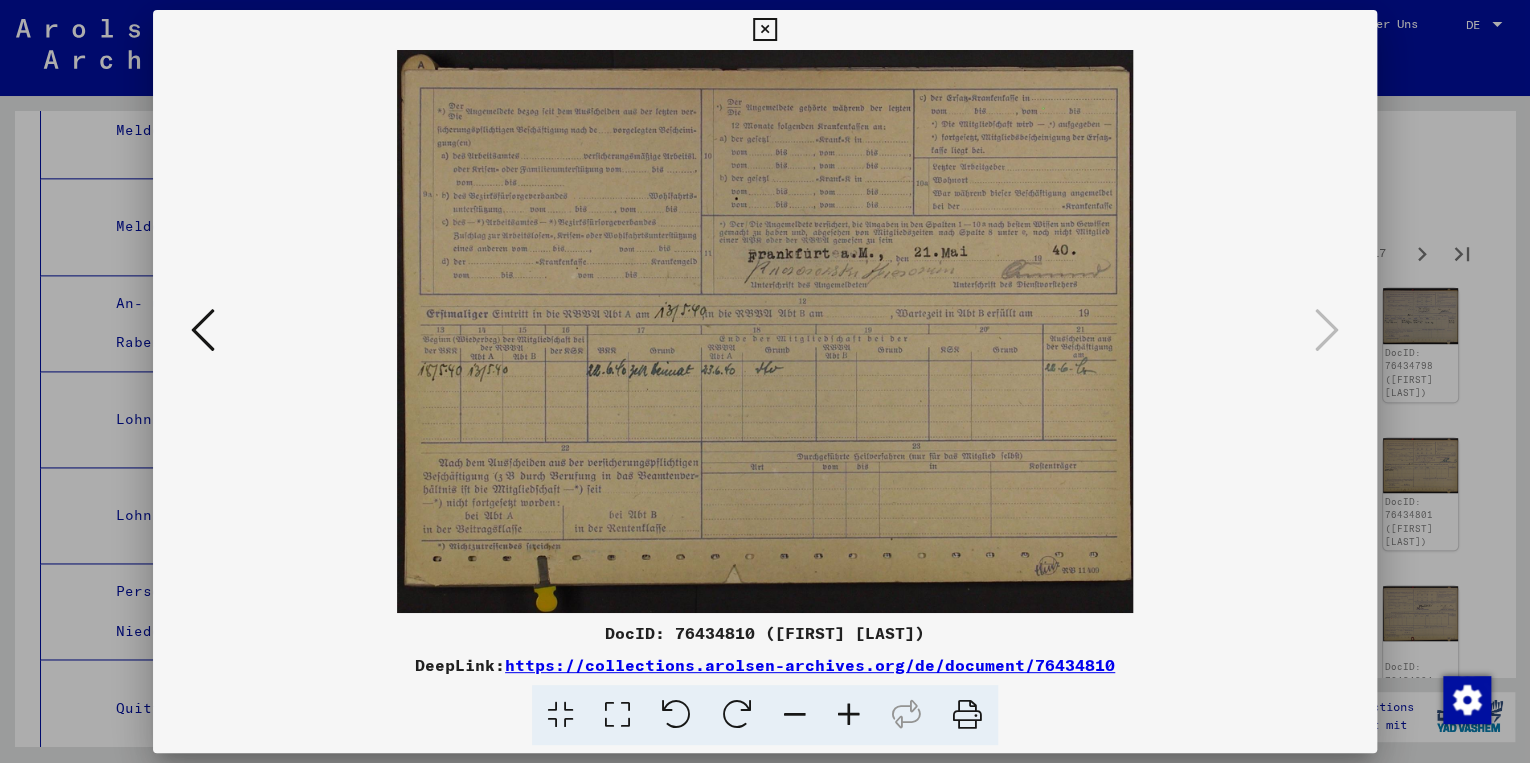 click at bounding box center (764, 30) 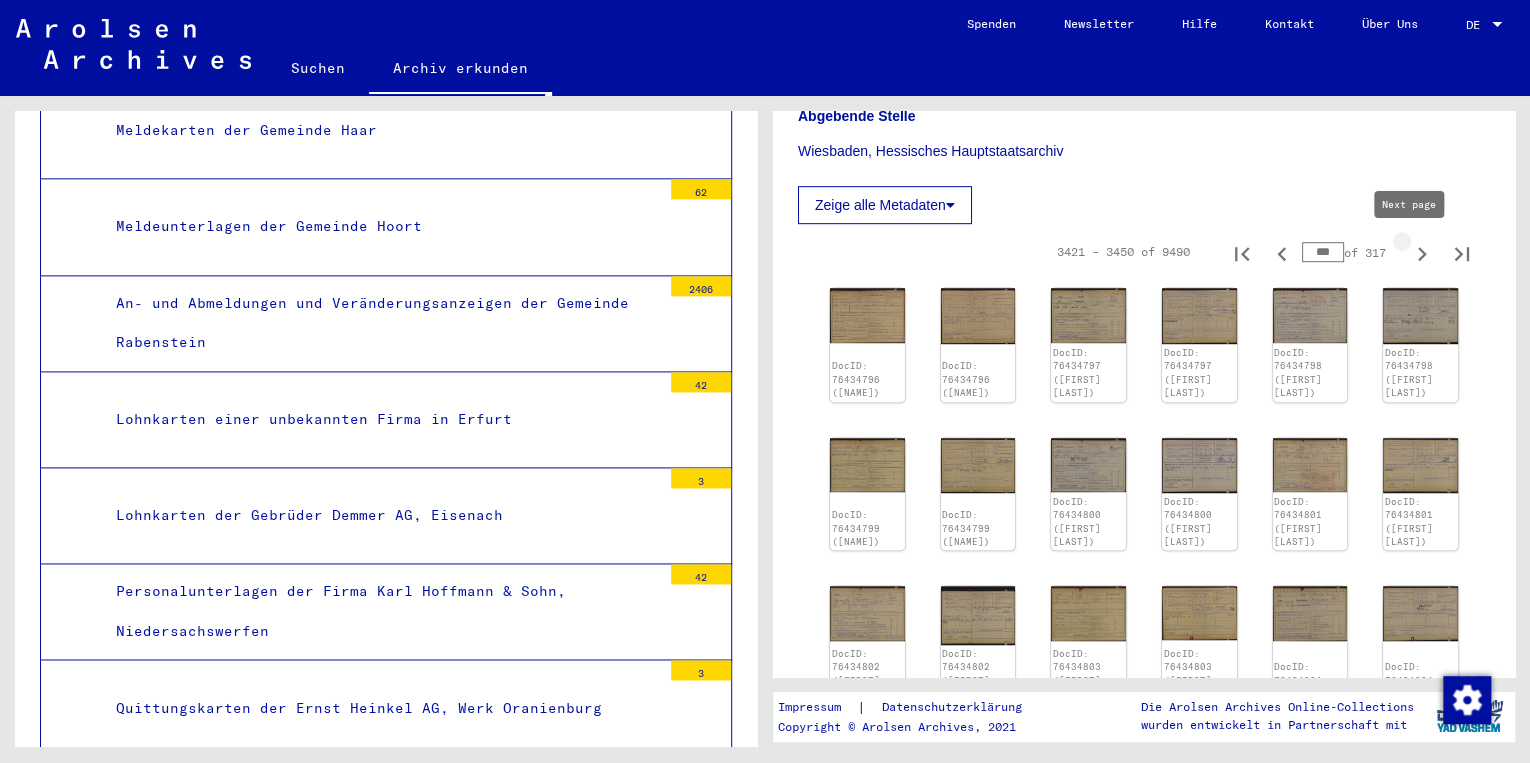 click 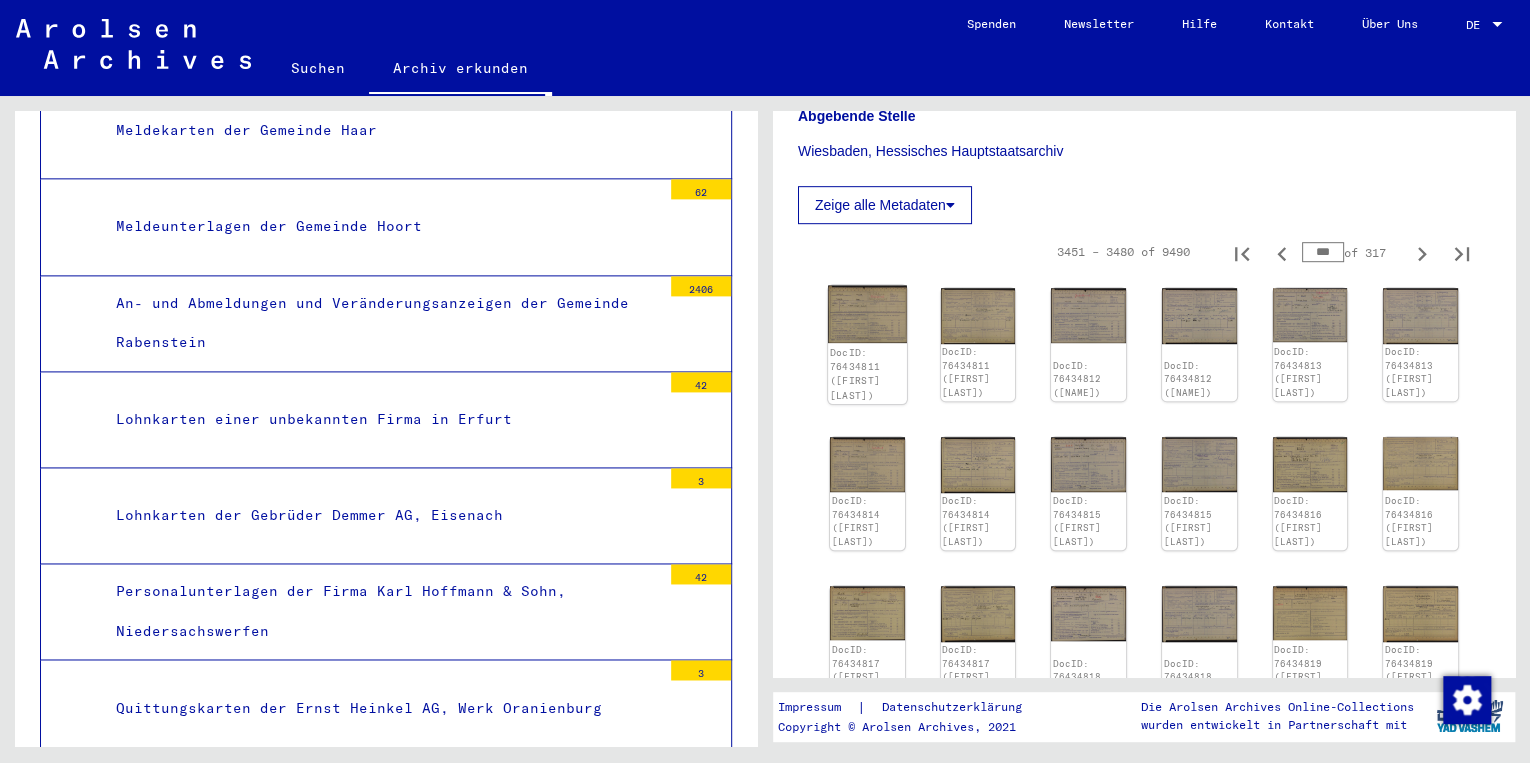 click 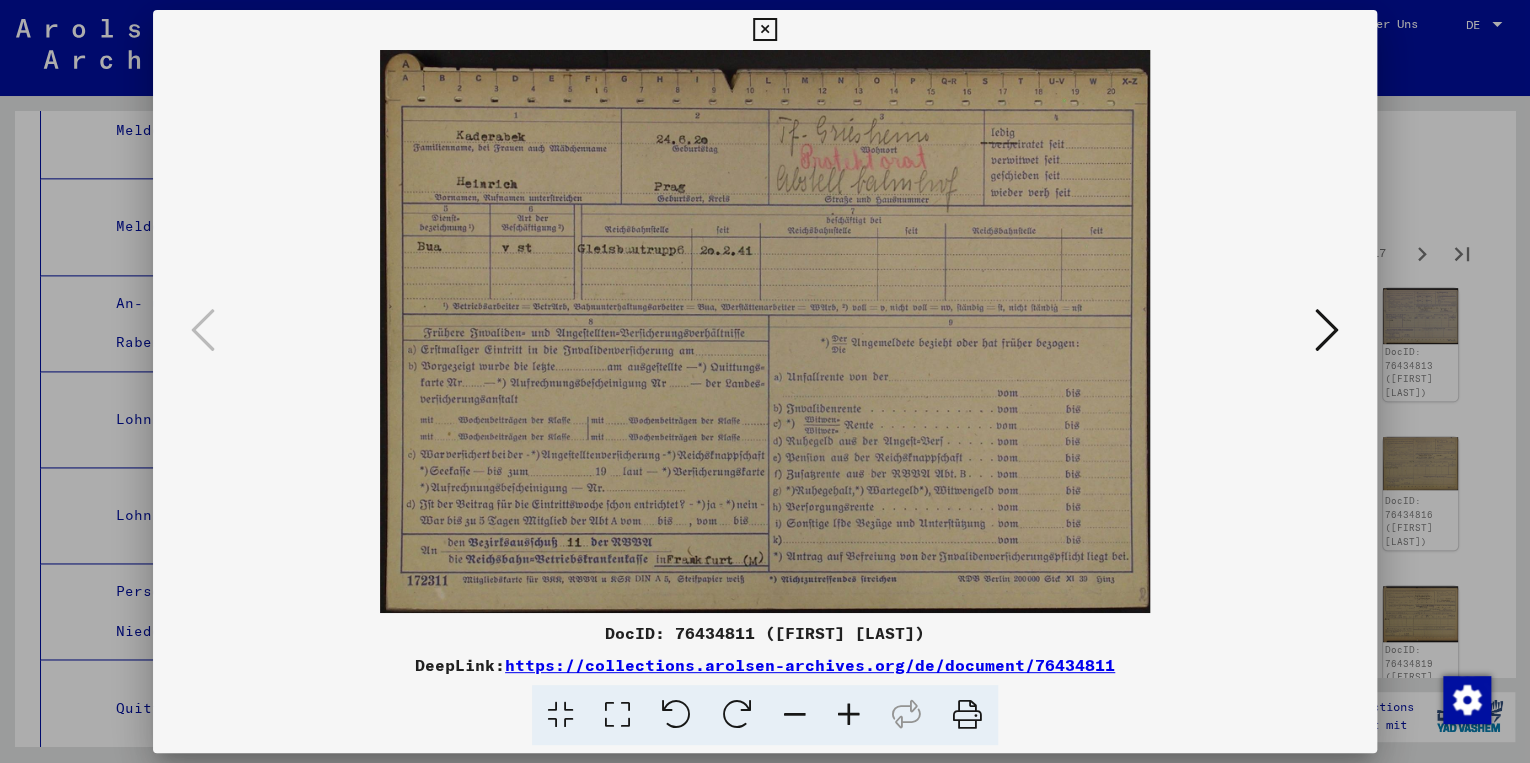 click on "https://collections.arolsen-archives.org/de/document/76434811" at bounding box center [810, 665] 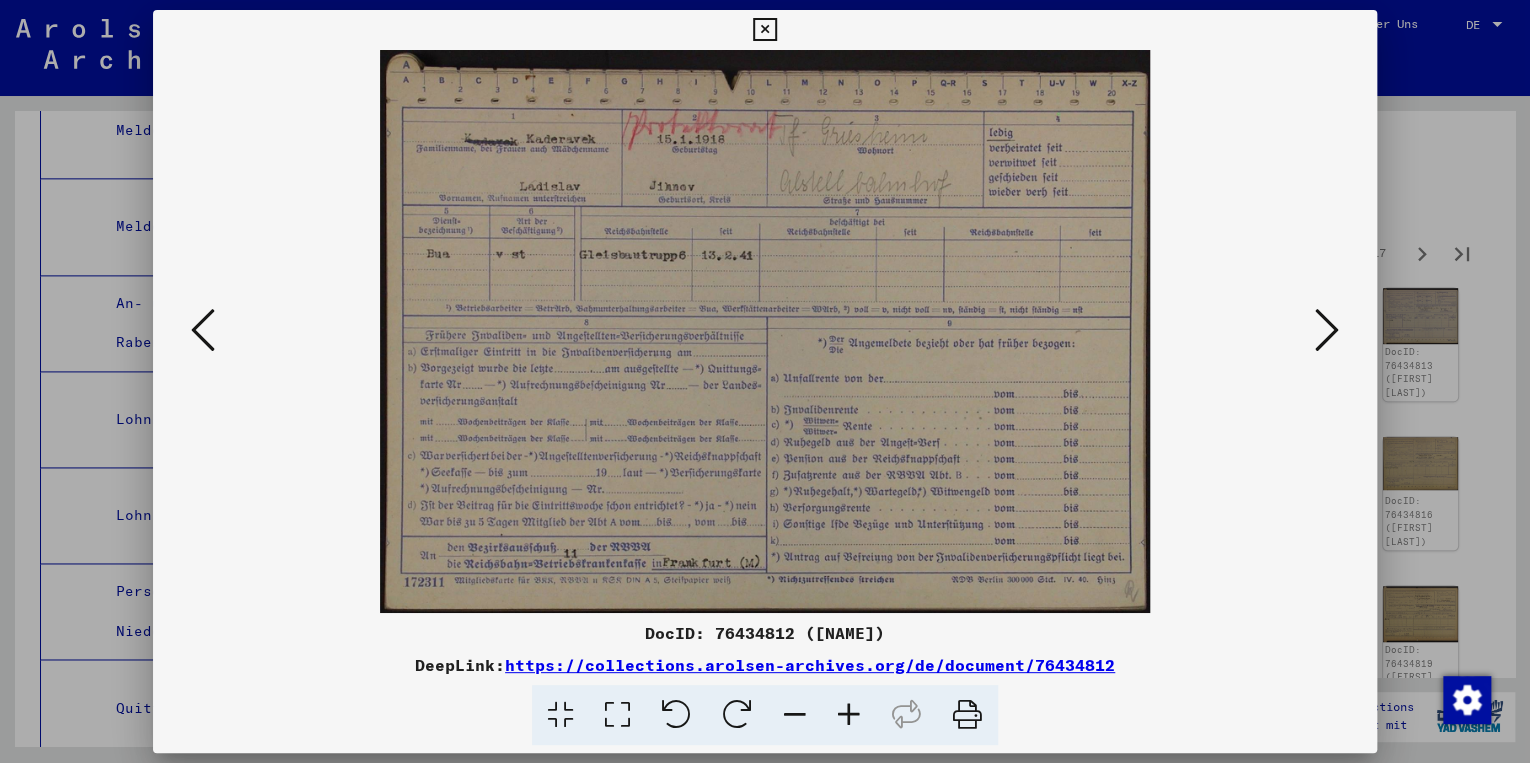 click on "https://collections.arolsen-archives.org/de/document/76434812" at bounding box center (810, 665) 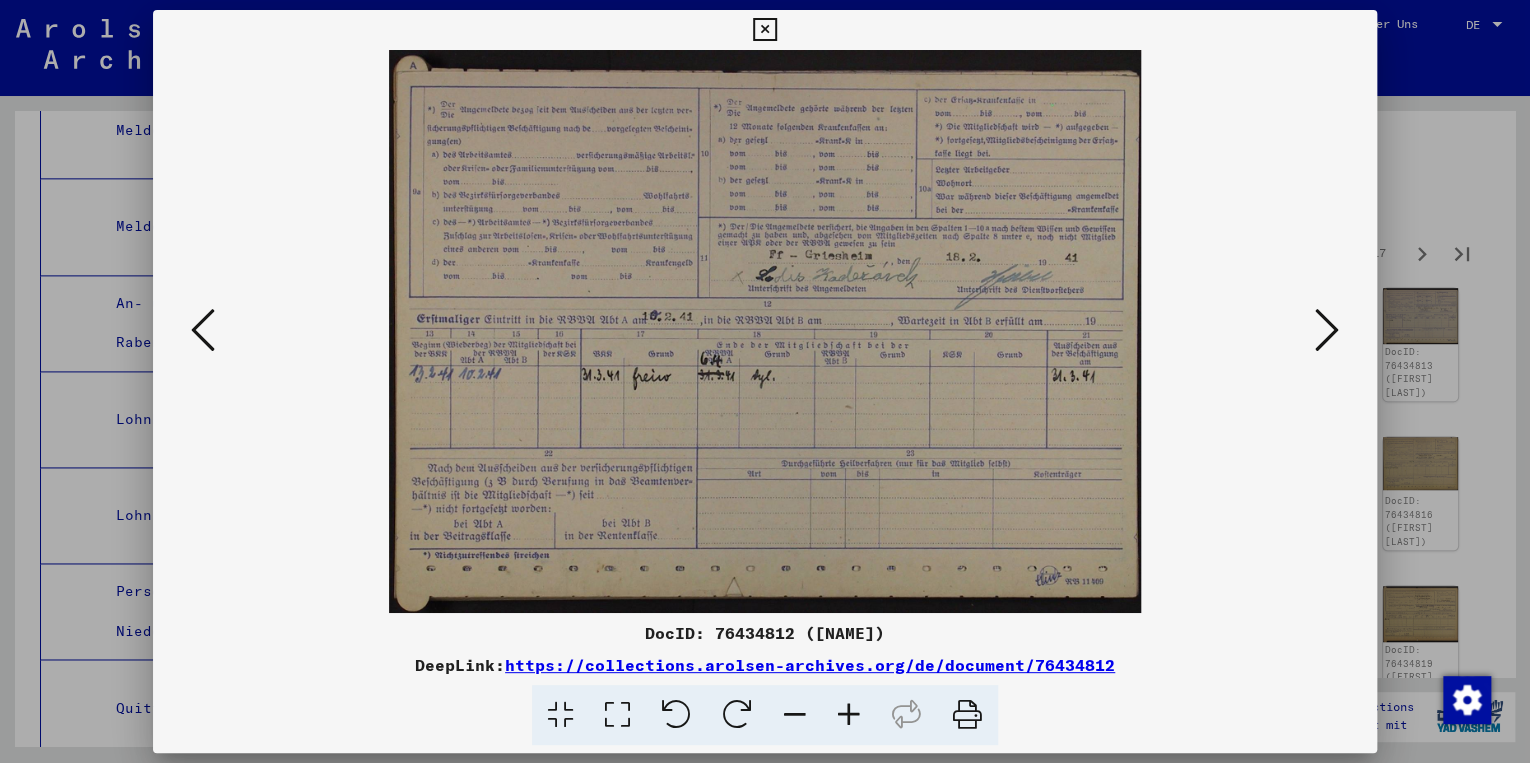 click at bounding box center (1327, 330) 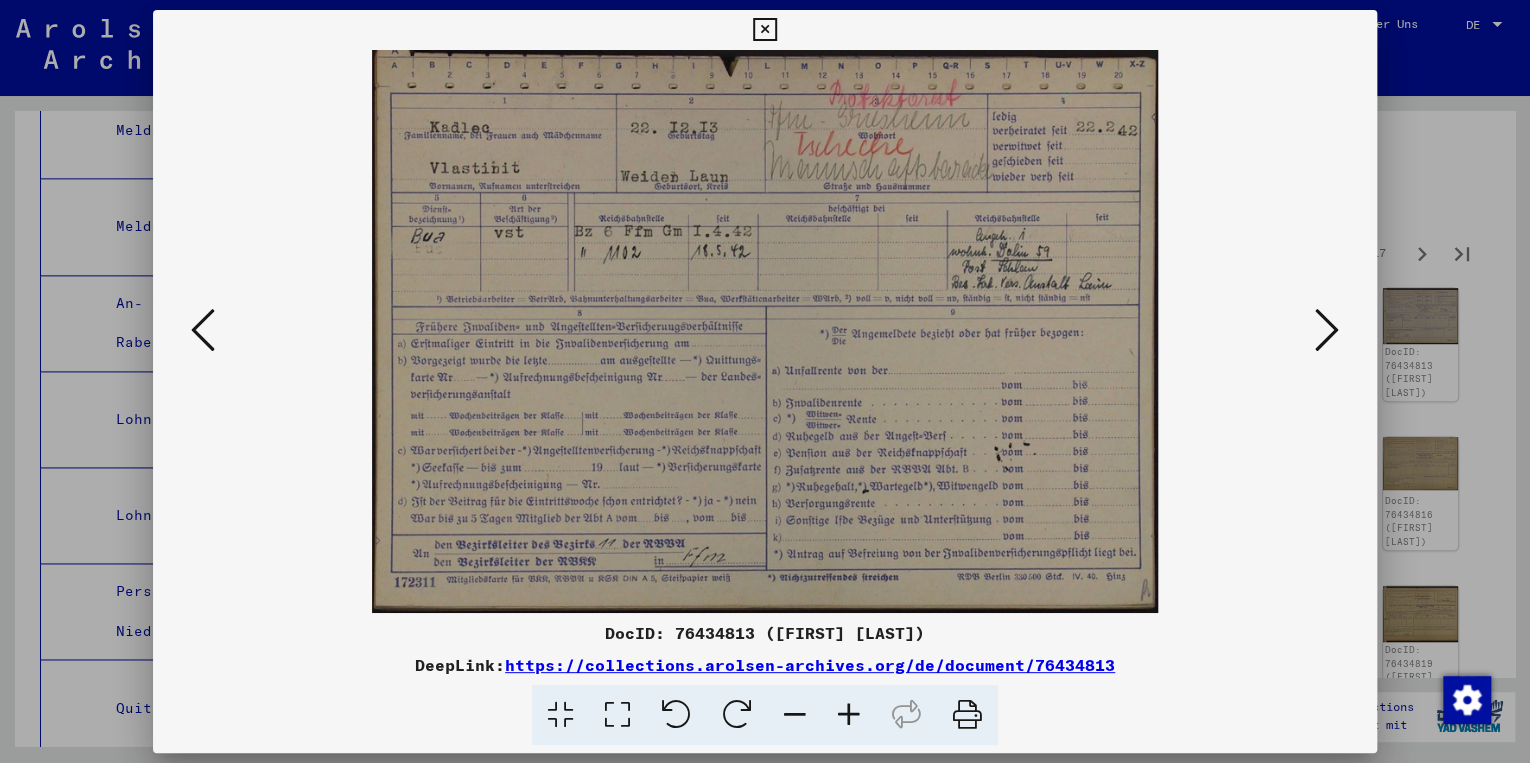 click on "https://collections.arolsen-archives.org/de/document/76434813" at bounding box center (810, 665) 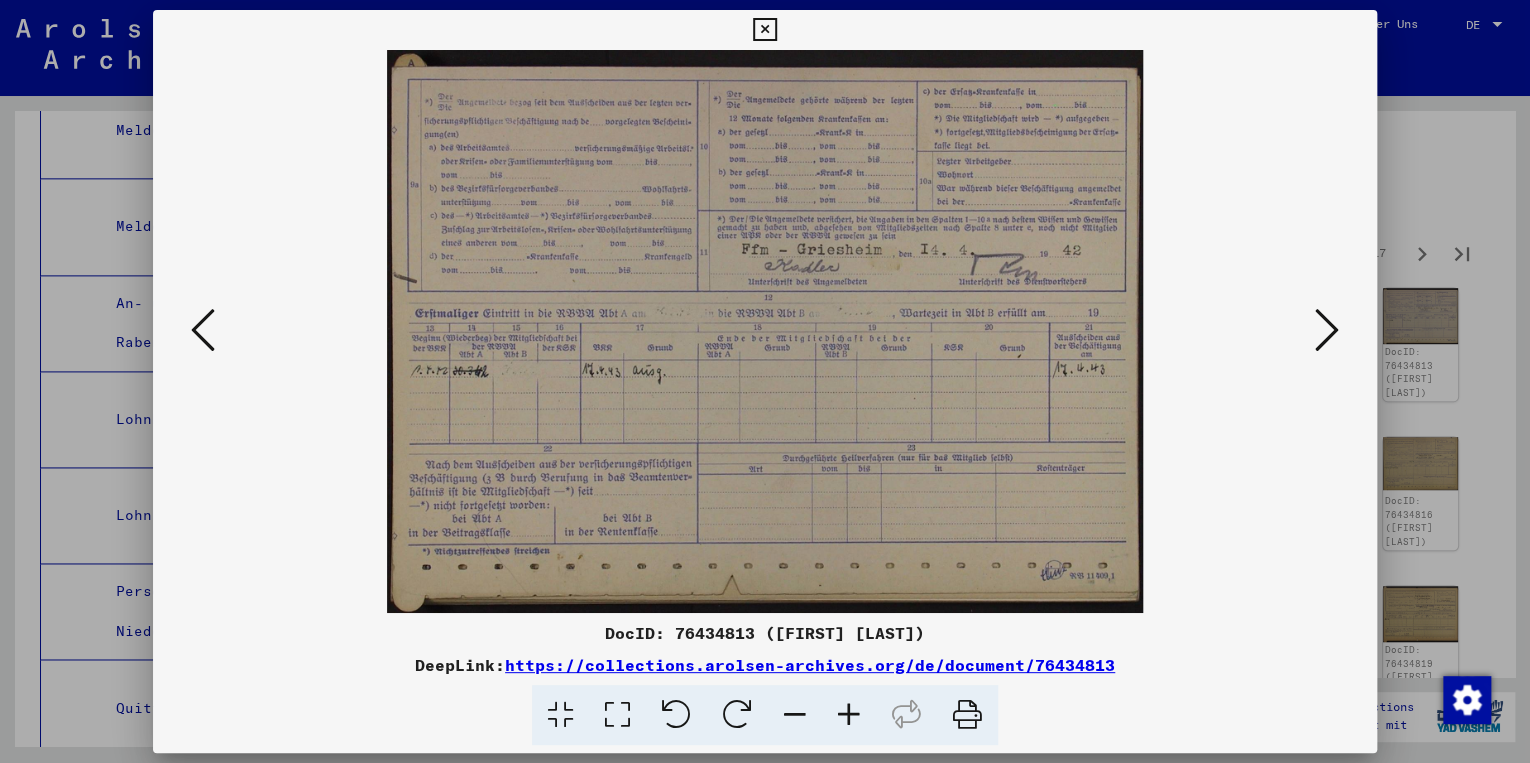 click at bounding box center (1327, 330) 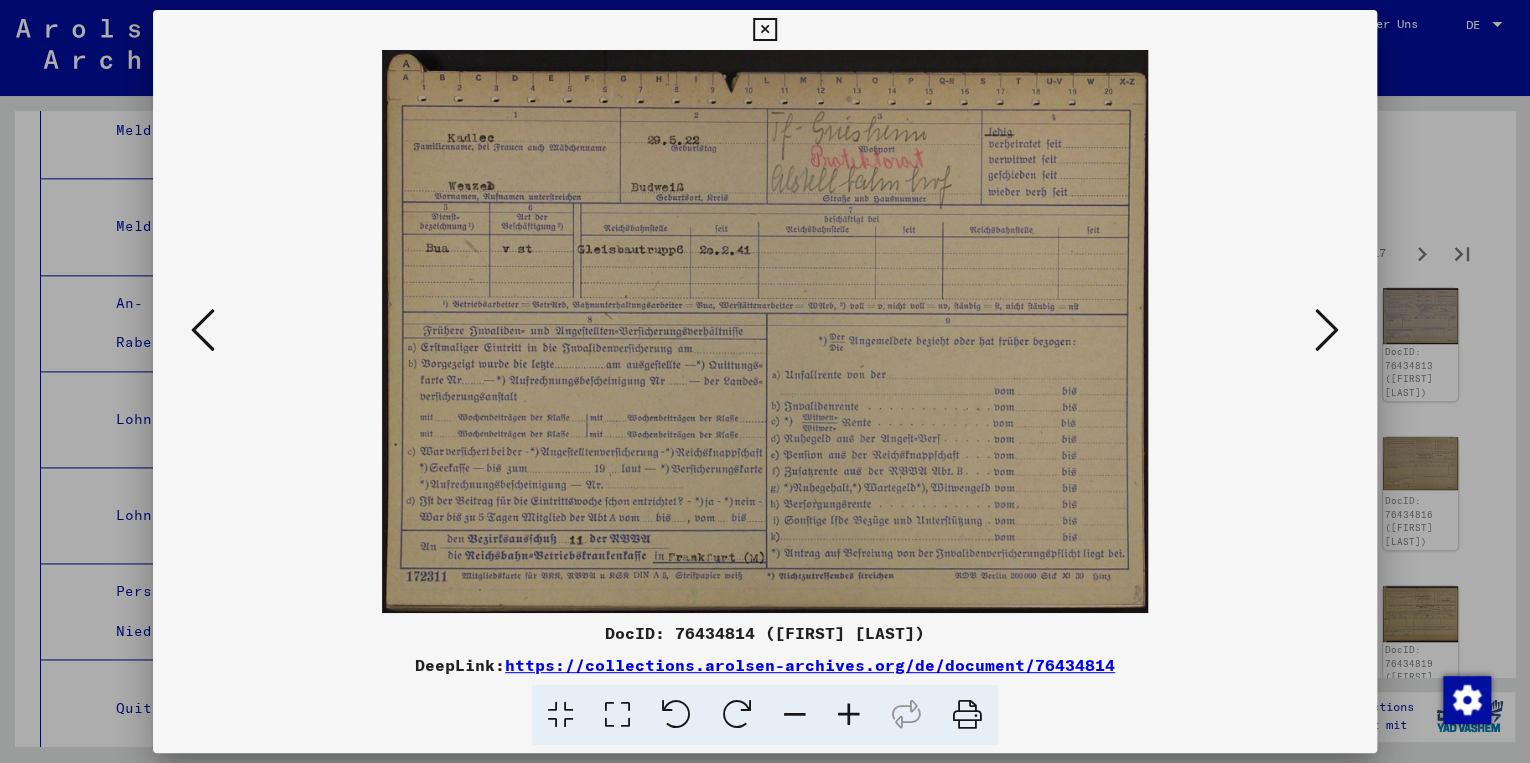 click on "https://collections.arolsen-archives.org/de/document/76434814" at bounding box center (810, 665) 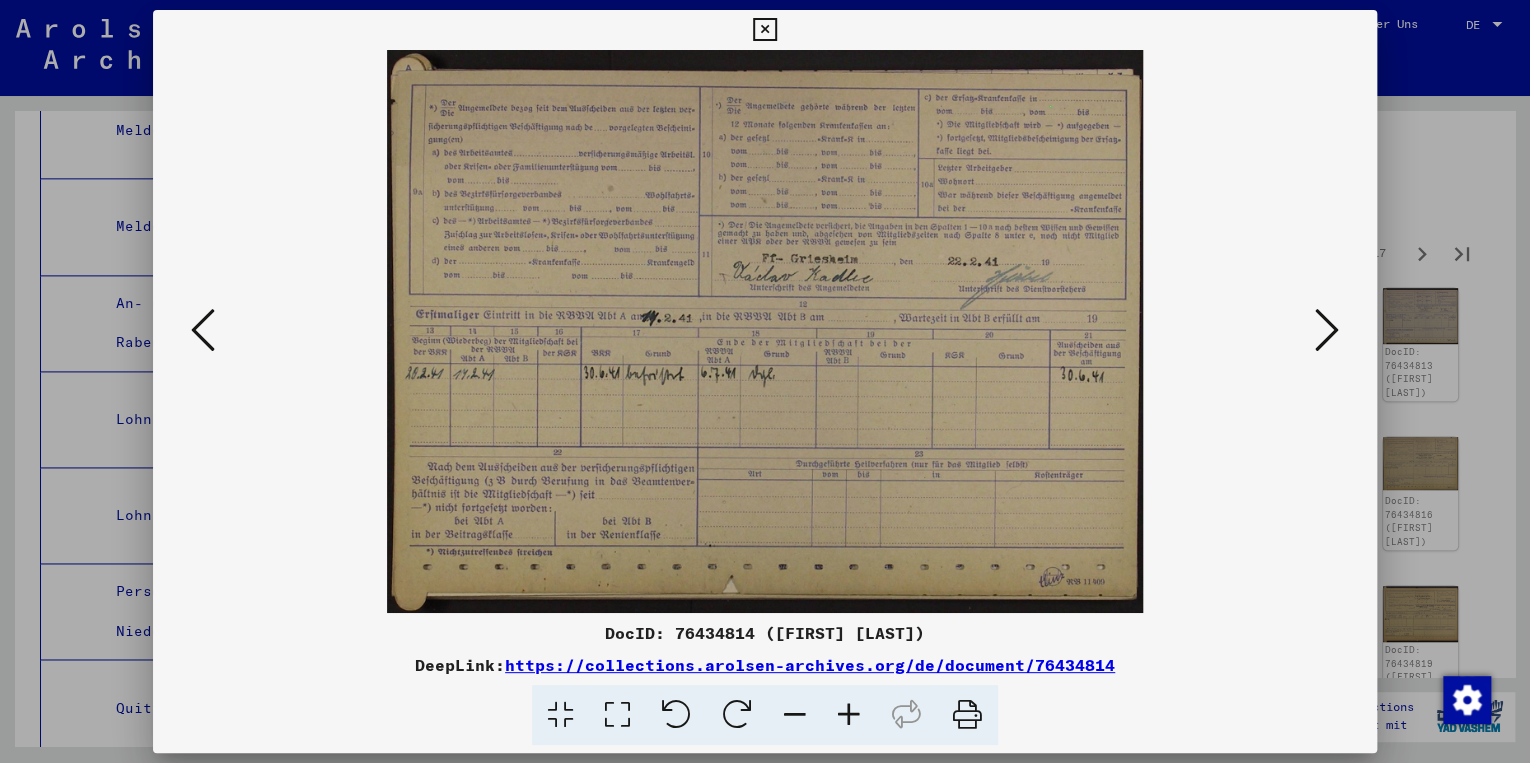 click at bounding box center (1327, 330) 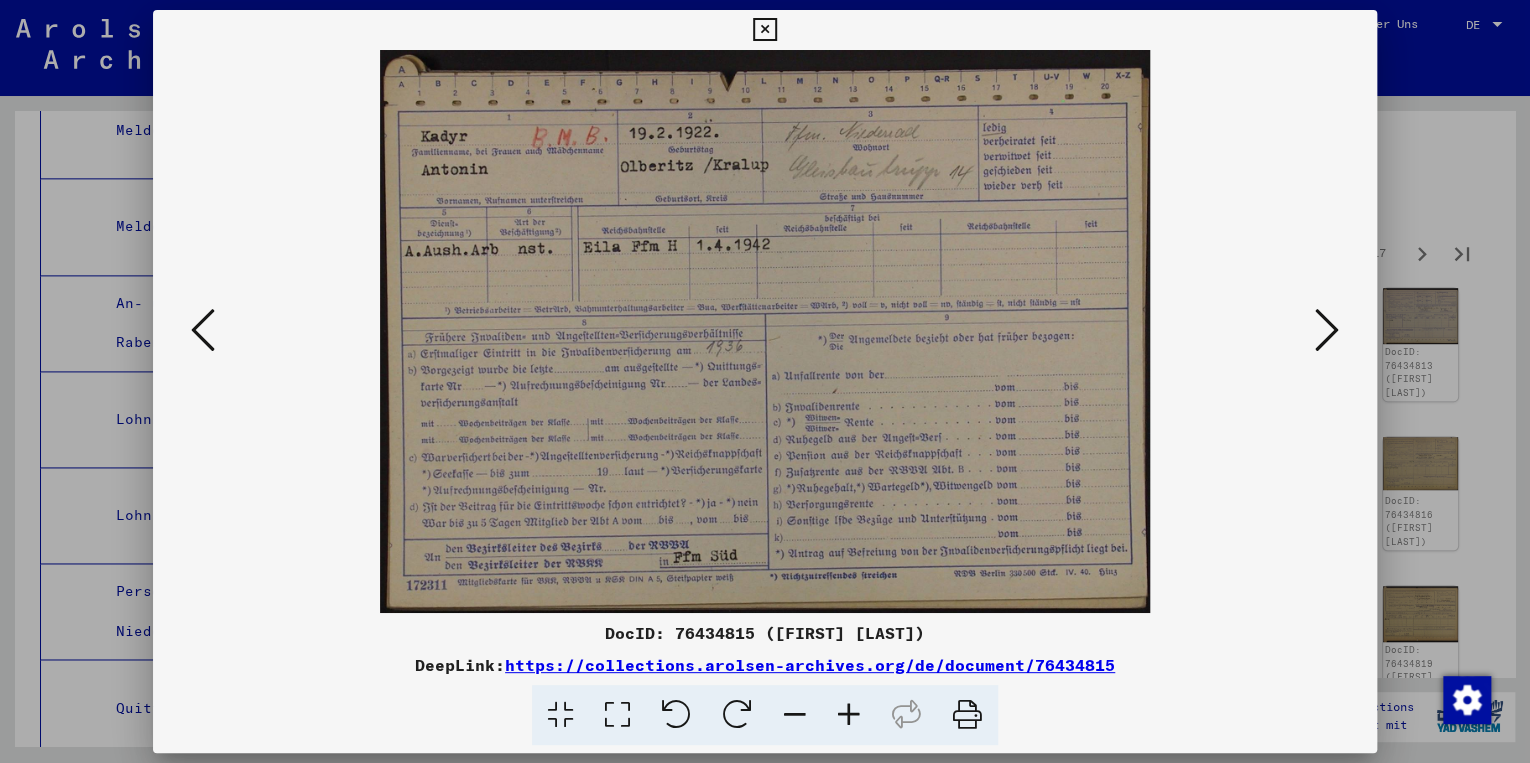 click at bounding box center (1327, 330) 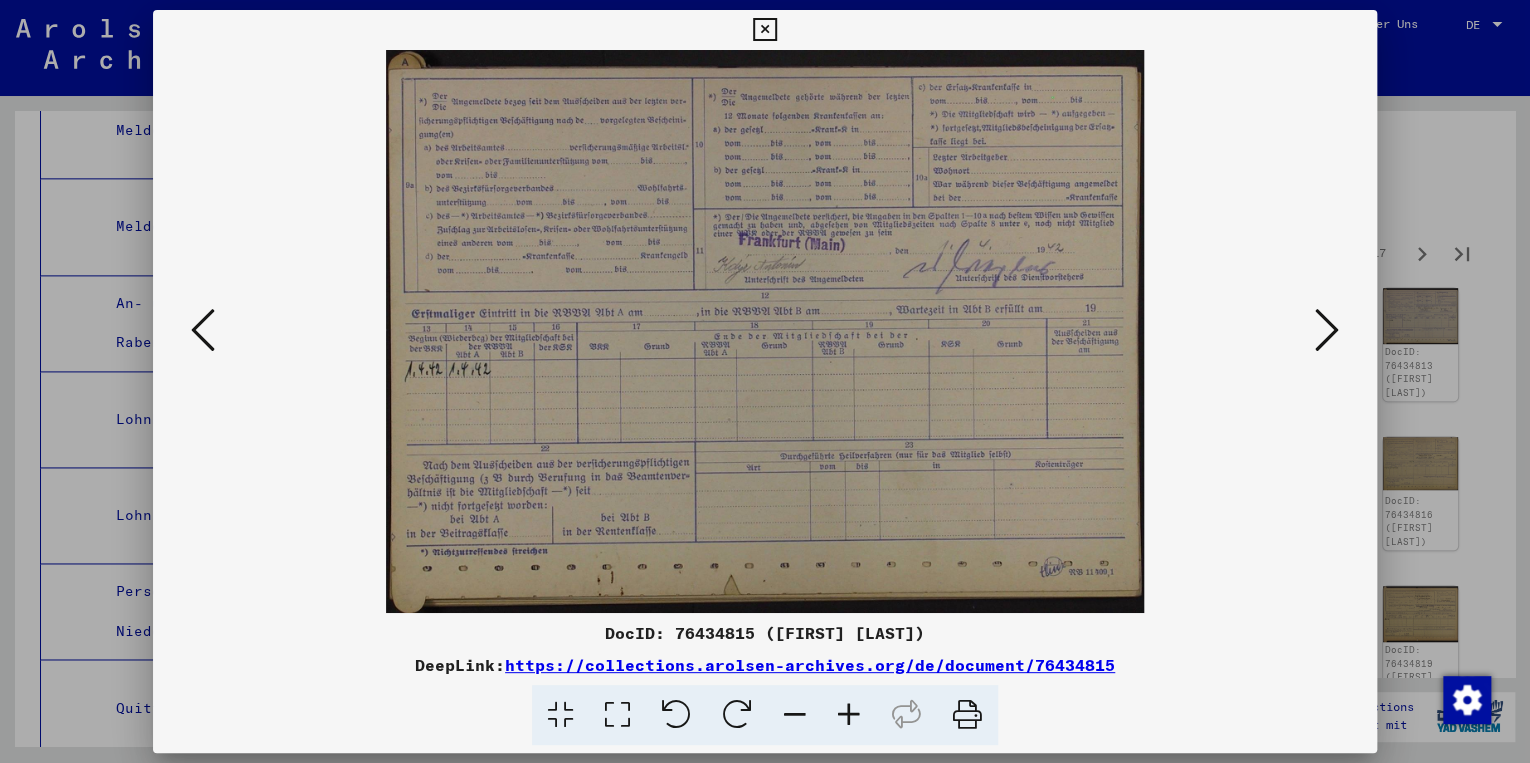 click at bounding box center [1327, 330] 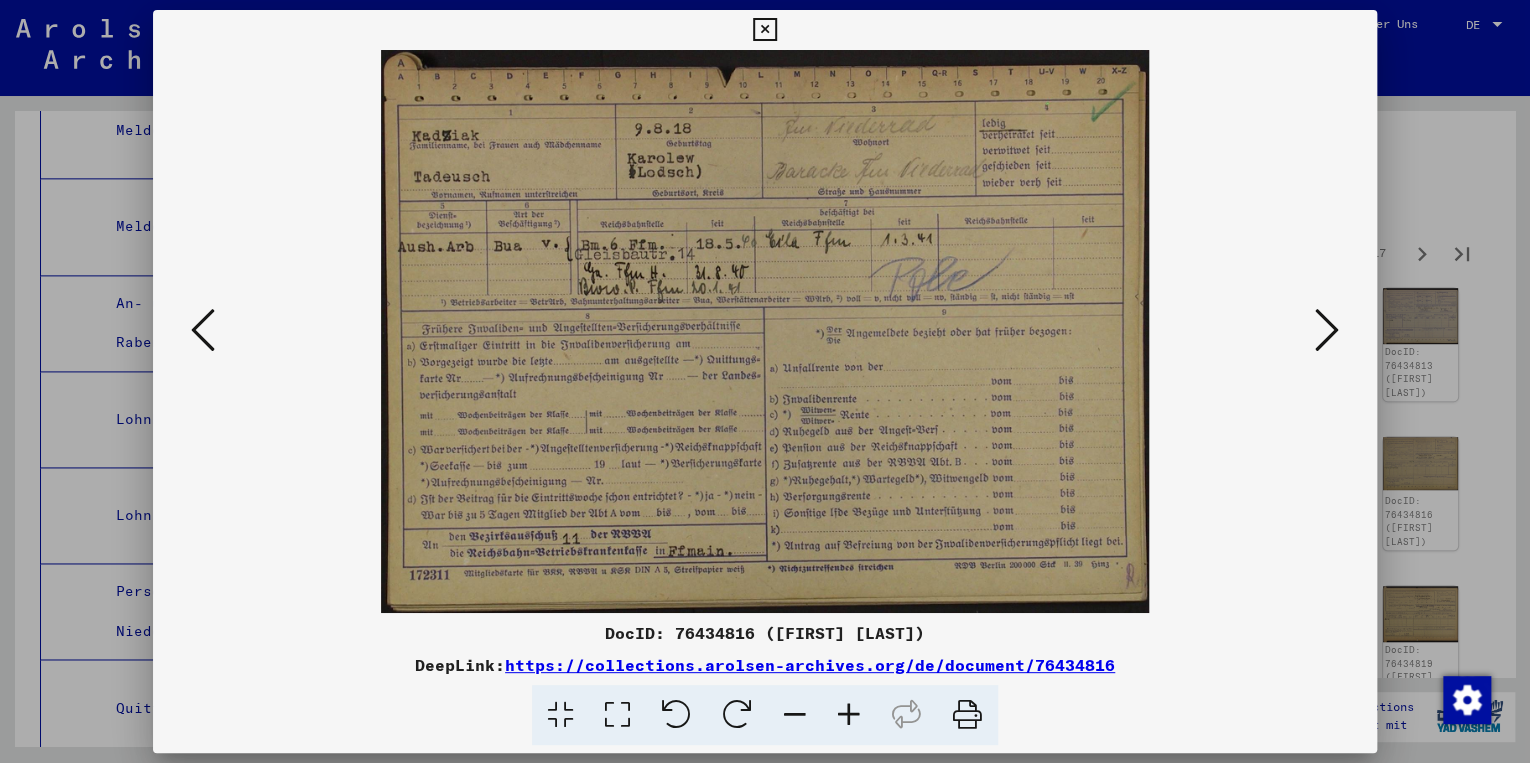 click at bounding box center [1327, 330] 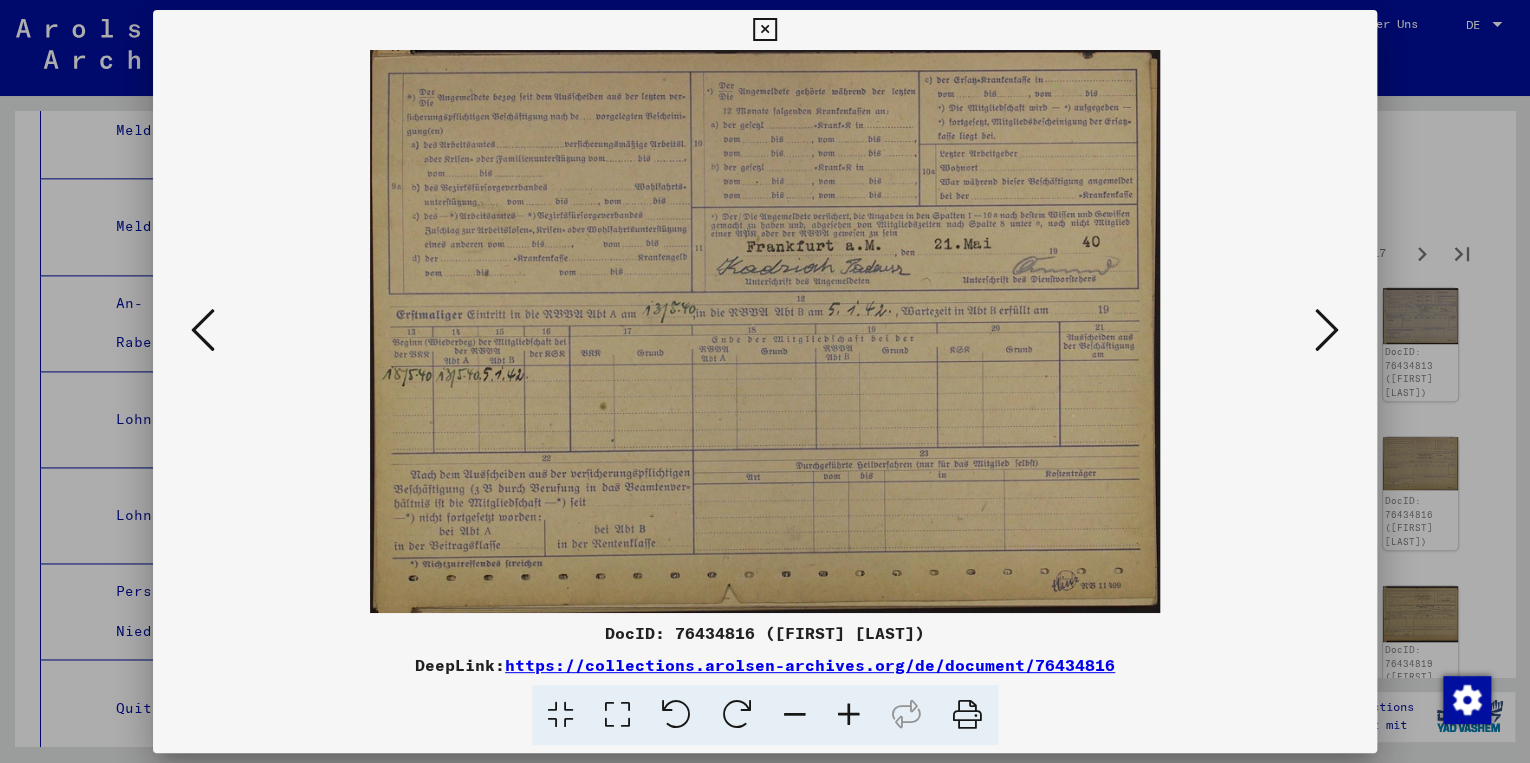 click at bounding box center (1327, 330) 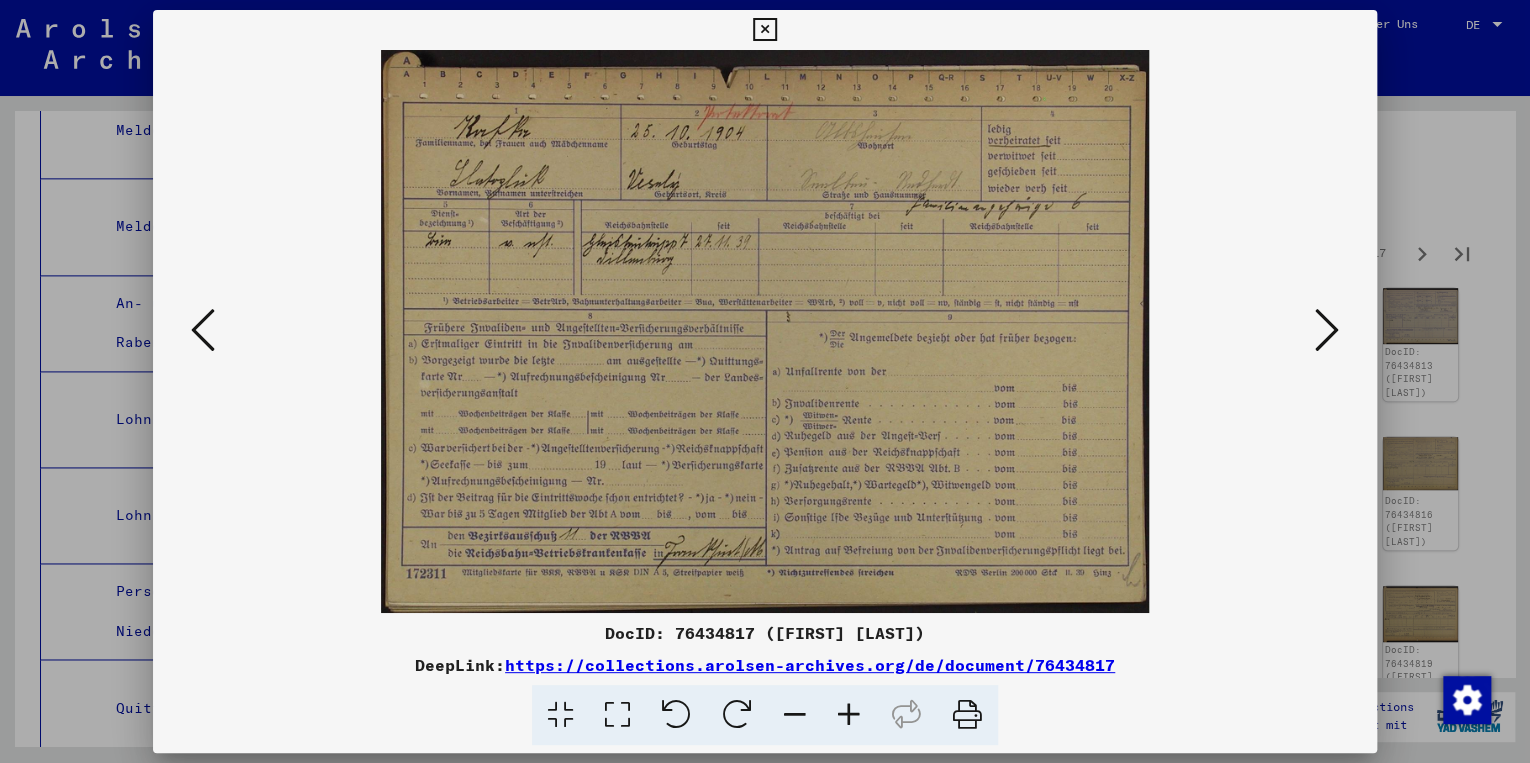 click at bounding box center (203, 330) 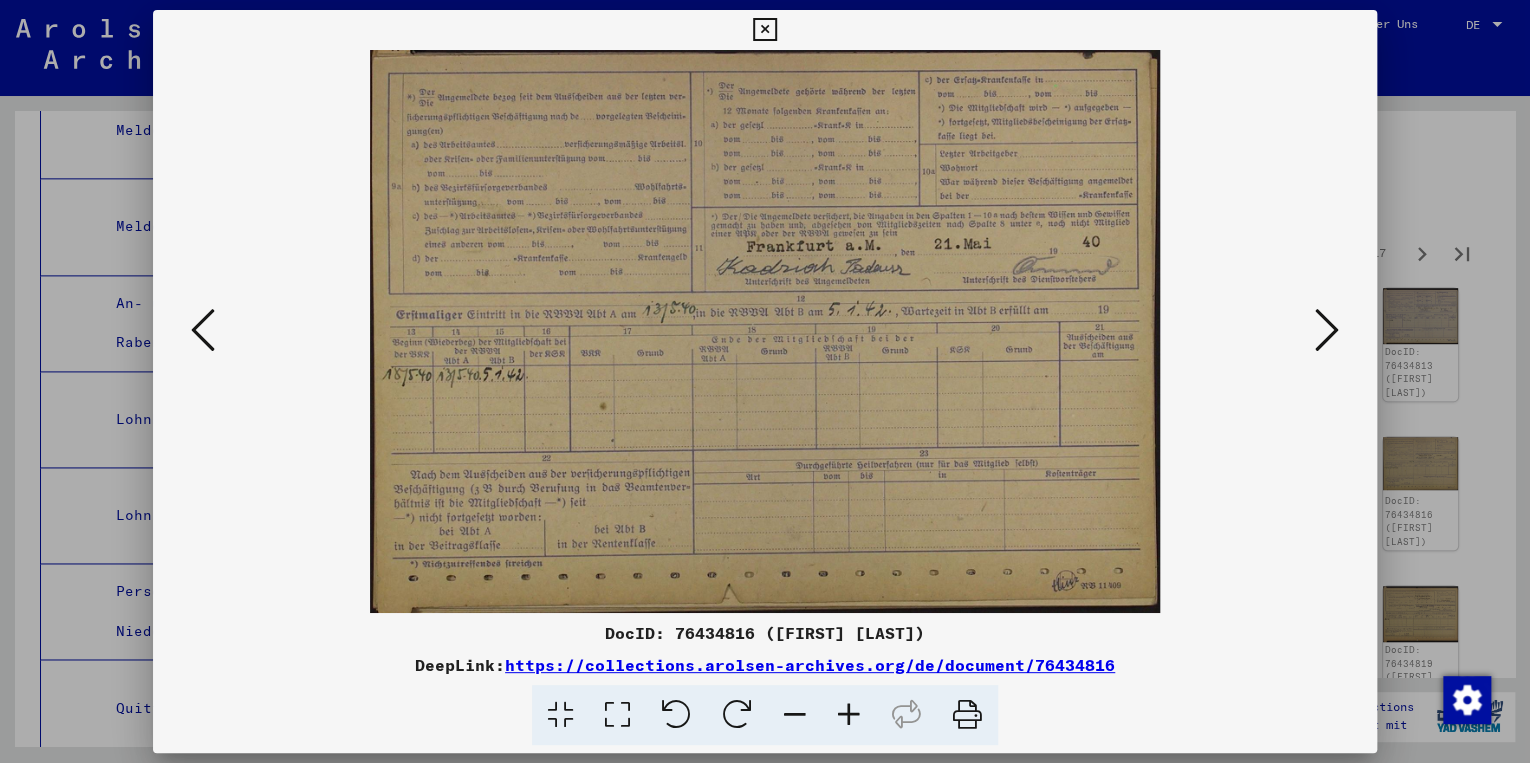 click at bounding box center (203, 330) 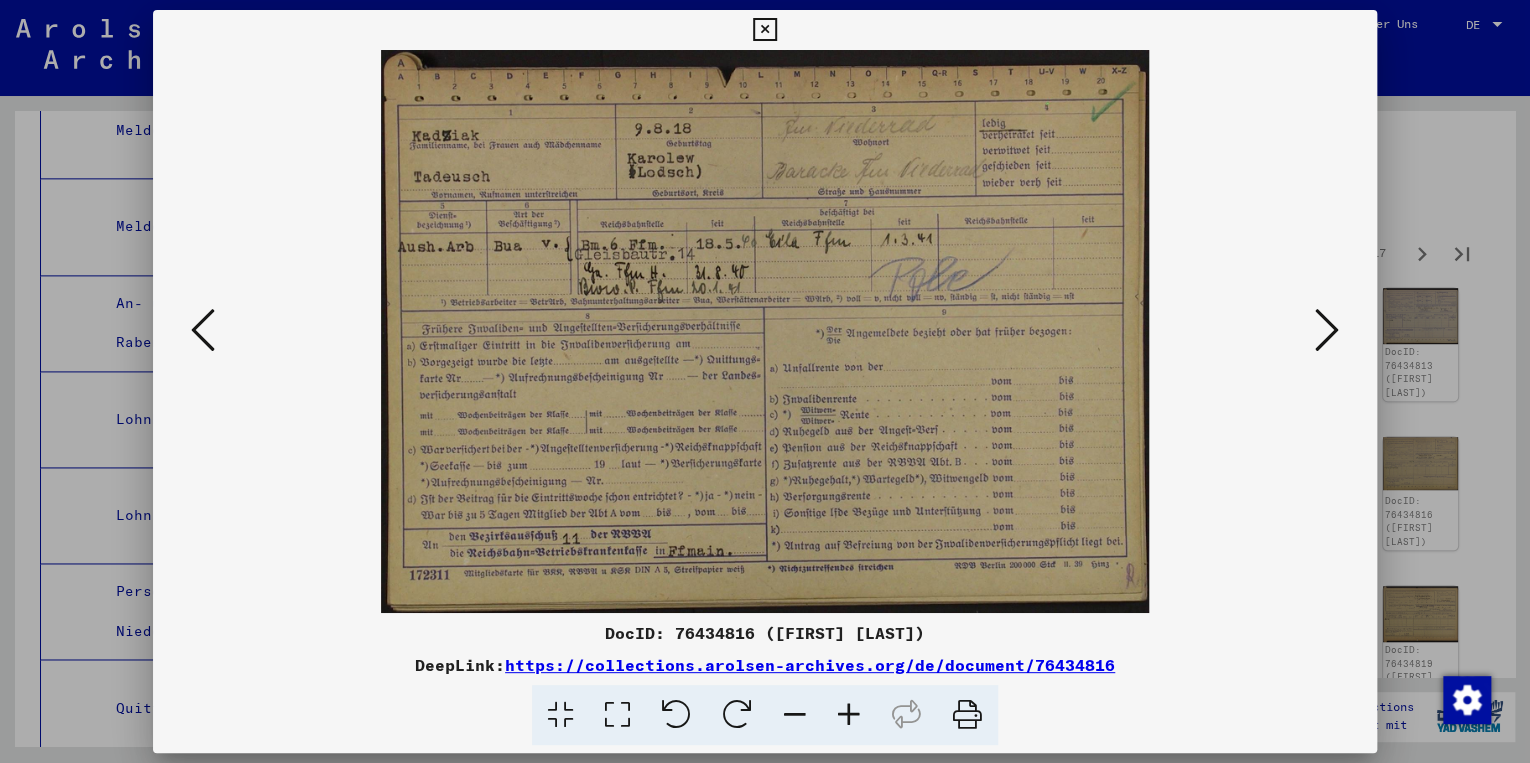 click at bounding box center (1327, 330) 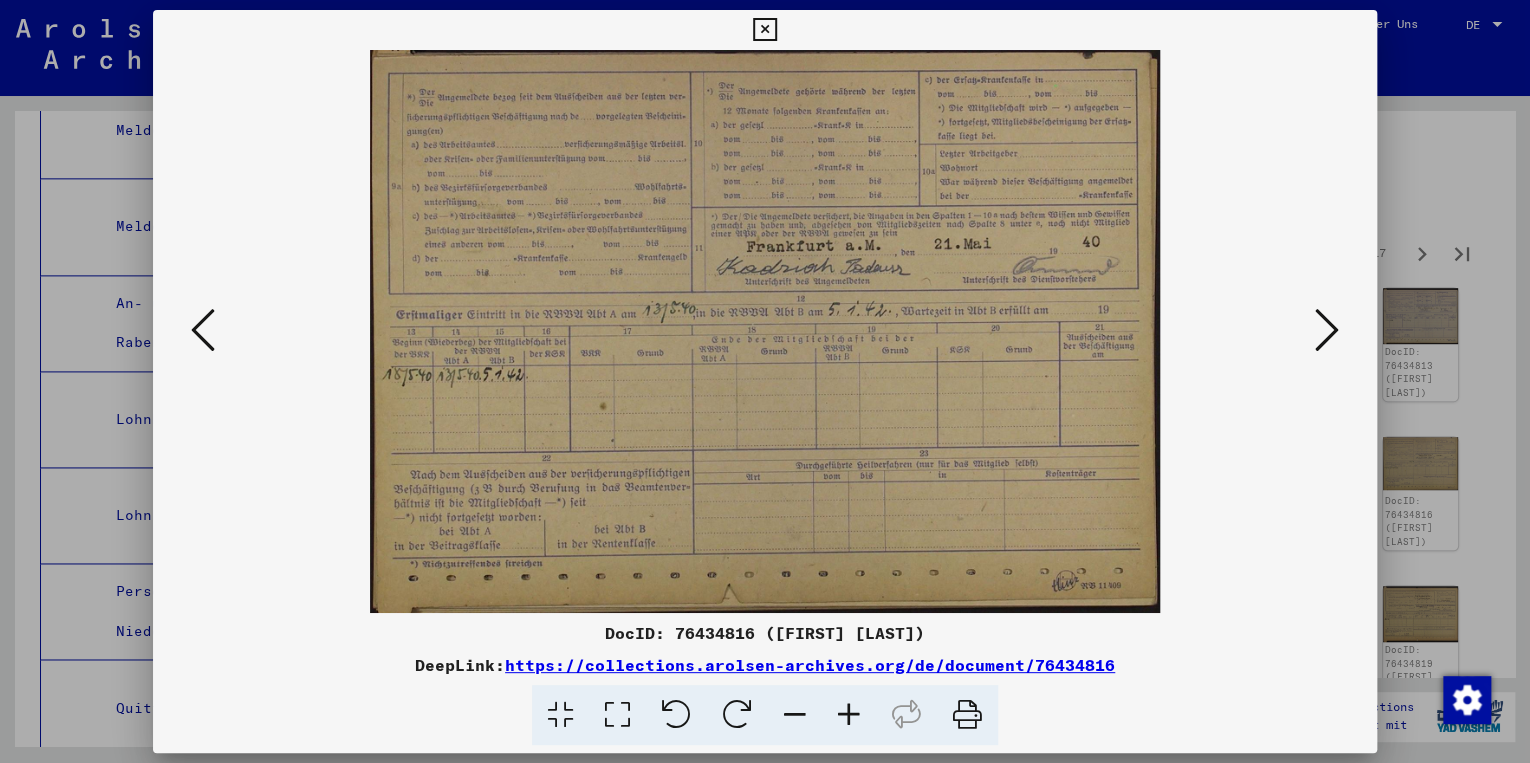 click at bounding box center (1327, 330) 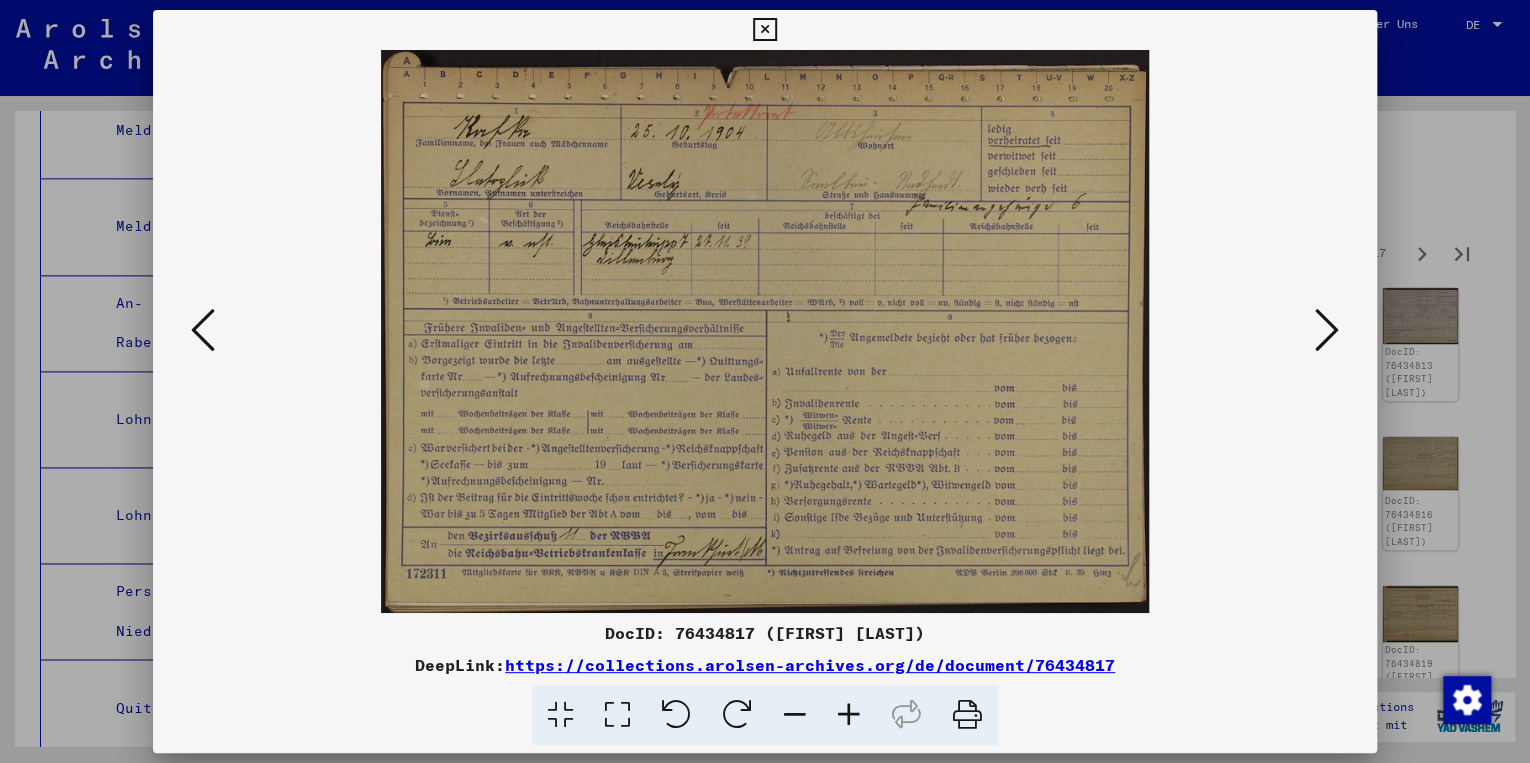 click at bounding box center (1327, 330) 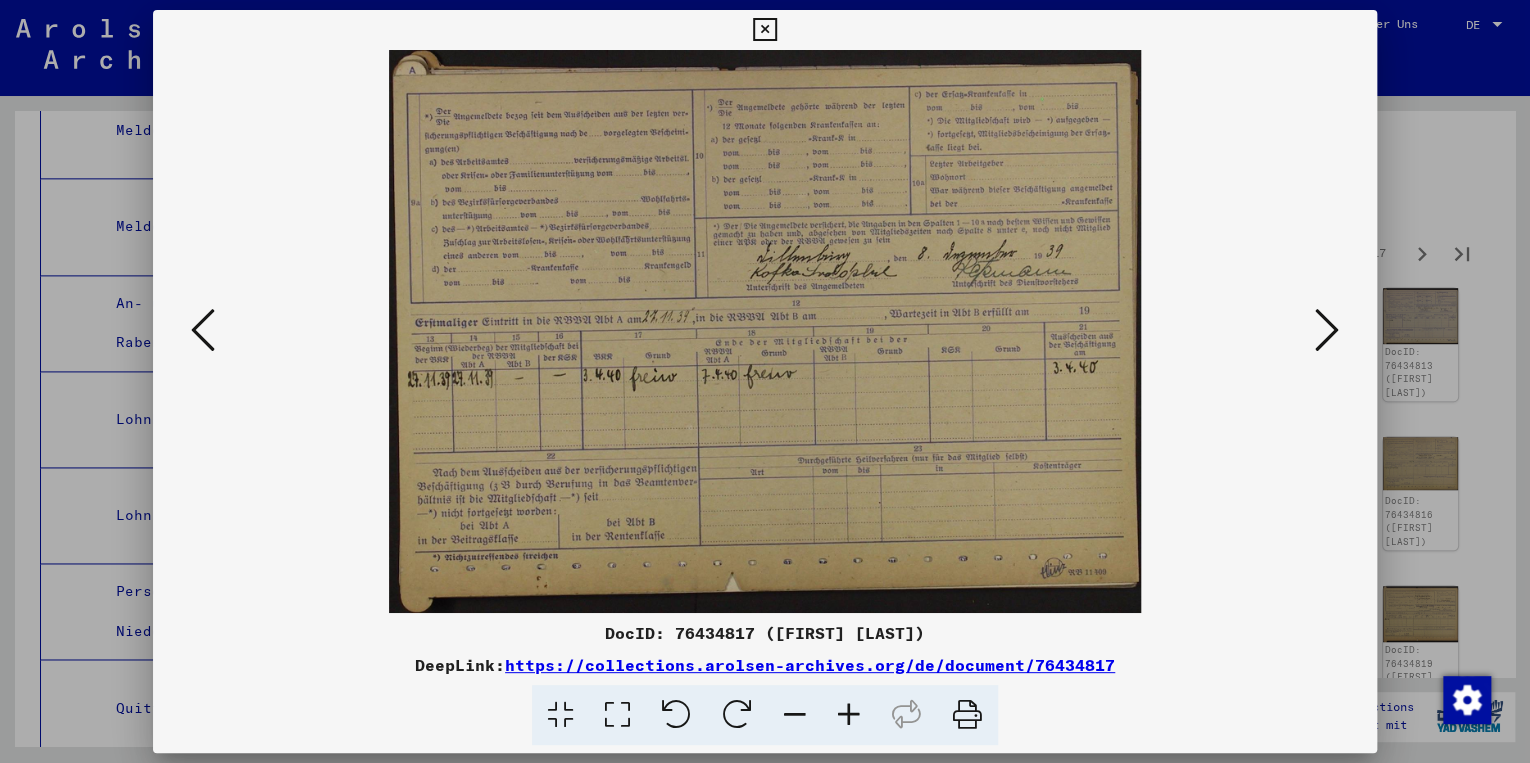 click at bounding box center [1327, 330] 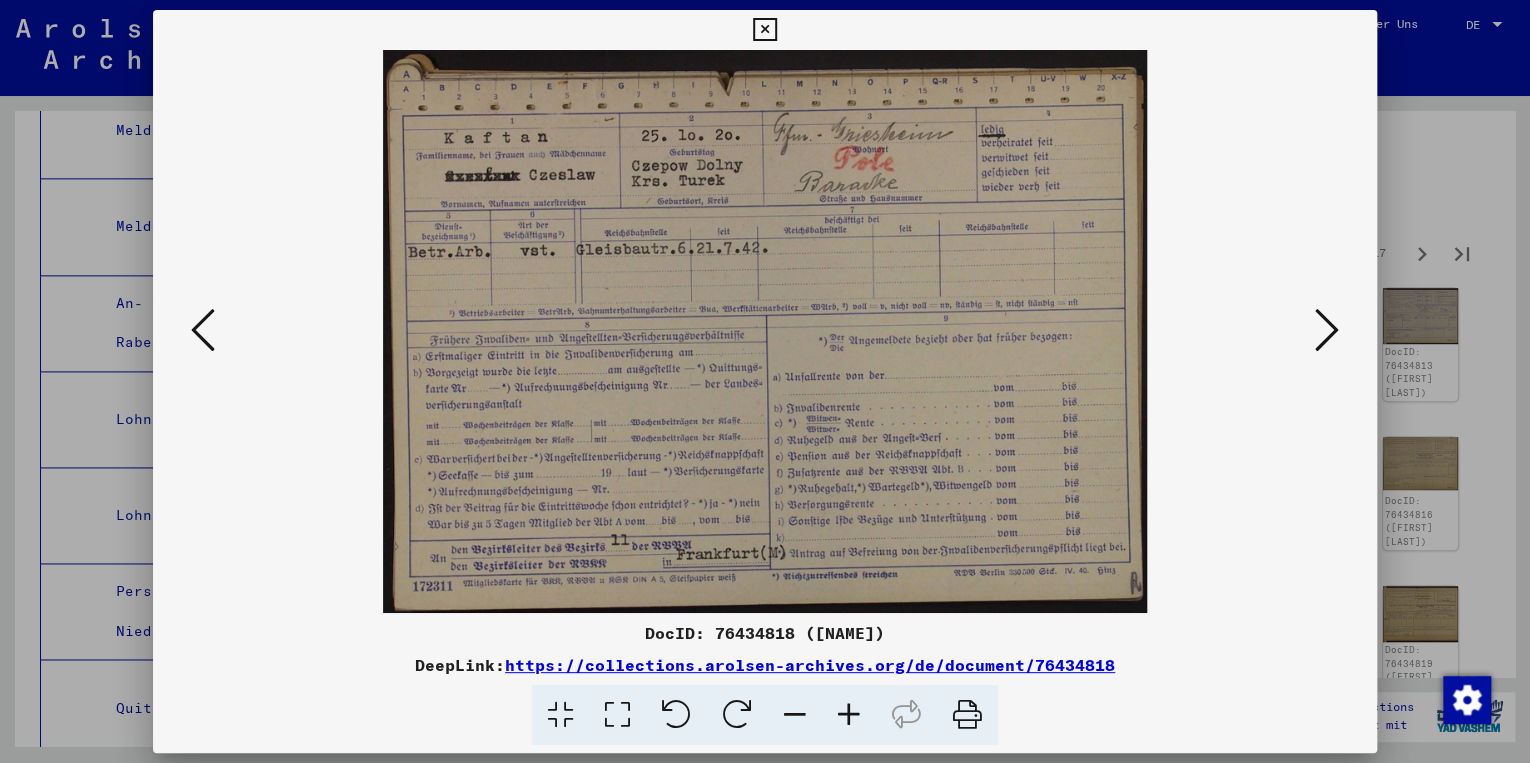 click on "https://collections.arolsen-archives.org/de/document/76434818" at bounding box center (810, 665) 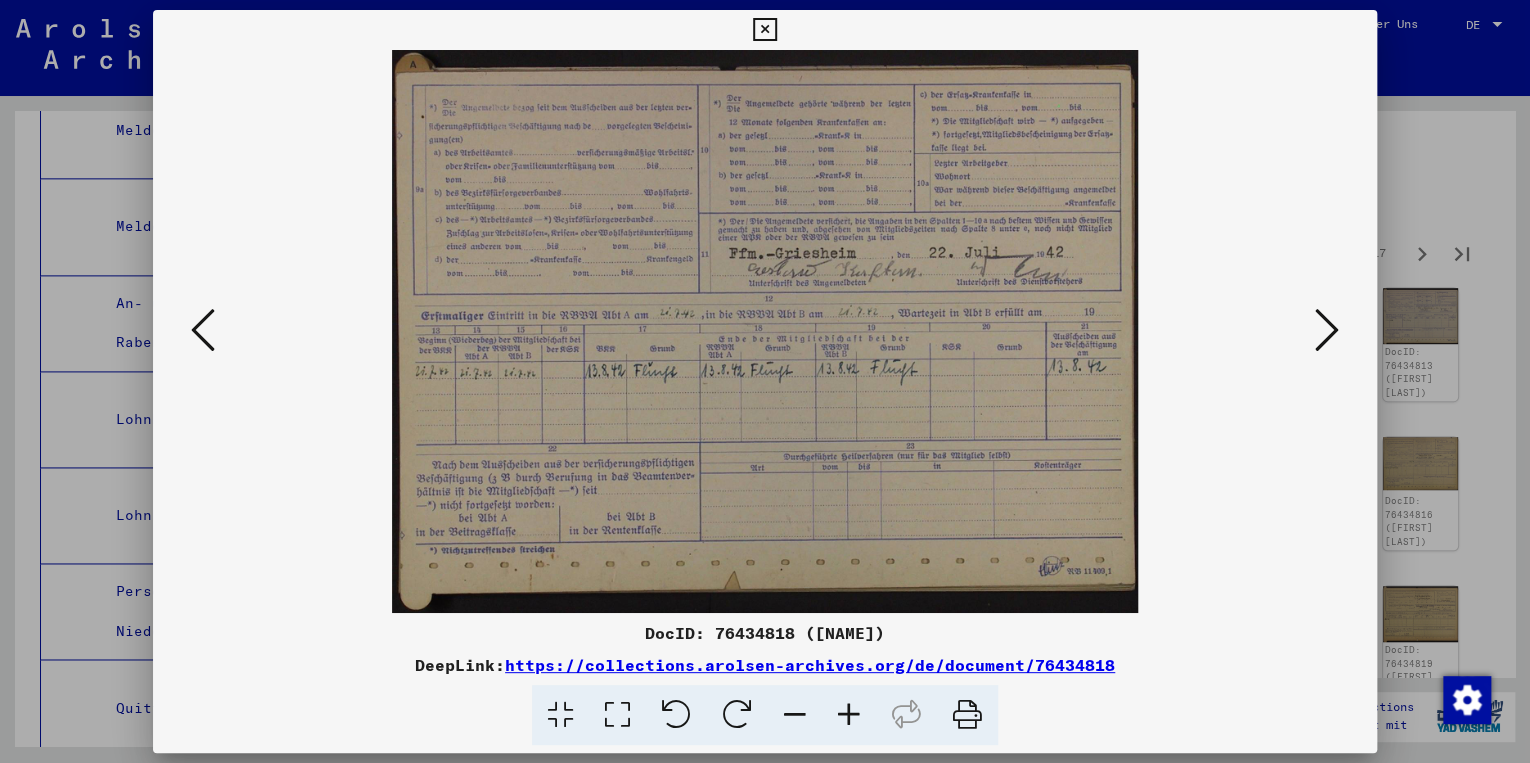 click at bounding box center [1327, 330] 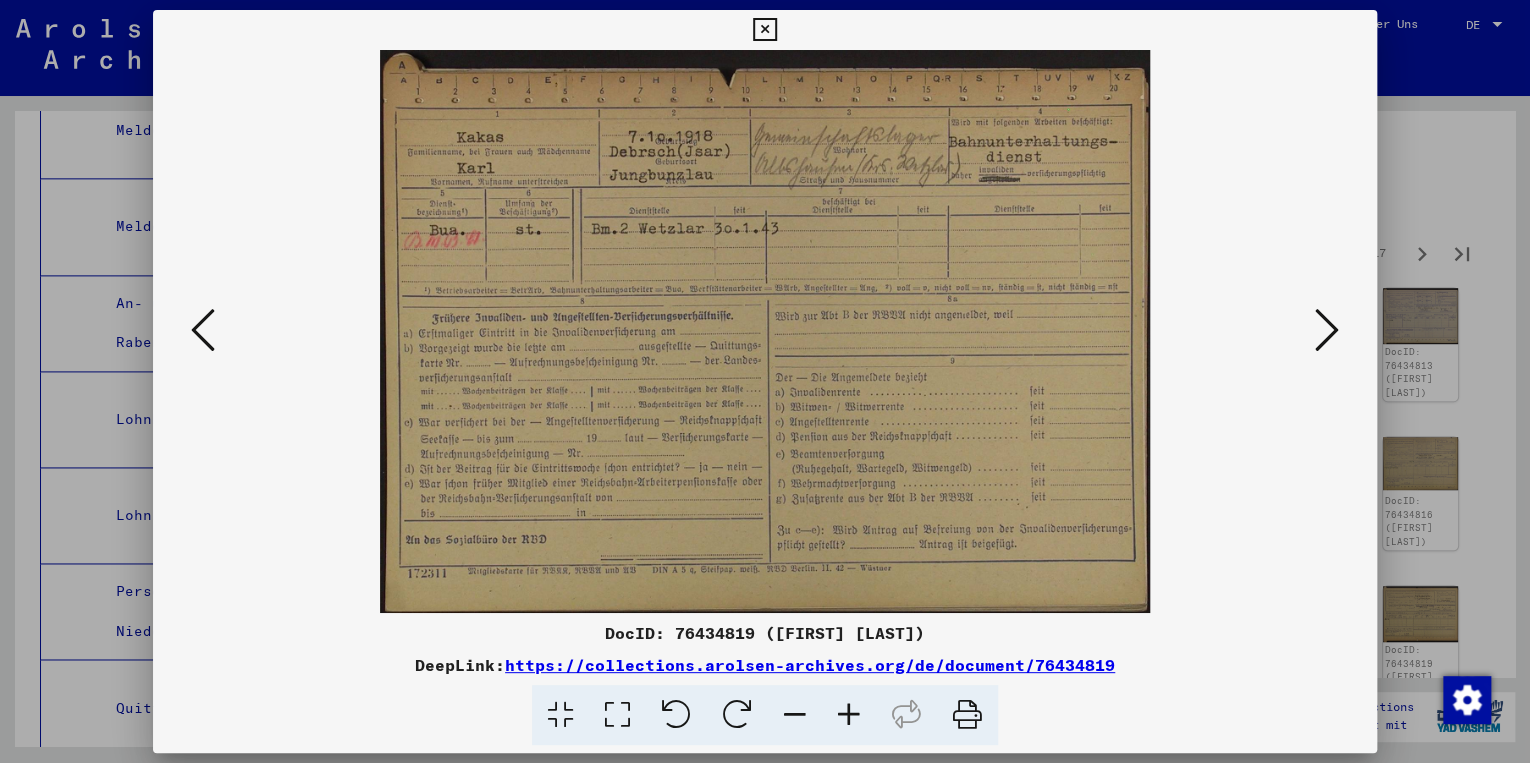 click at bounding box center (1327, 330) 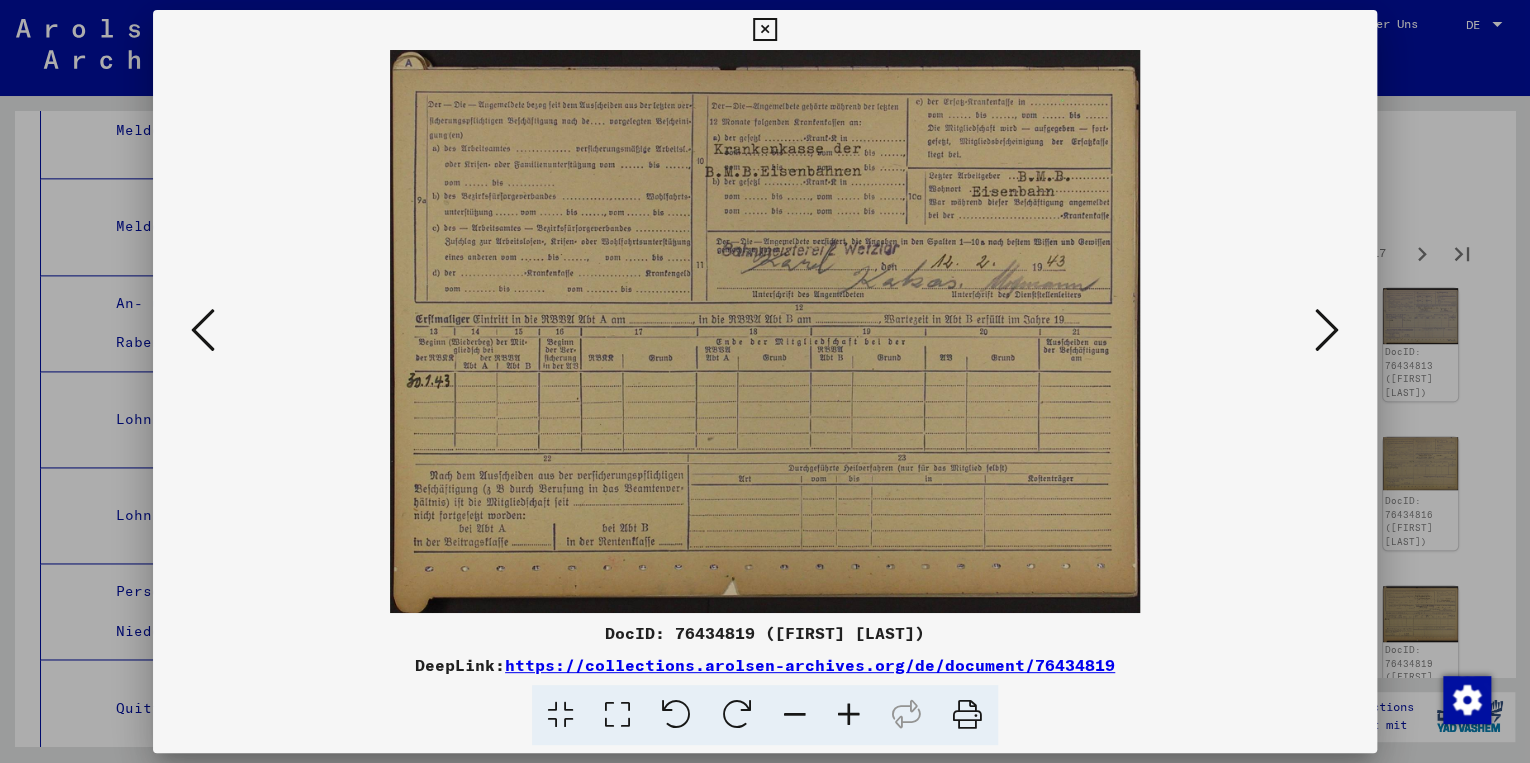 click at bounding box center (1327, 330) 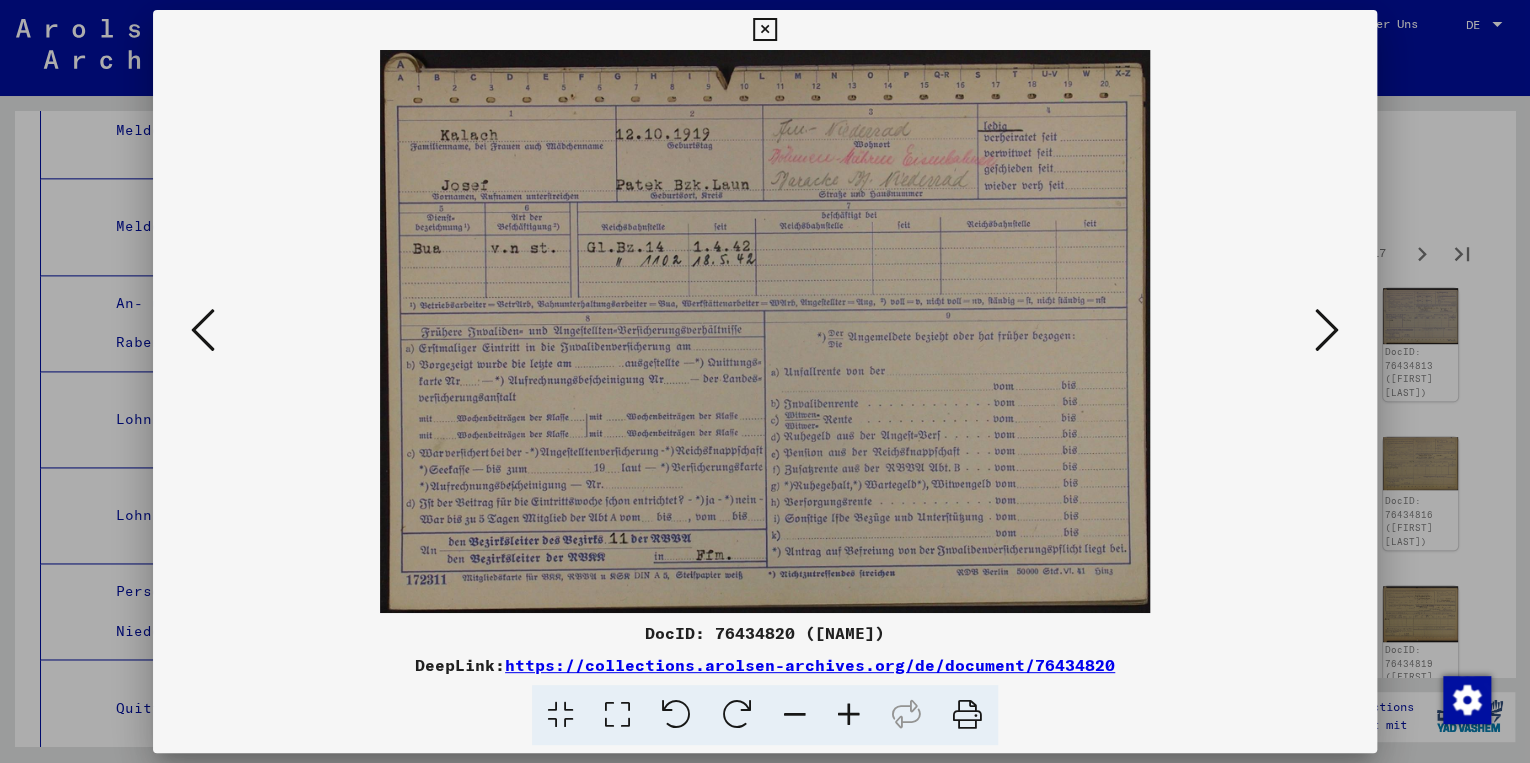 click at bounding box center (1327, 330) 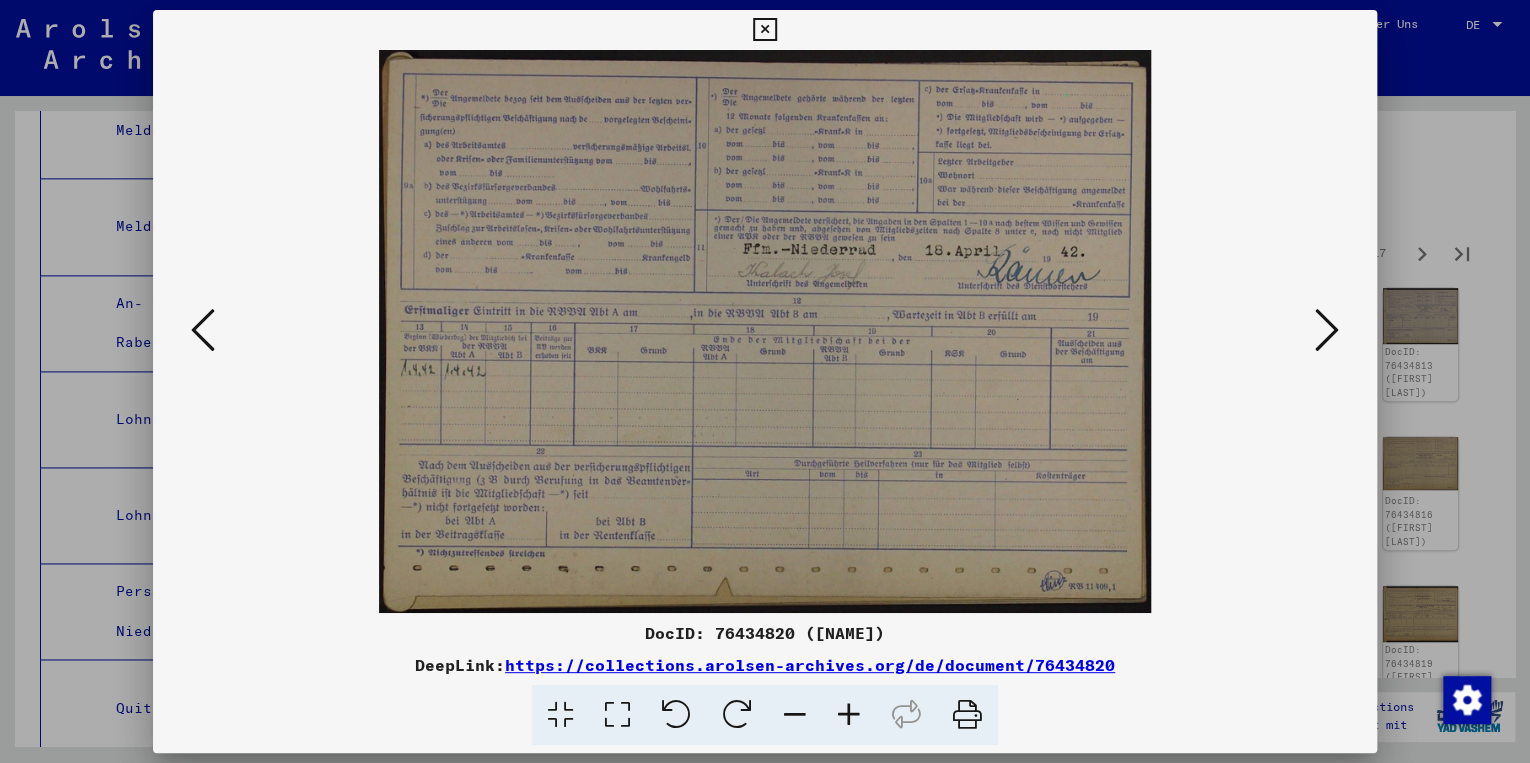 click at bounding box center (1327, 330) 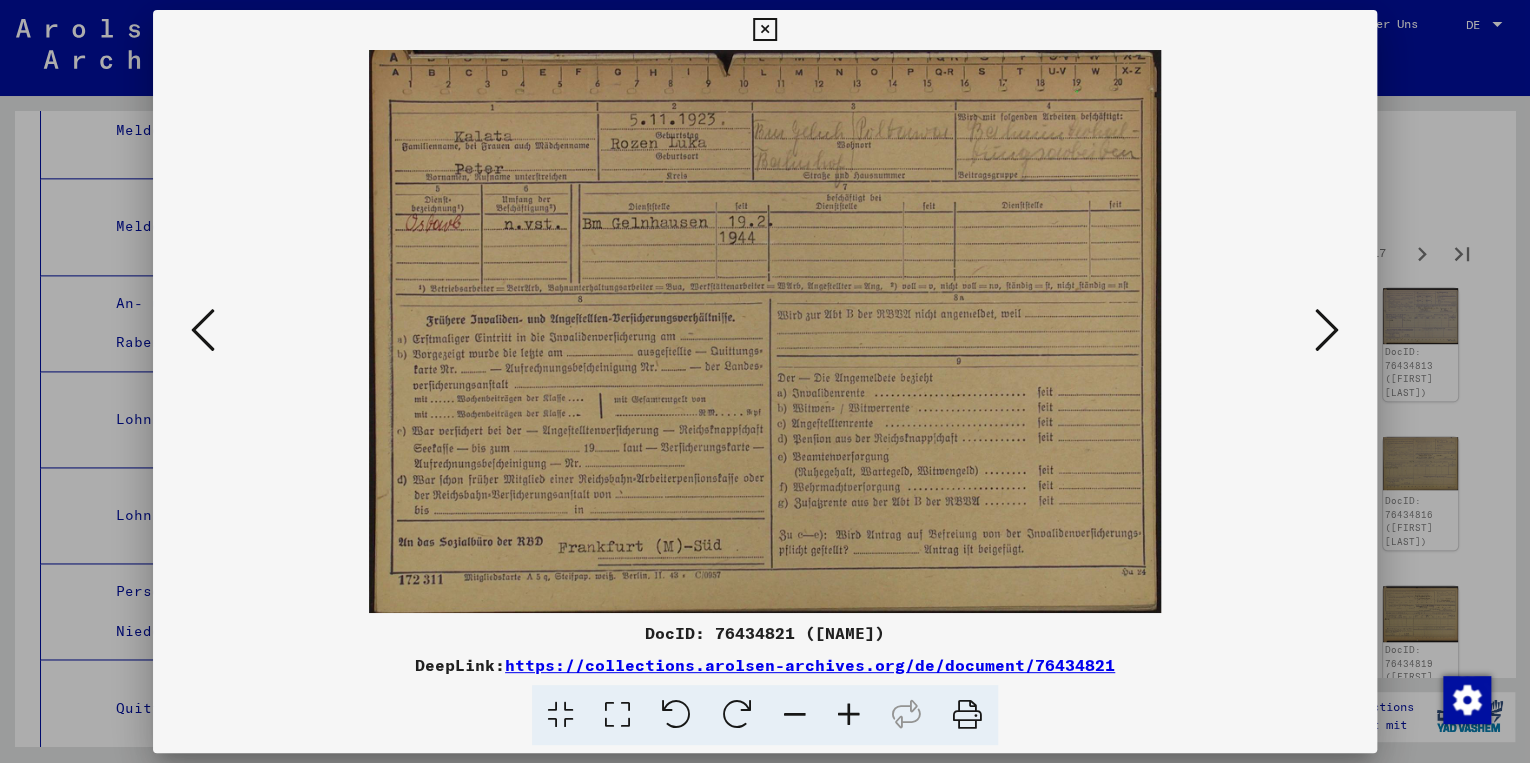 click at bounding box center (1327, 330) 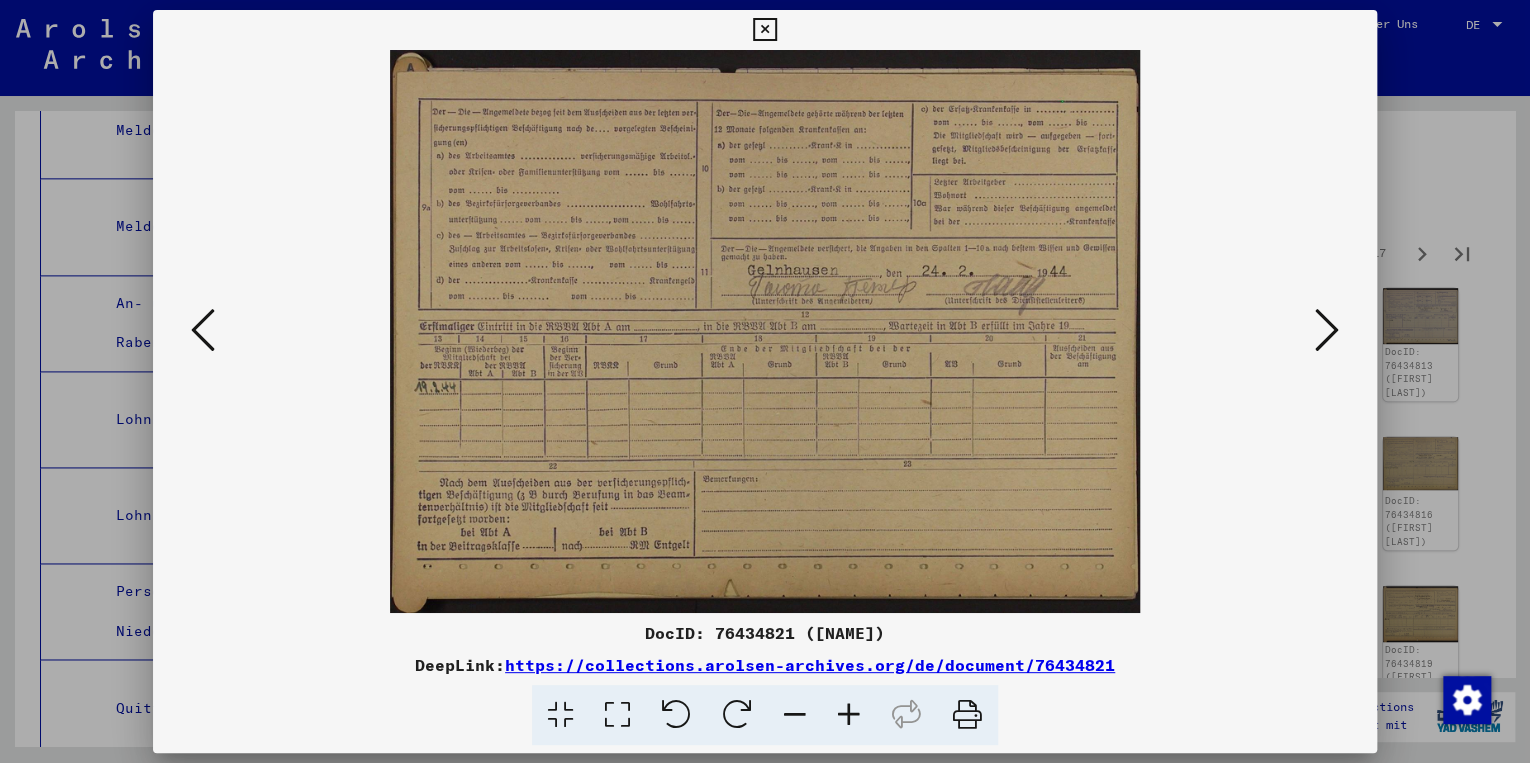click at bounding box center [1327, 330] 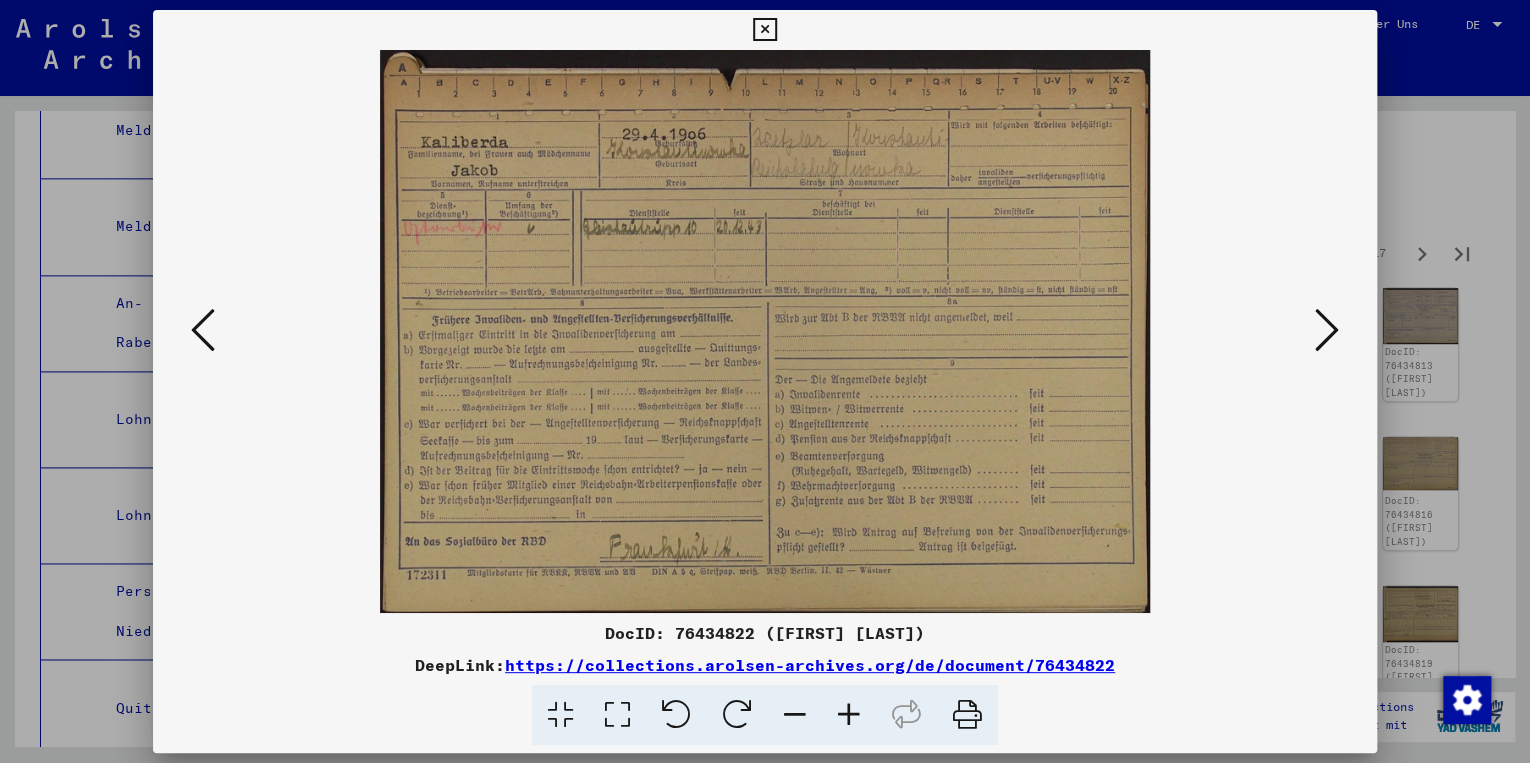 click at bounding box center (1327, 330) 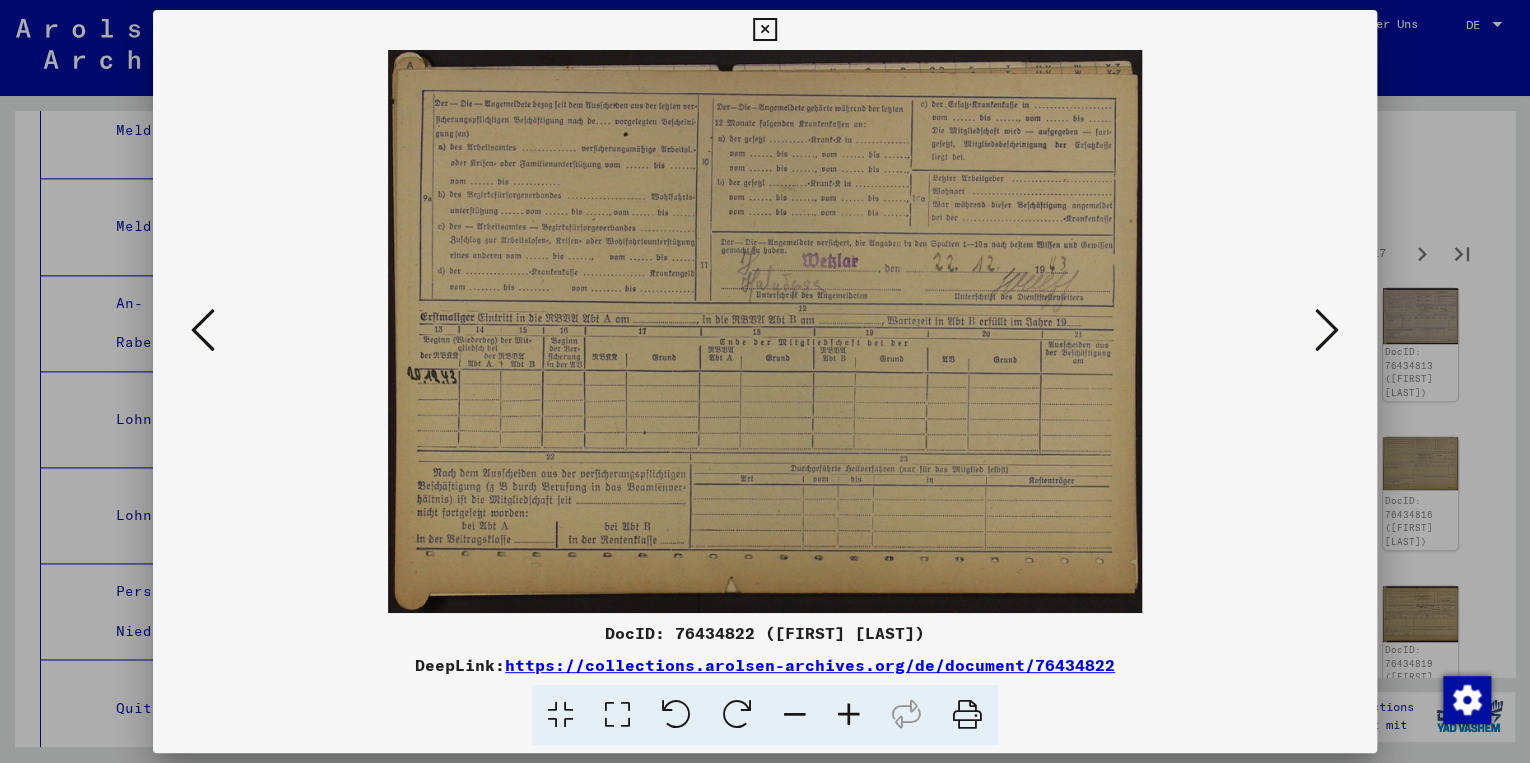 click at bounding box center (1327, 330) 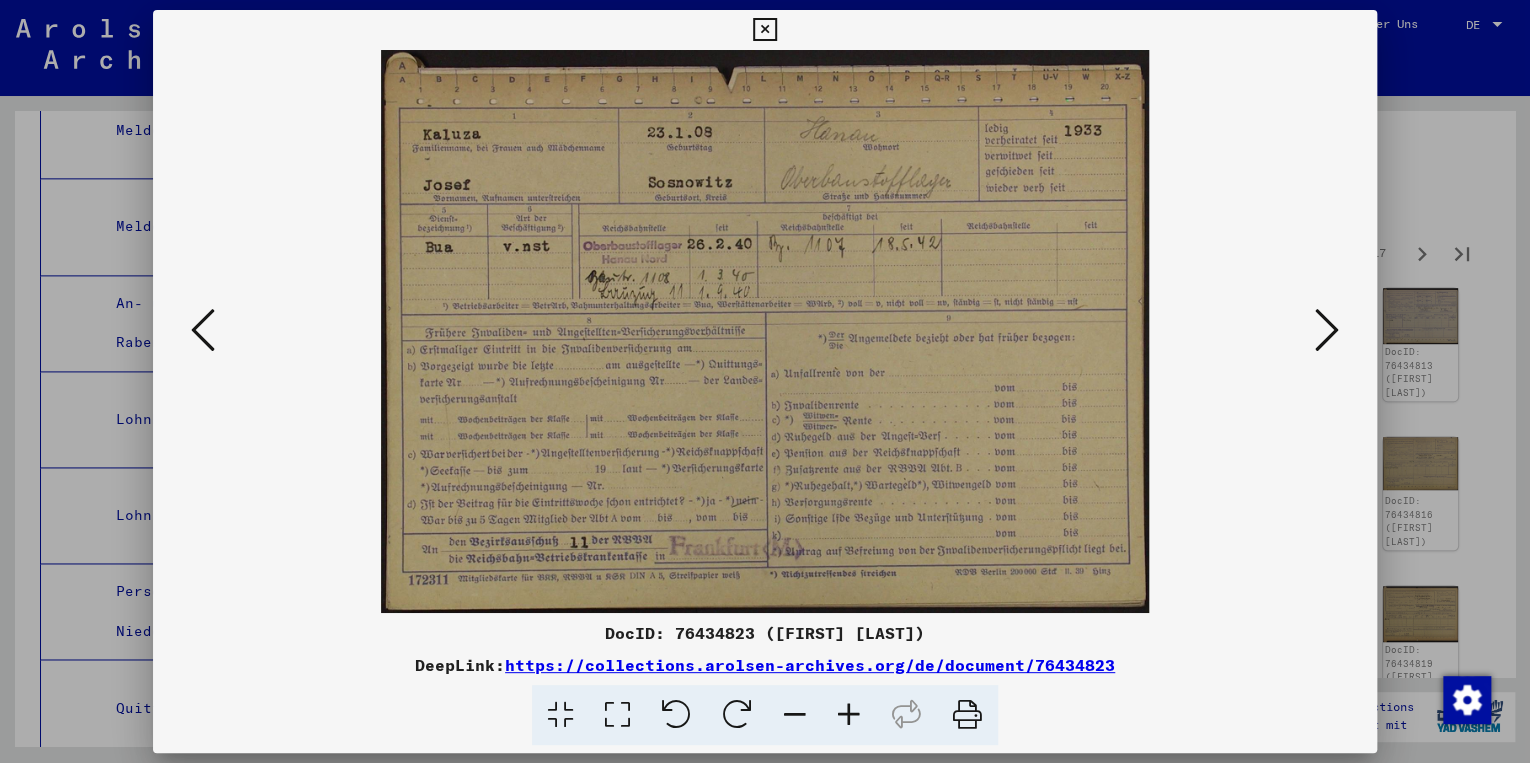 click at bounding box center (1327, 330) 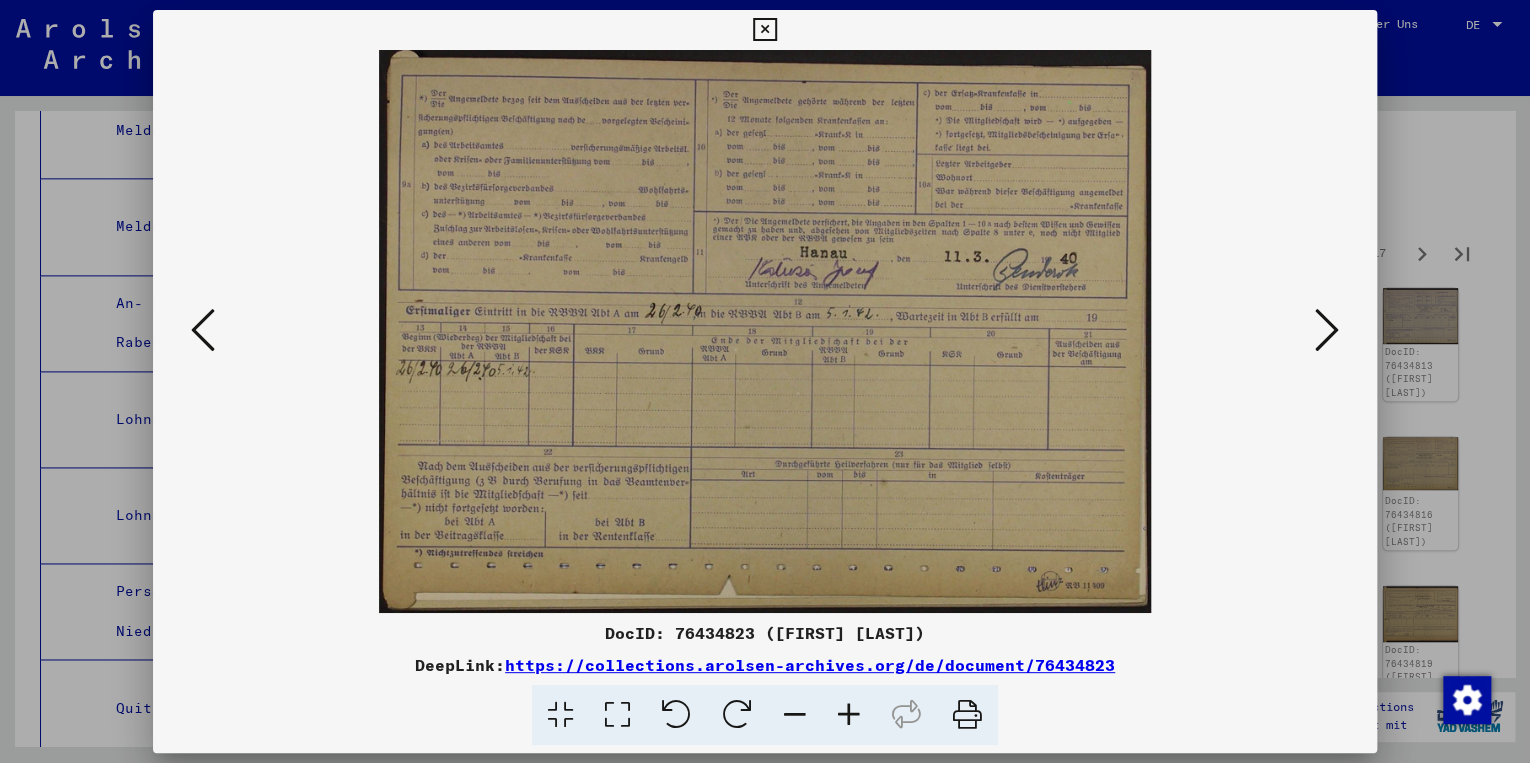 click at bounding box center [1327, 330] 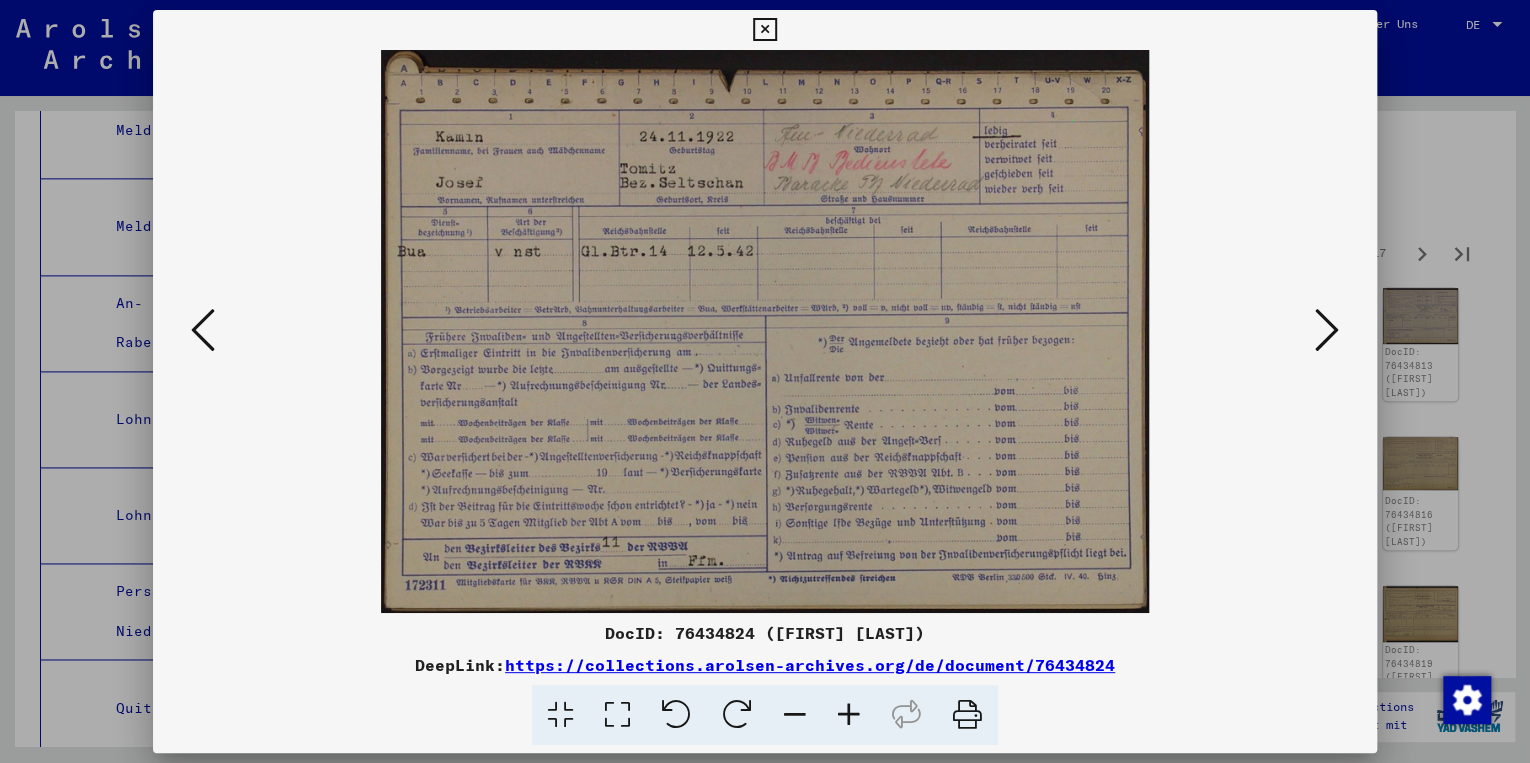 click at bounding box center [1327, 330] 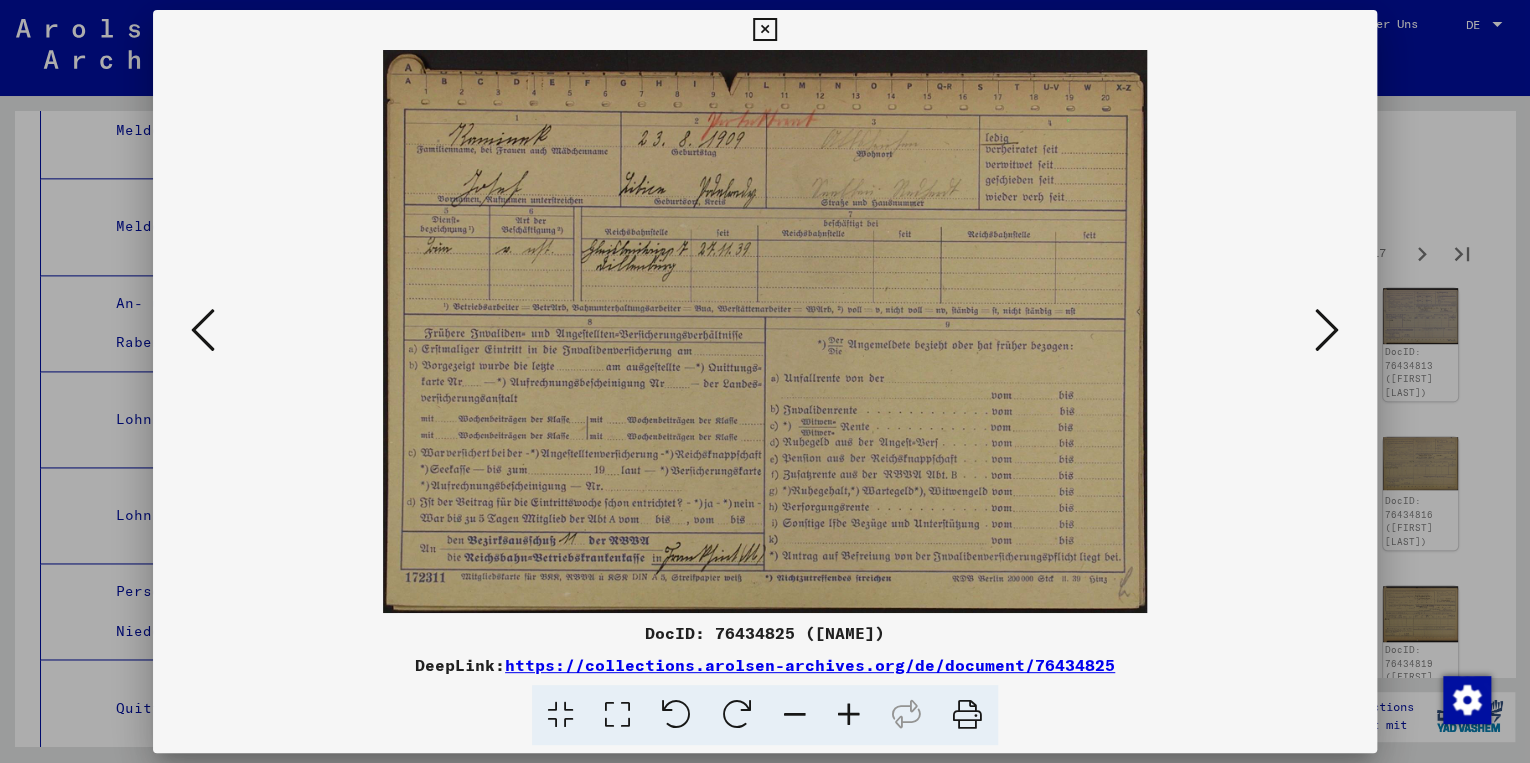 click at bounding box center (1327, 330) 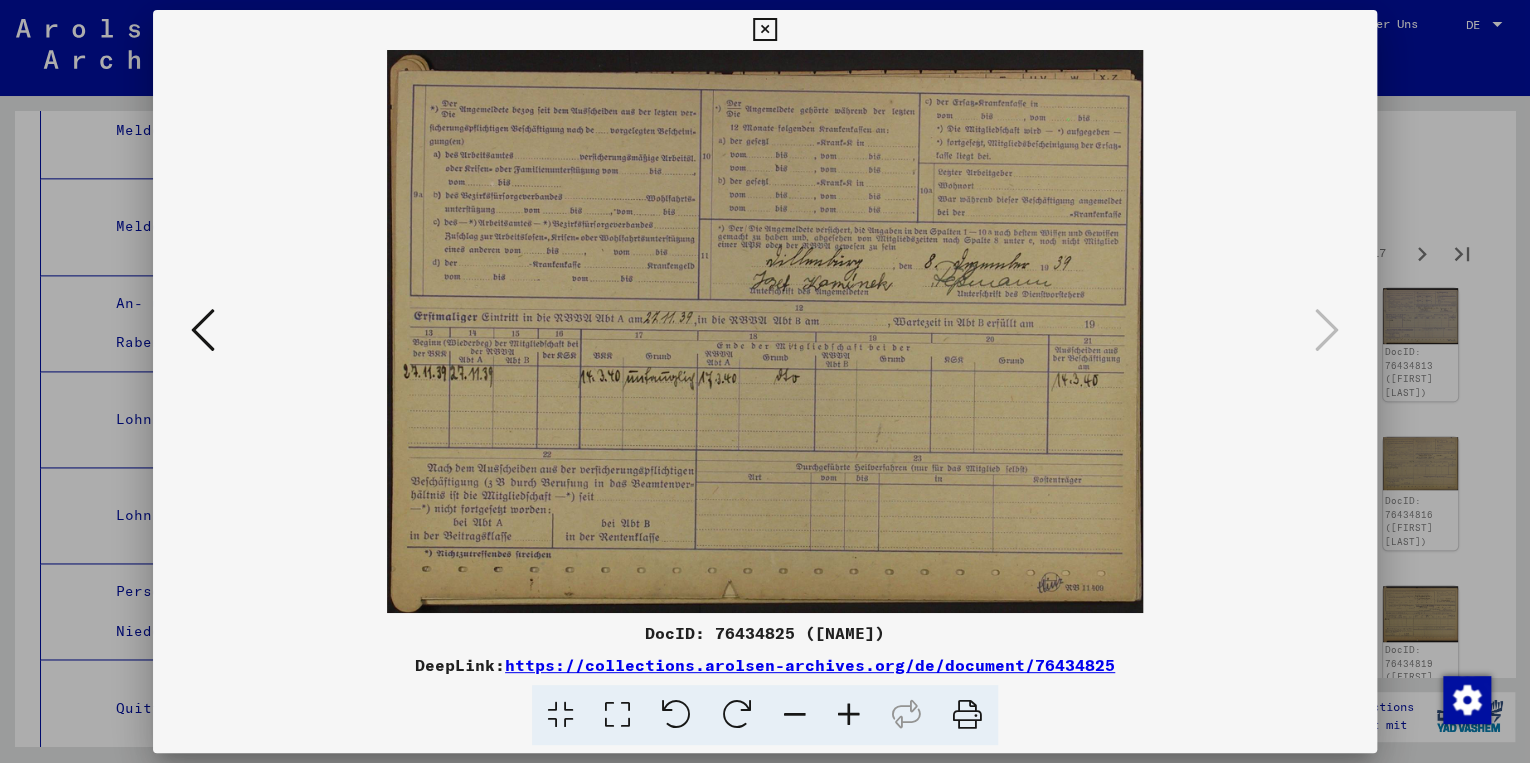 click at bounding box center (764, 30) 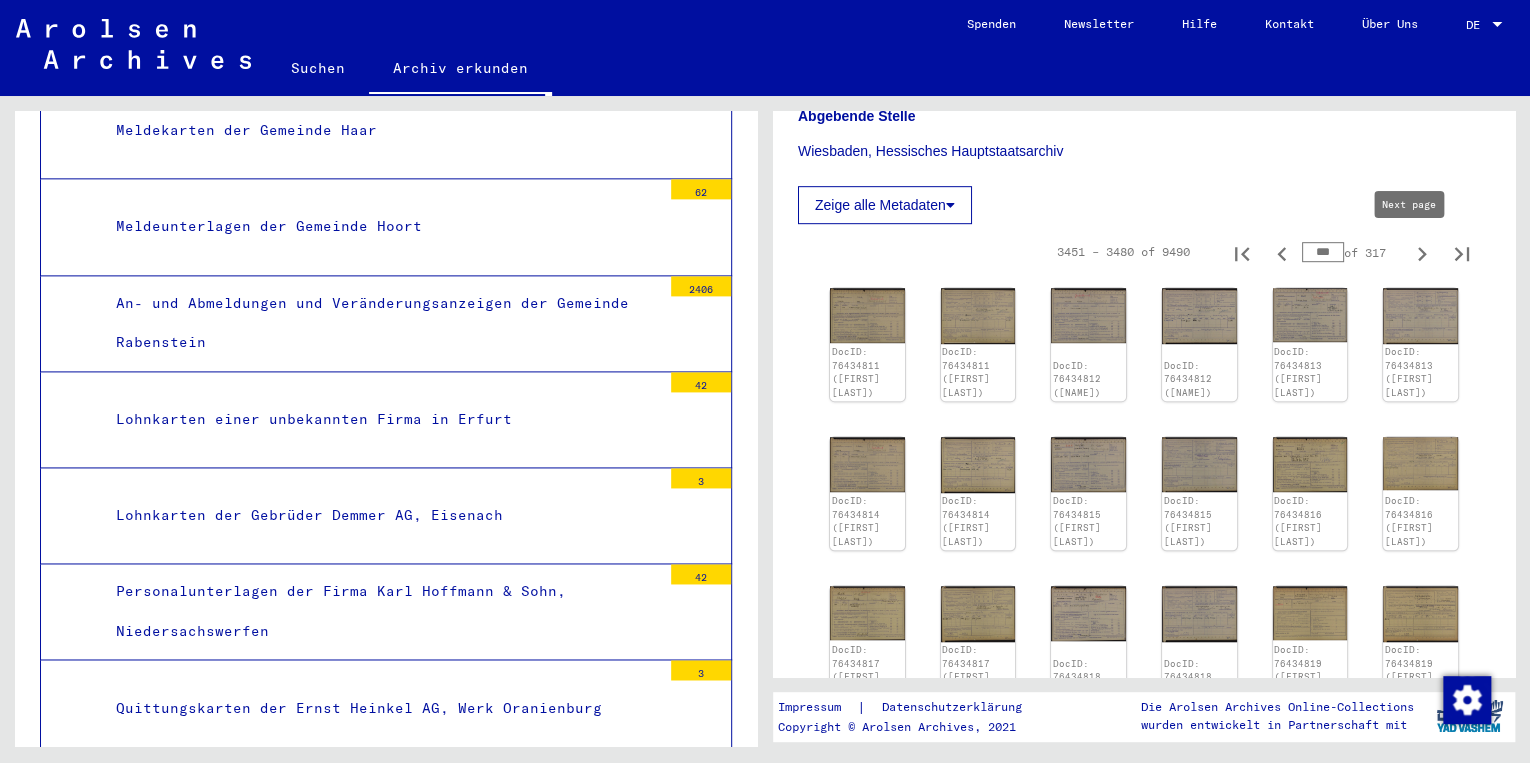 click 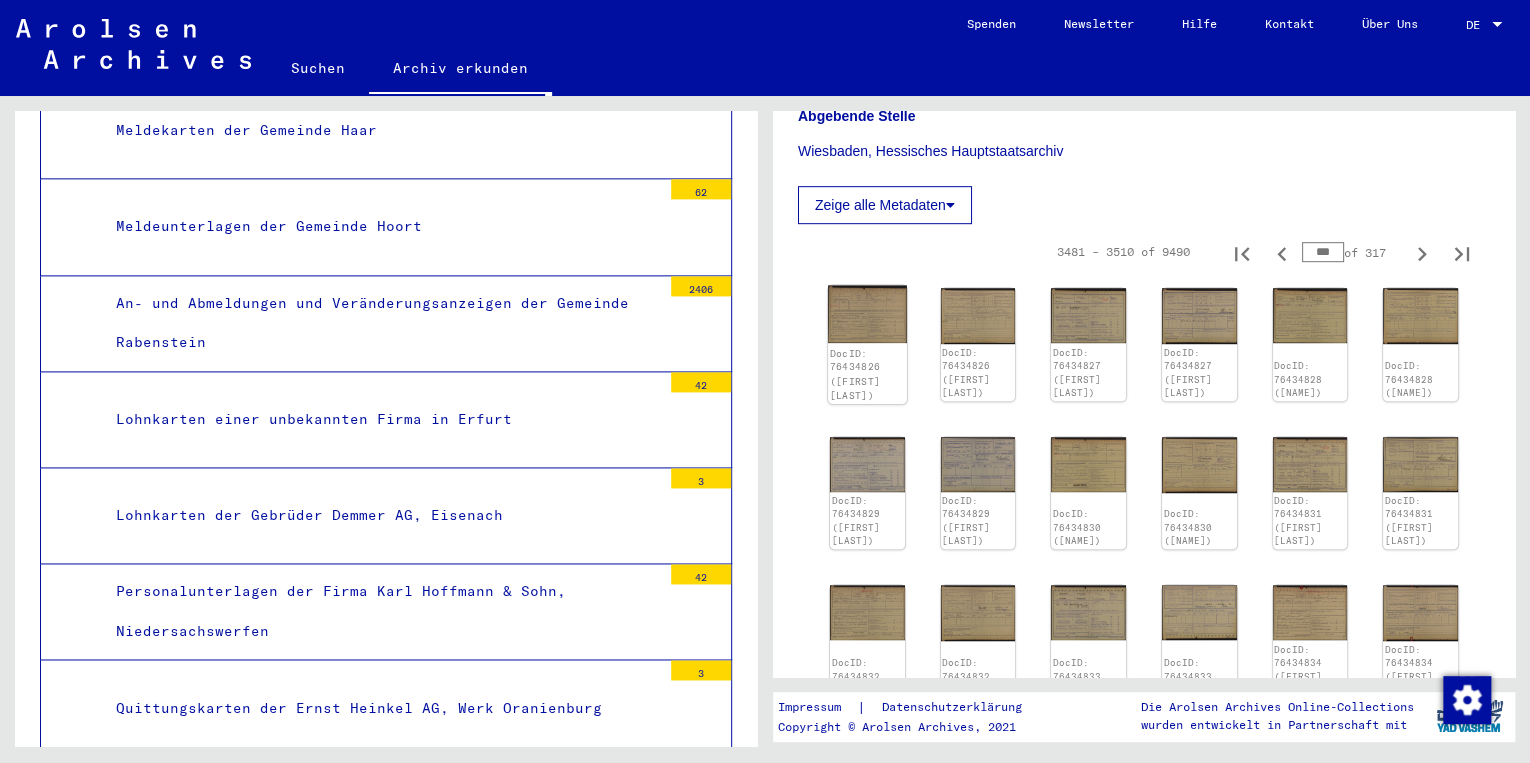 click 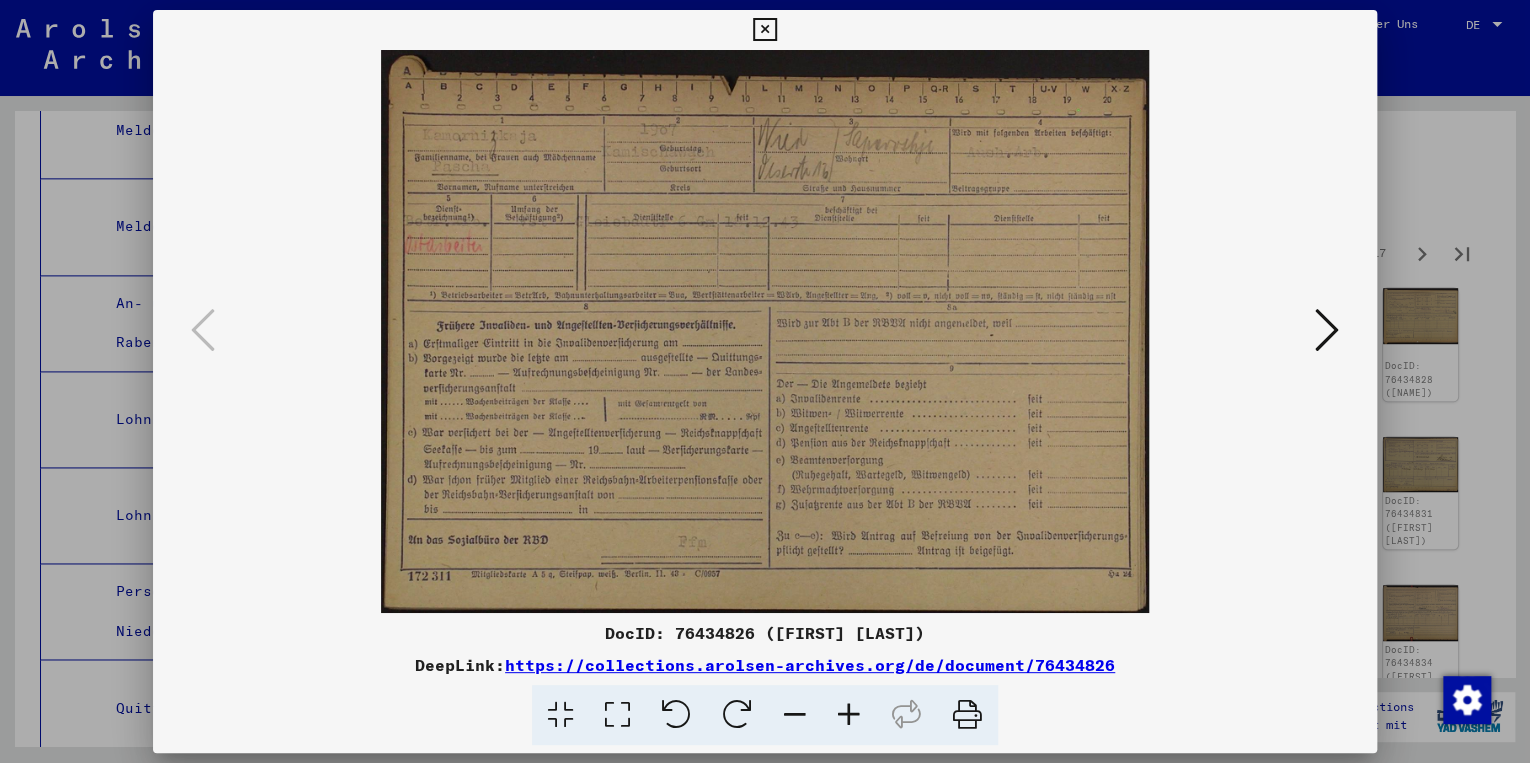 click on "https://collections.arolsen-archives.org/de/document/76434826" at bounding box center [810, 665] 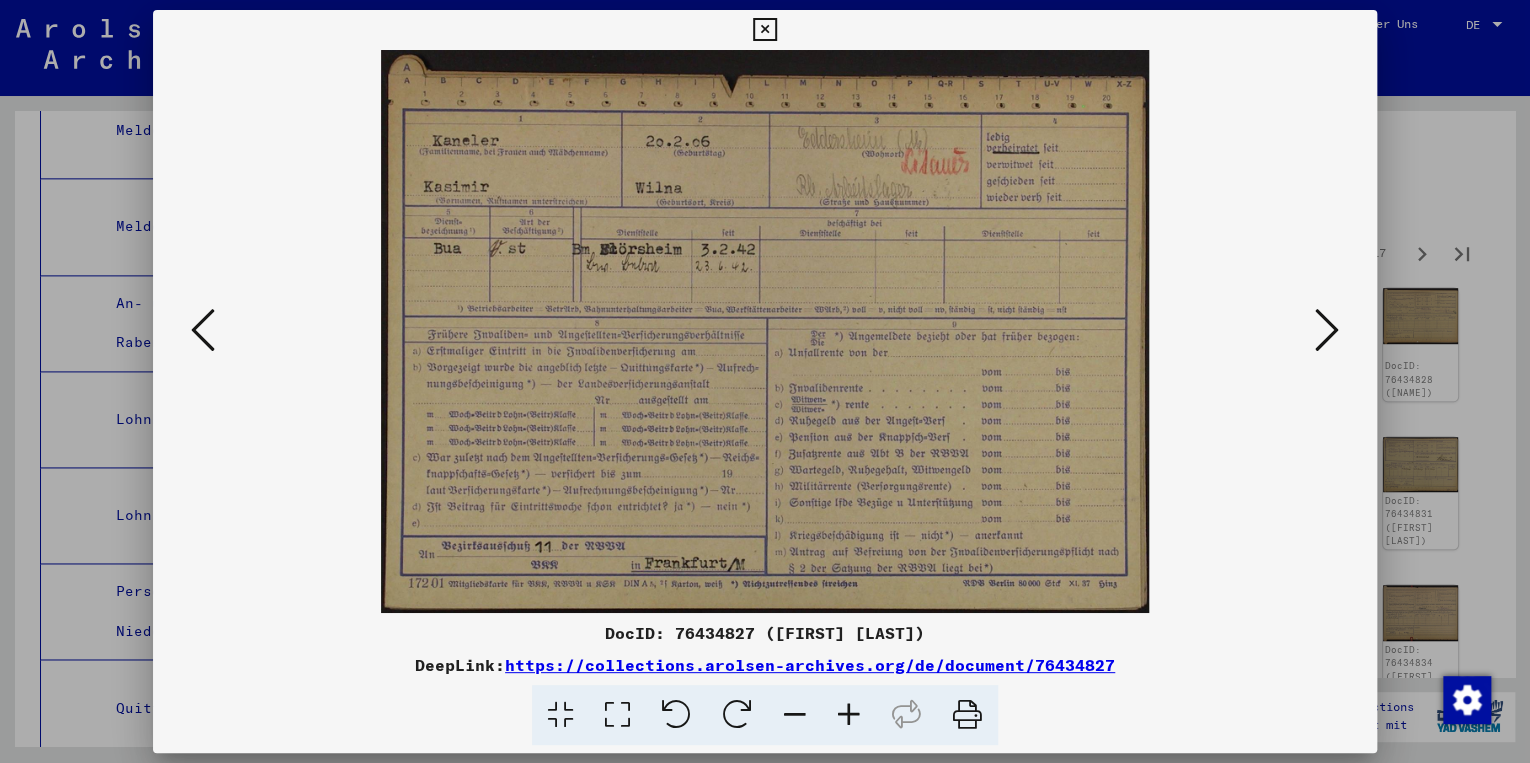 click at bounding box center [1327, 330] 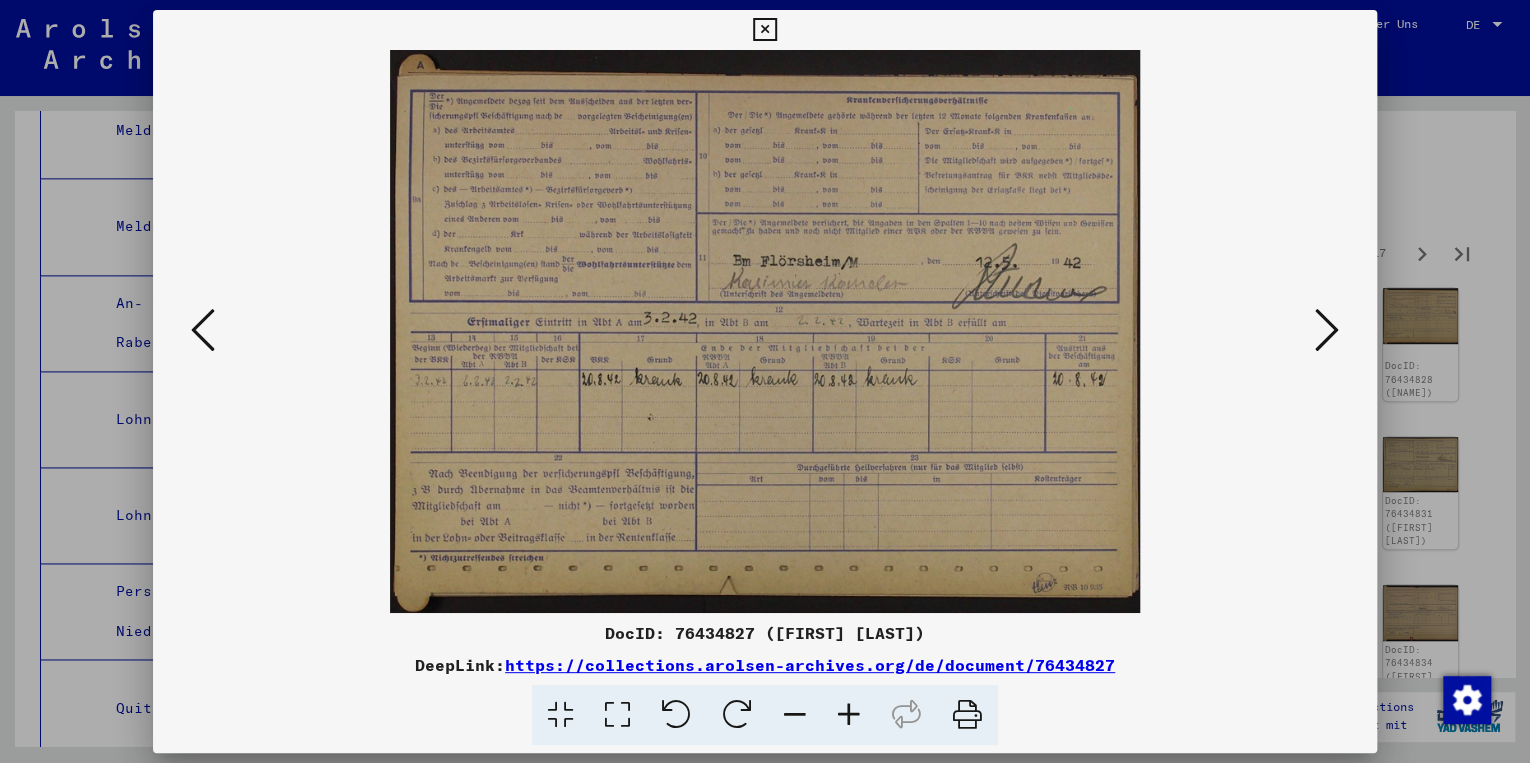 click at bounding box center [1327, 330] 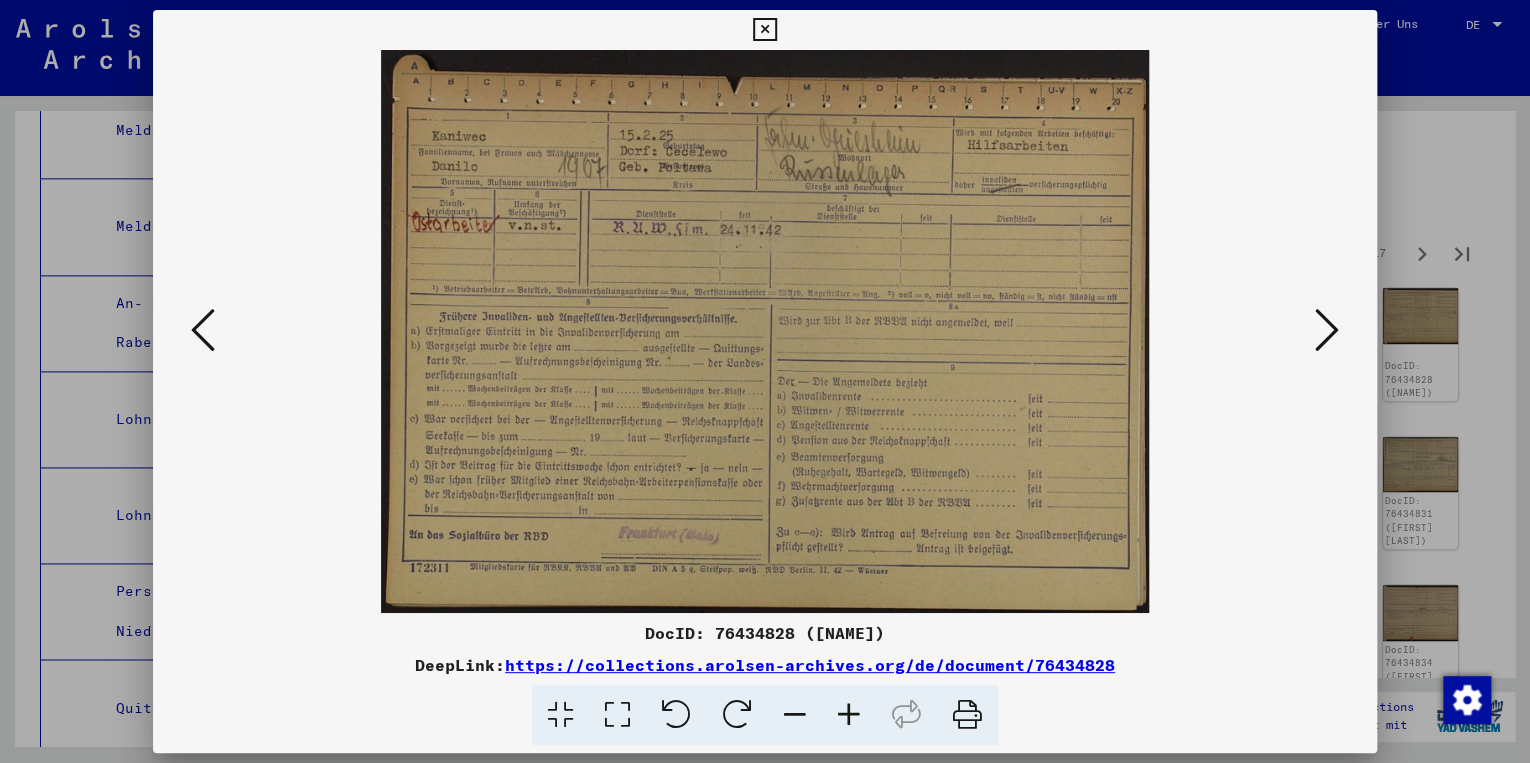 click on "https://collections.arolsen-archives.org/de/document/76434828" at bounding box center [810, 665] 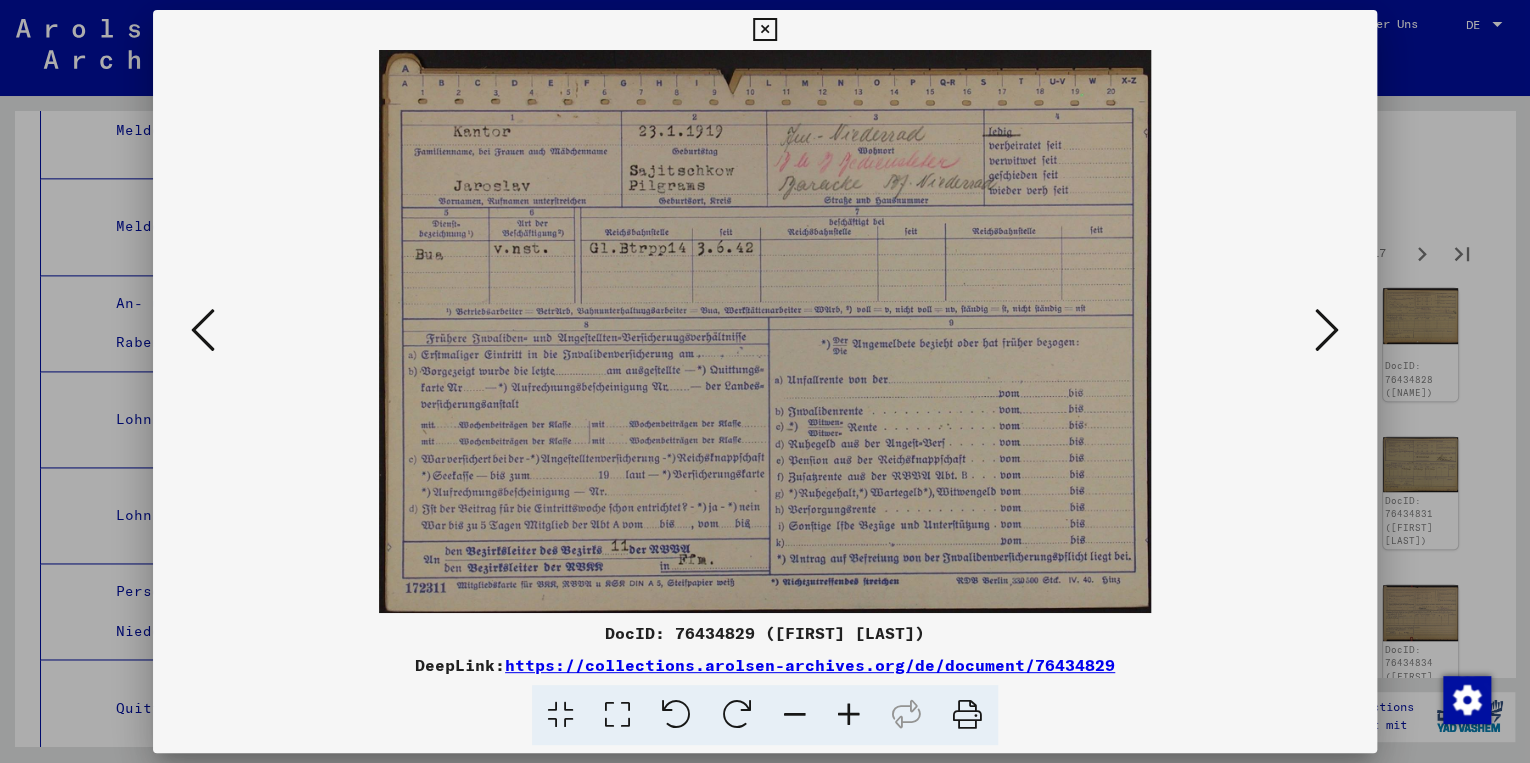 click at bounding box center (1327, 330) 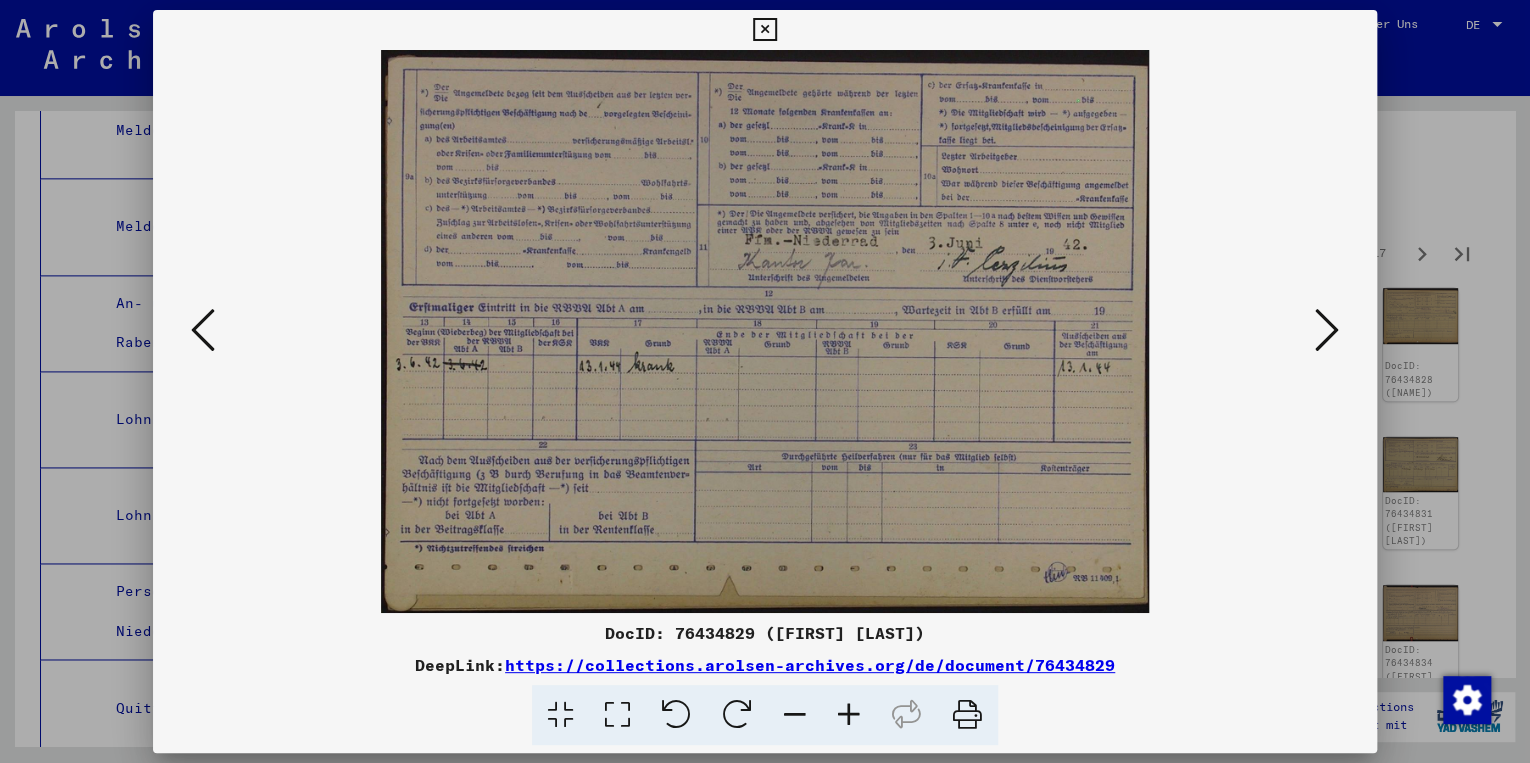 click at bounding box center [1327, 330] 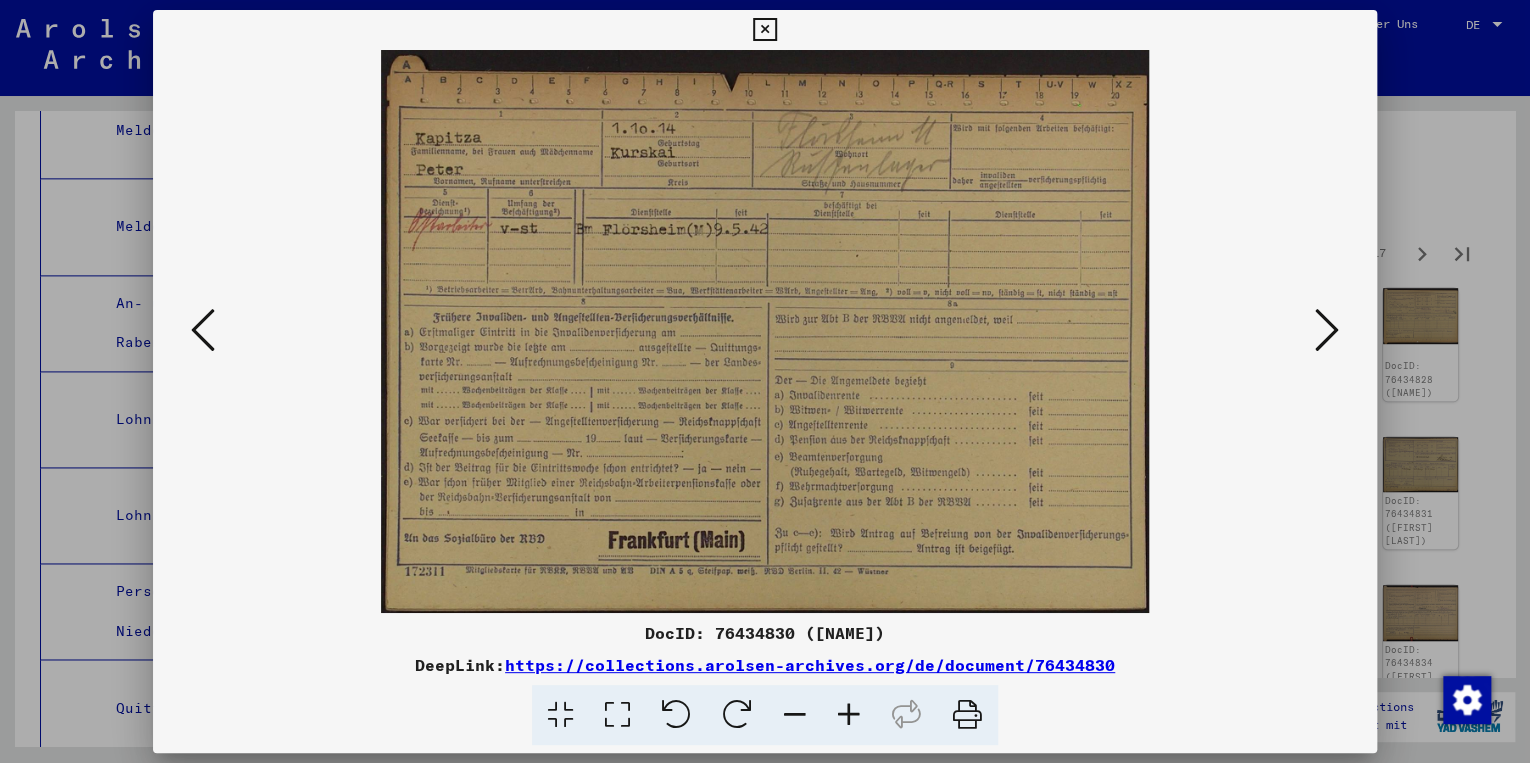 click at bounding box center [1327, 330] 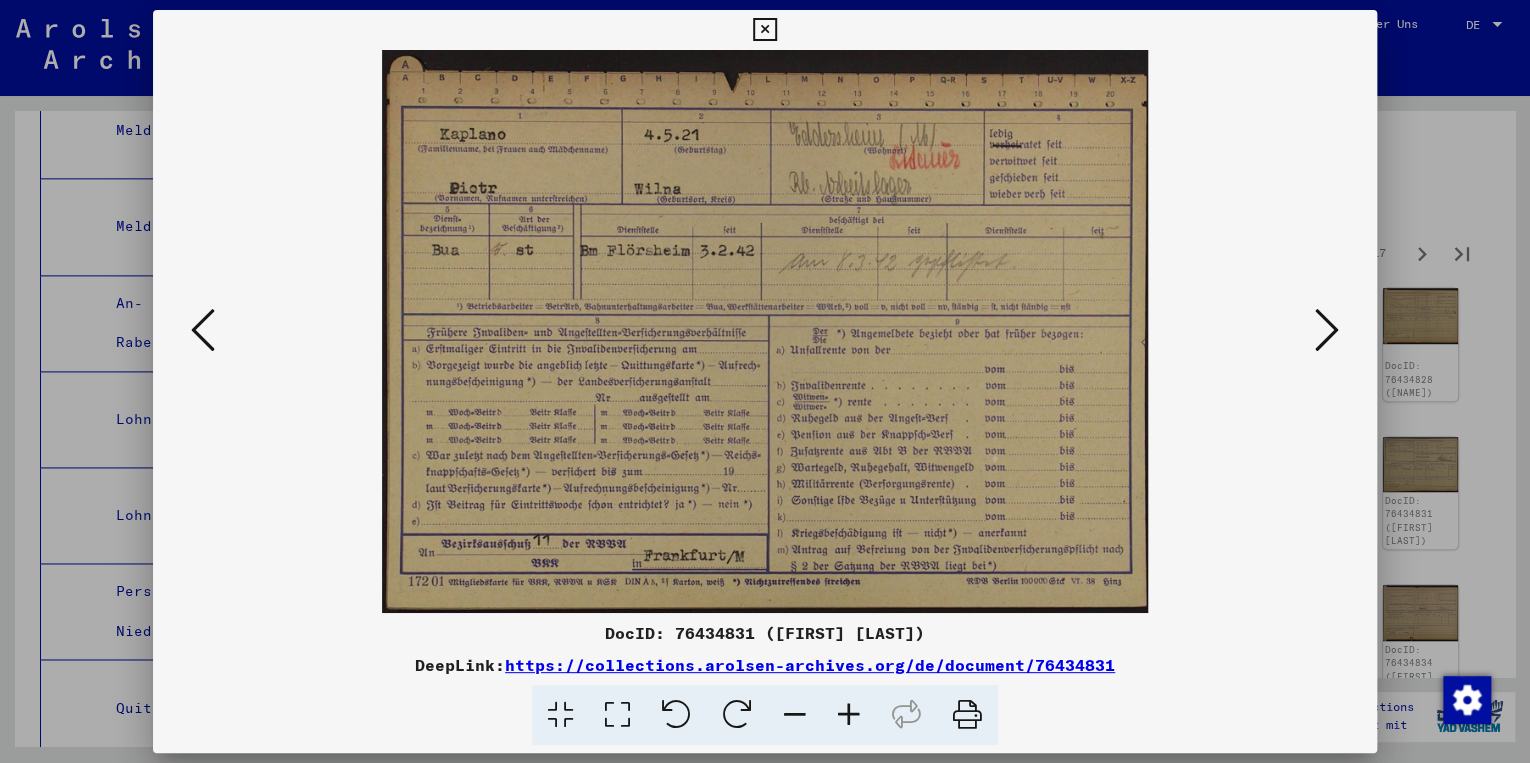 click at bounding box center (1327, 330) 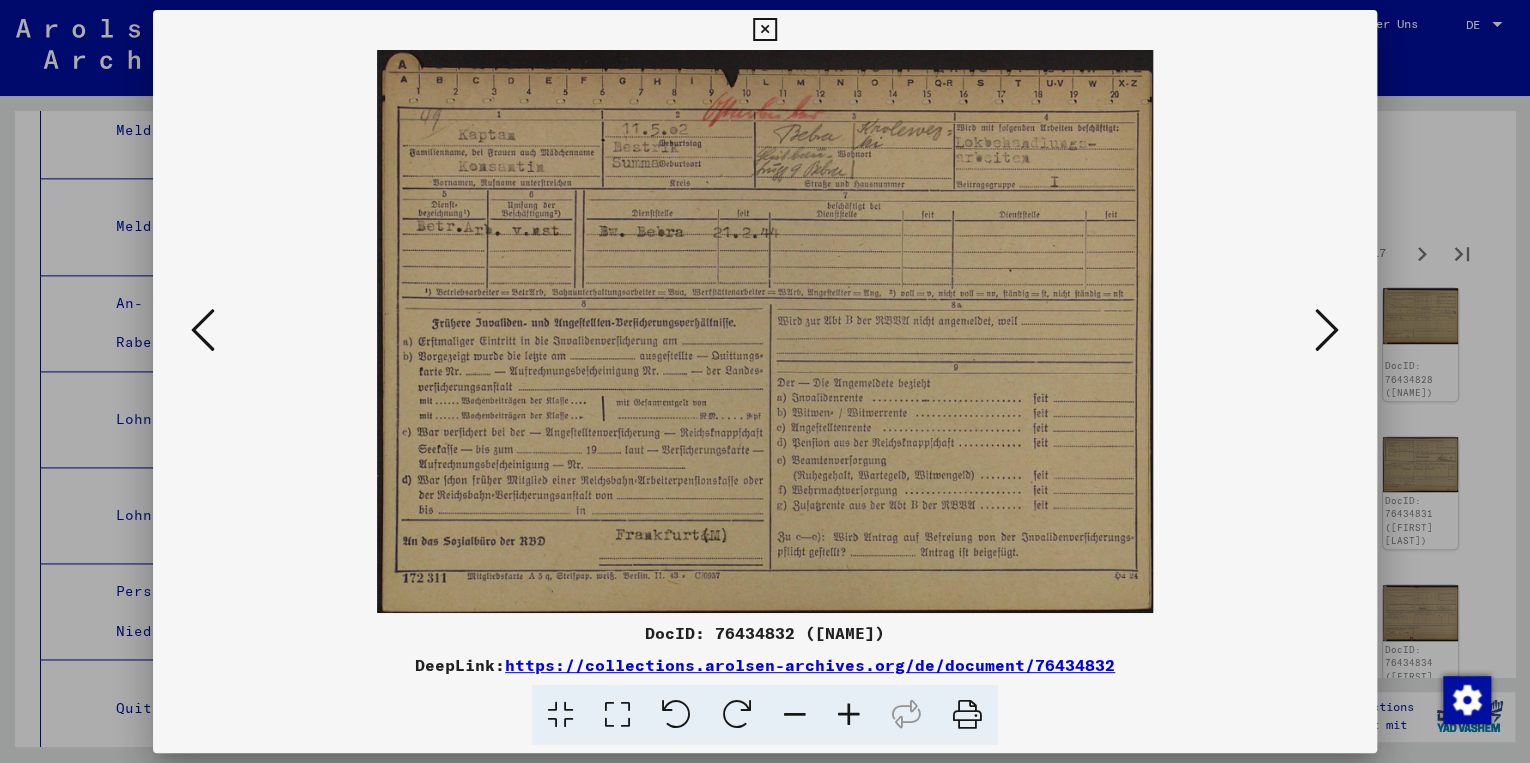 click at bounding box center [1327, 330] 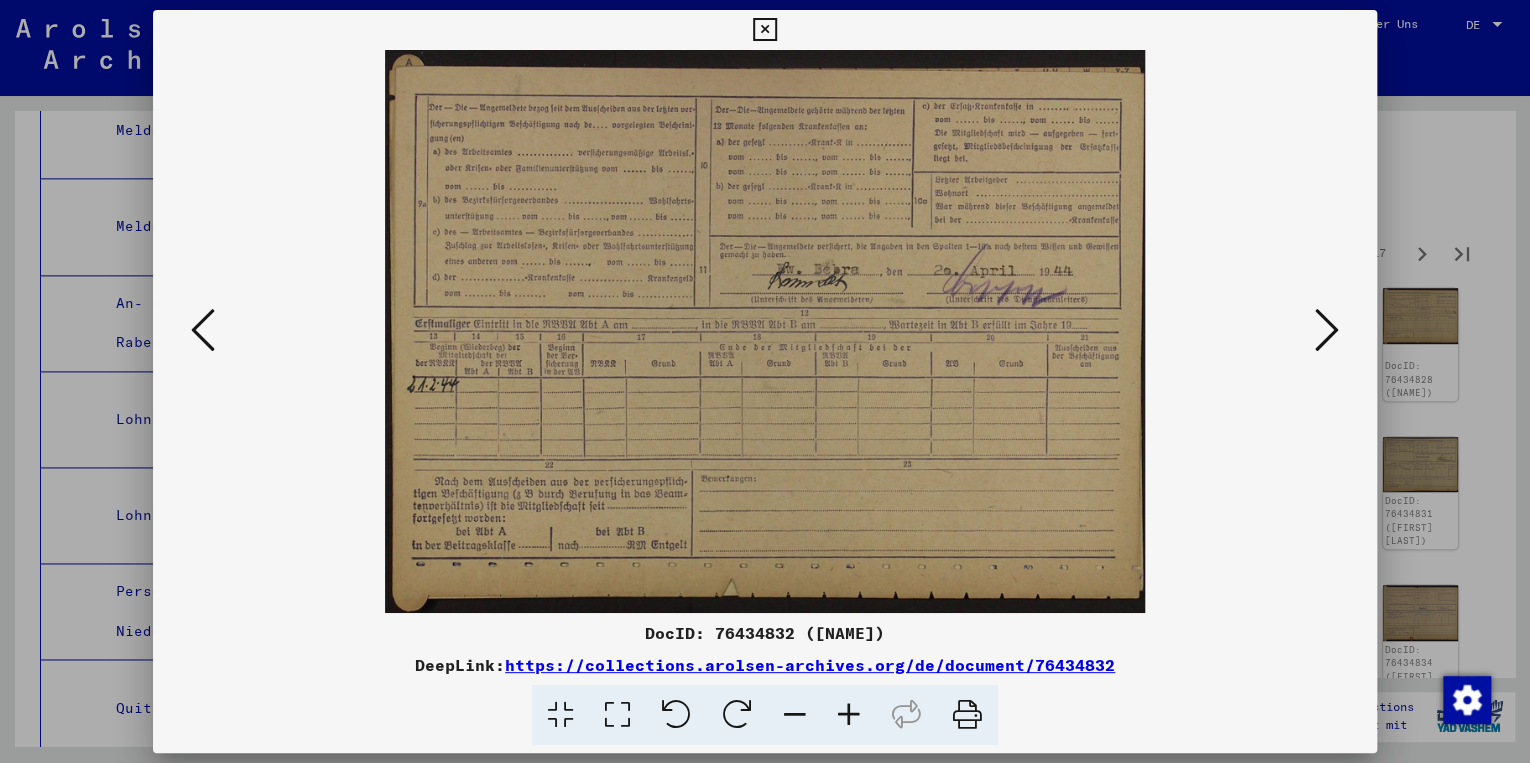 click at bounding box center (1327, 330) 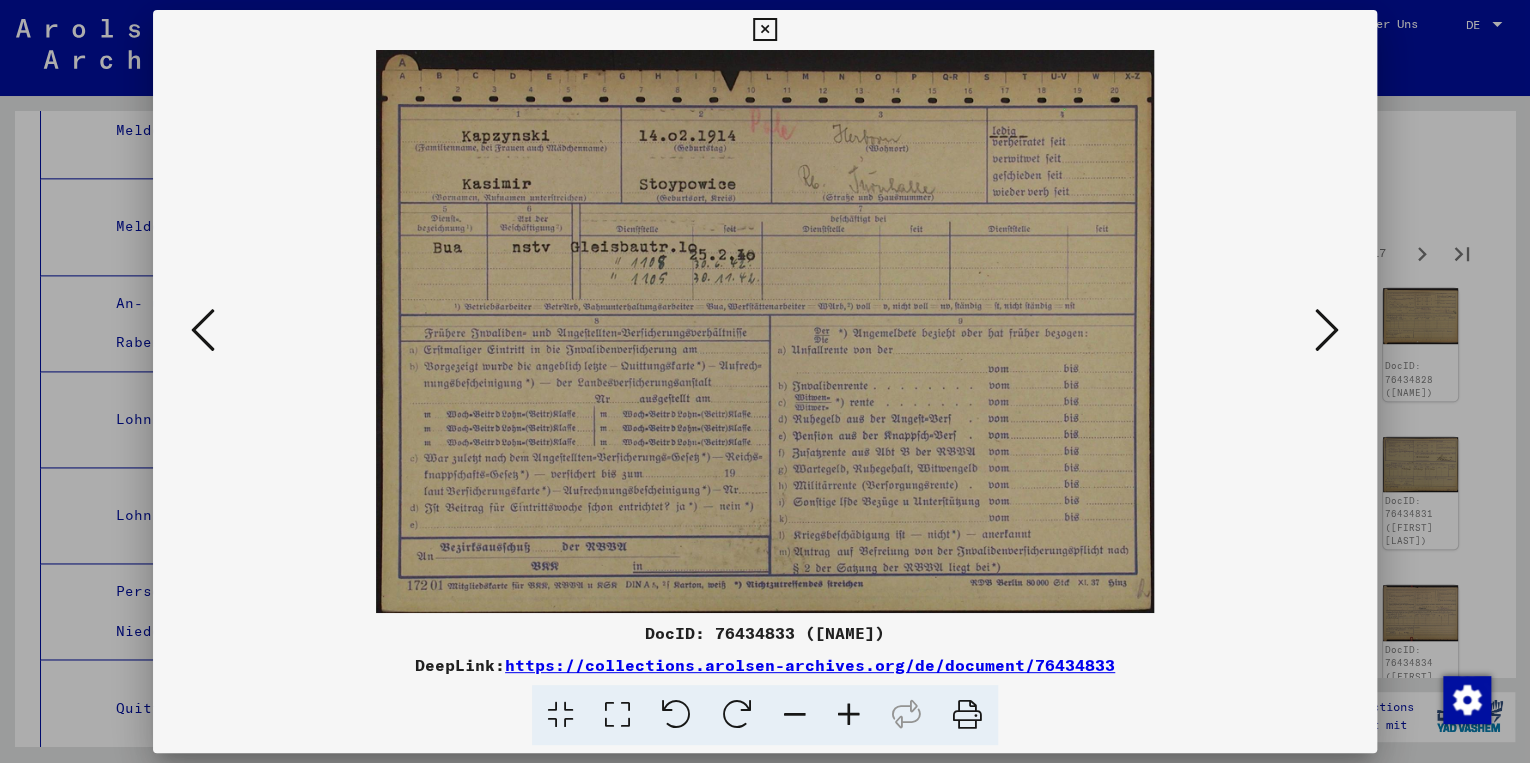 click at bounding box center (1327, 330) 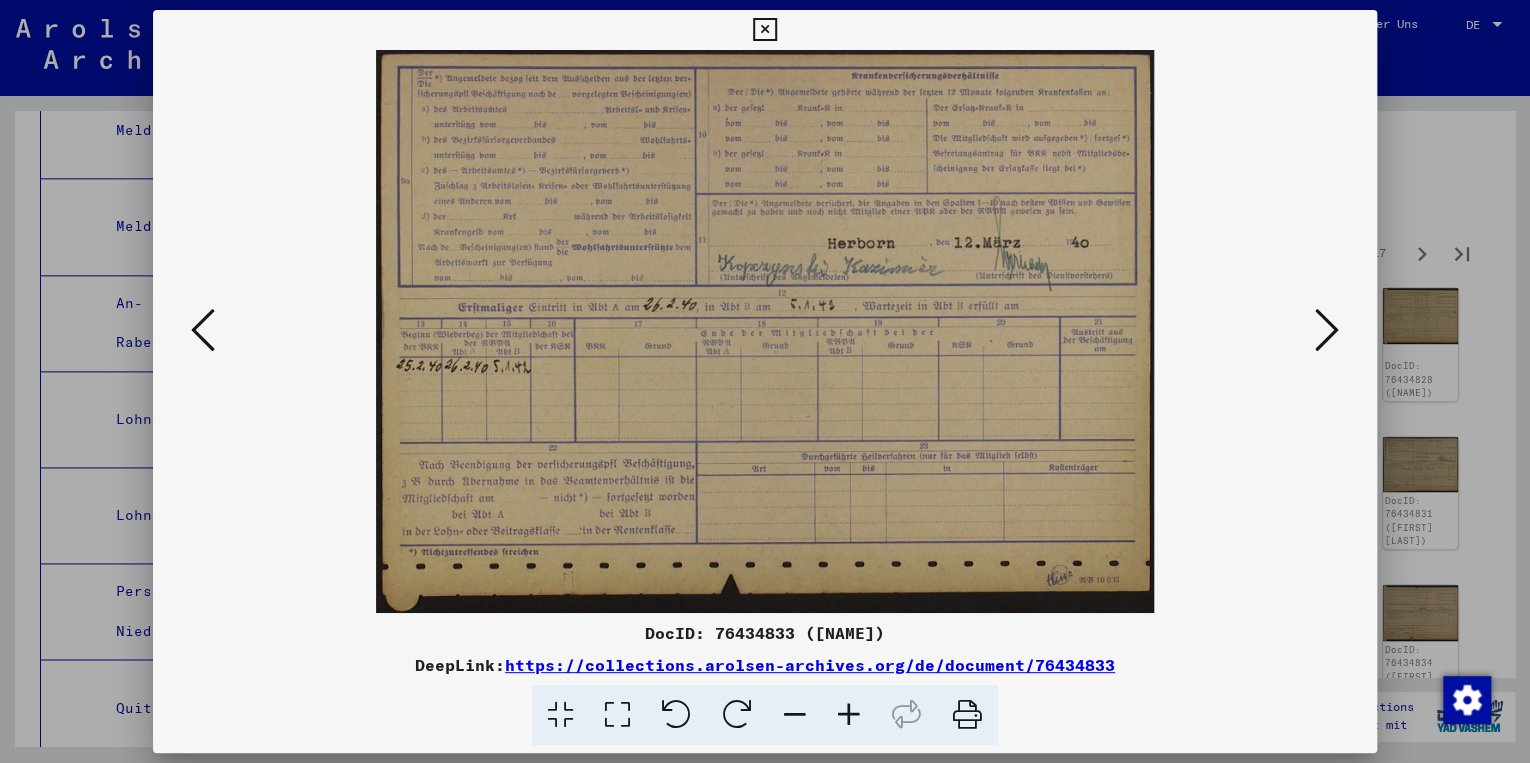 click at bounding box center [1327, 330] 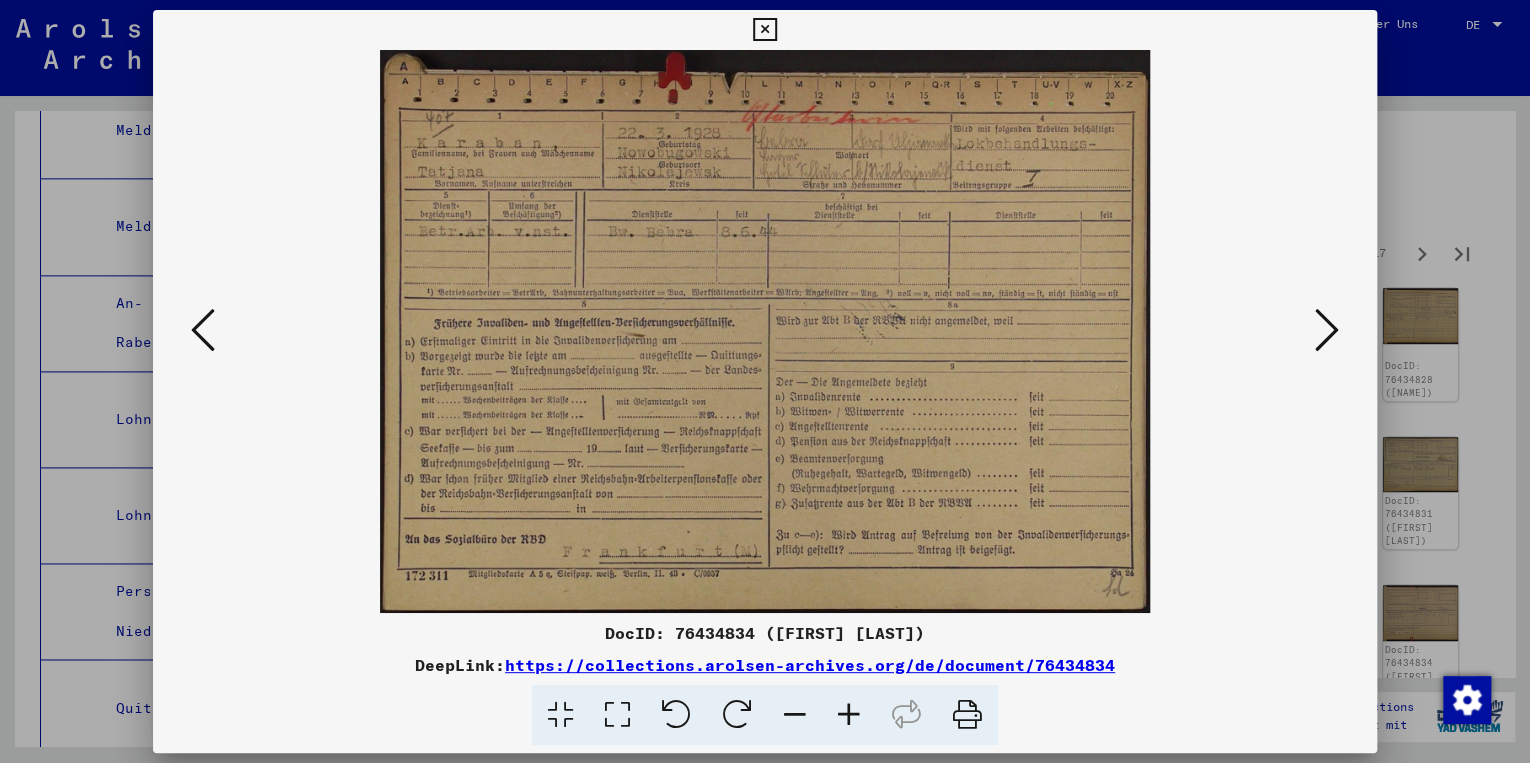 click at bounding box center (1327, 330) 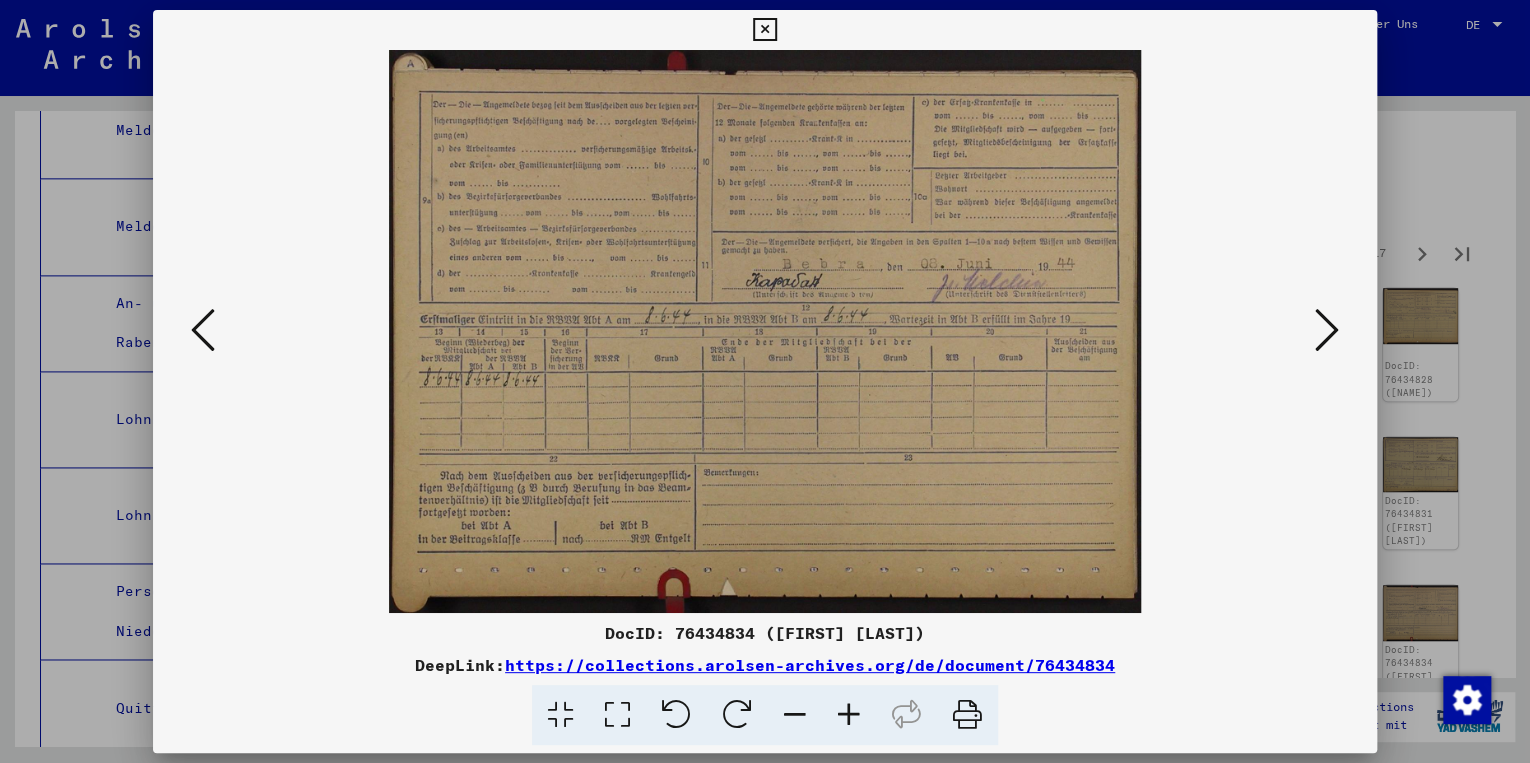 click at bounding box center [1327, 330] 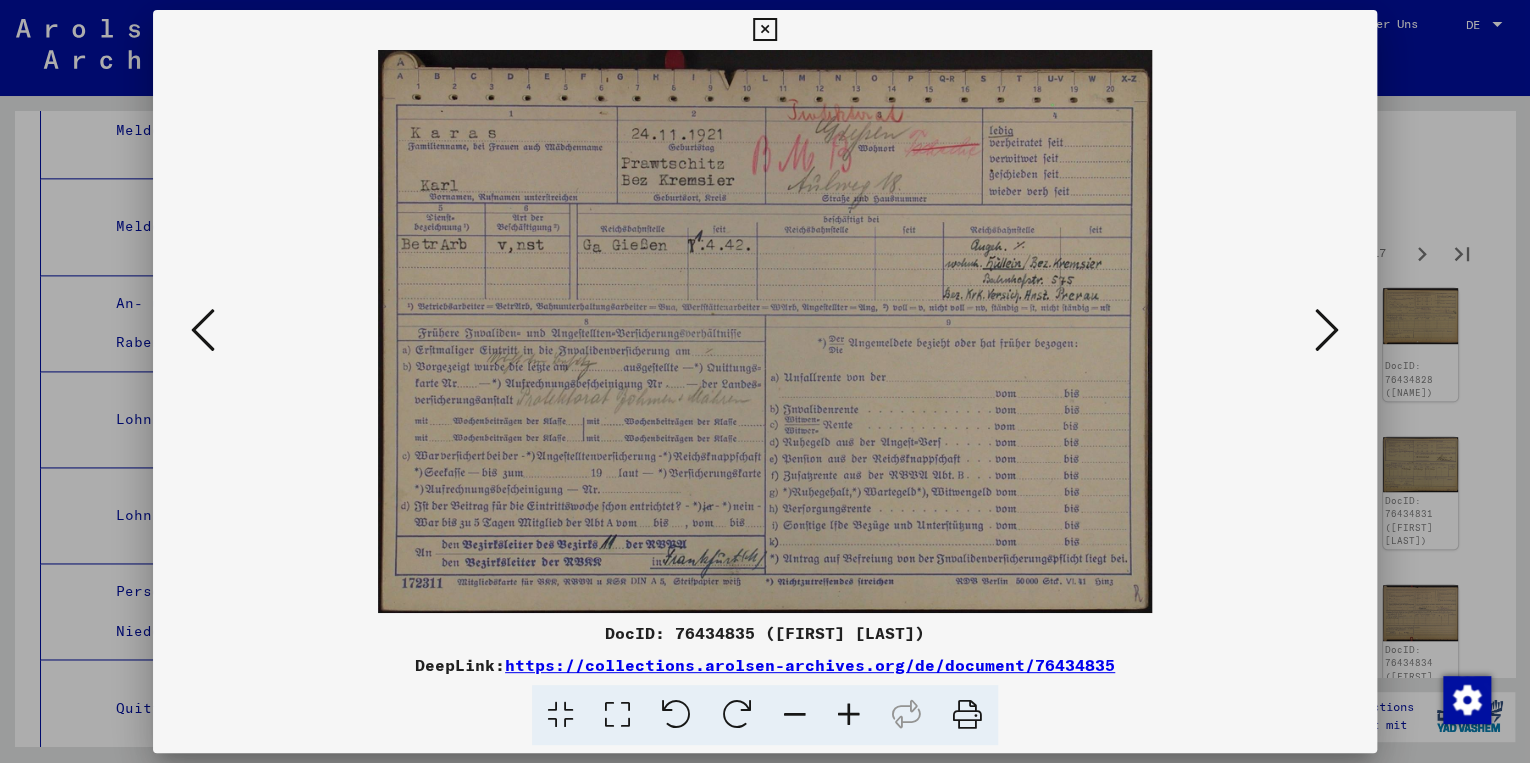 click at bounding box center [1327, 330] 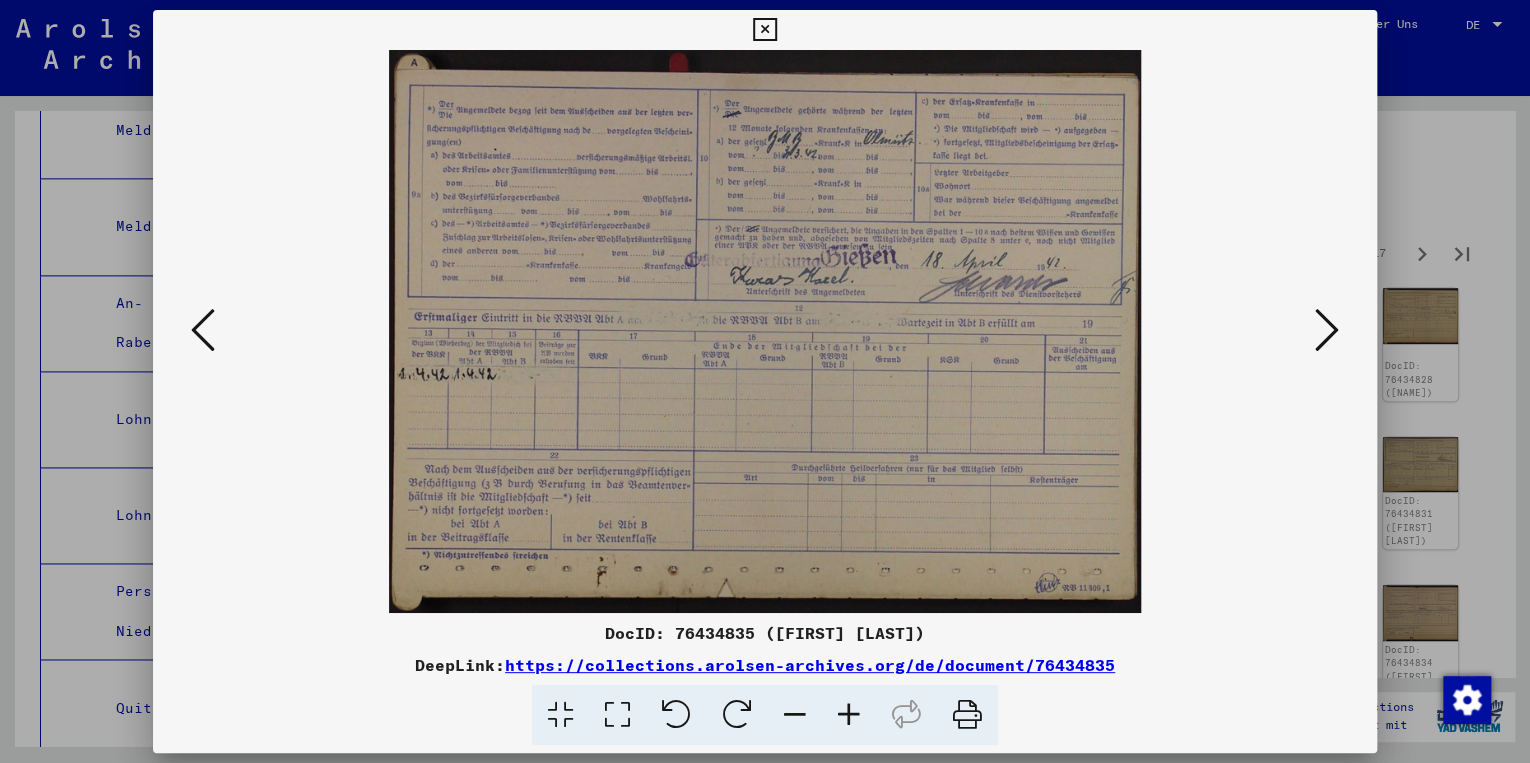 click at bounding box center (1327, 330) 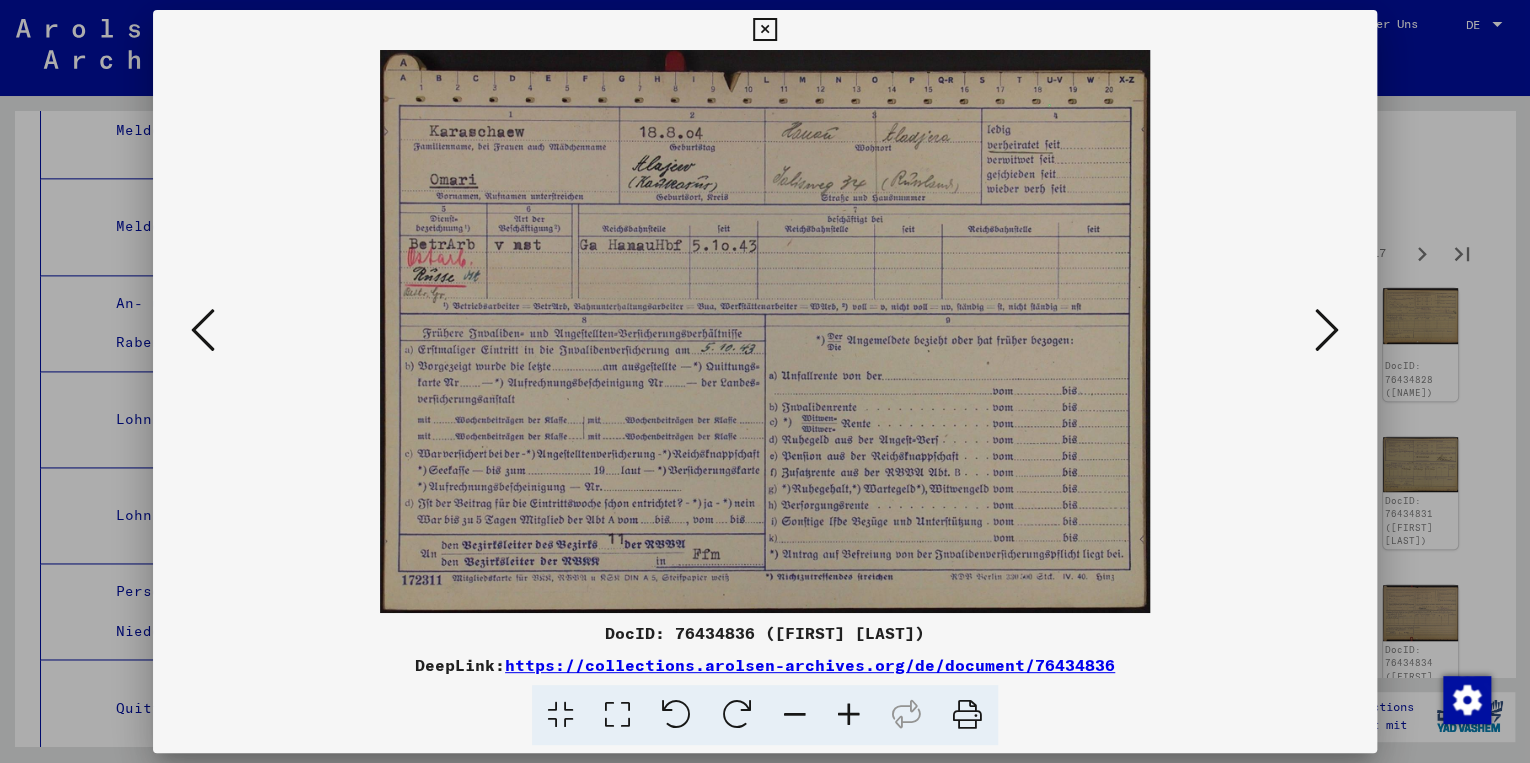 click at bounding box center (1327, 330) 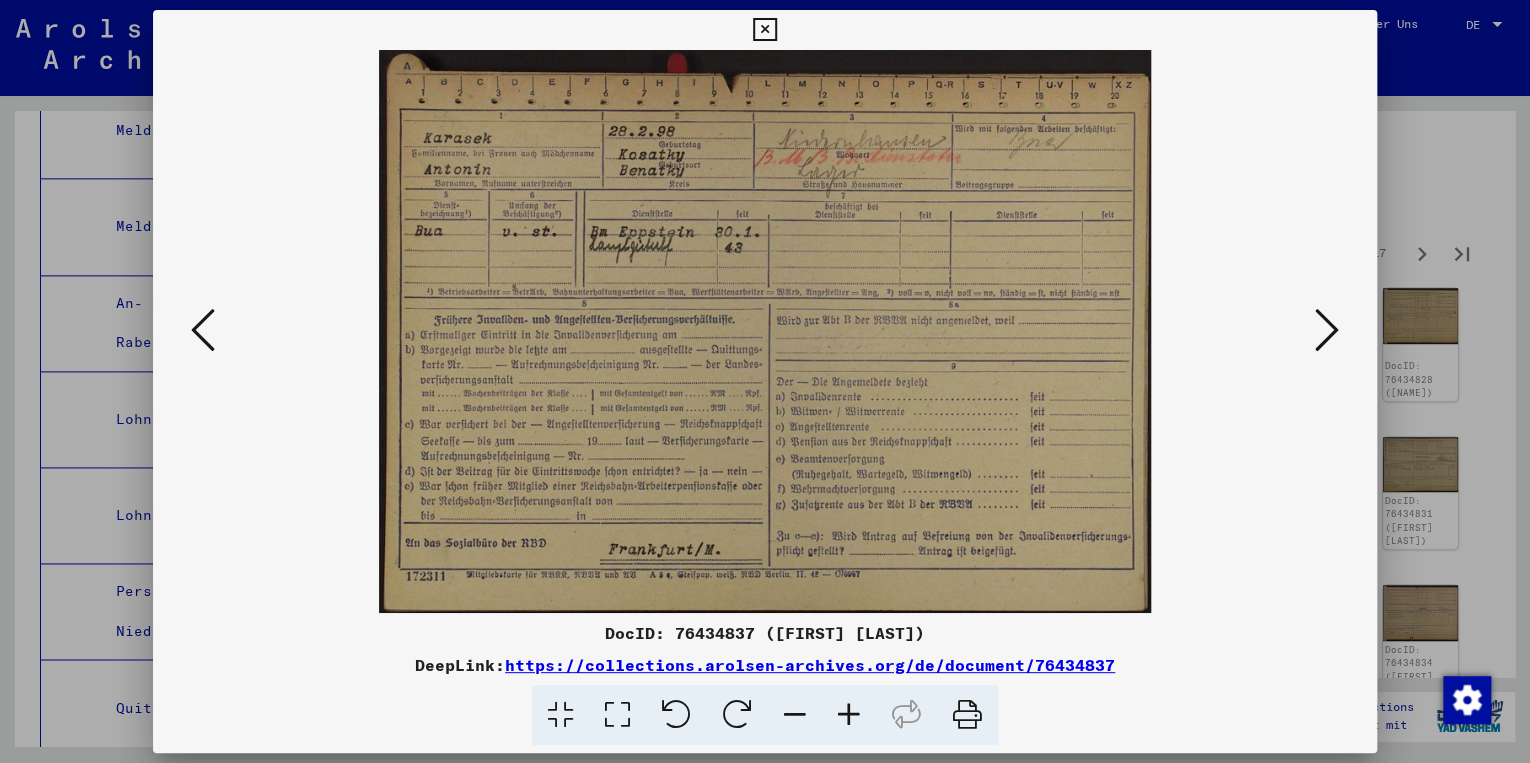 click at bounding box center (1327, 330) 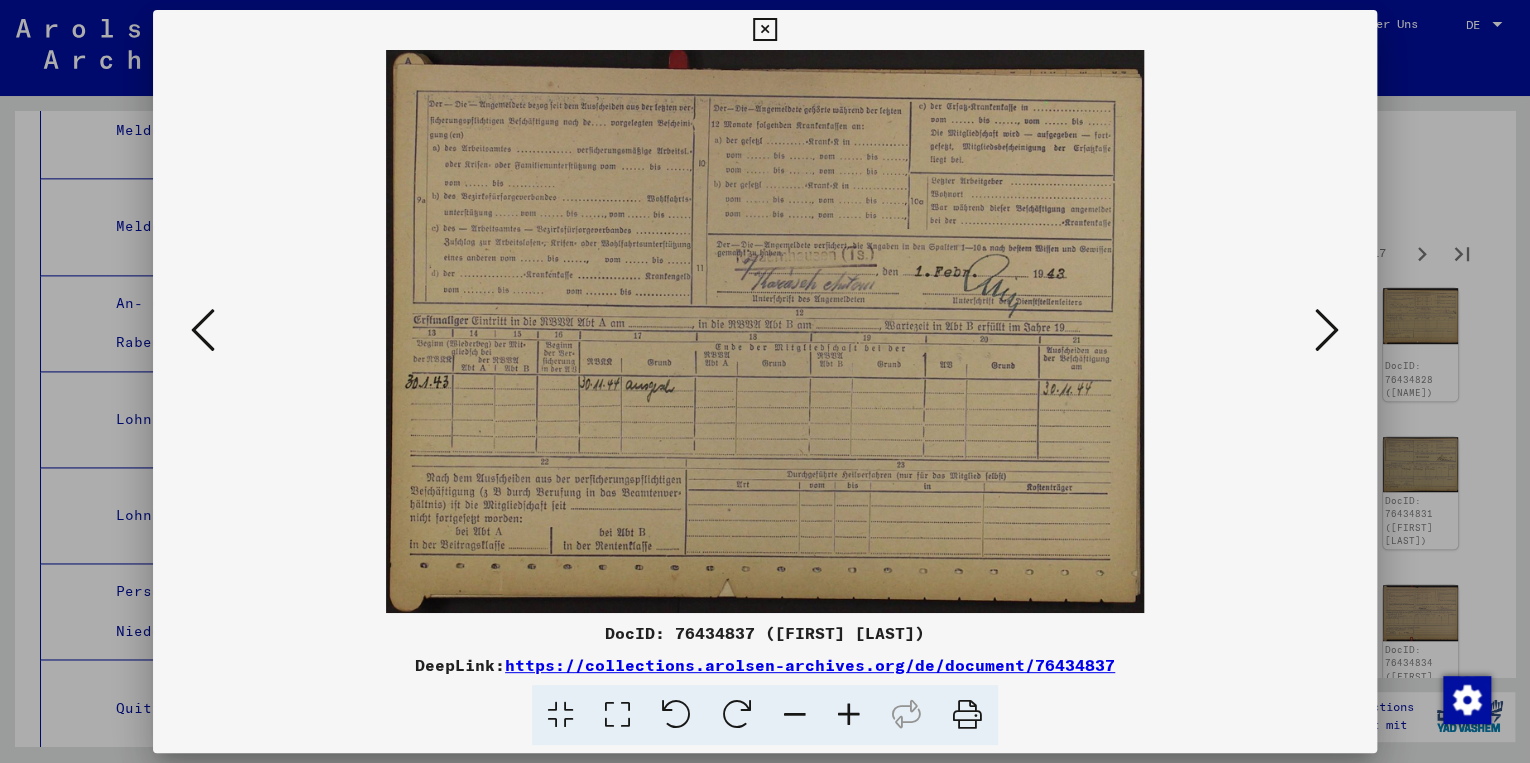 click at bounding box center (1327, 330) 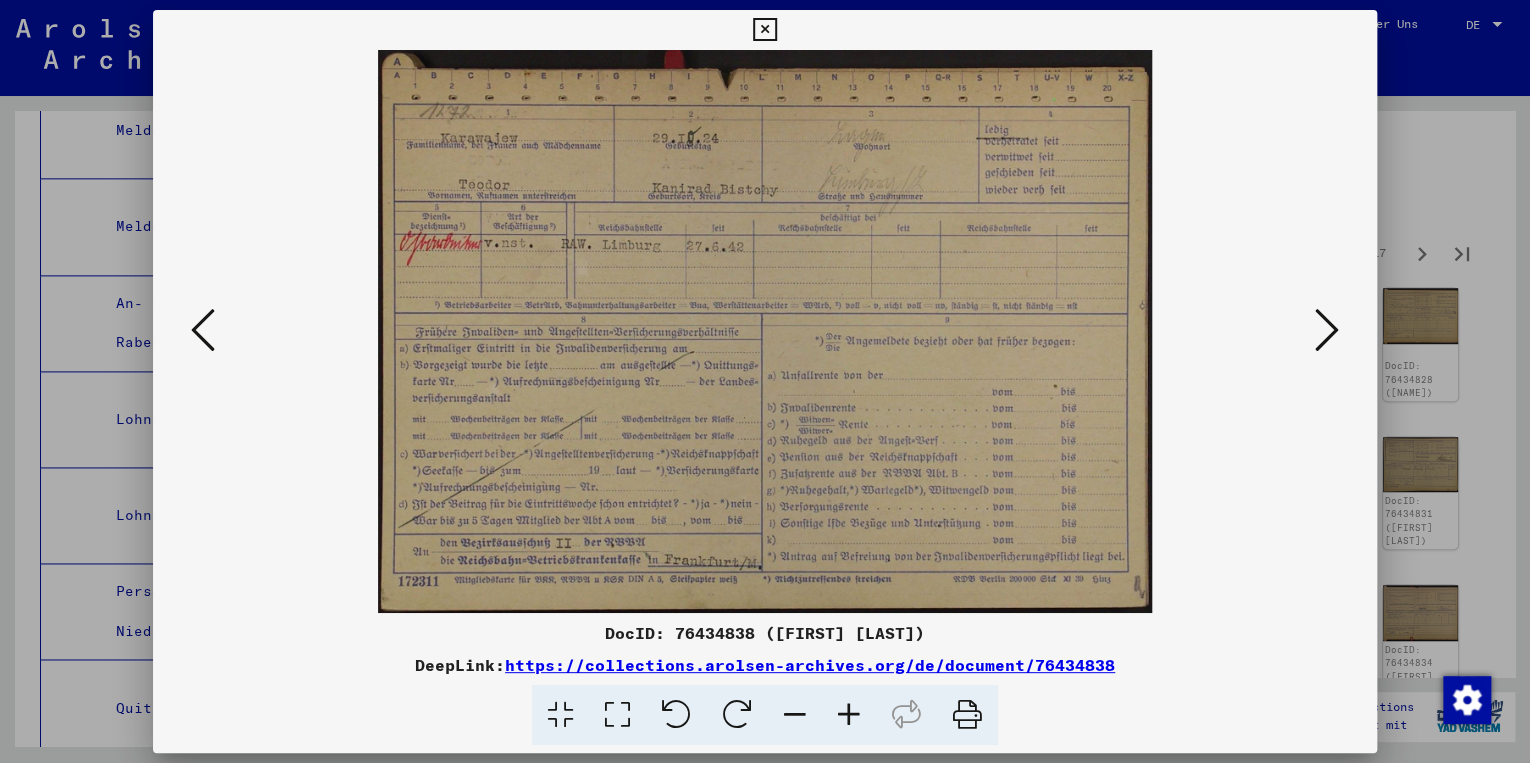 click at bounding box center (1327, 330) 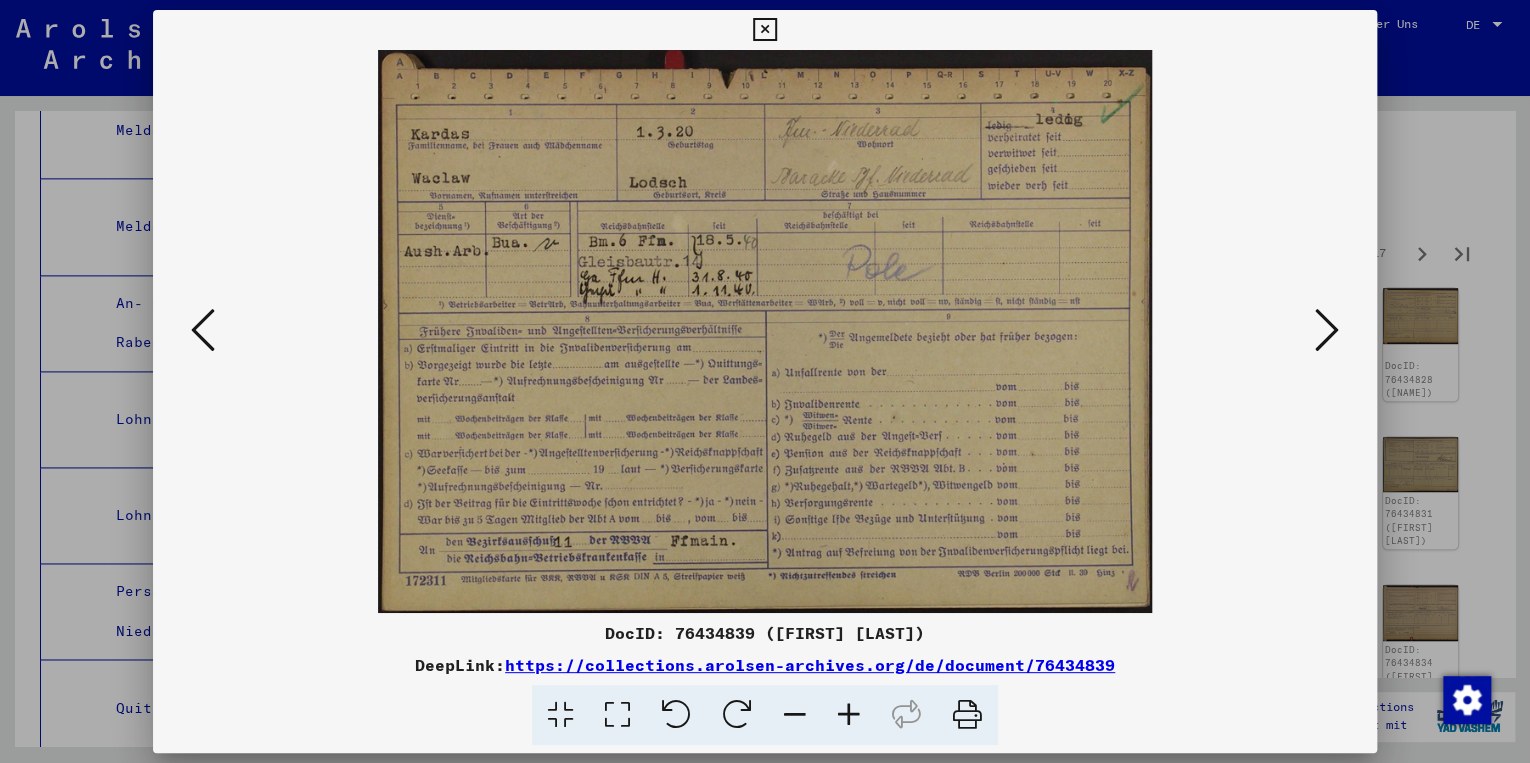 click at bounding box center (1327, 330) 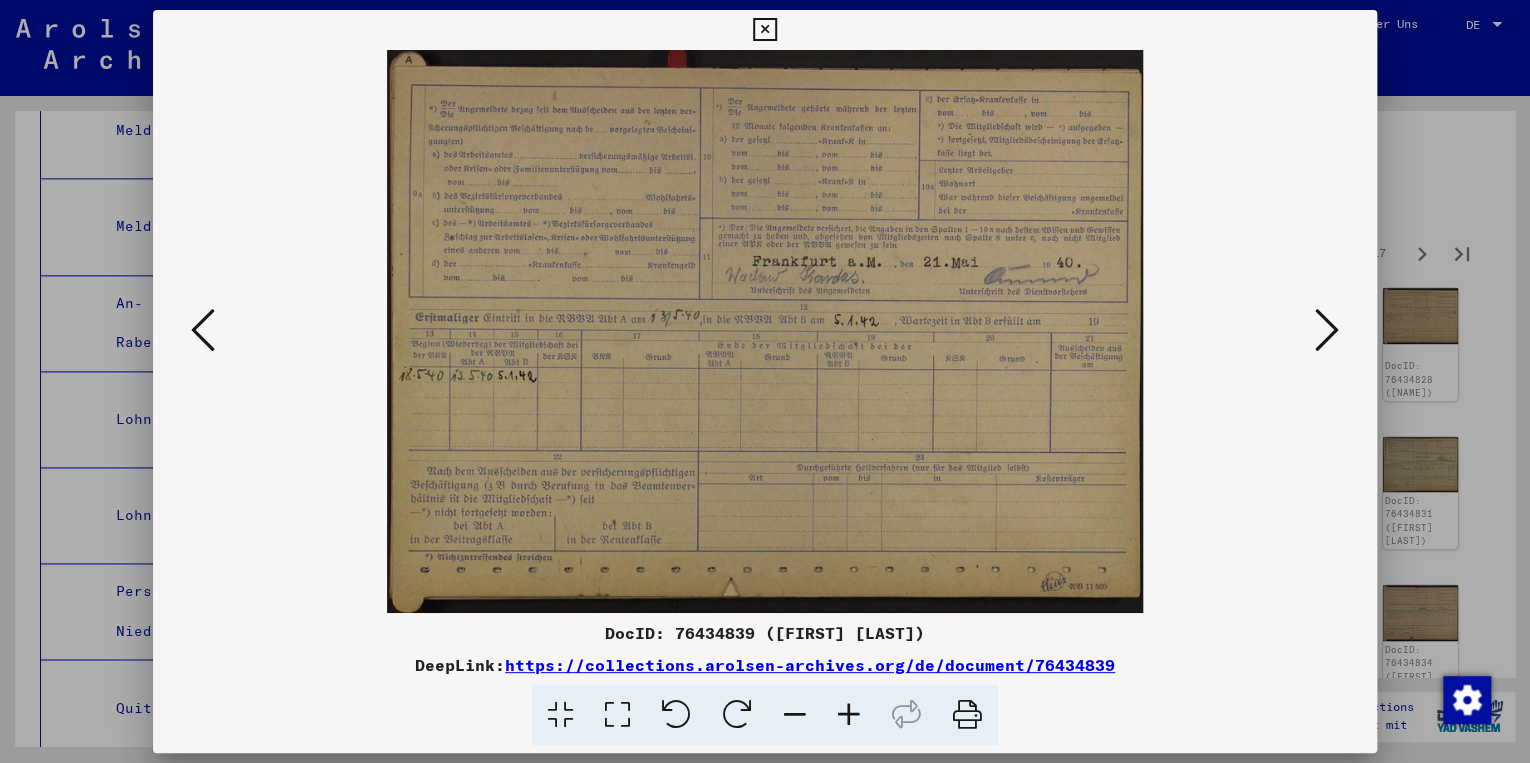 click at bounding box center (1327, 330) 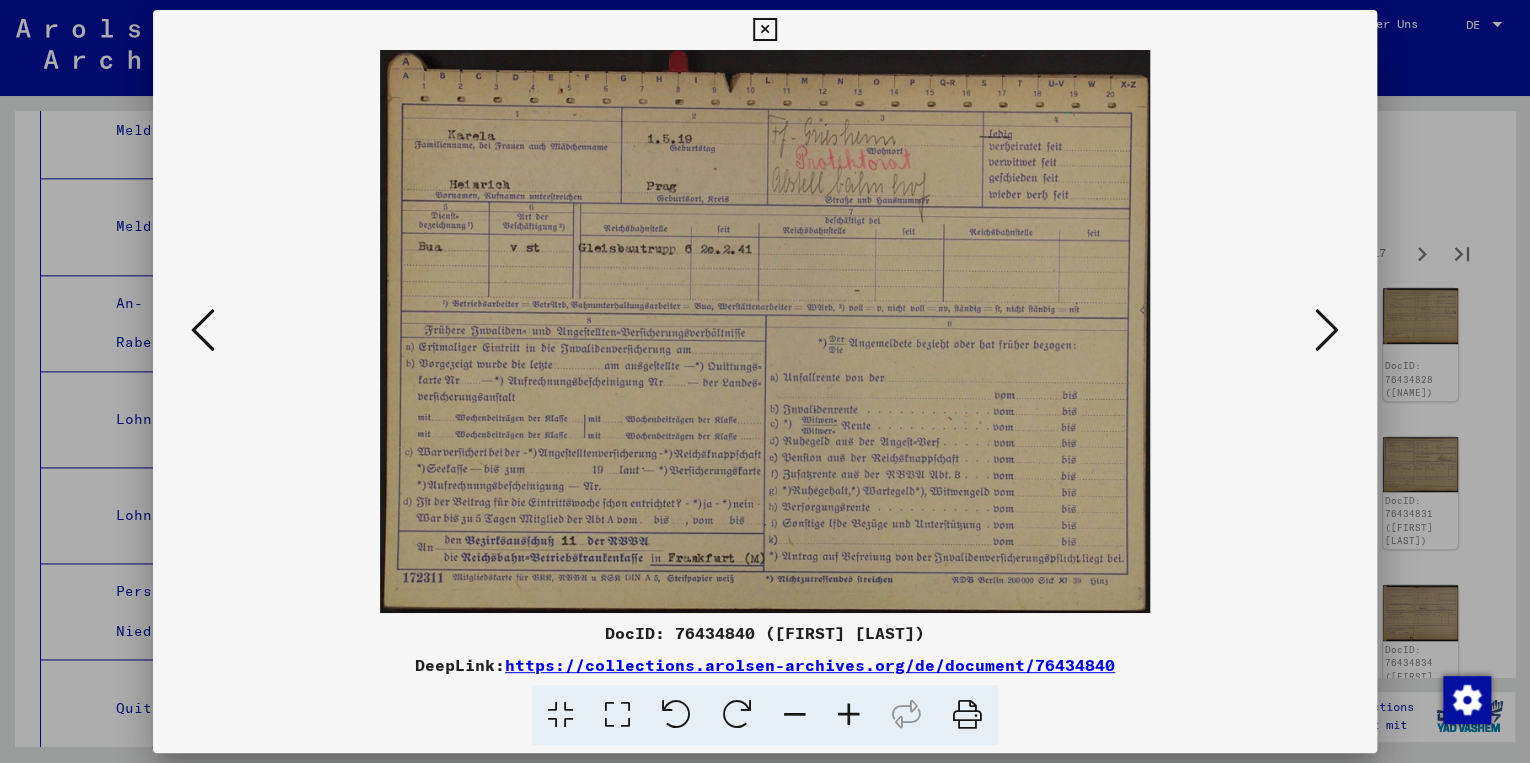click at bounding box center (203, 330) 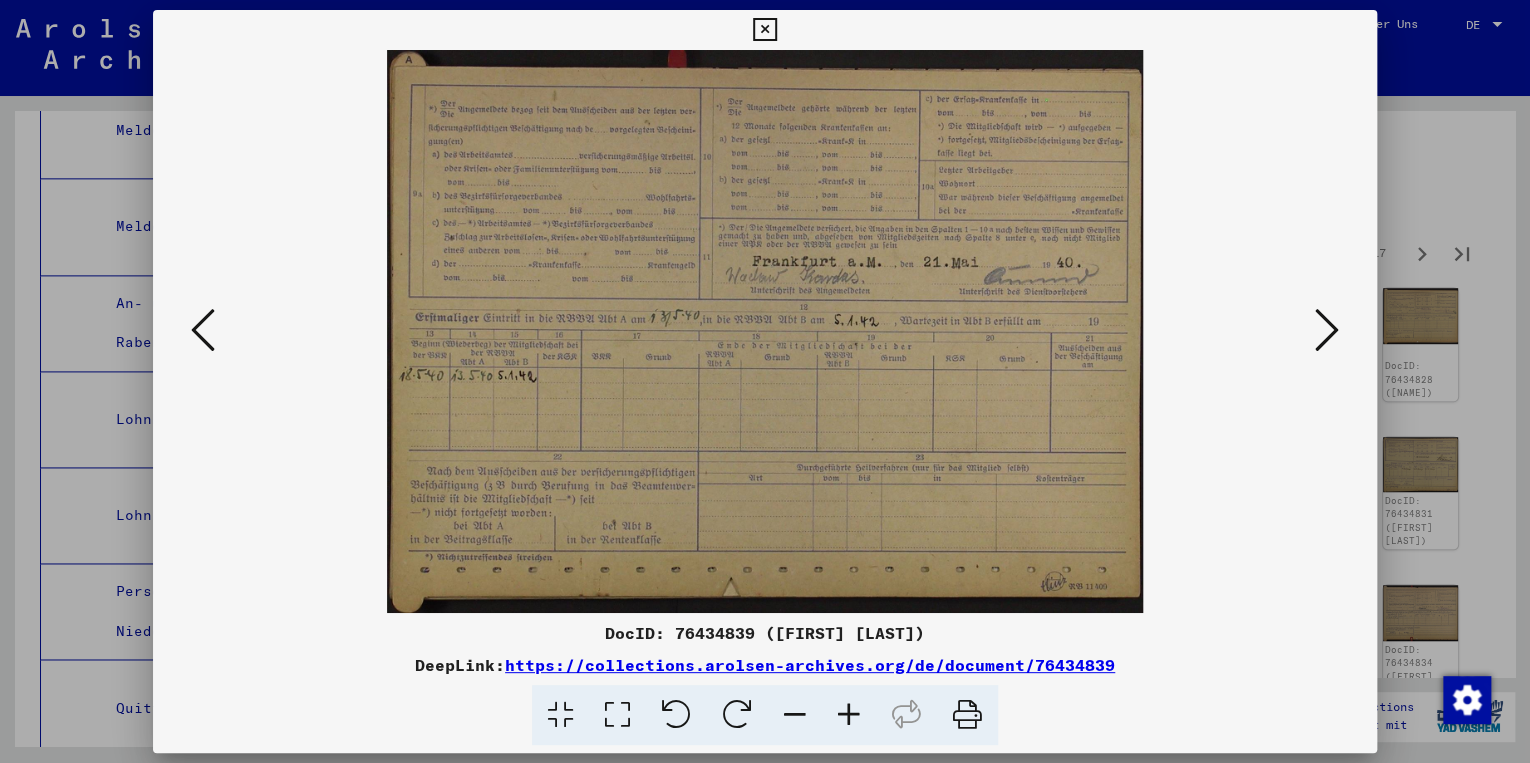 click at bounding box center [203, 330] 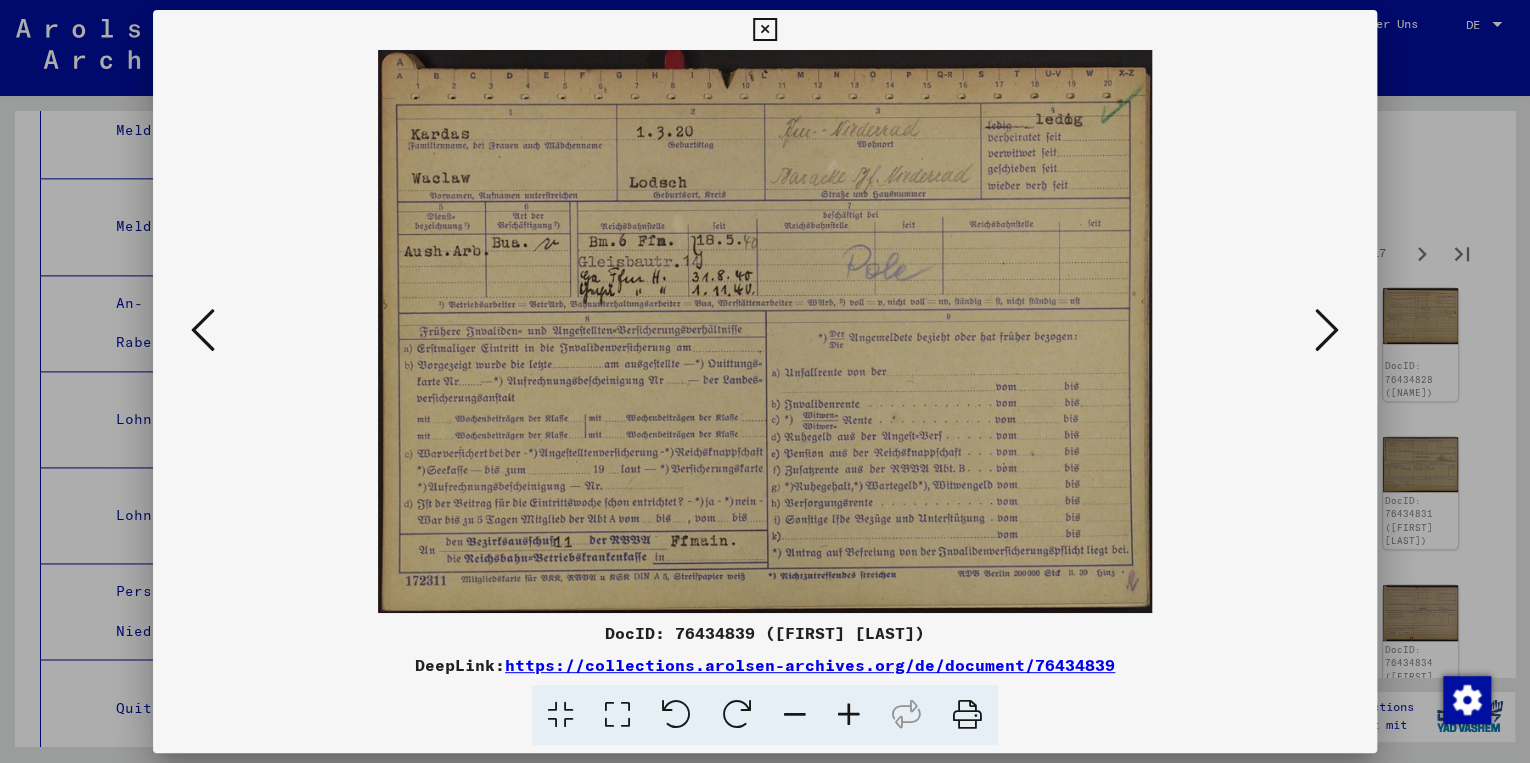 click at bounding box center (1327, 330) 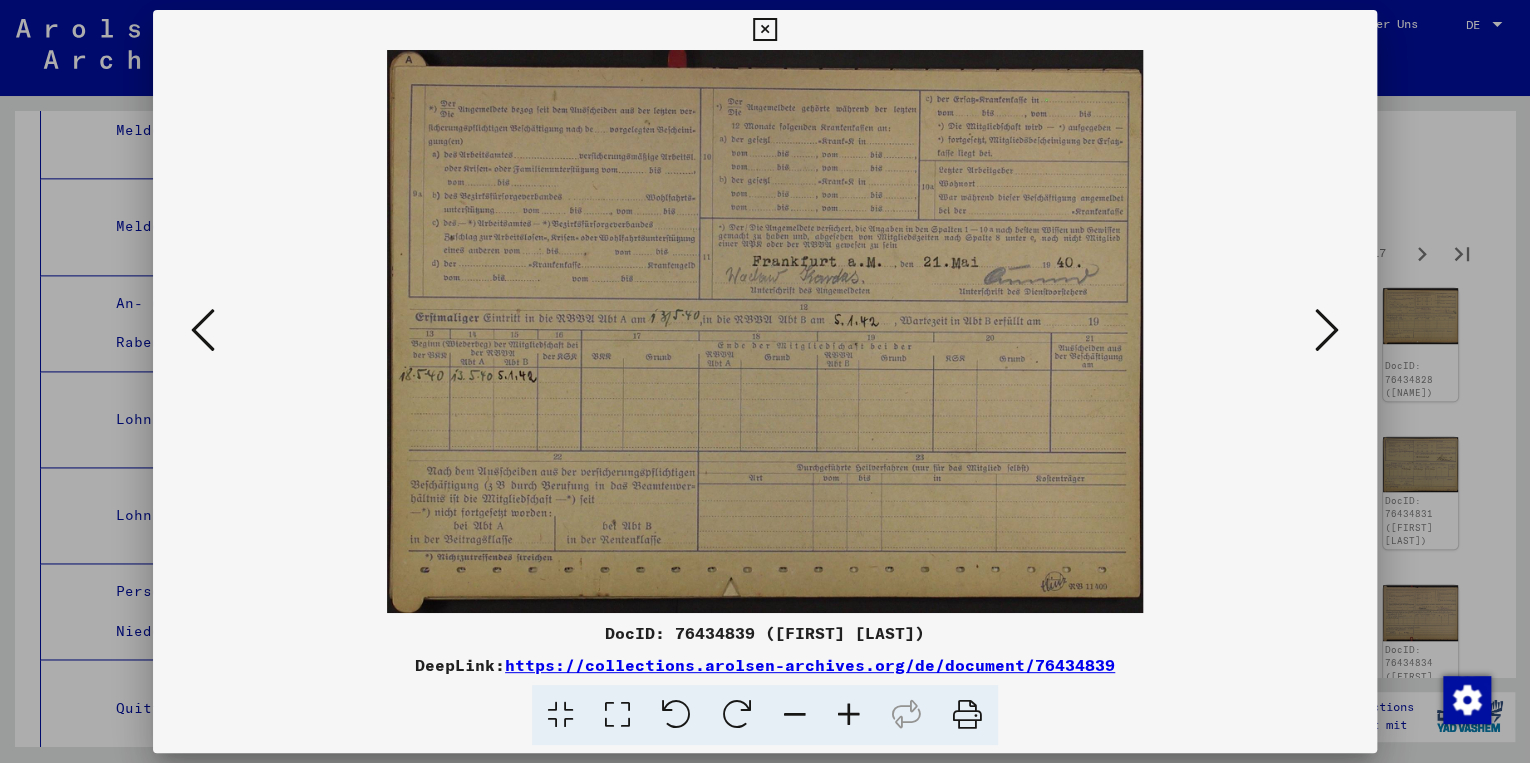 click at bounding box center [1327, 330] 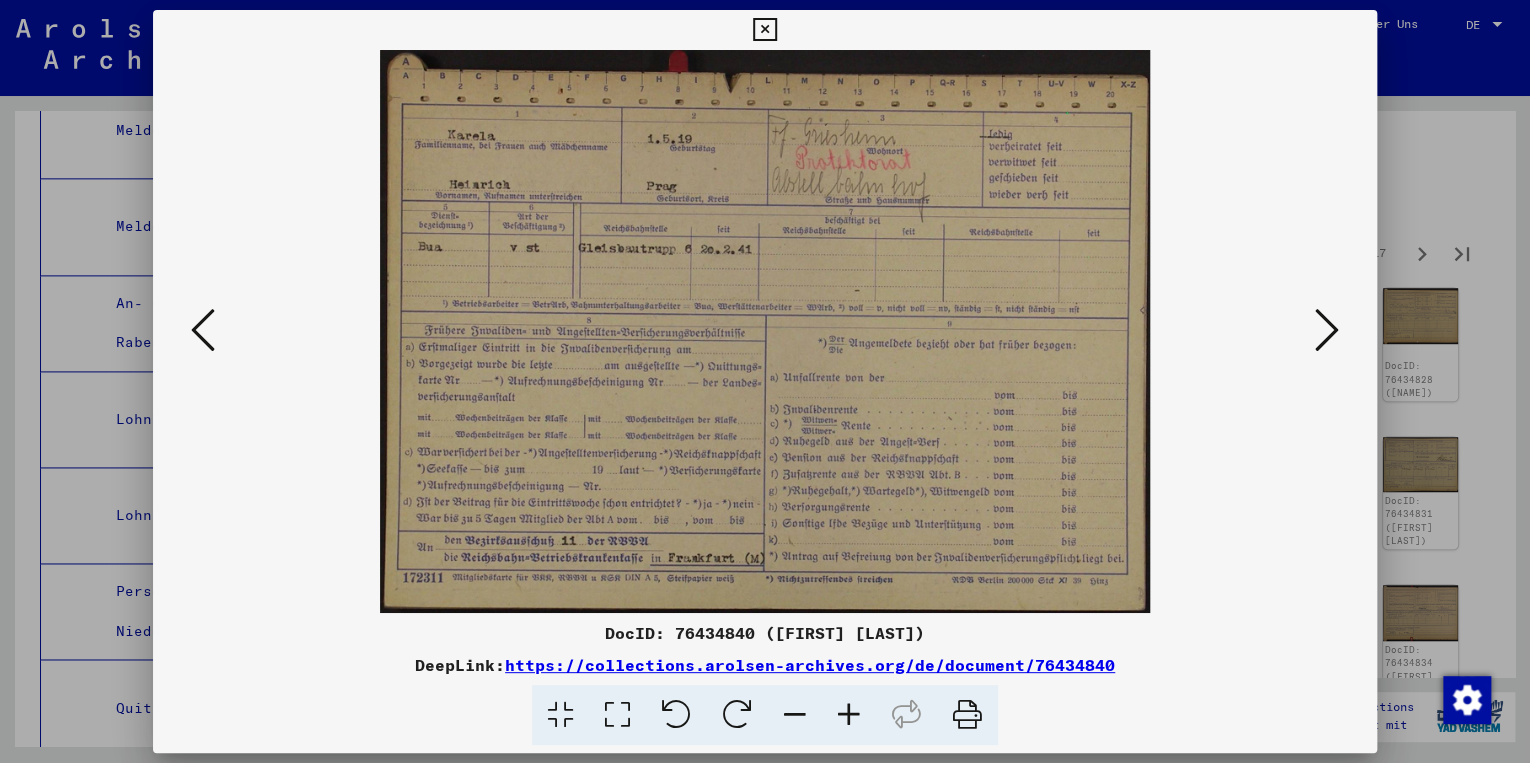 click on "https://collections.arolsen-archives.org/de/document/76434840" at bounding box center [810, 665] 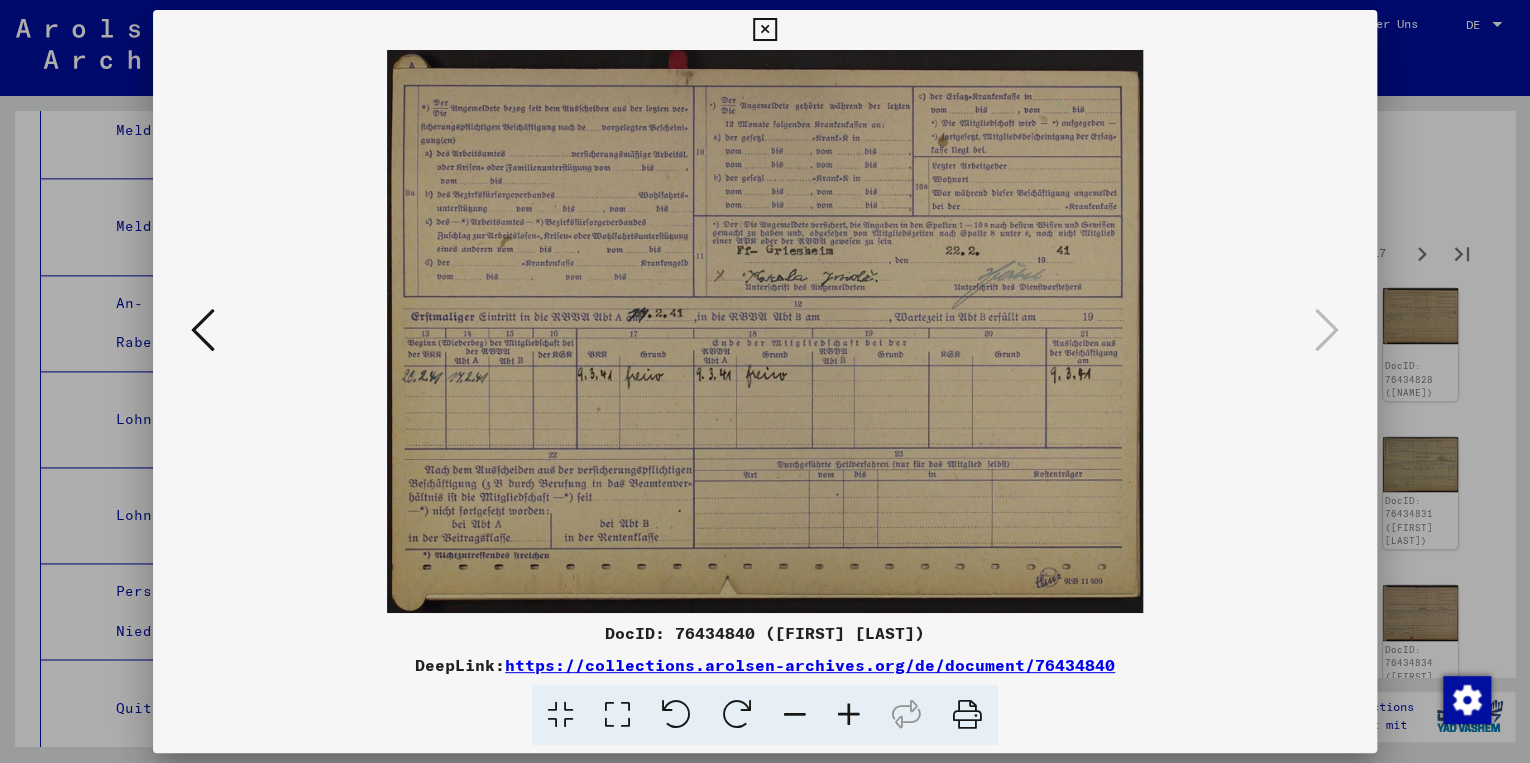 click at bounding box center (764, 30) 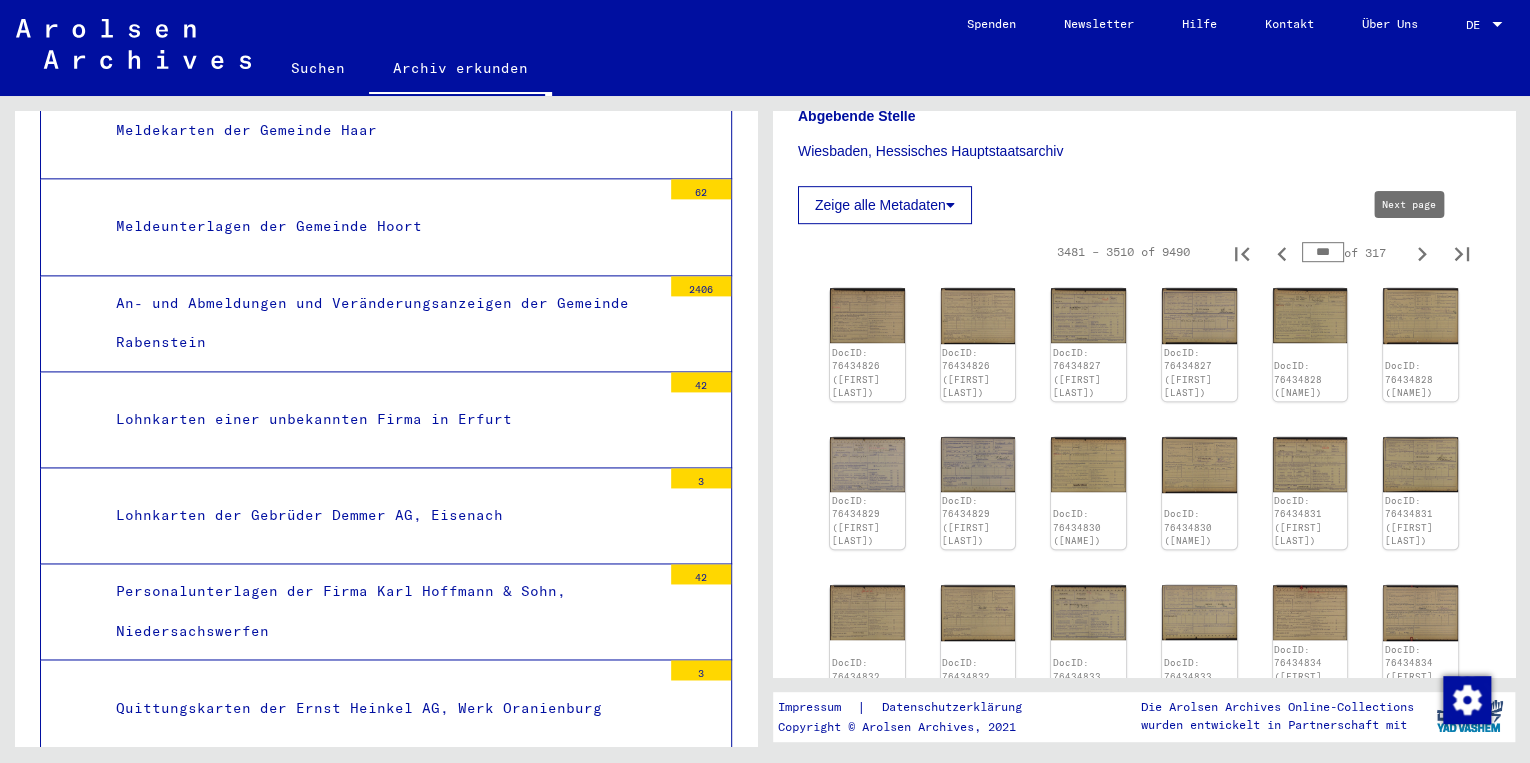 click 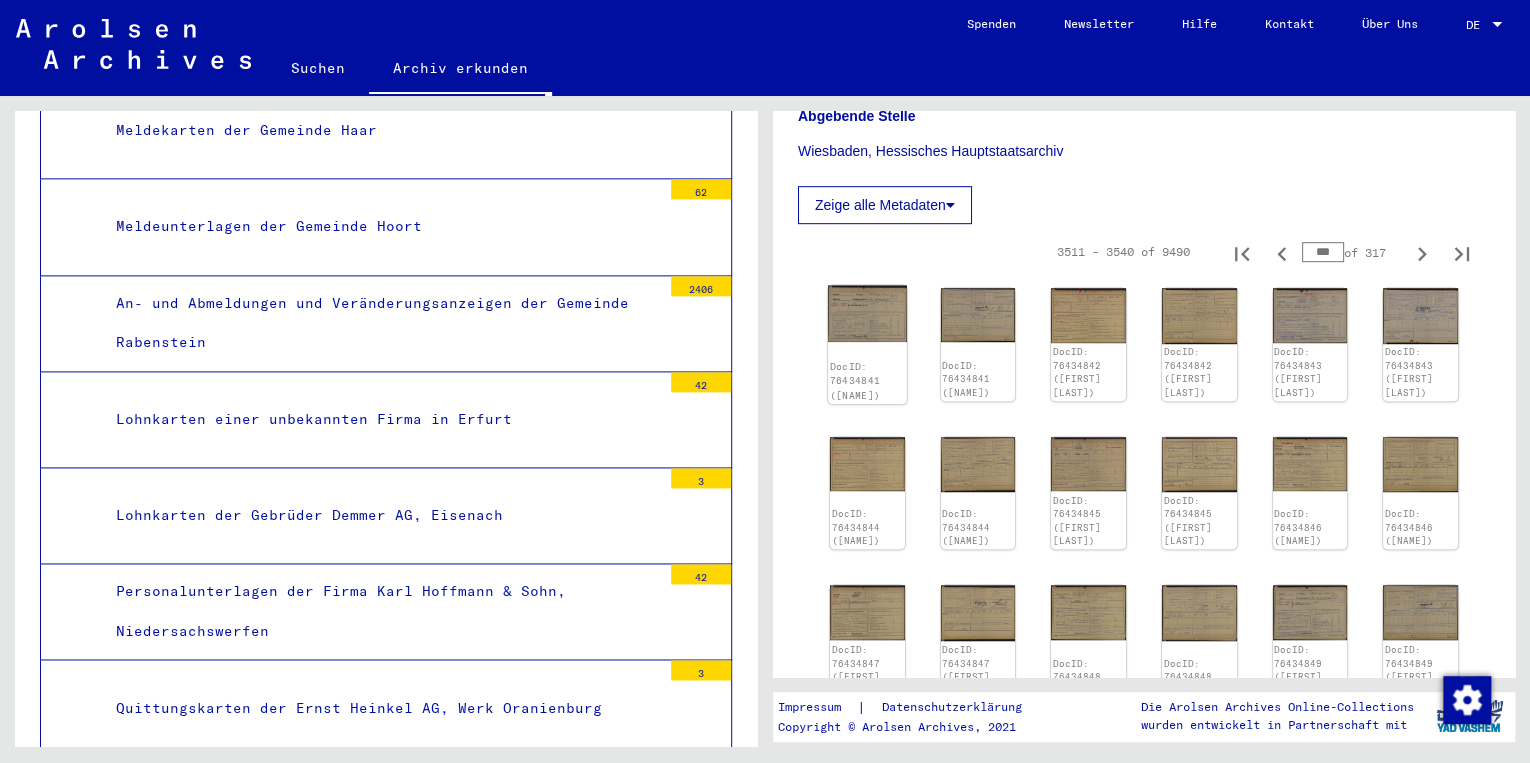 click 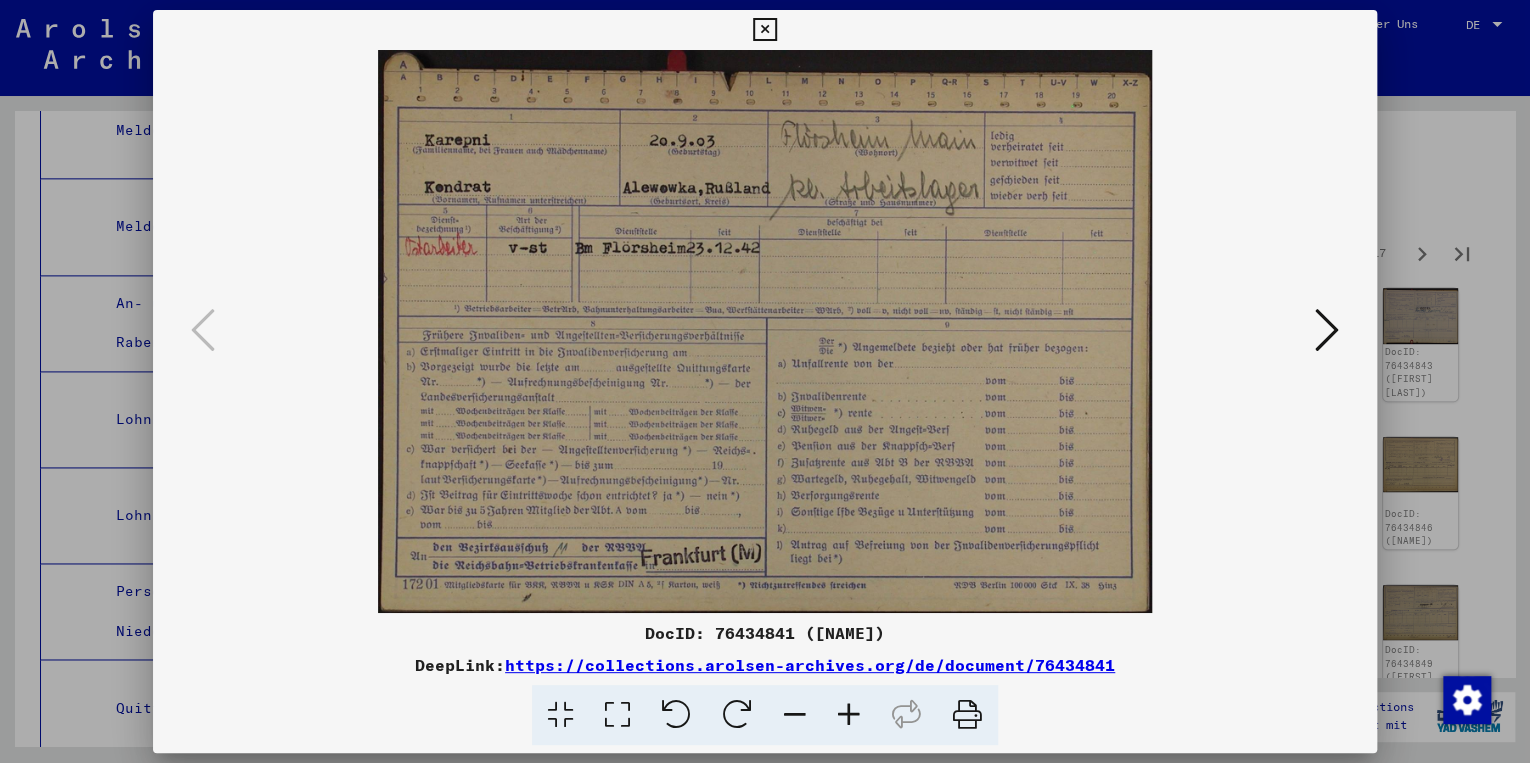 click at bounding box center [1327, 330] 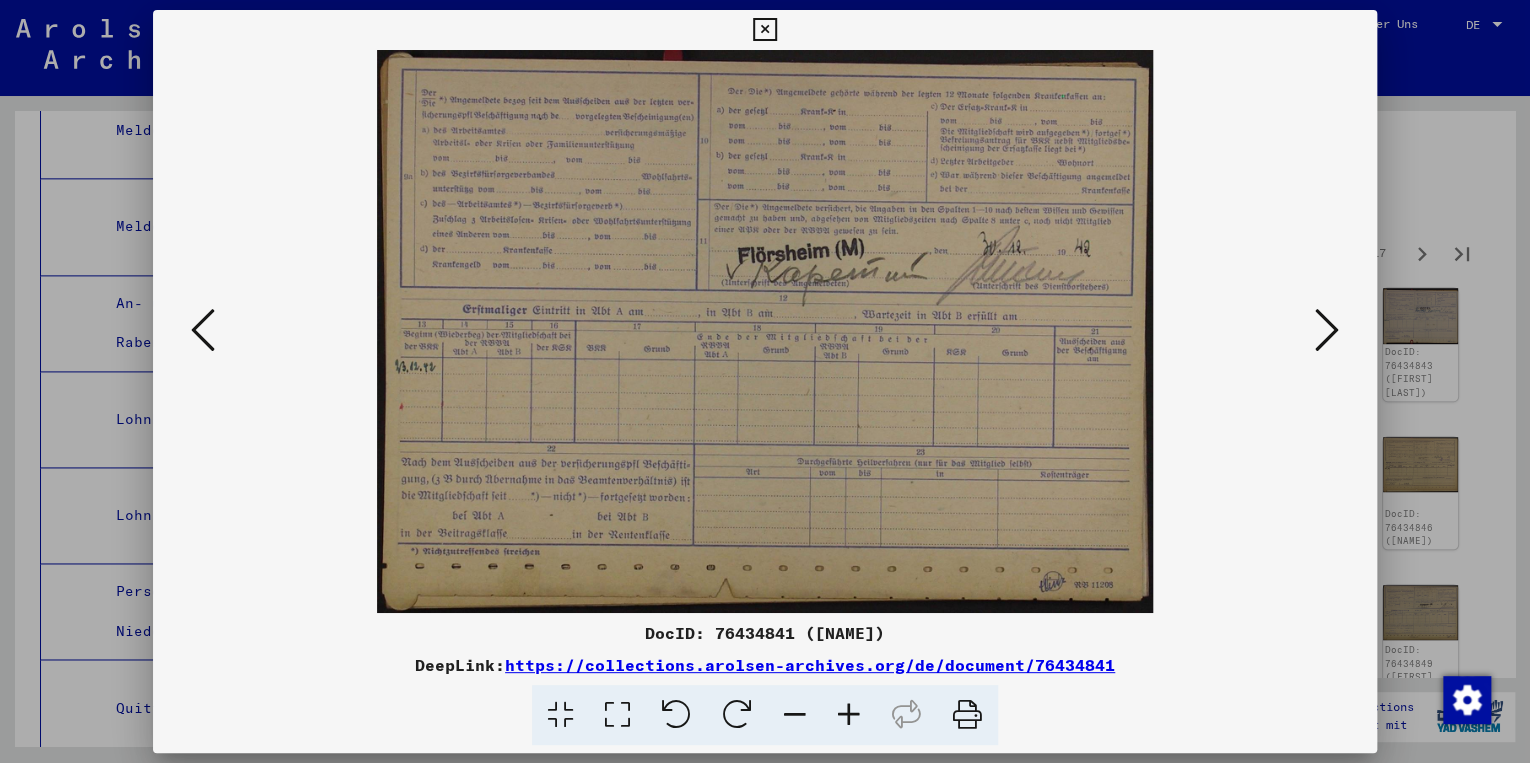 click at bounding box center [1327, 330] 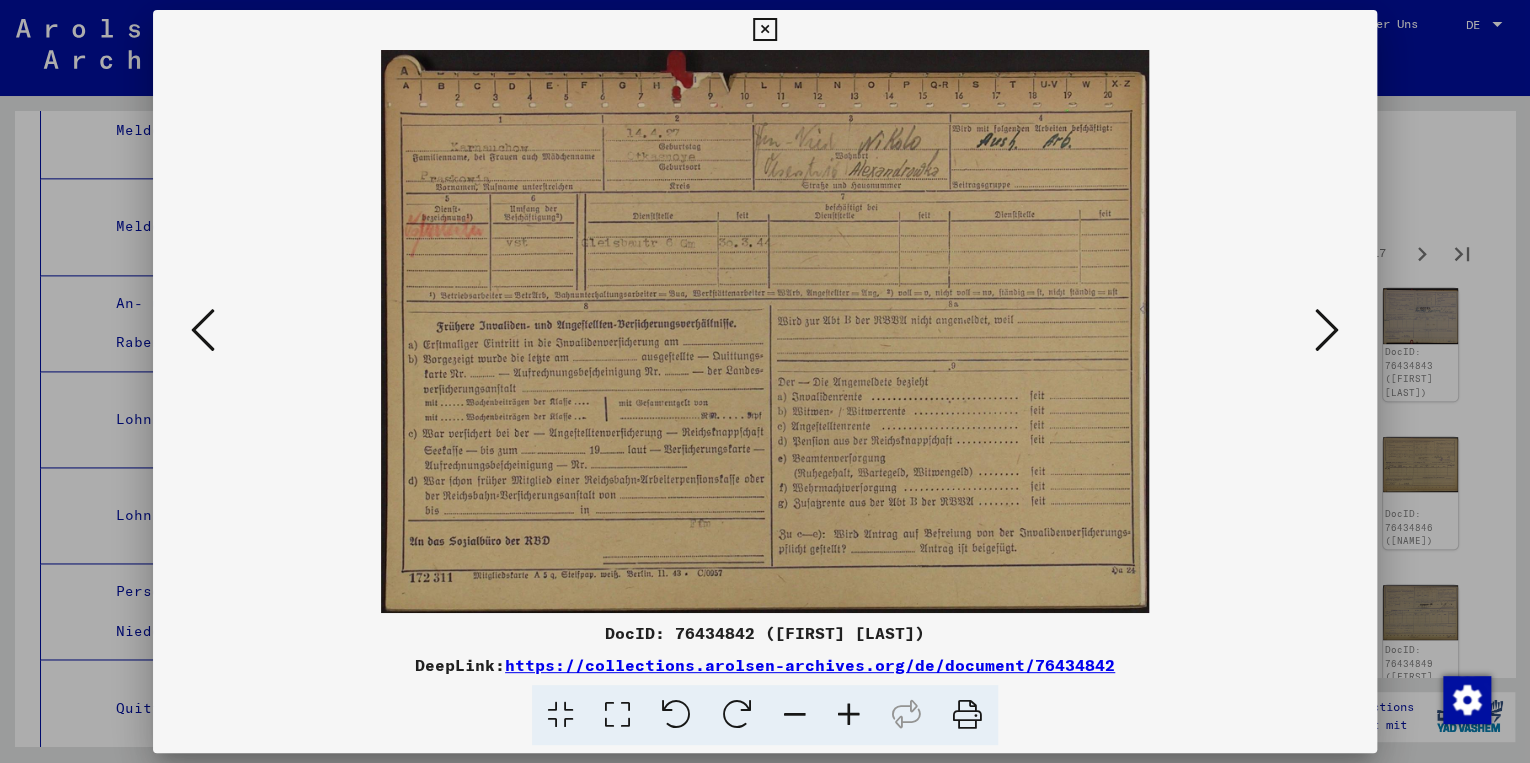click on "https://collections.arolsen-archives.org/de/document/76434842" at bounding box center [810, 665] 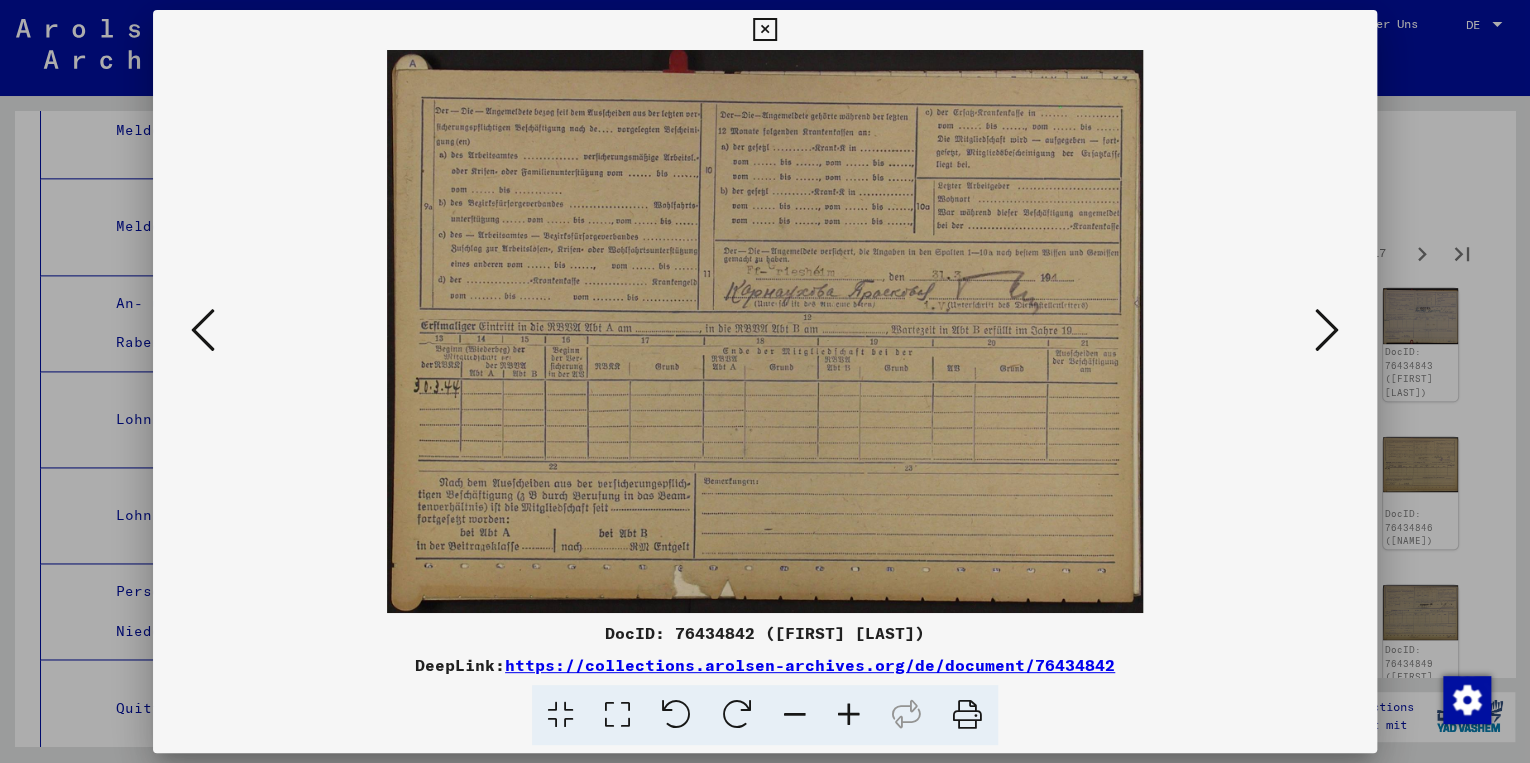 click at bounding box center [1327, 330] 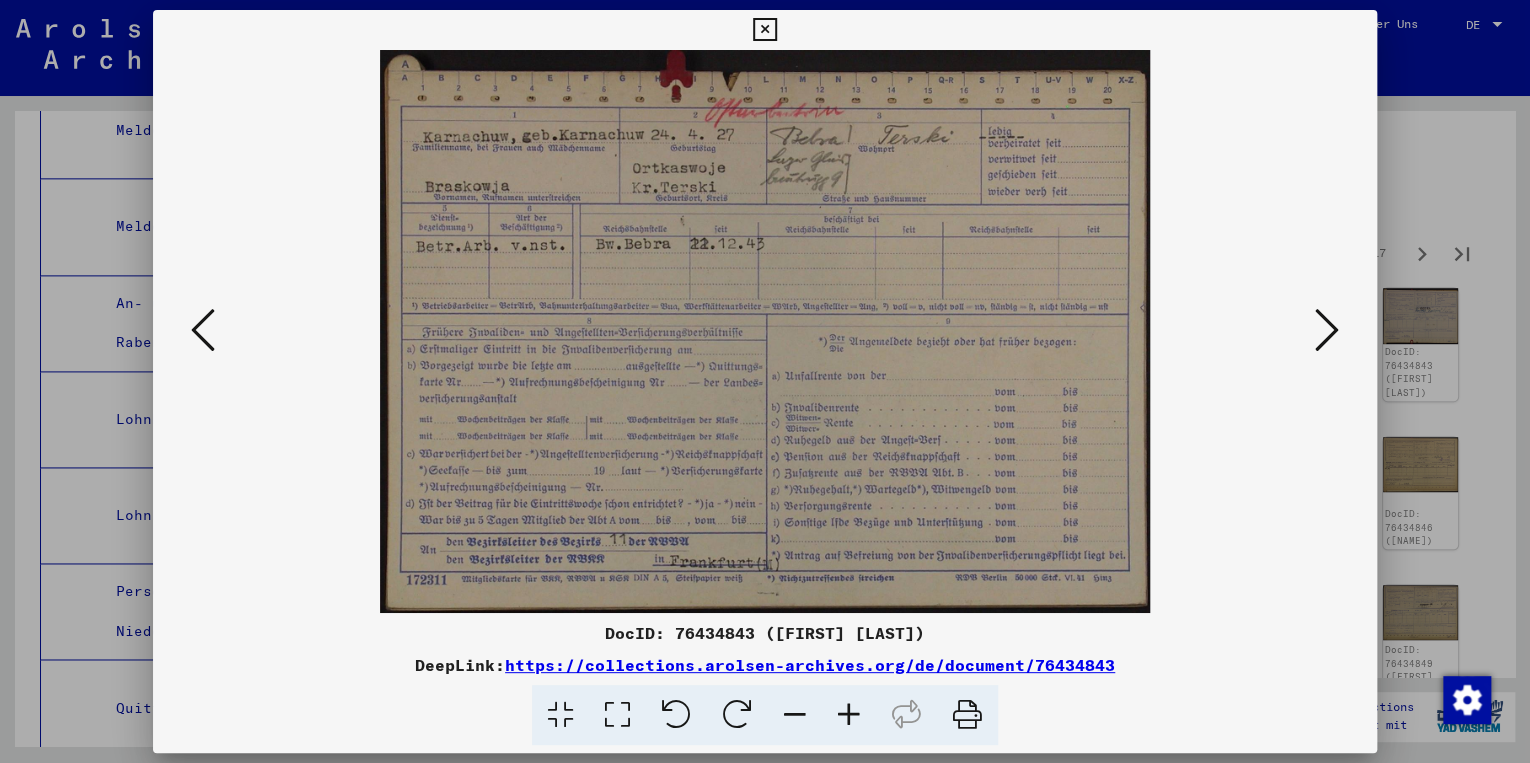 click at bounding box center [1327, 330] 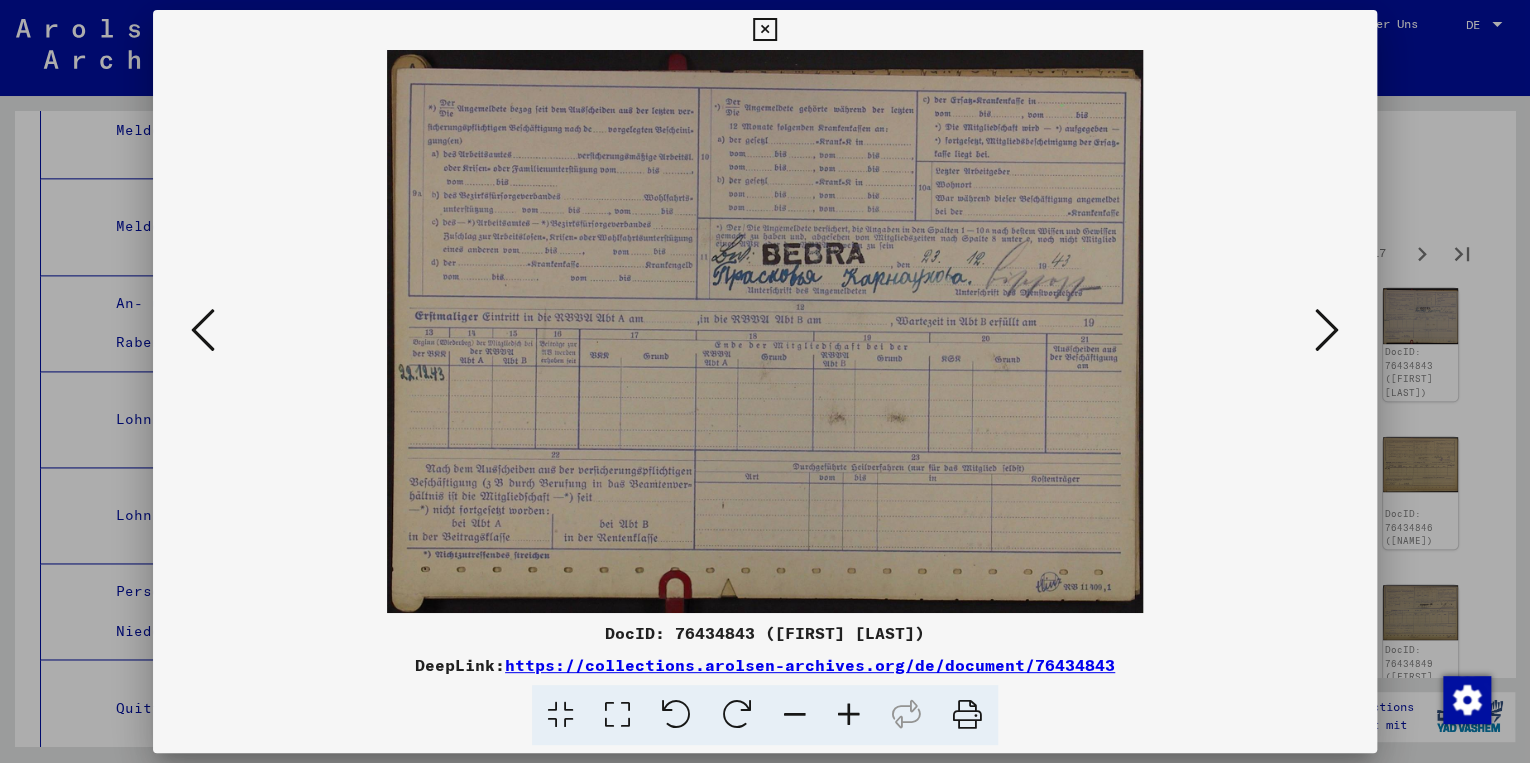 click at bounding box center [1327, 330] 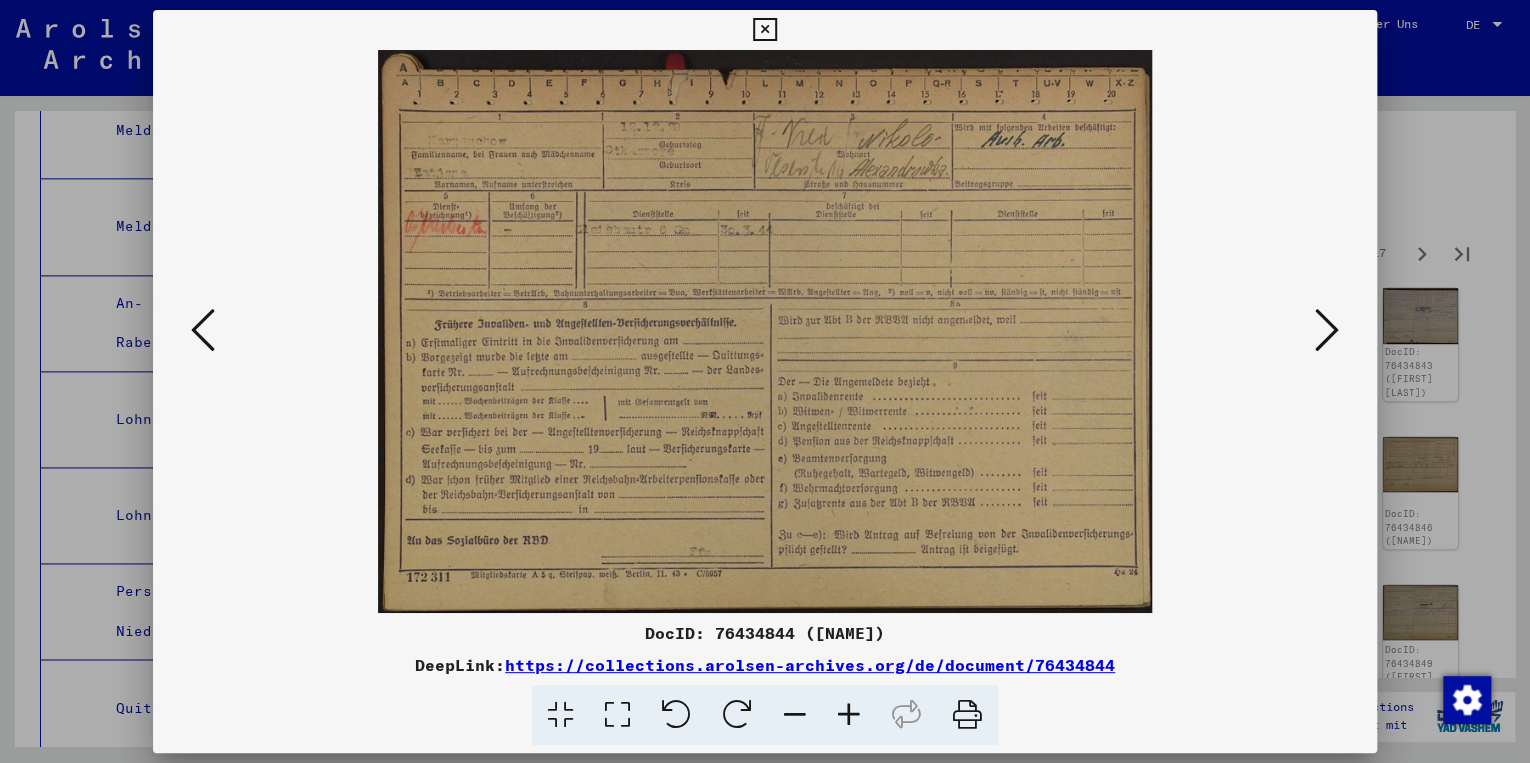 click on "https://collections.arolsen-archives.org/de/document/76434844" at bounding box center (810, 665) 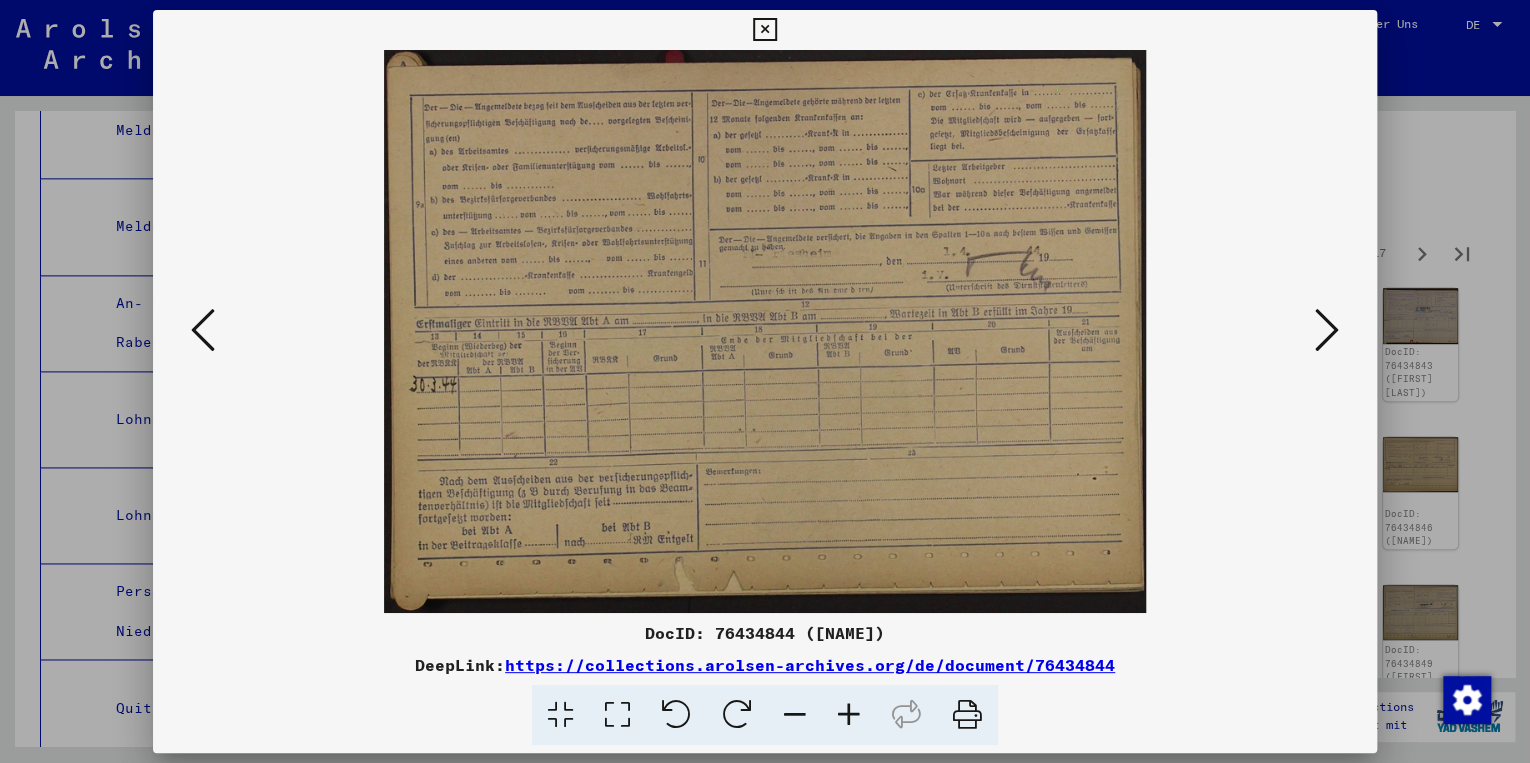 click at bounding box center (1327, 330) 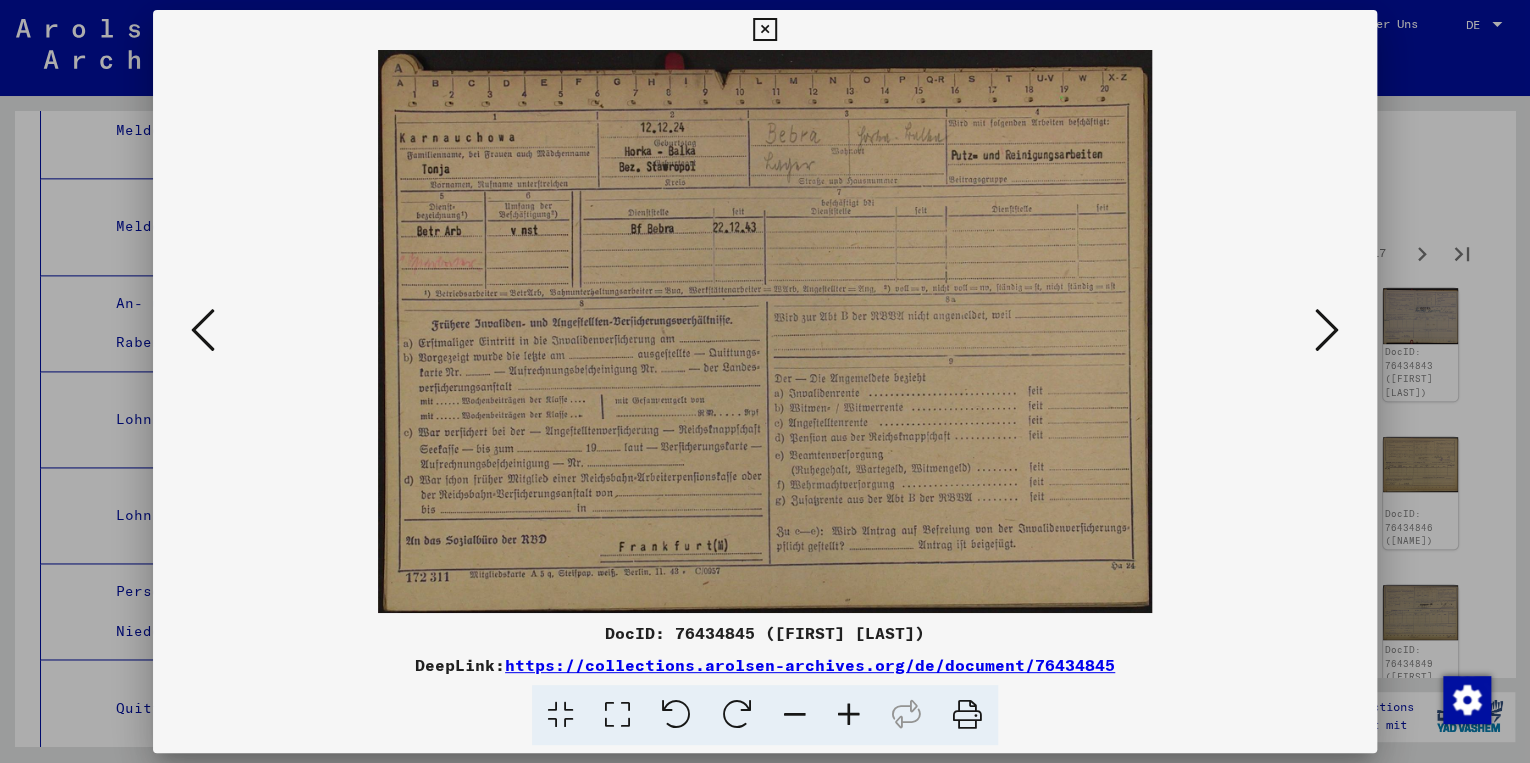 click at bounding box center (1327, 330) 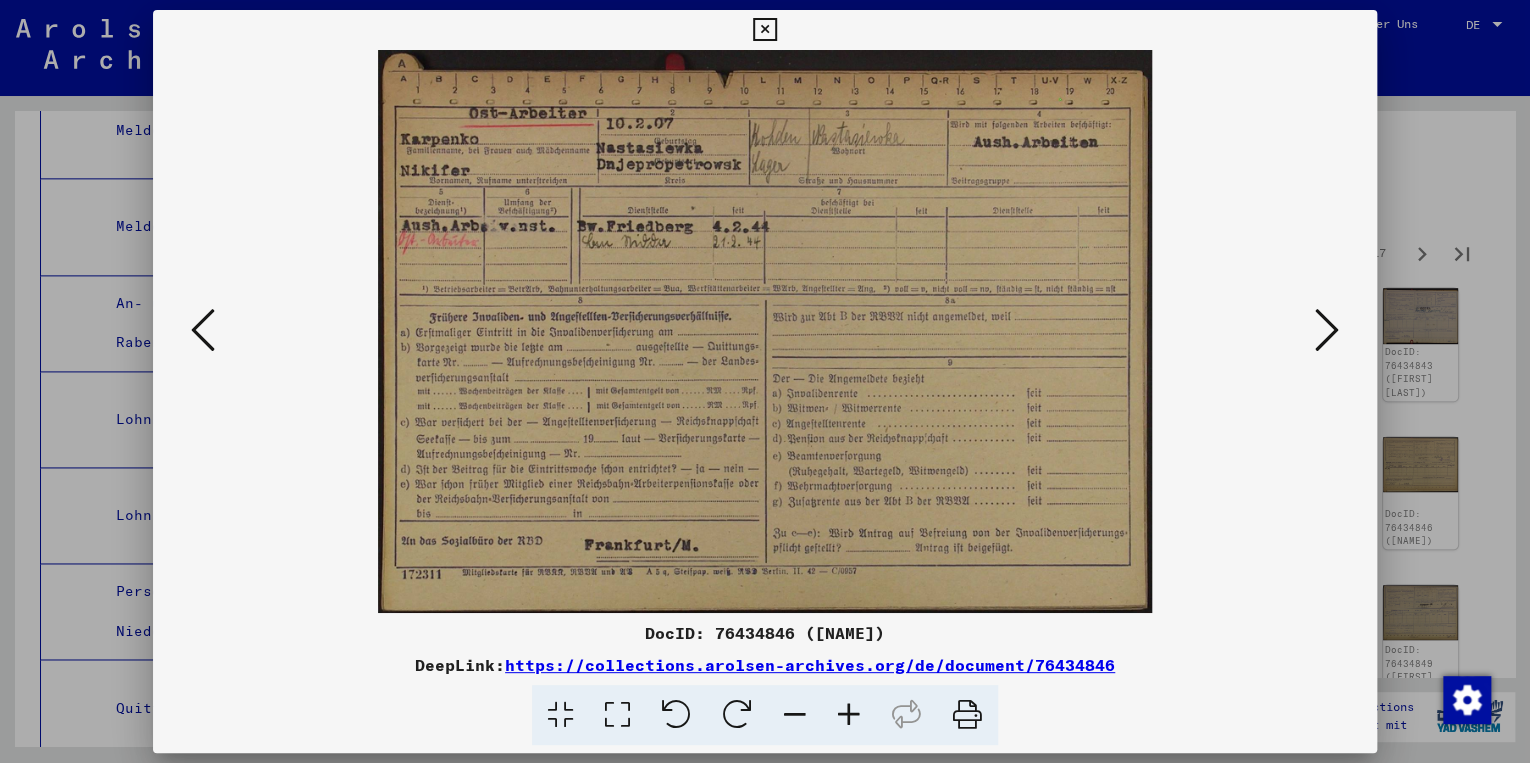 click at bounding box center [1327, 330] 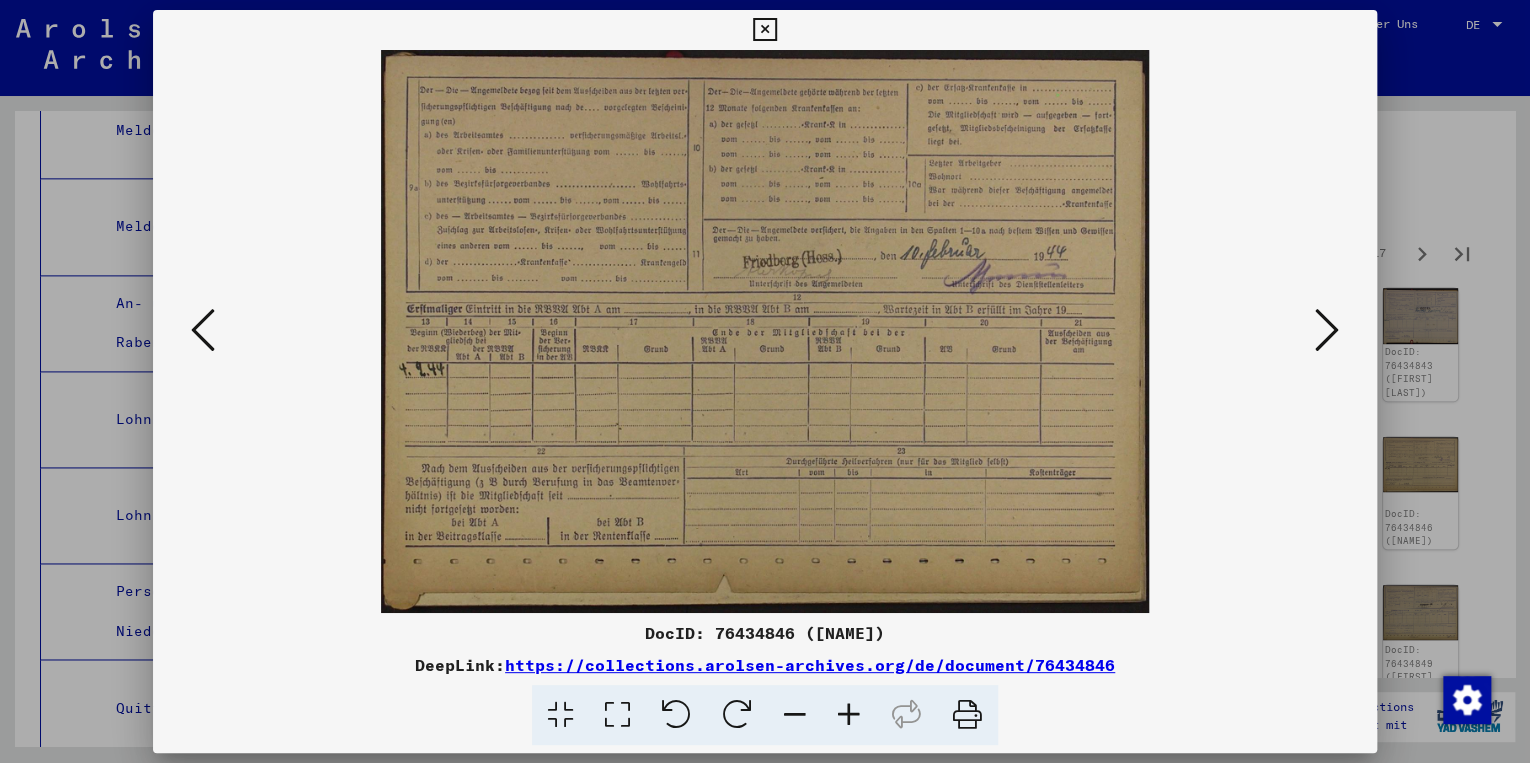 click at bounding box center (1327, 330) 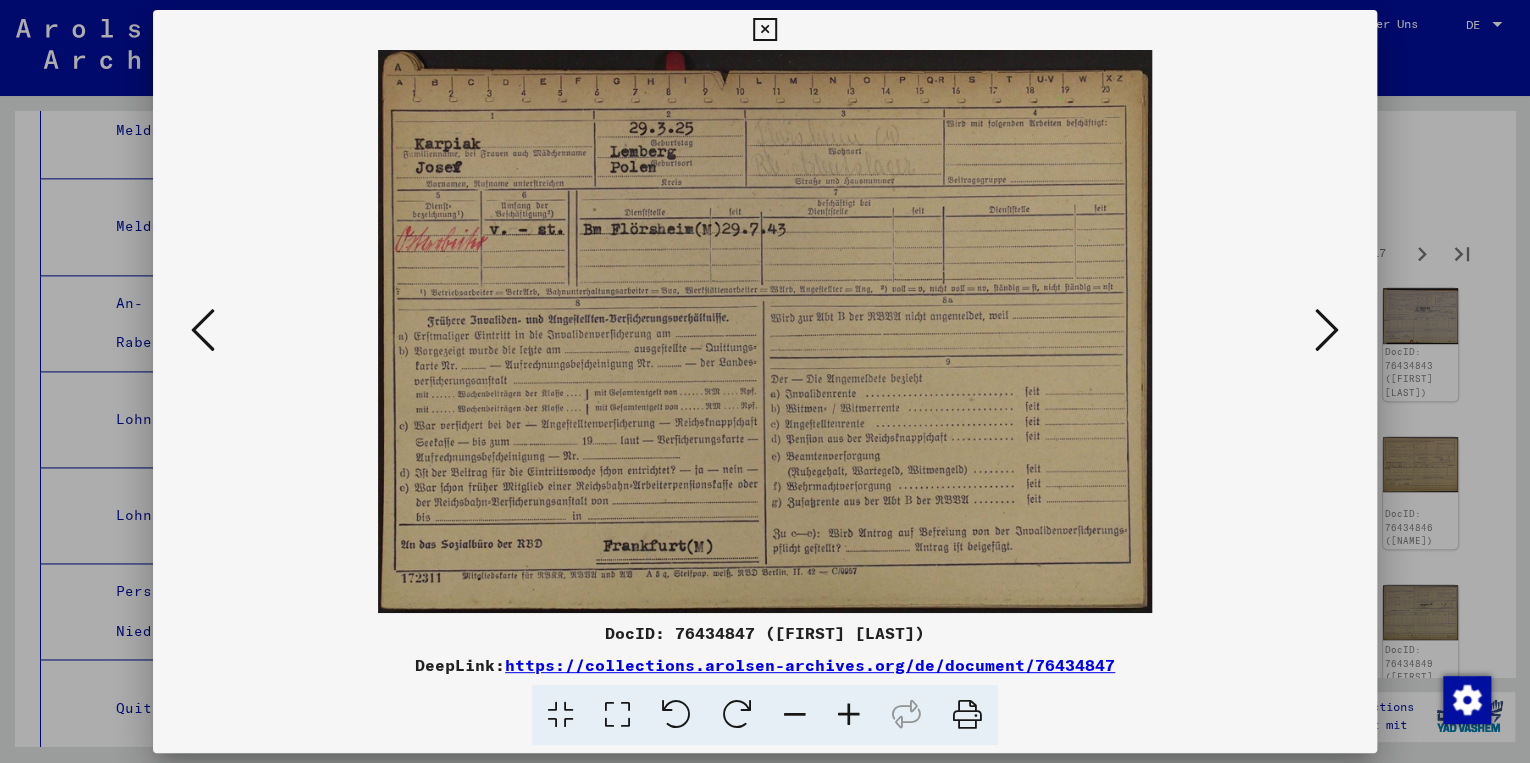 click at bounding box center [1327, 330] 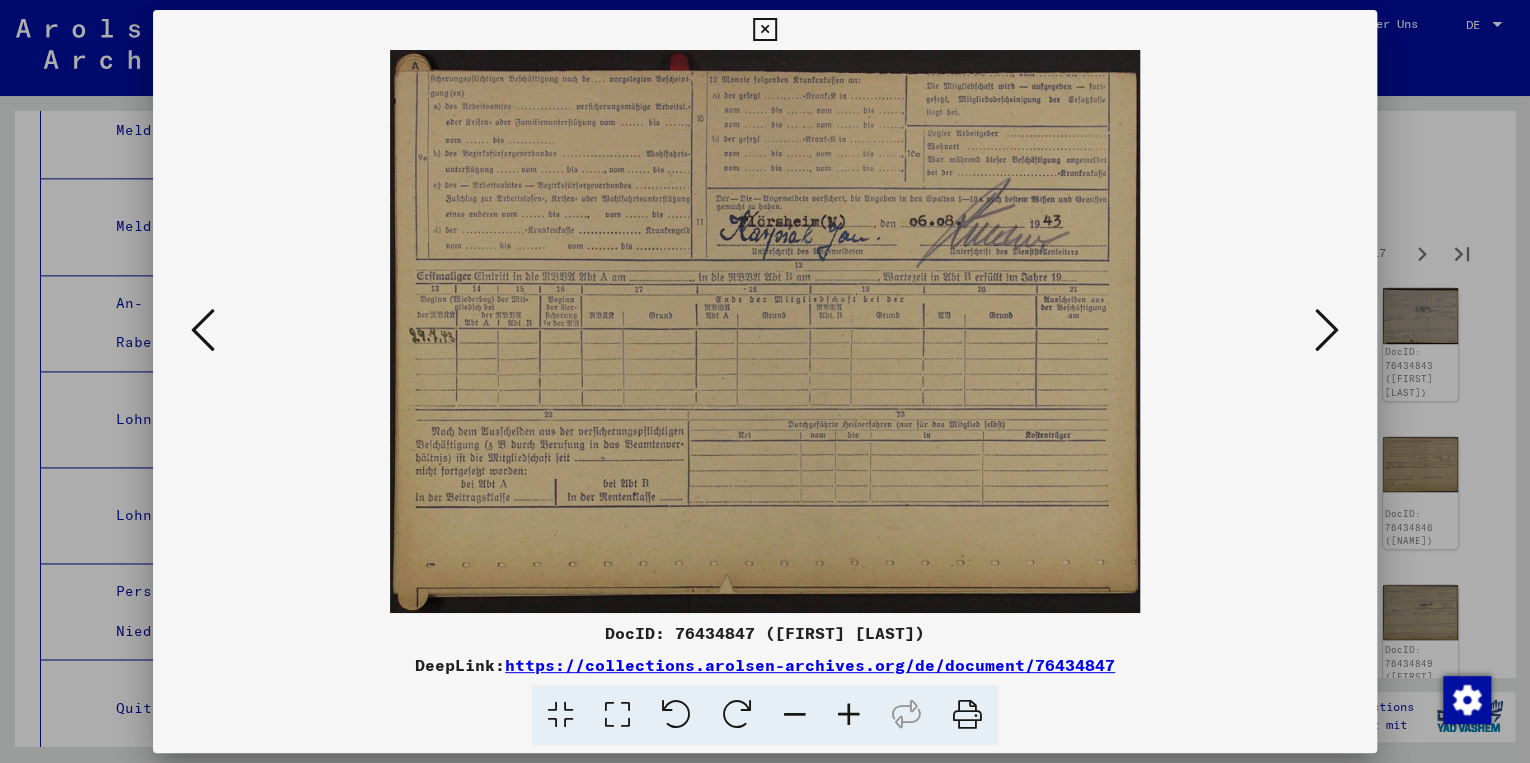 click at bounding box center [1327, 330] 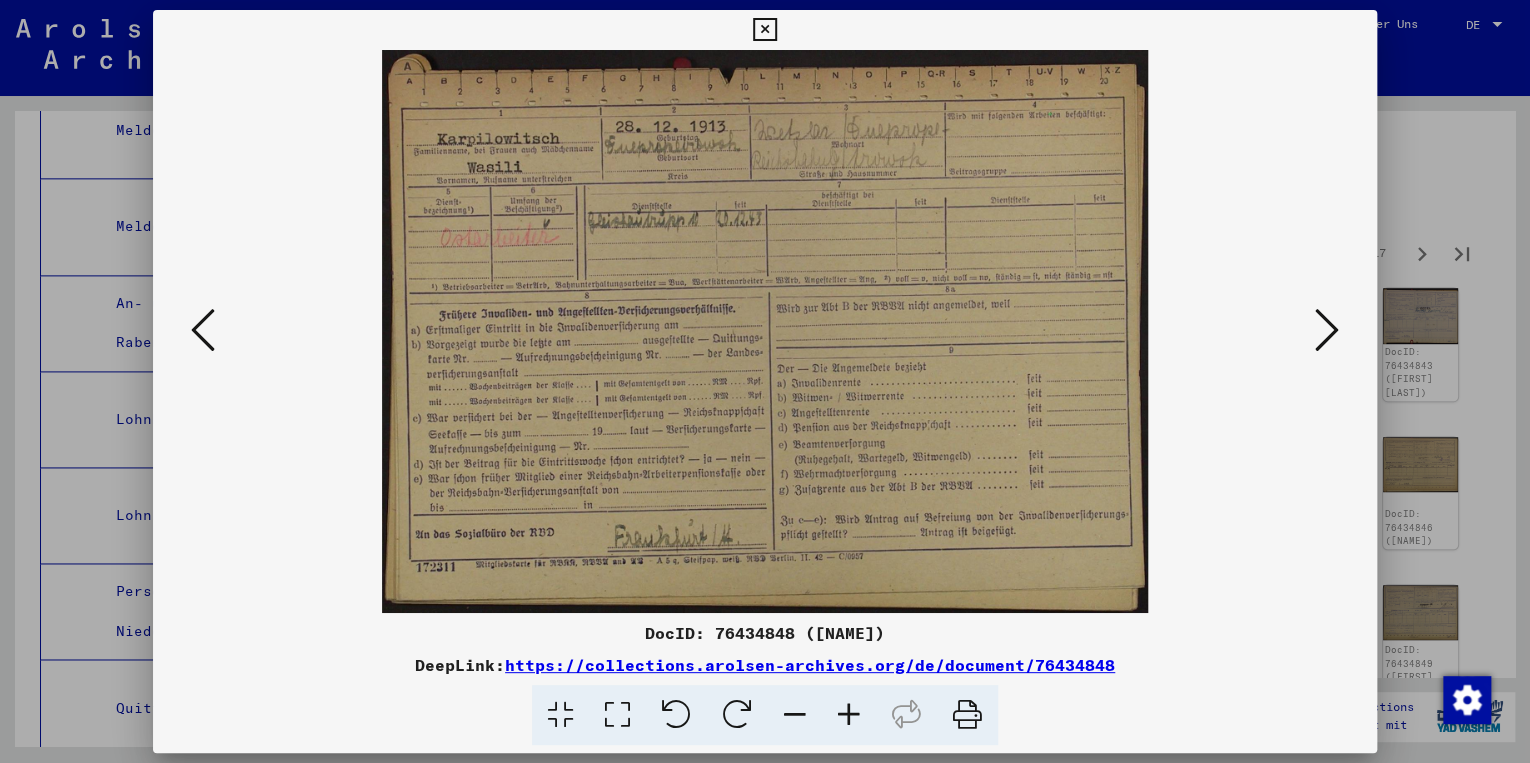 click at bounding box center [1327, 330] 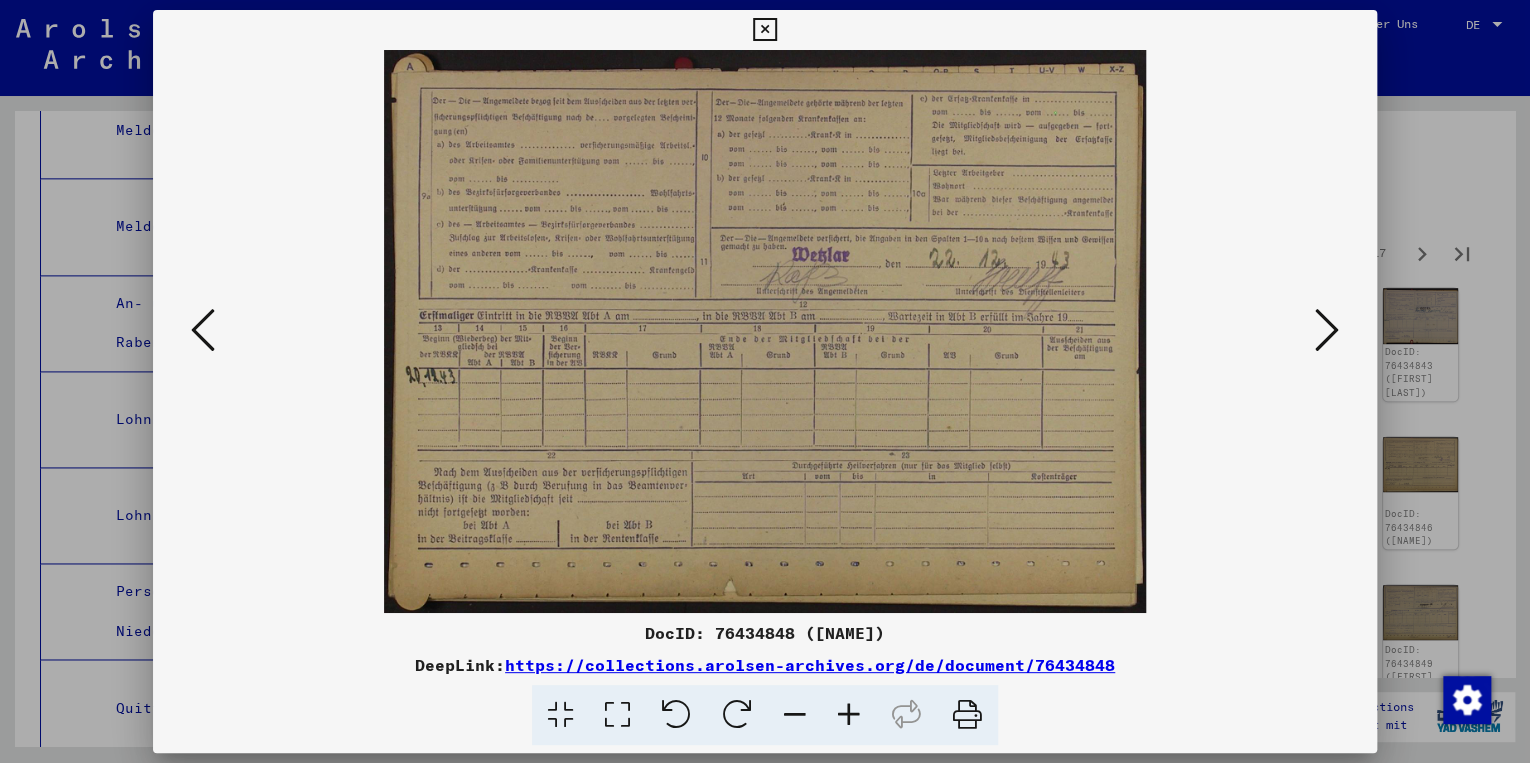 click at bounding box center (1327, 330) 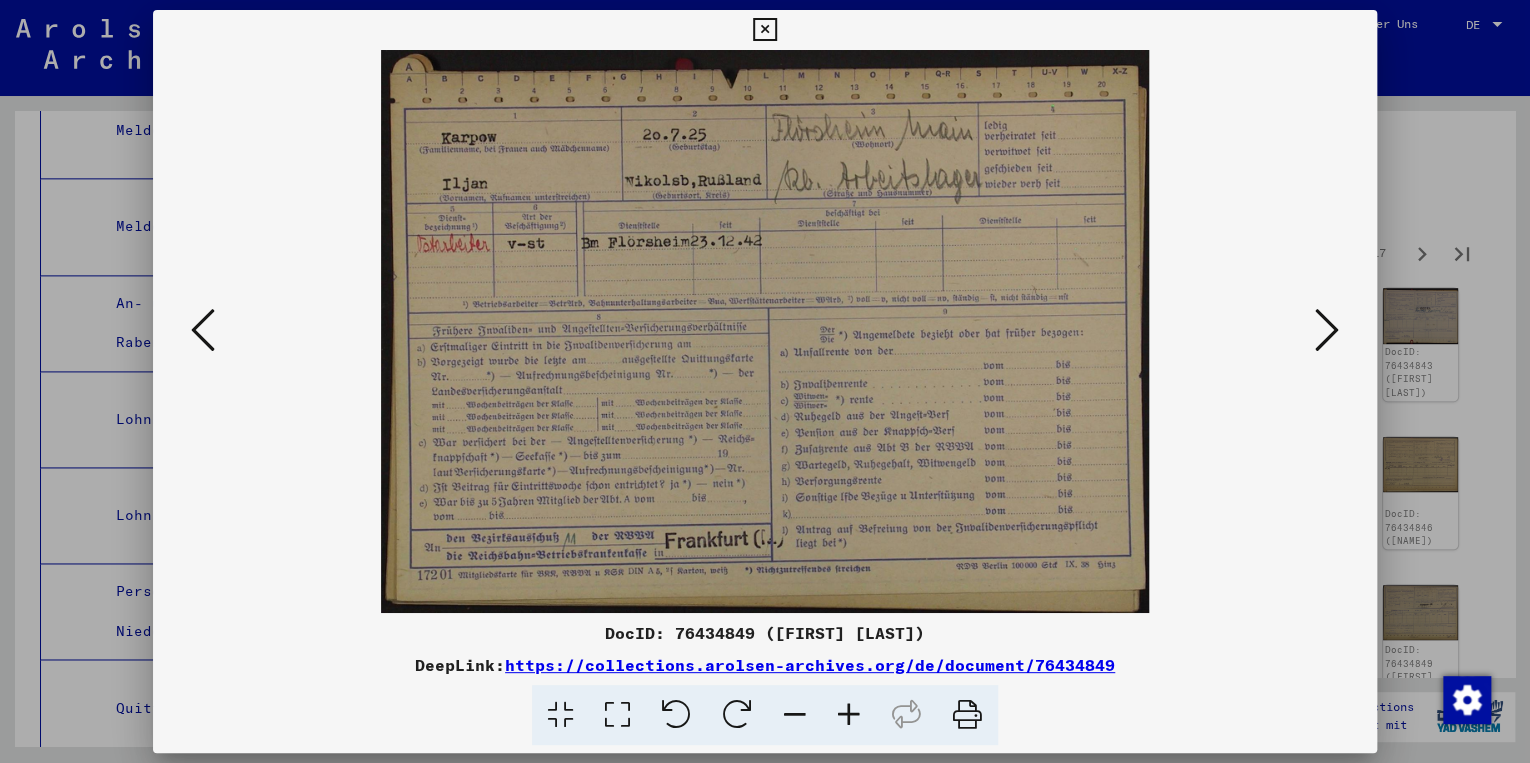 click at bounding box center [1327, 330] 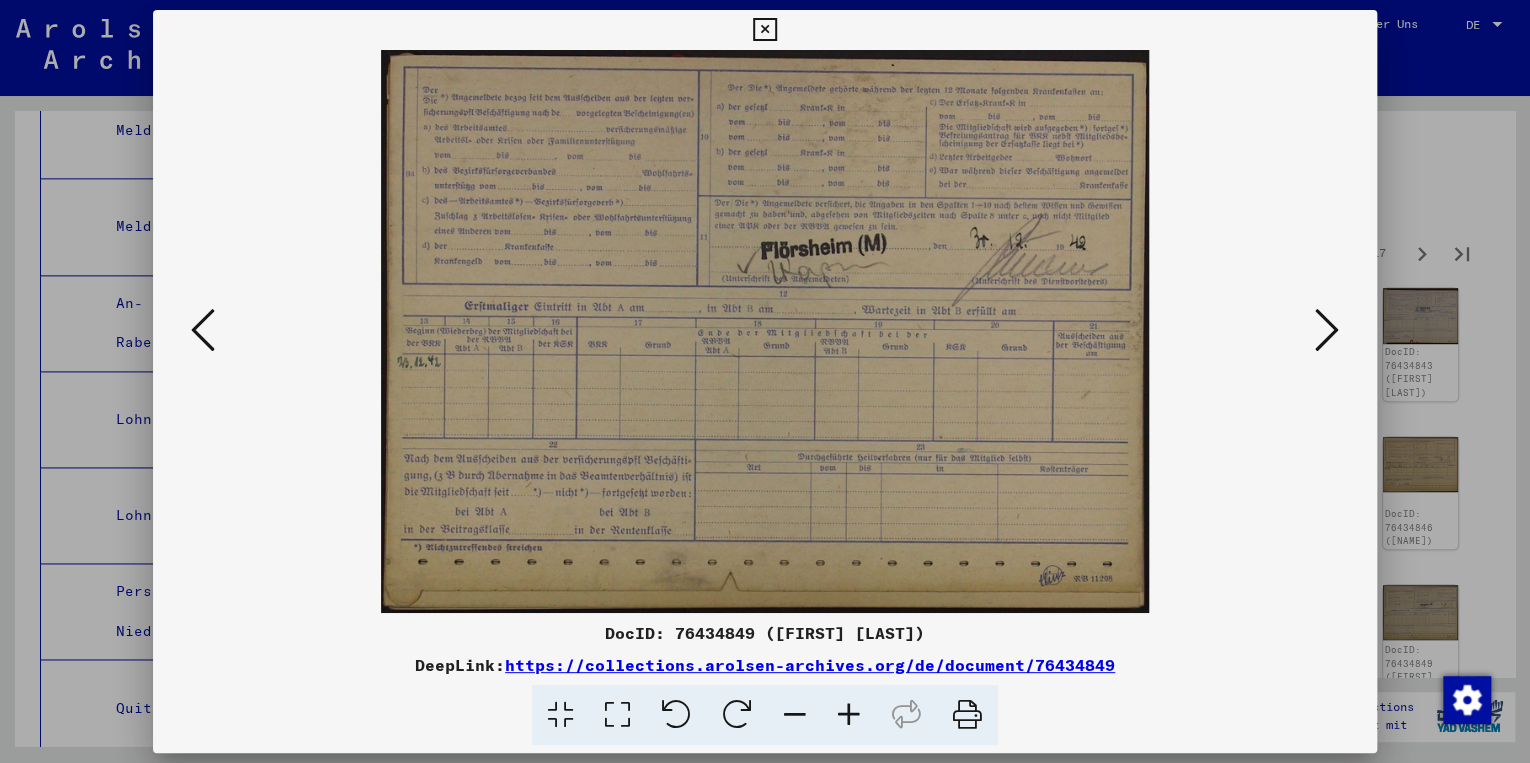click at bounding box center [1327, 330] 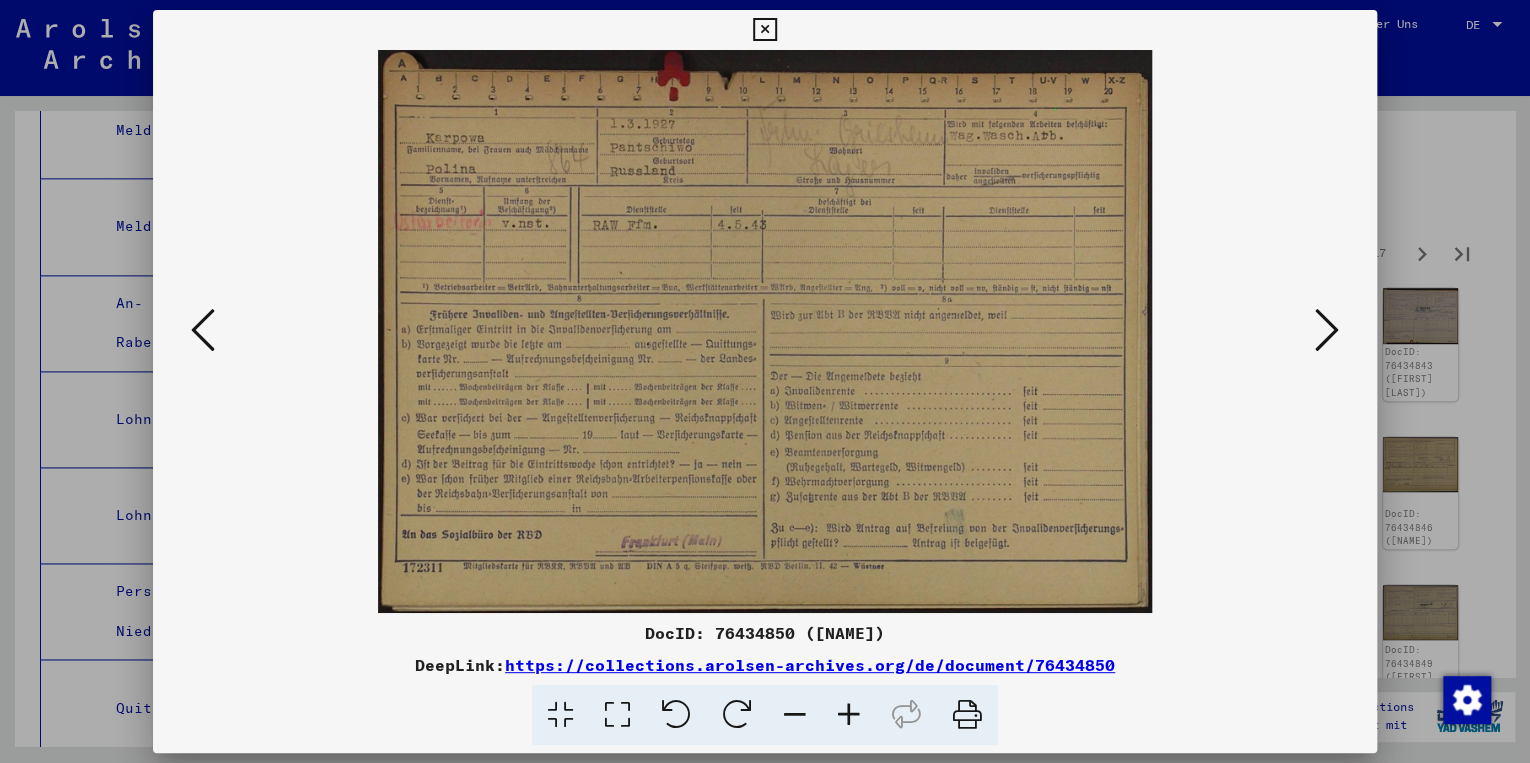 click on "https://collections.arolsen-archives.org/de/document/76434850" at bounding box center (810, 665) 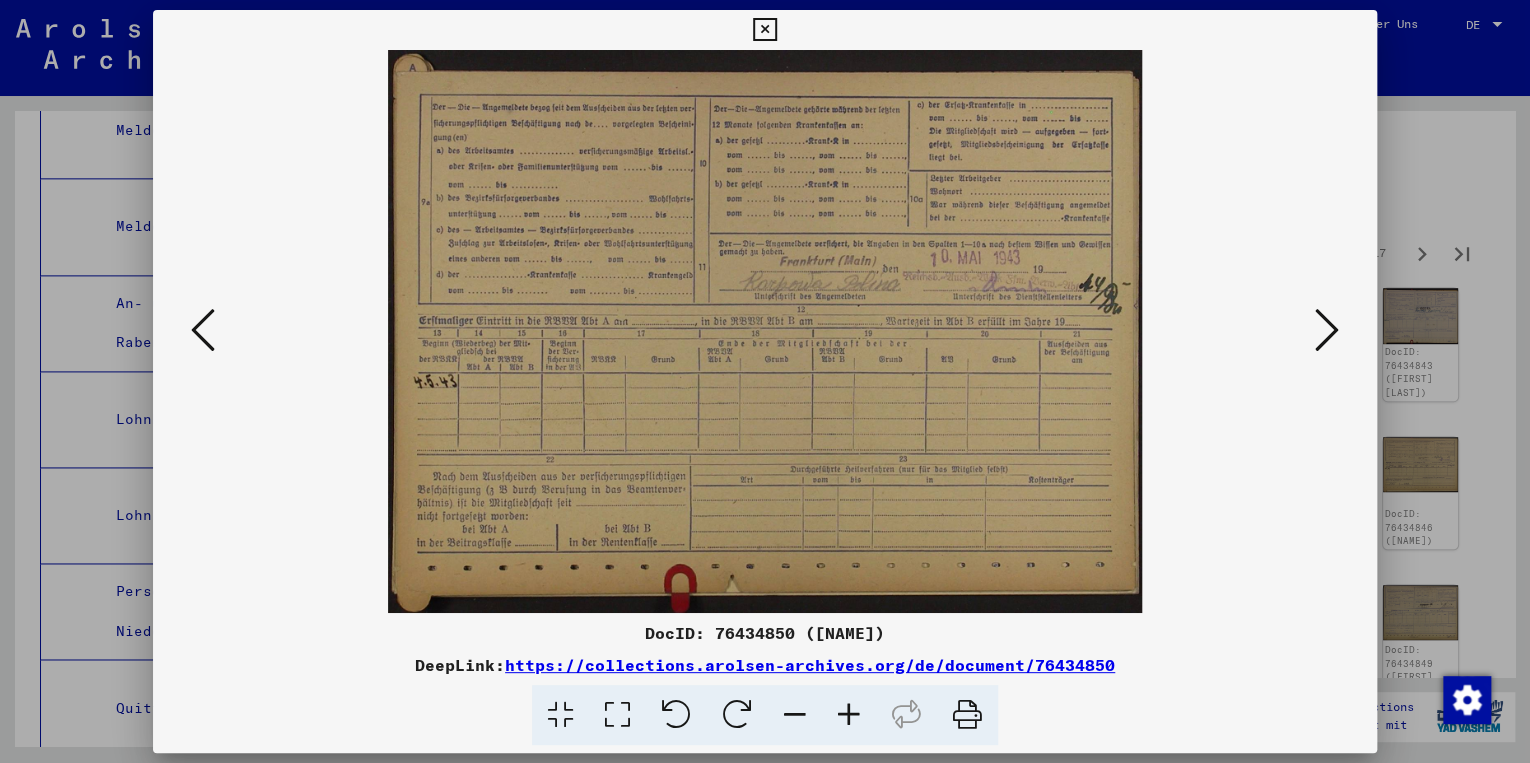 click at bounding box center [1327, 330] 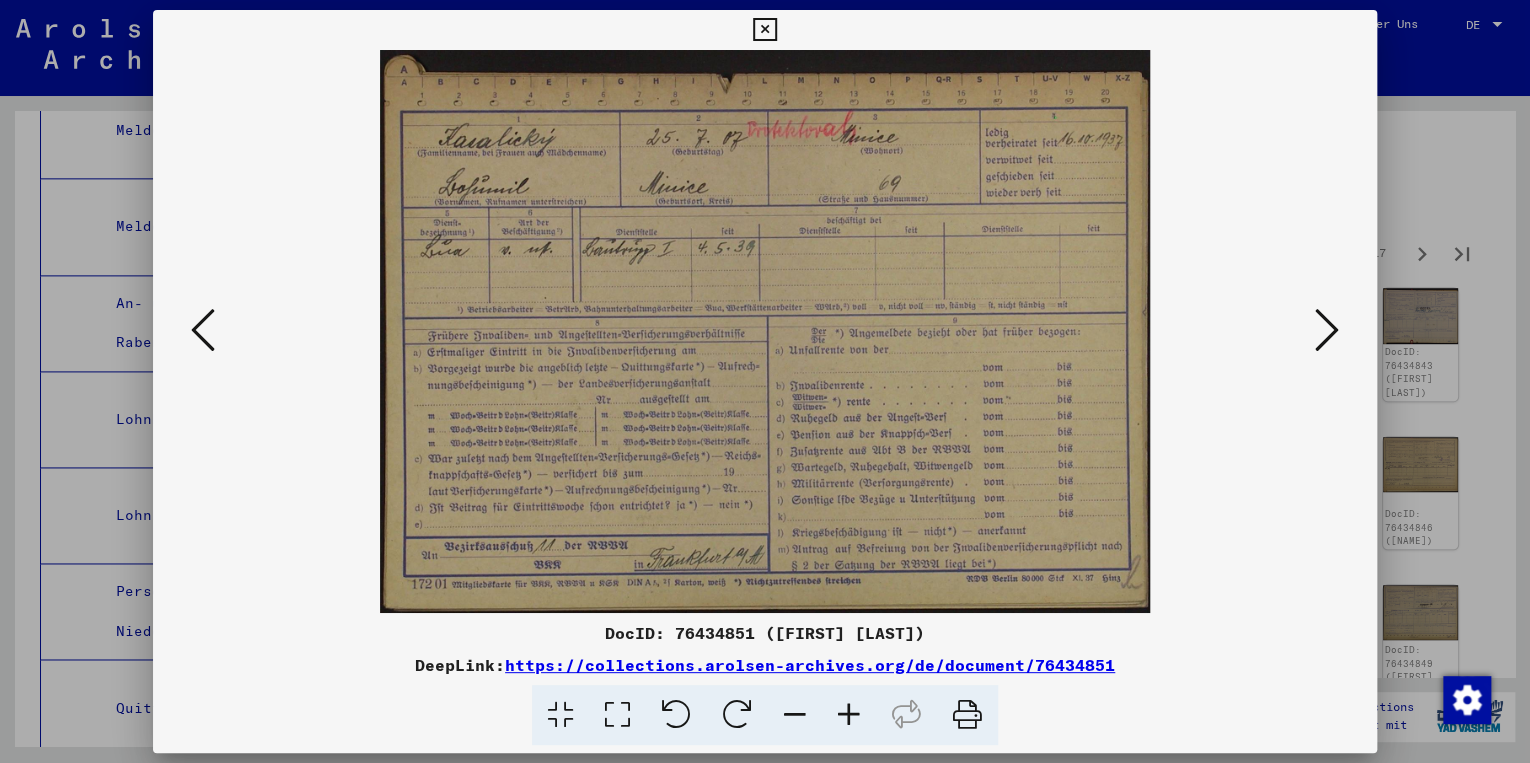 click at bounding box center [1327, 330] 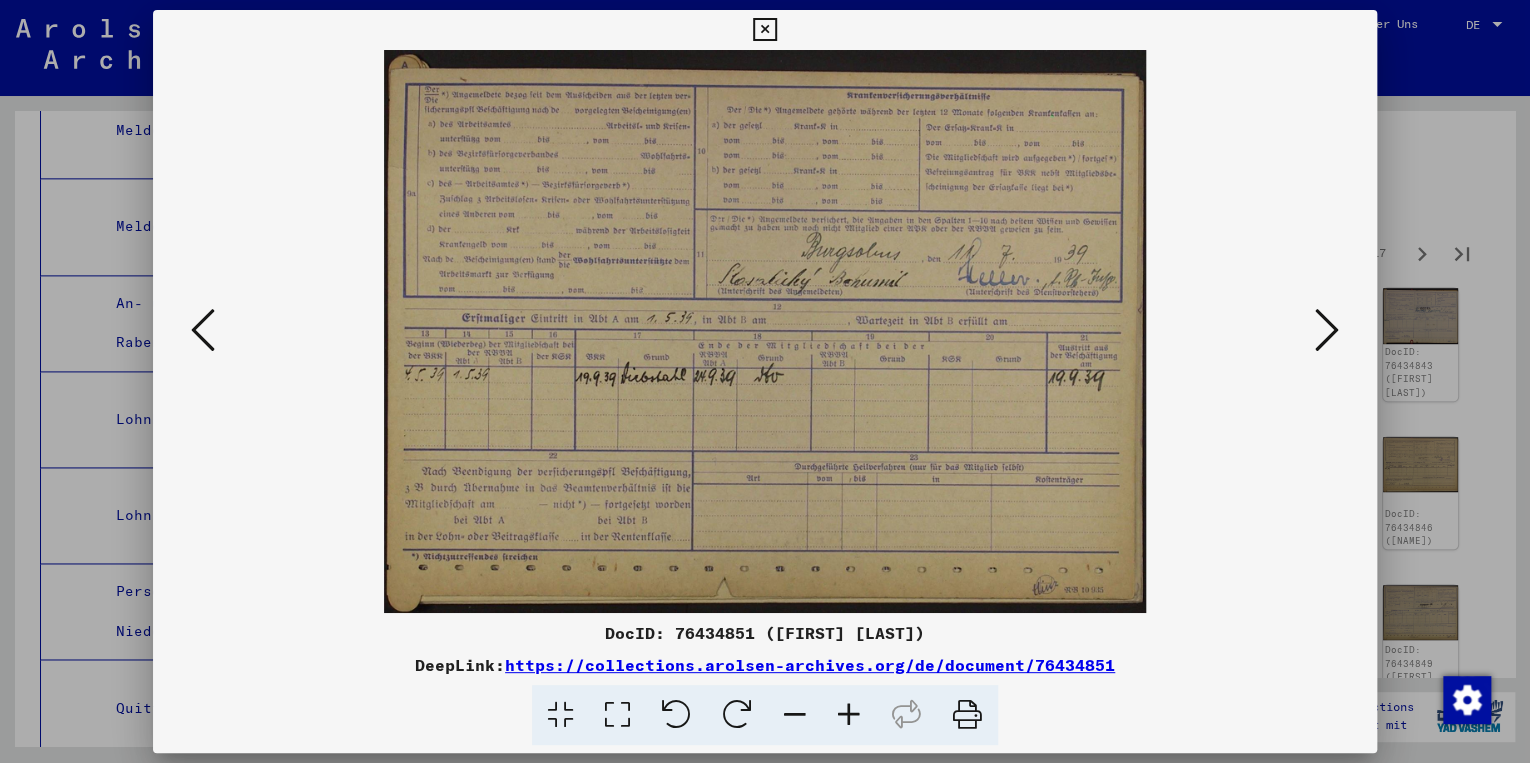 click at bounding box center [1327, 330] 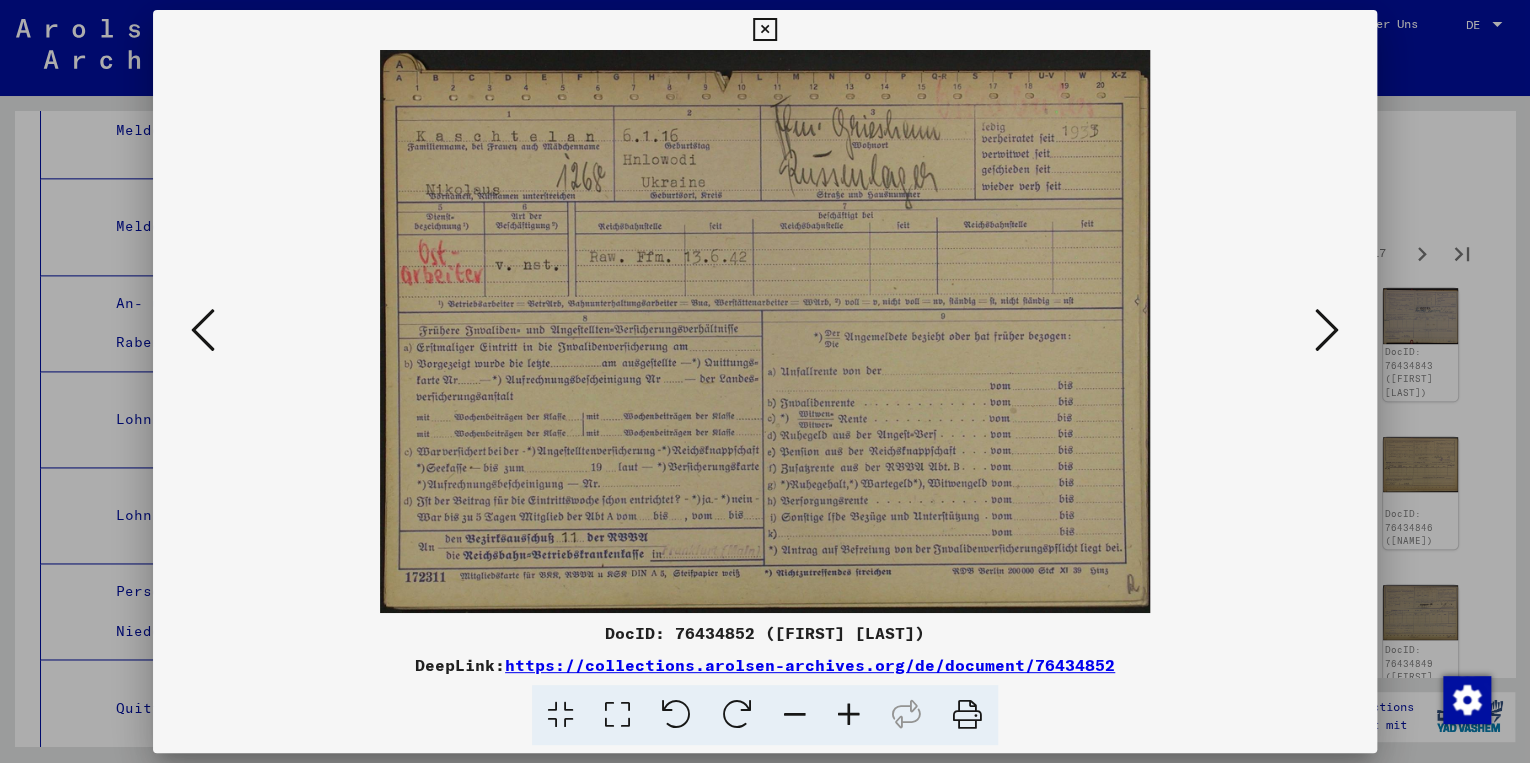 click on "https://collections.arolsen-archives.org/de/document/76434852" at bounding box center [810, 665] 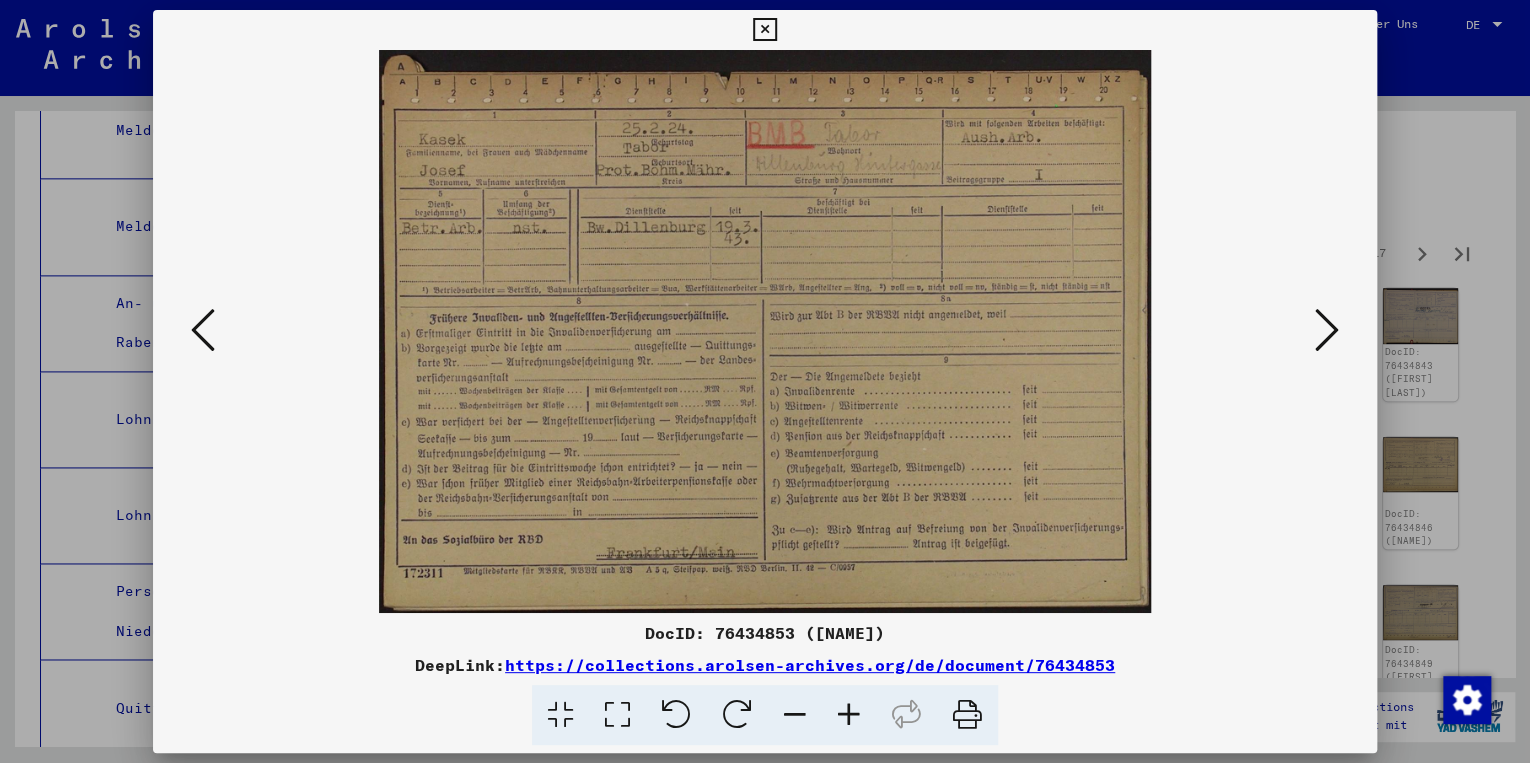 click at bounding box center [1327, 330] 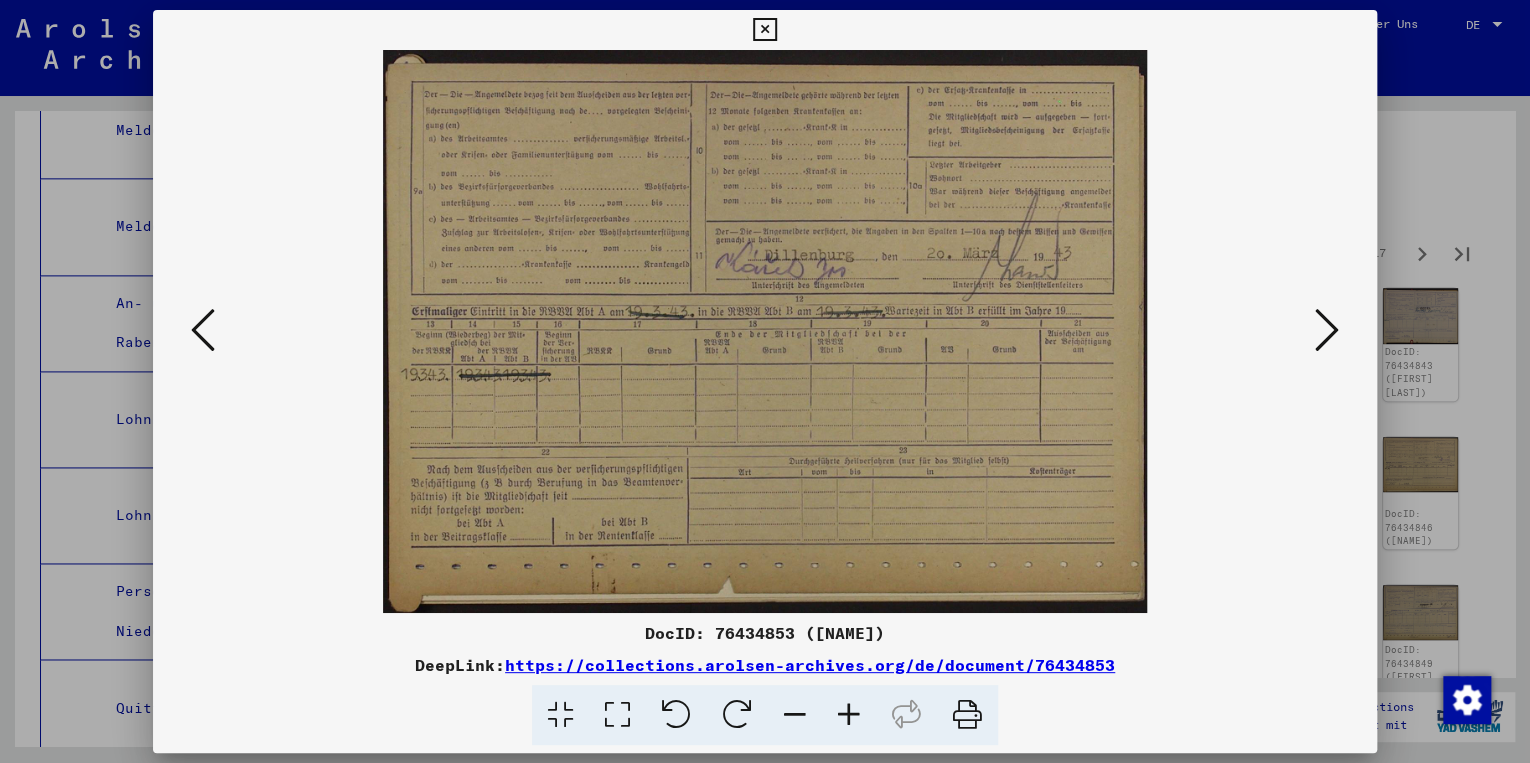 click at bounding box center [1327, 330] 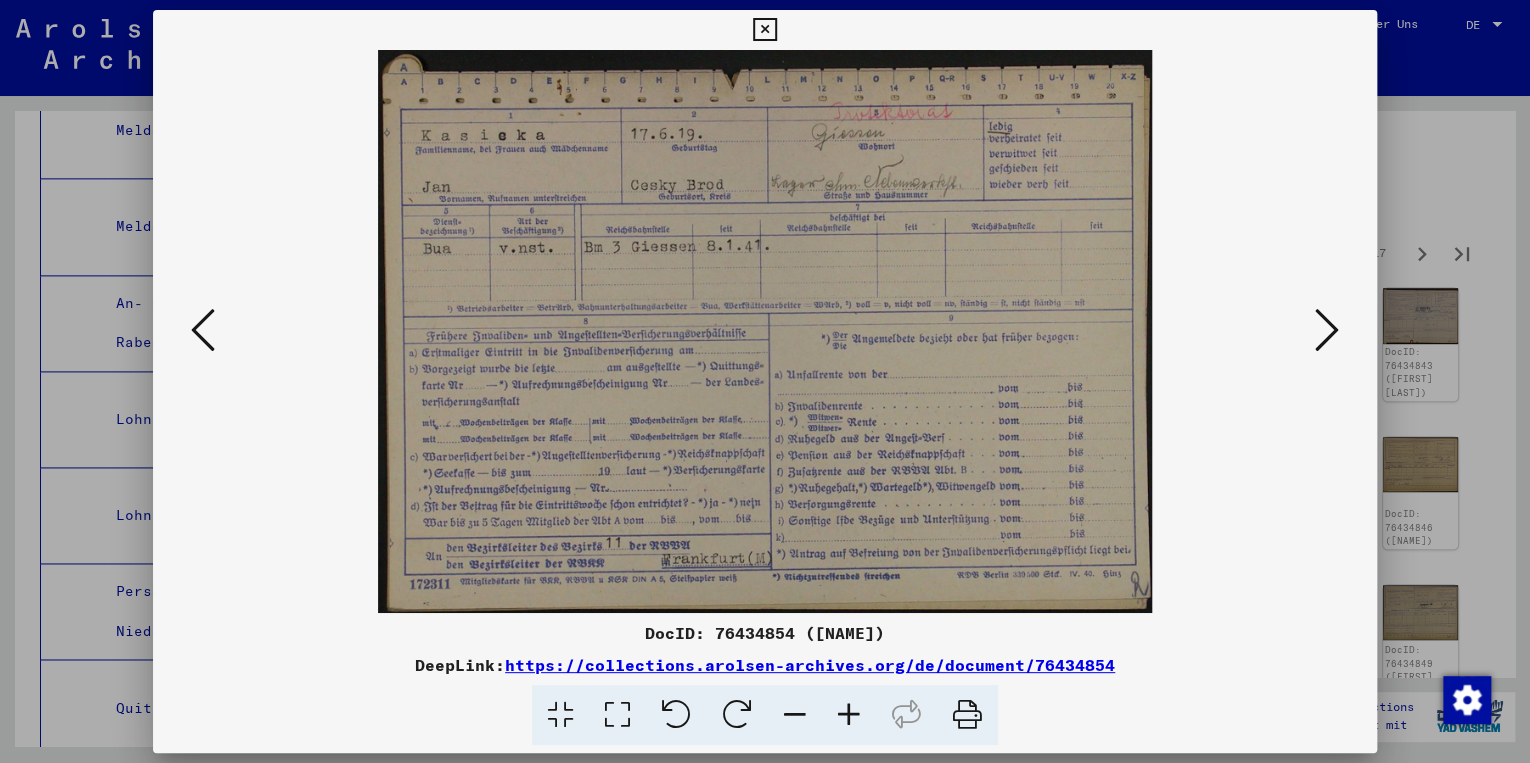 click at bounding box center [1327, 330] 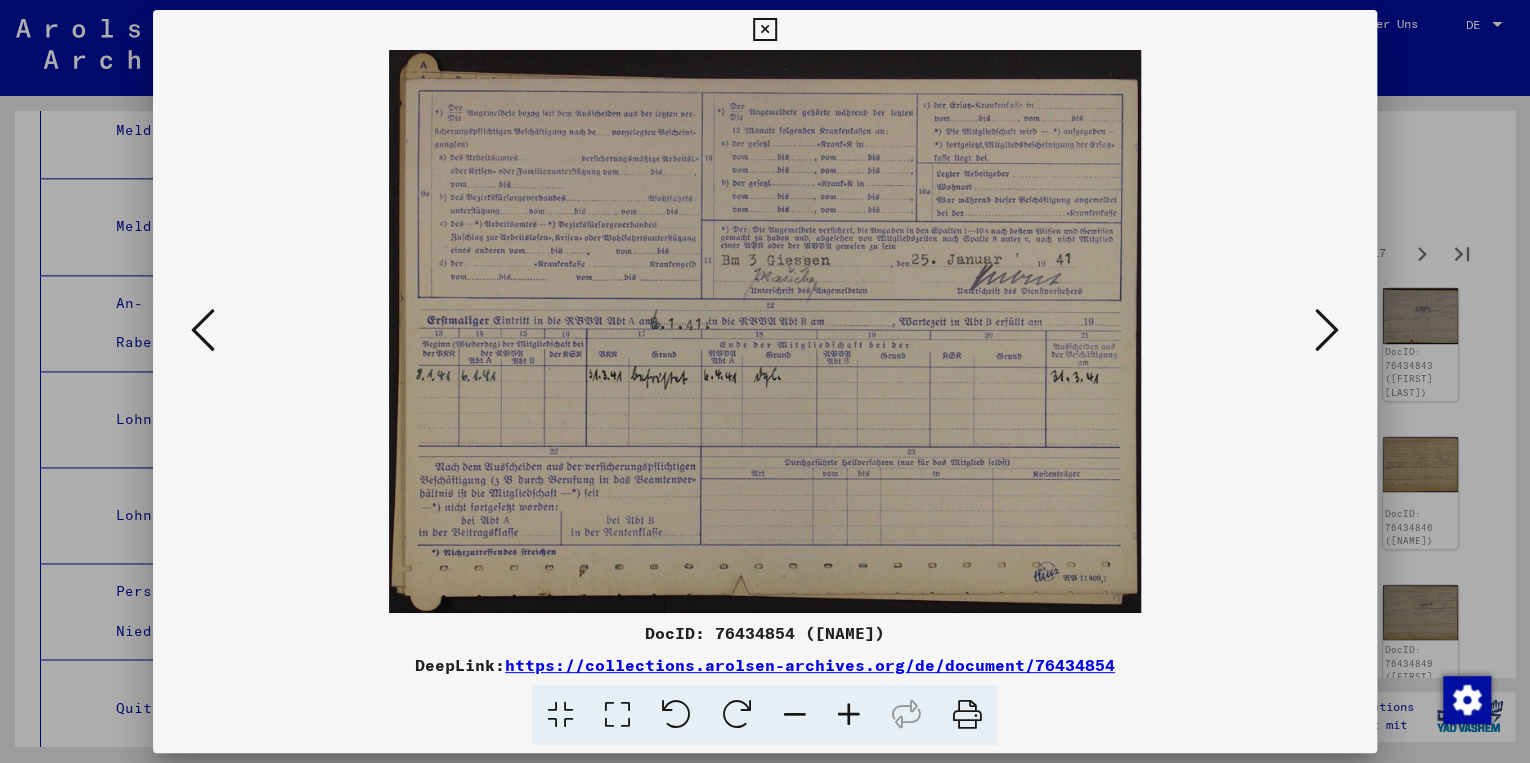 click at bounding box center [1327, 330] 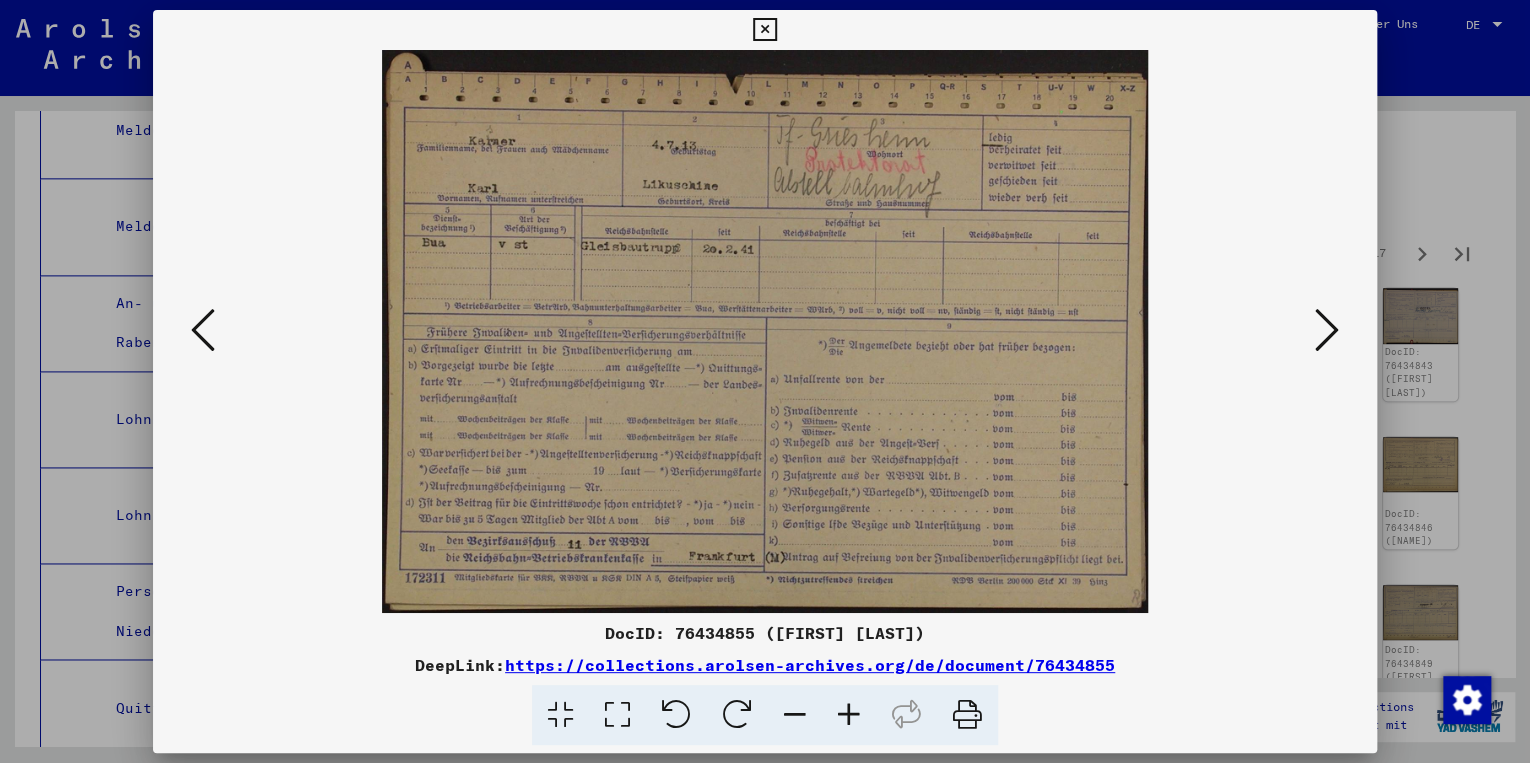 click on "https://collections.arolsen-archives.org/de/document/76434855" at bounding box center [810, 665] 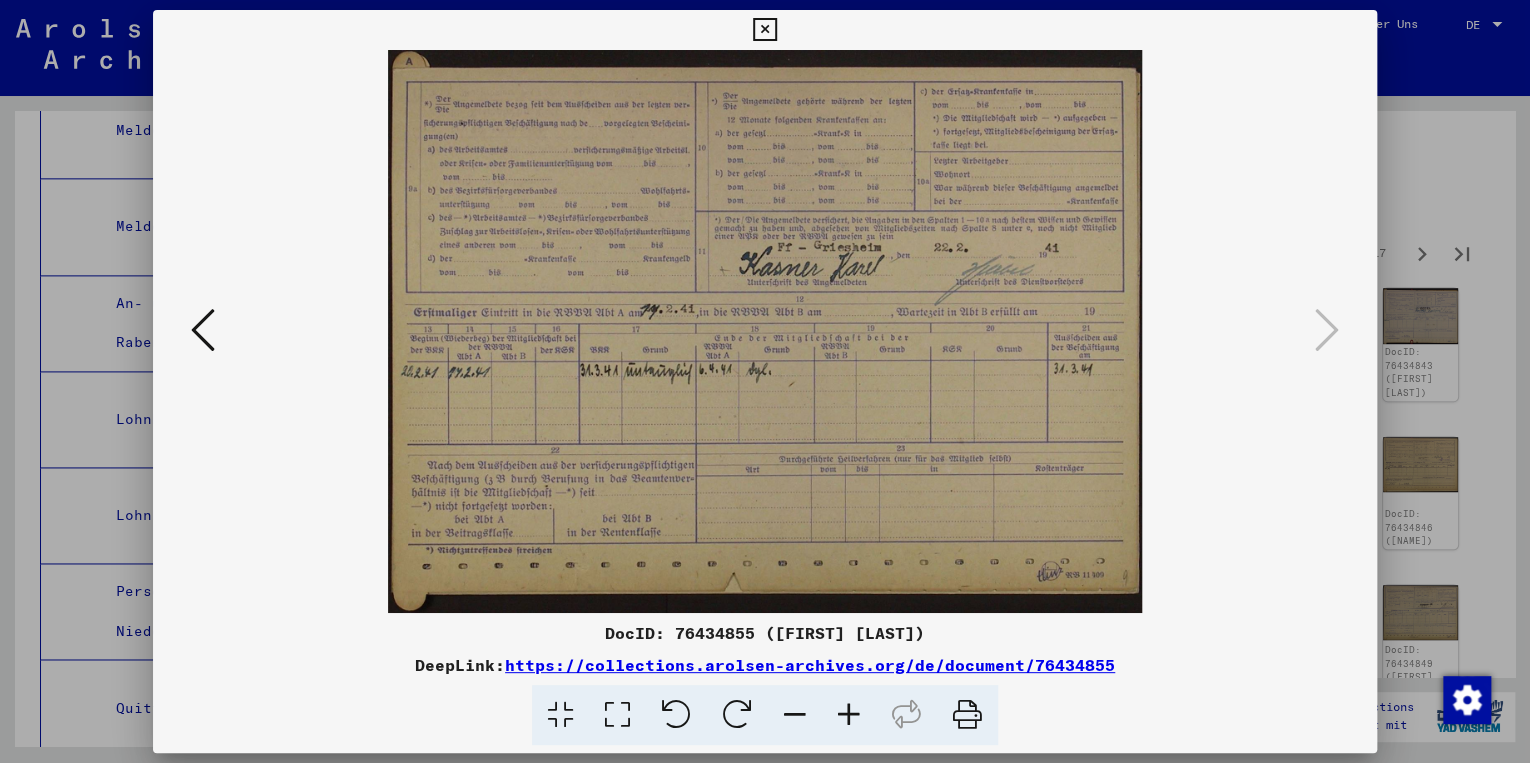 click at bounding box center [764, 30] 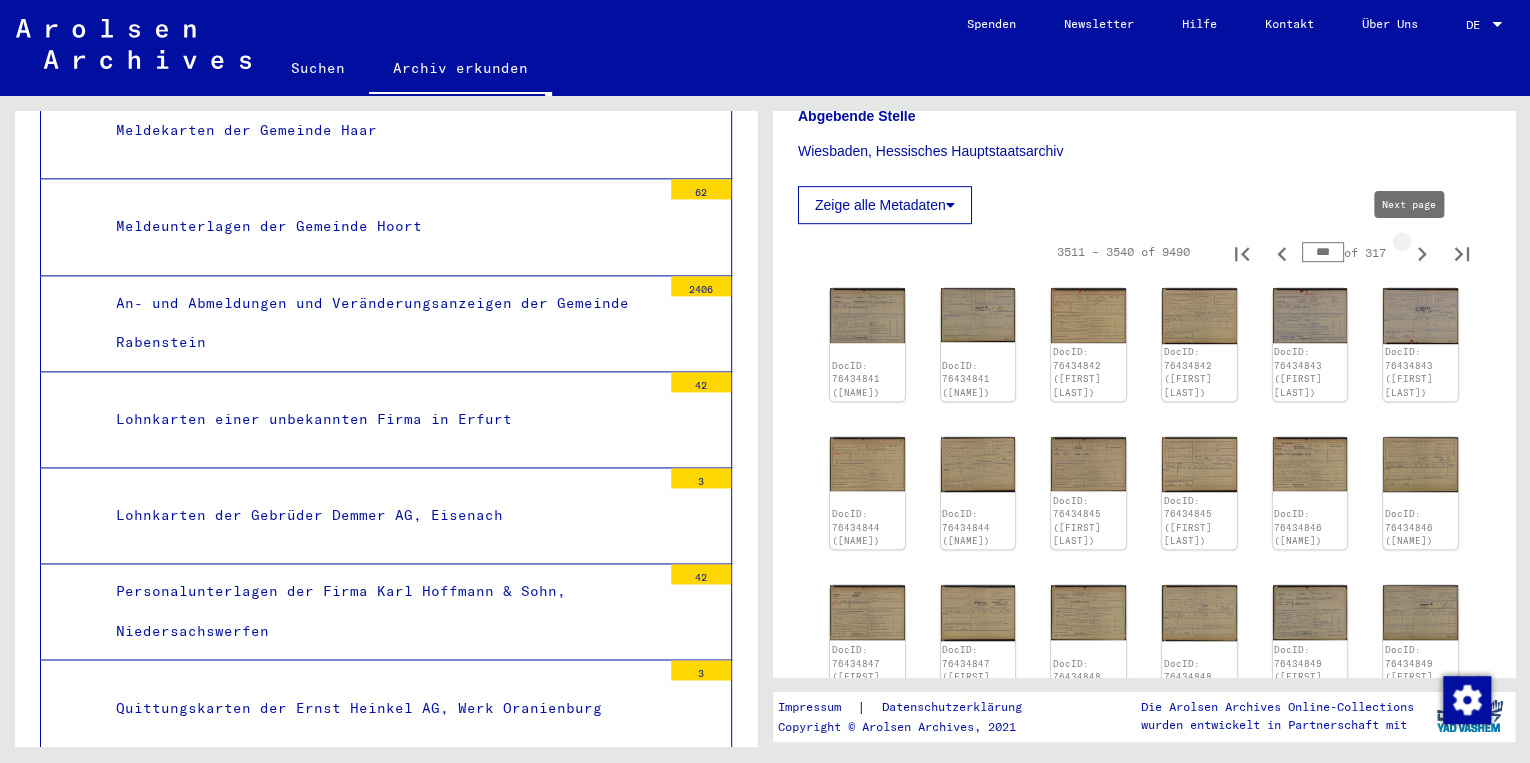 click 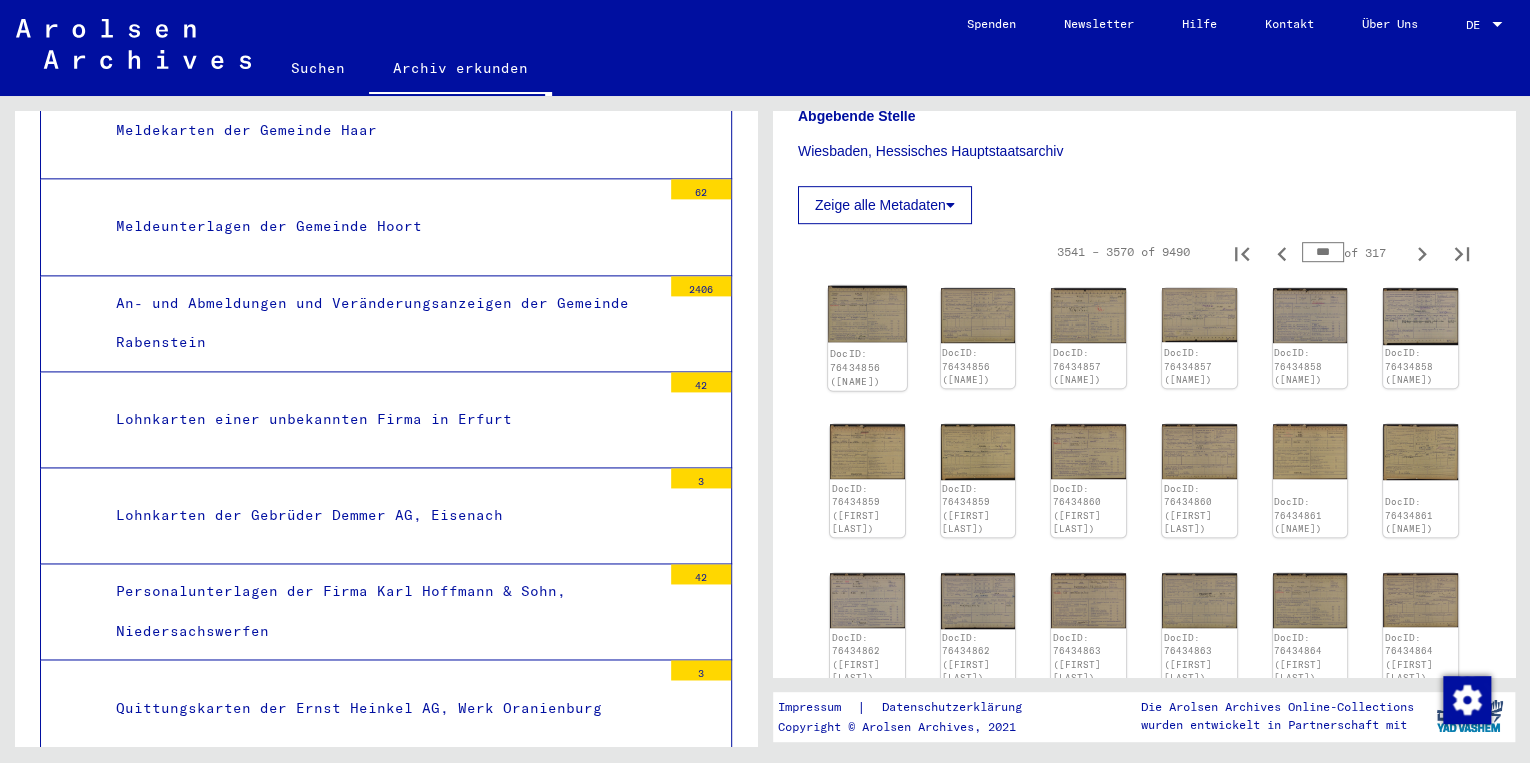 click 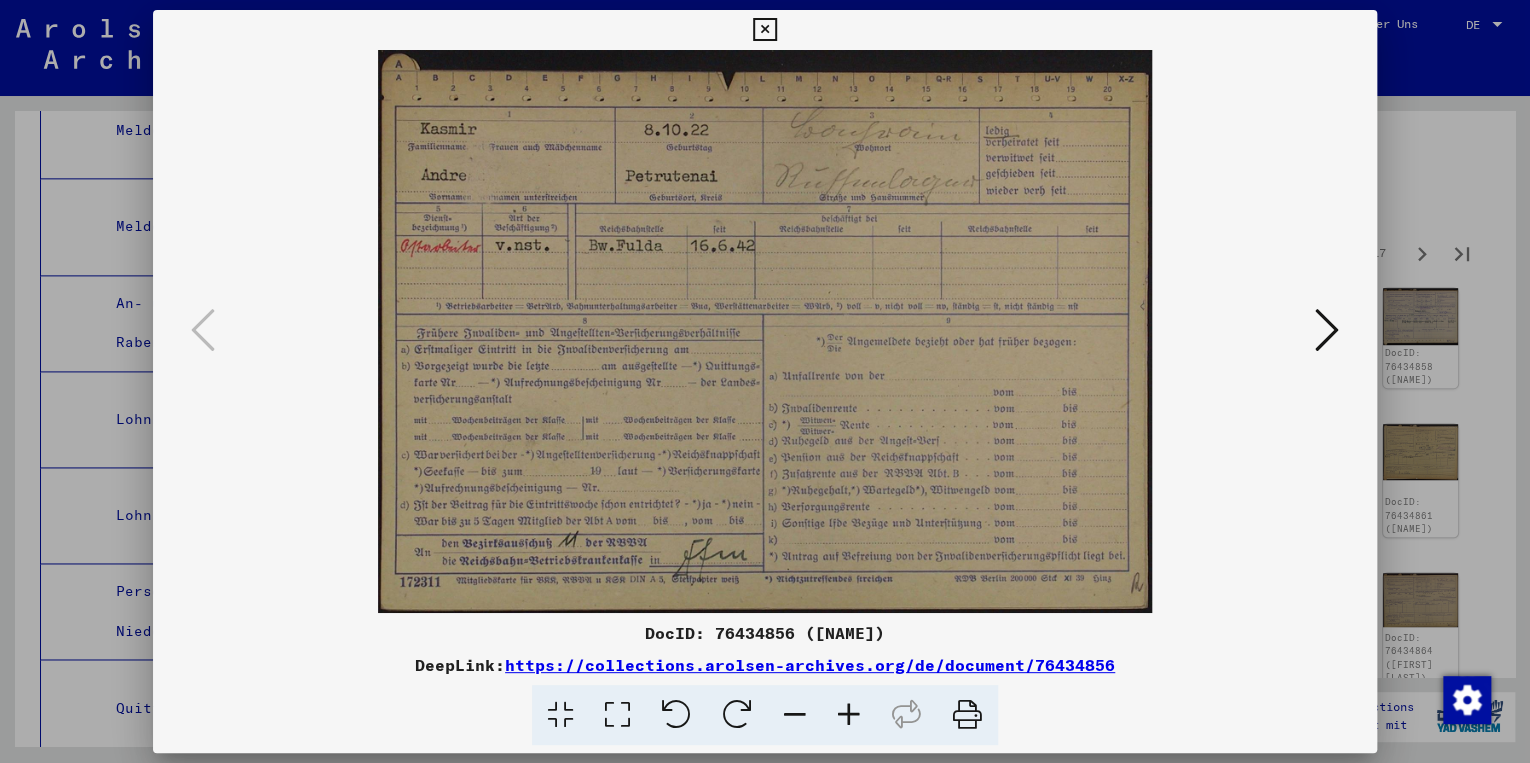 click at bounding box center [1327, 330] 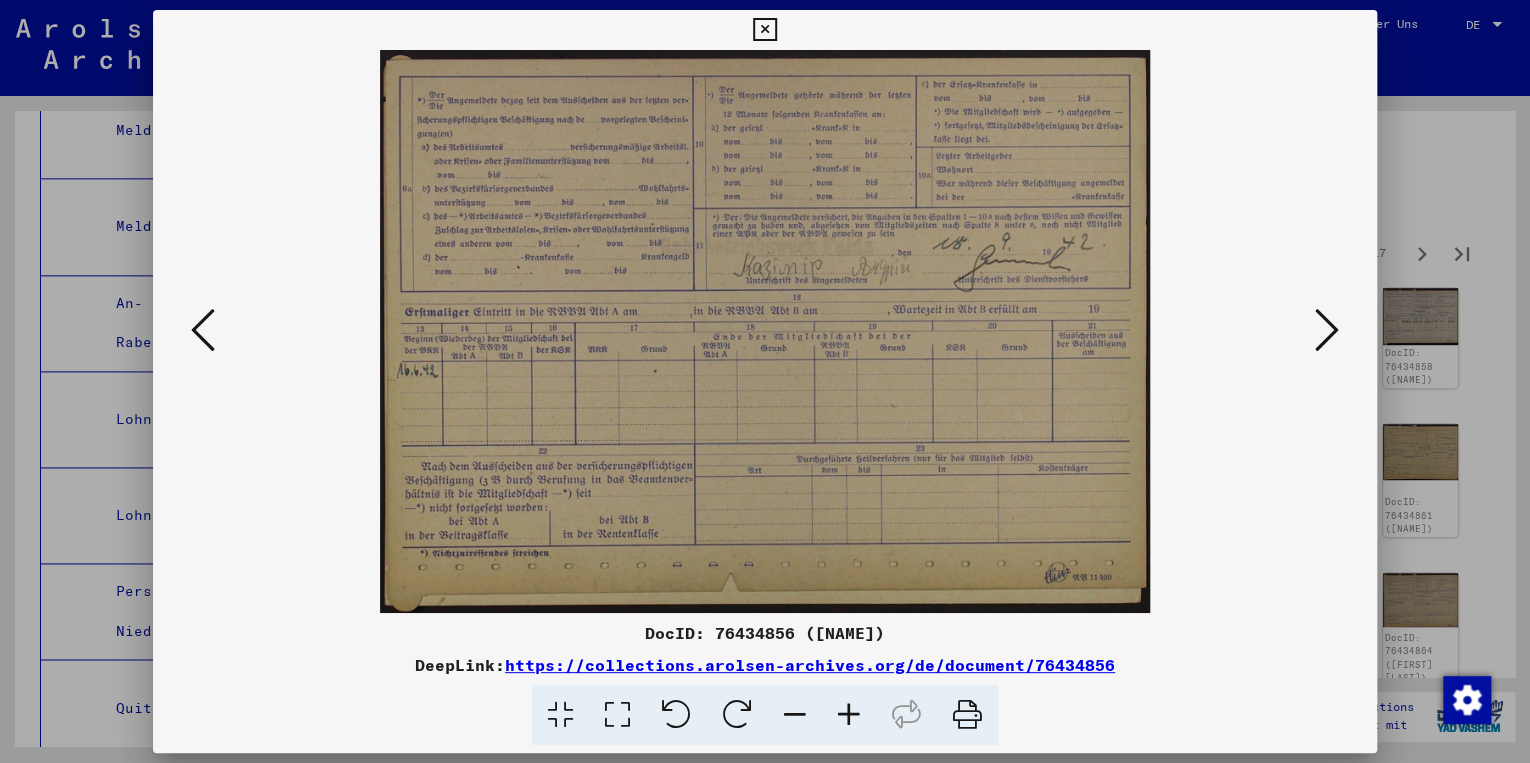 click at bounding box center [1327, 330] 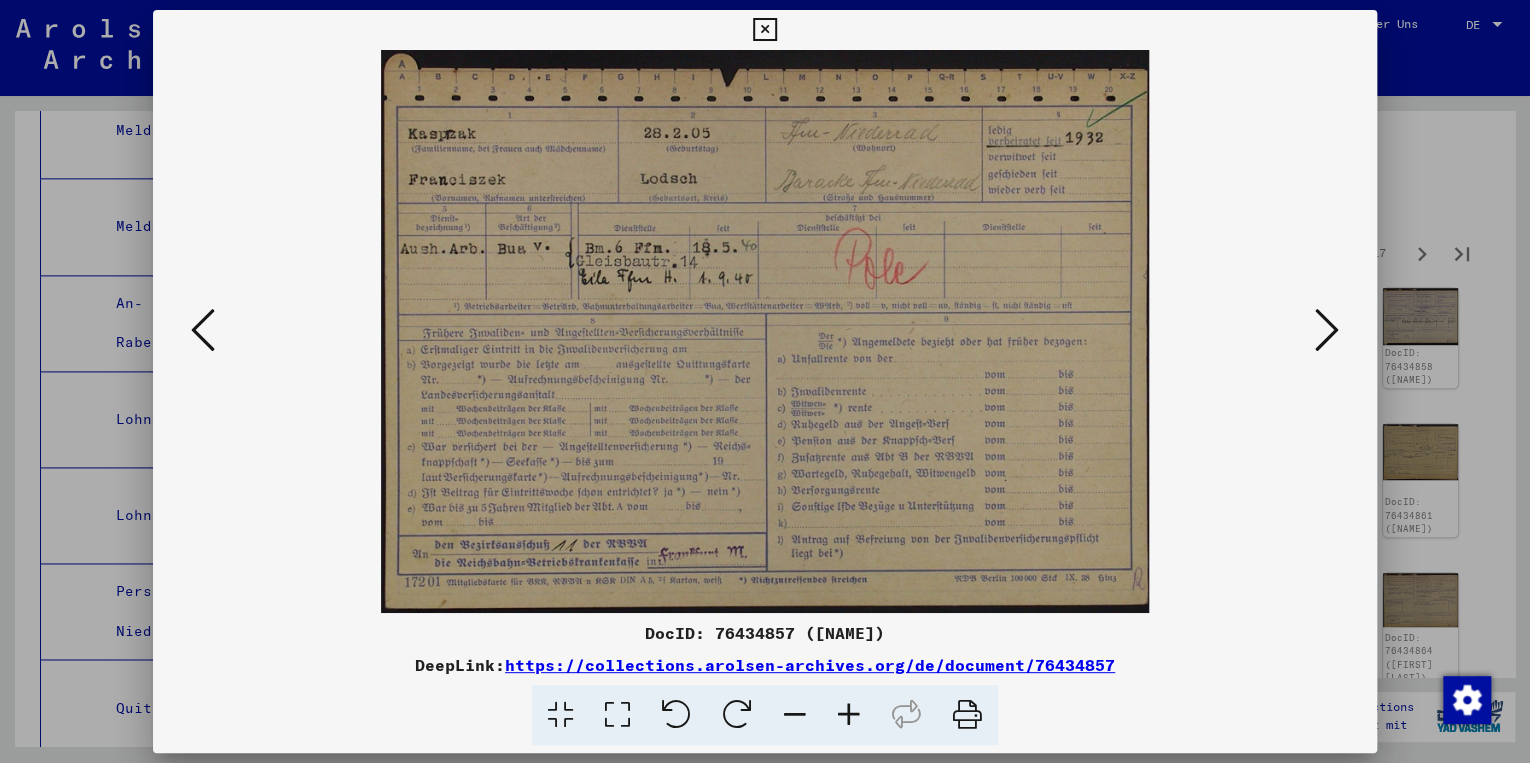 click at bounding box center [1327, 330] 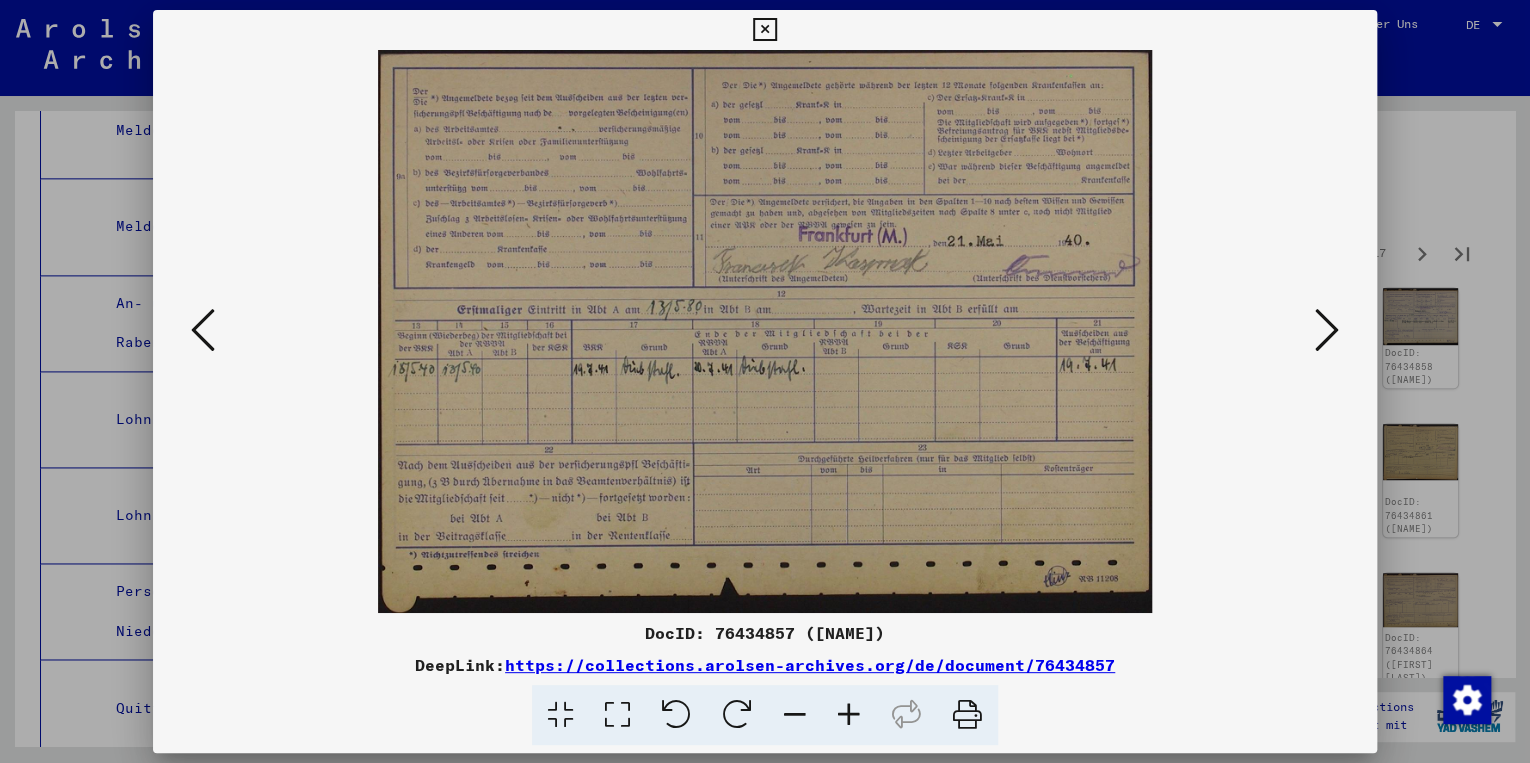 click at bounding box center (1327, 330) 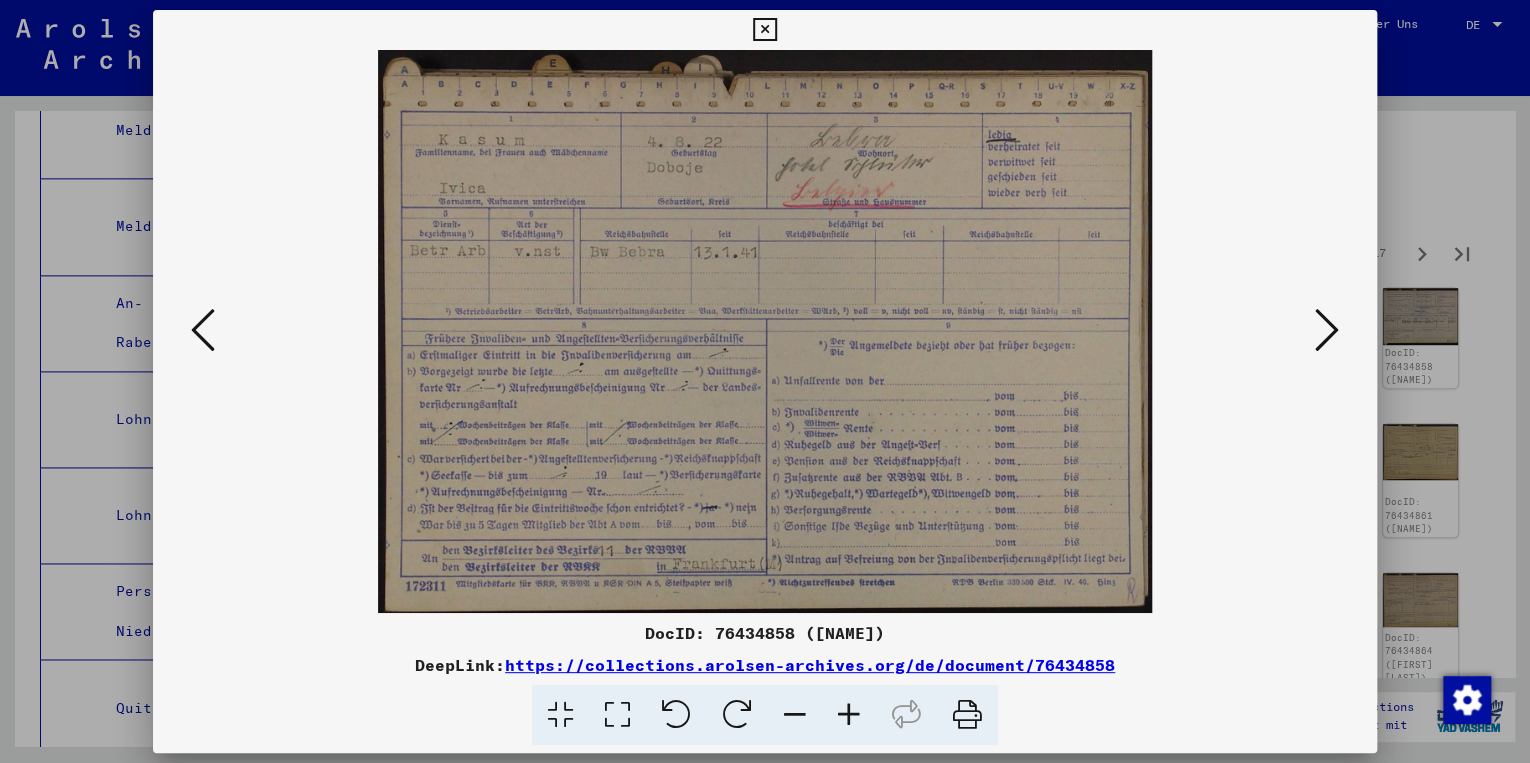 click at bounding box center [1327, 330] 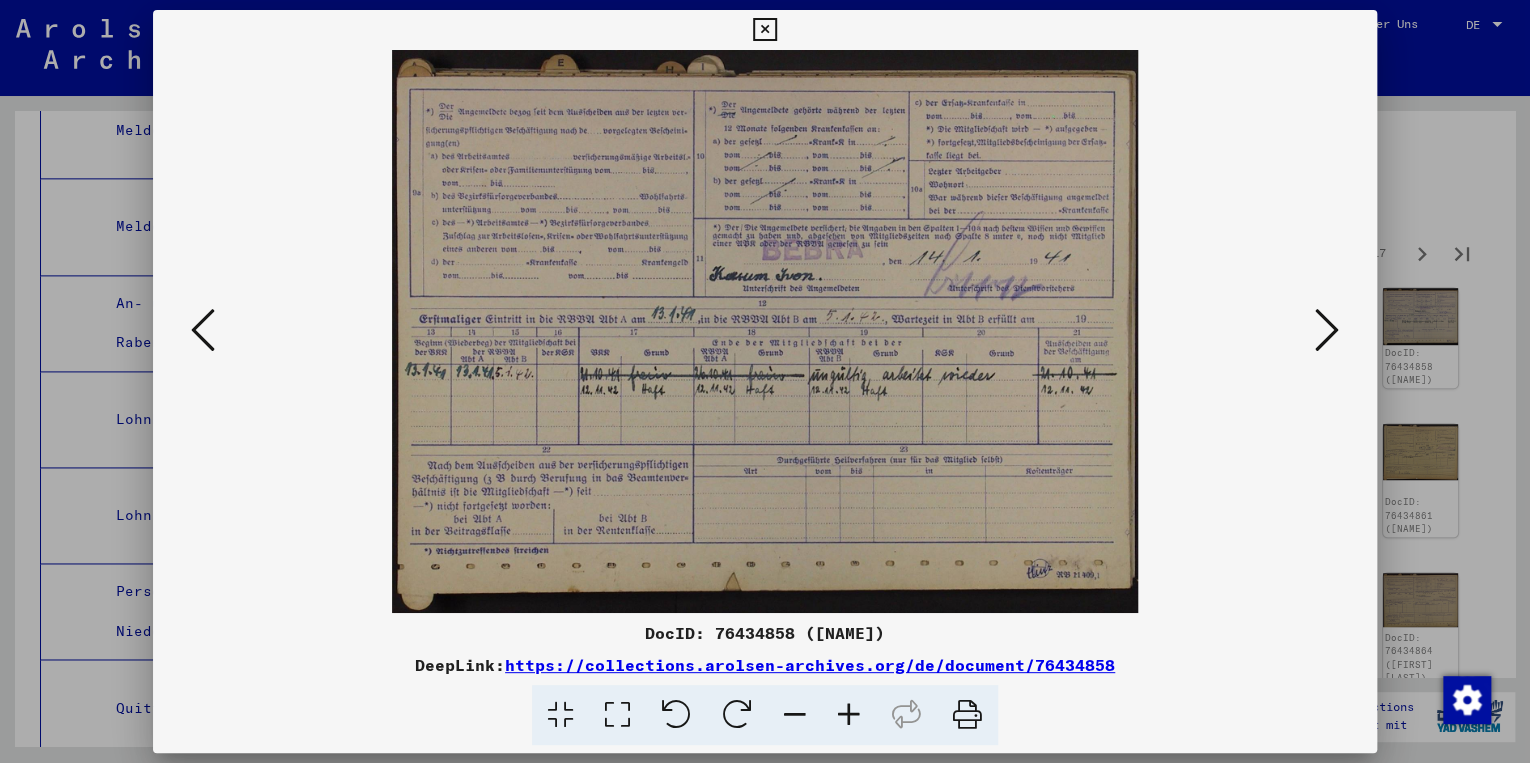 click at bounding box center [1327, 330] 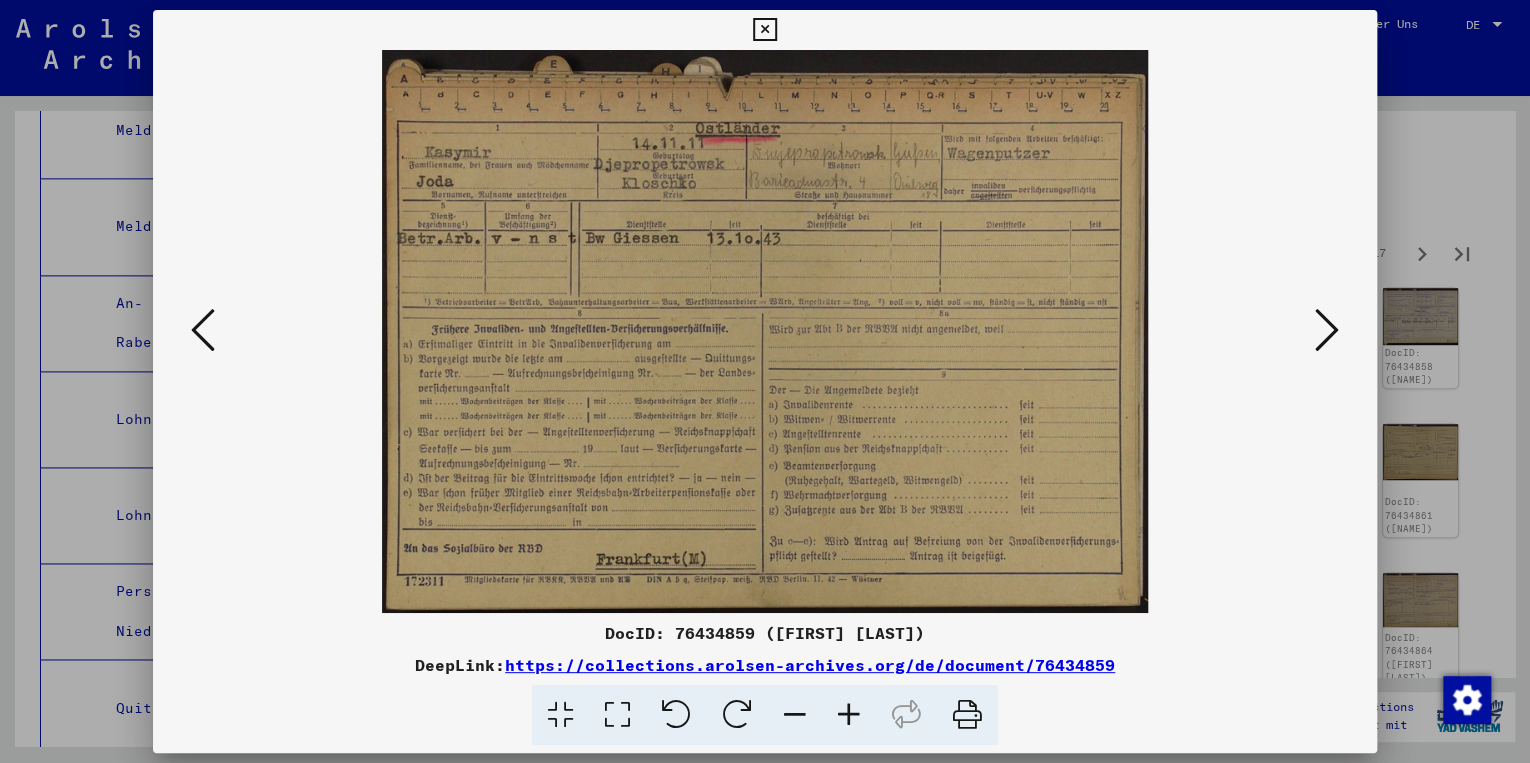 click at bounding box center (1327, 330) 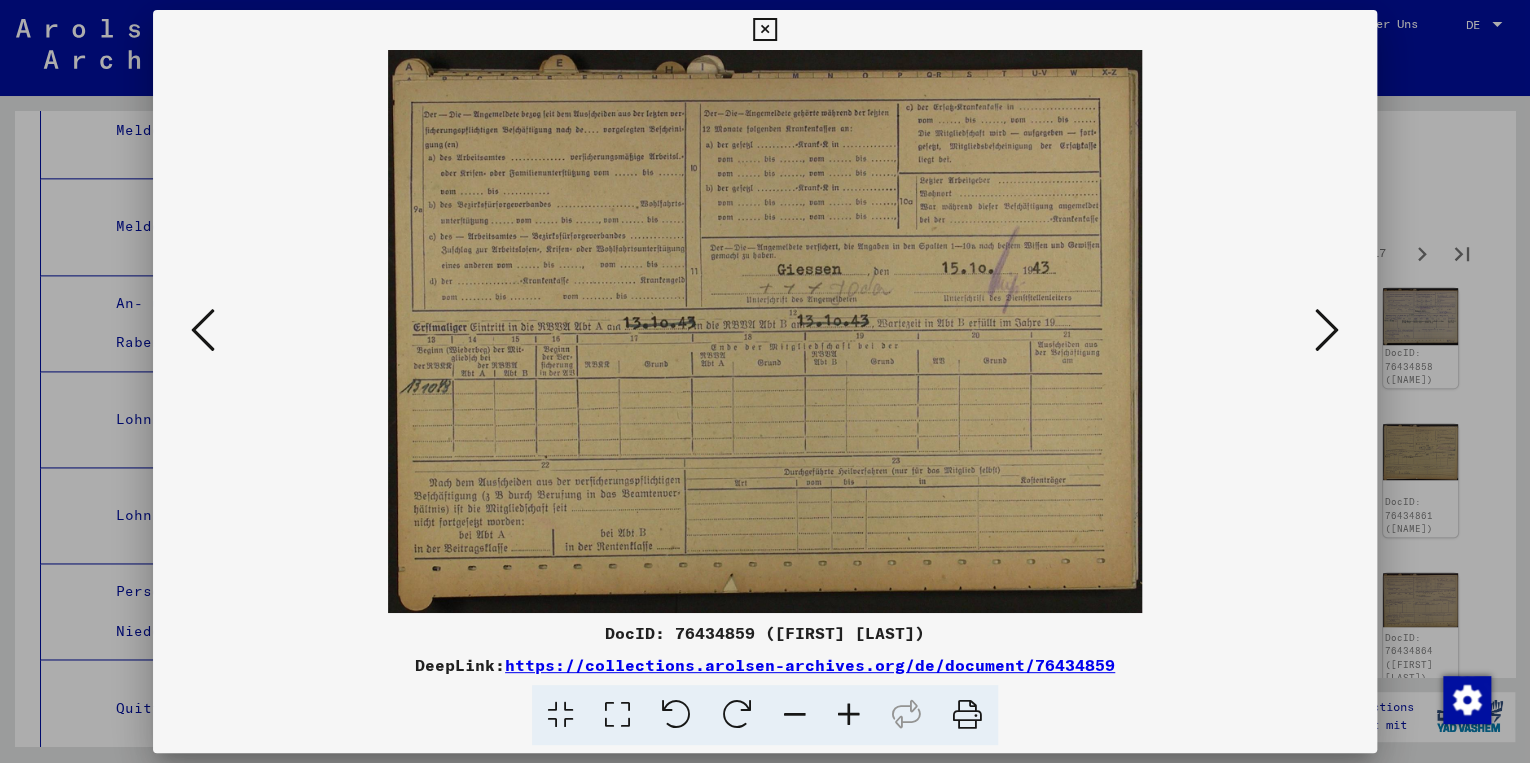 click at bounding box center (1327, 330) 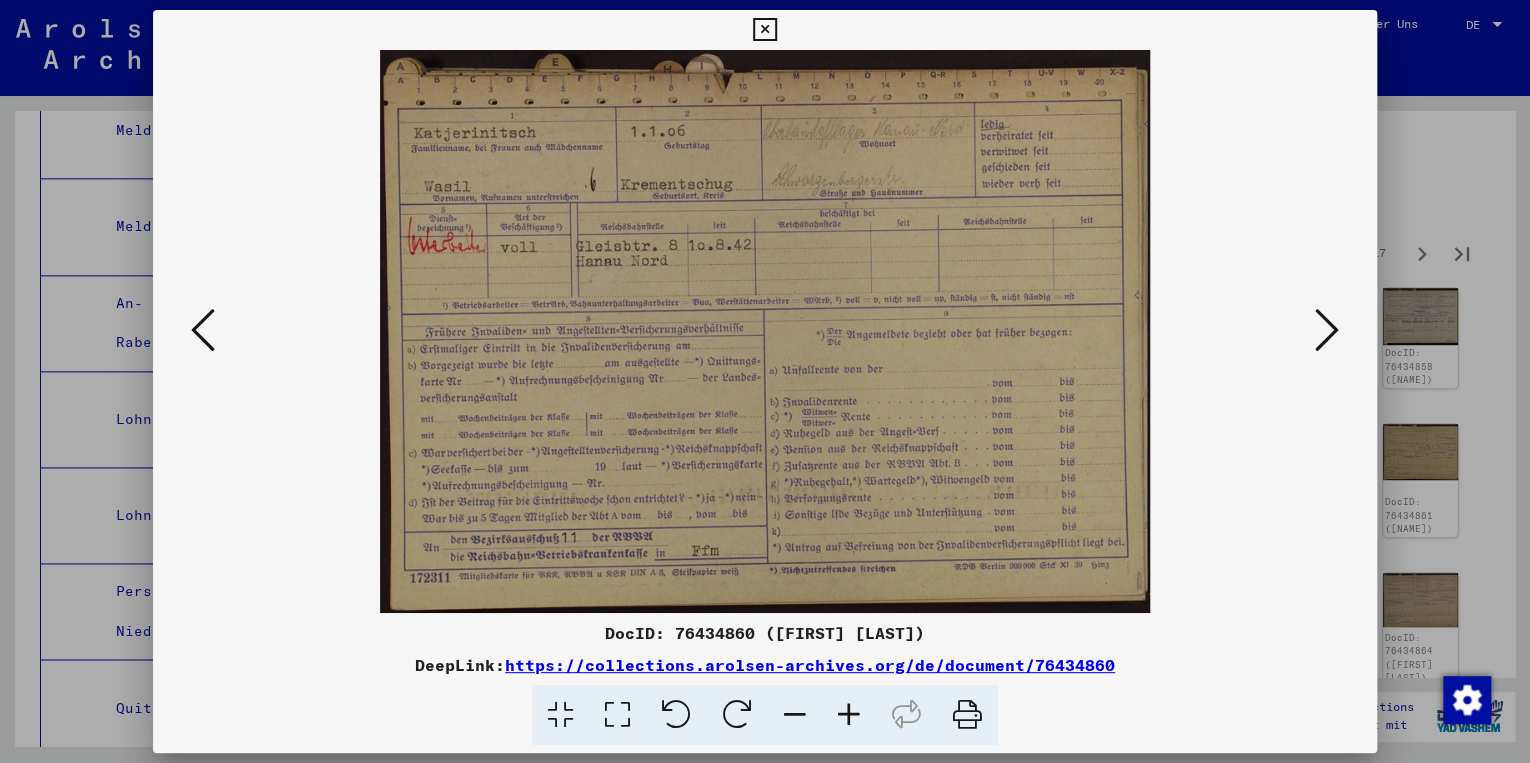 click at bounding box center (1327, 330) 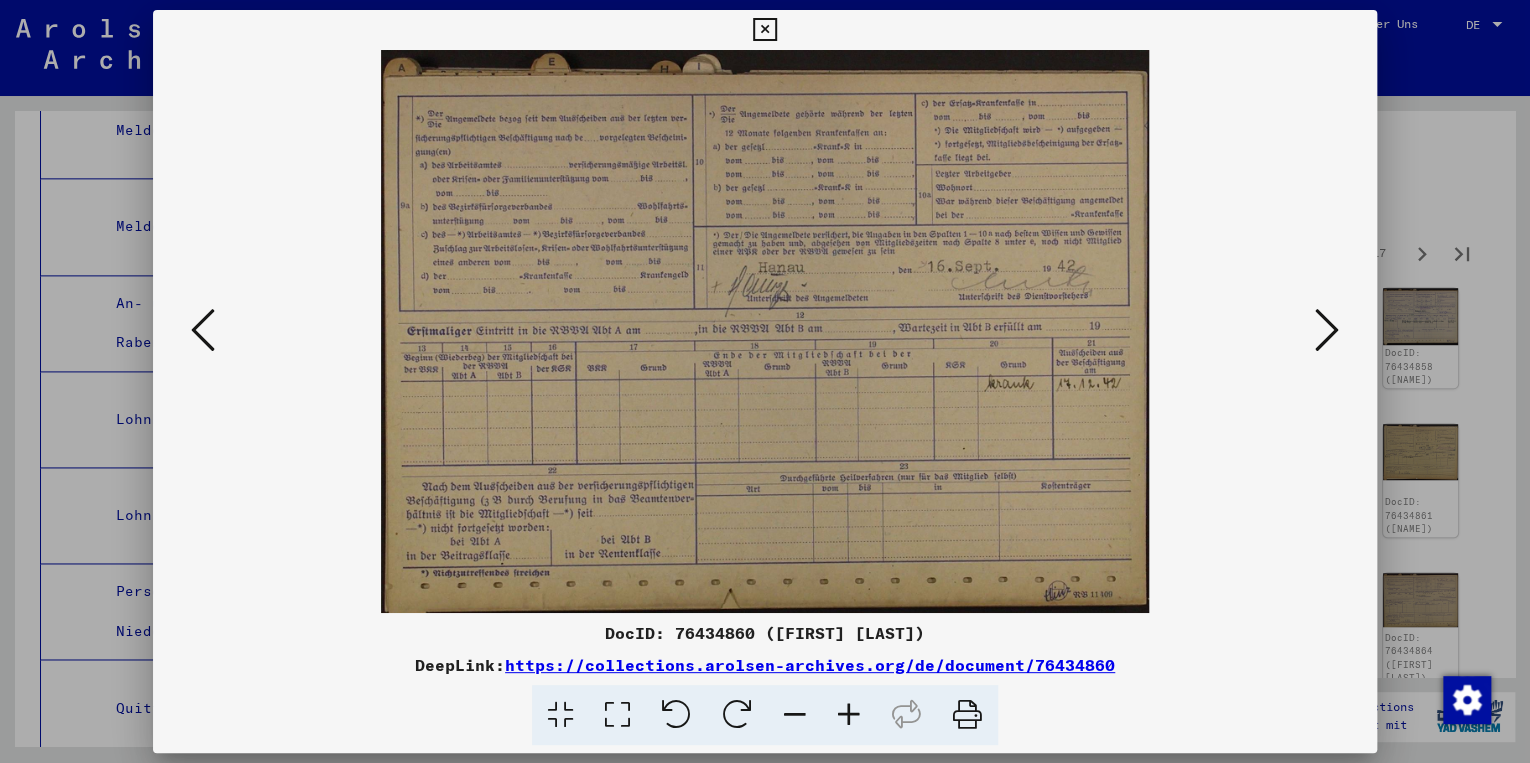 click at bounding box center [1327, 330] 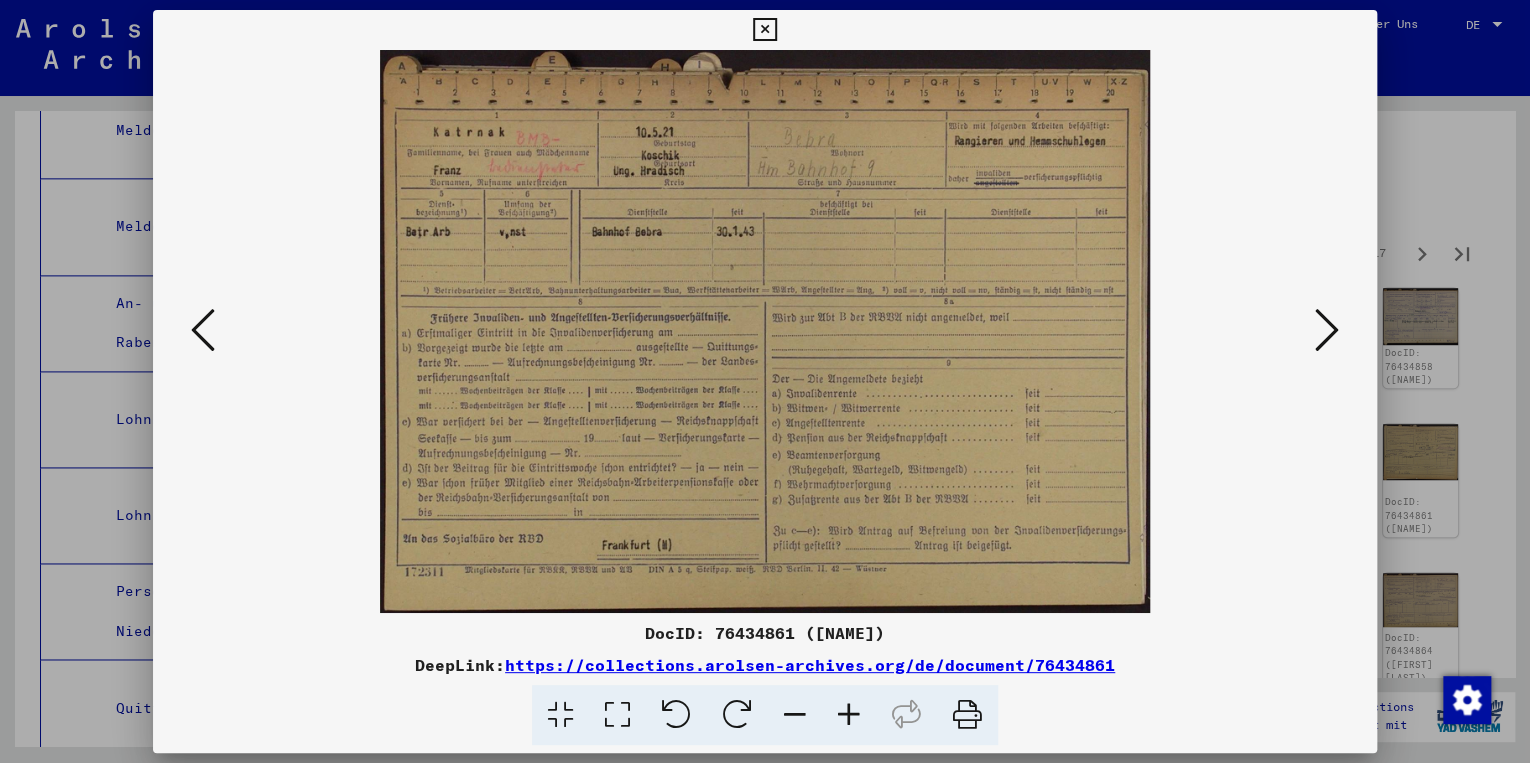 click at bounding box center (1327, 330) 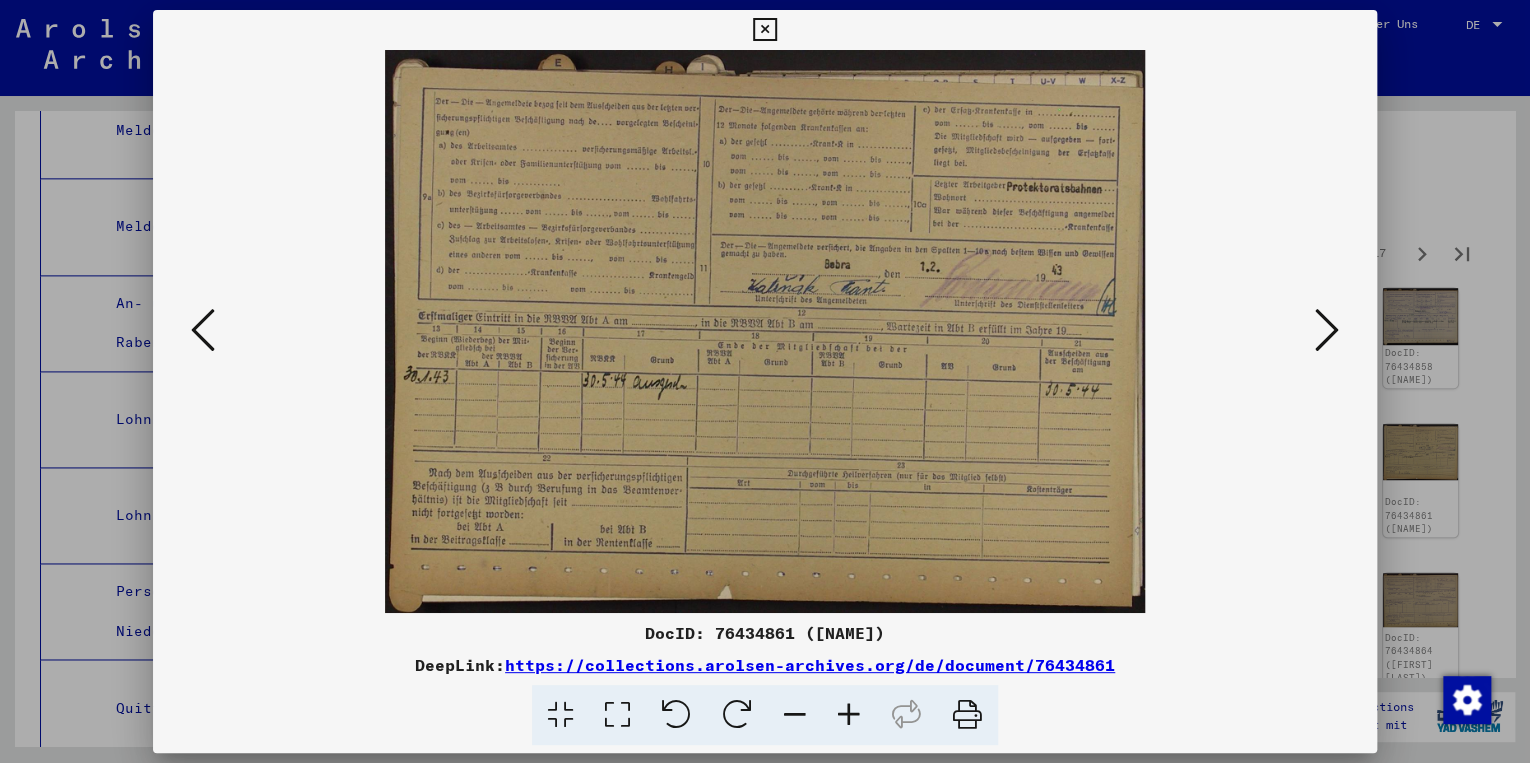 click at bounding box center (1327, 330) 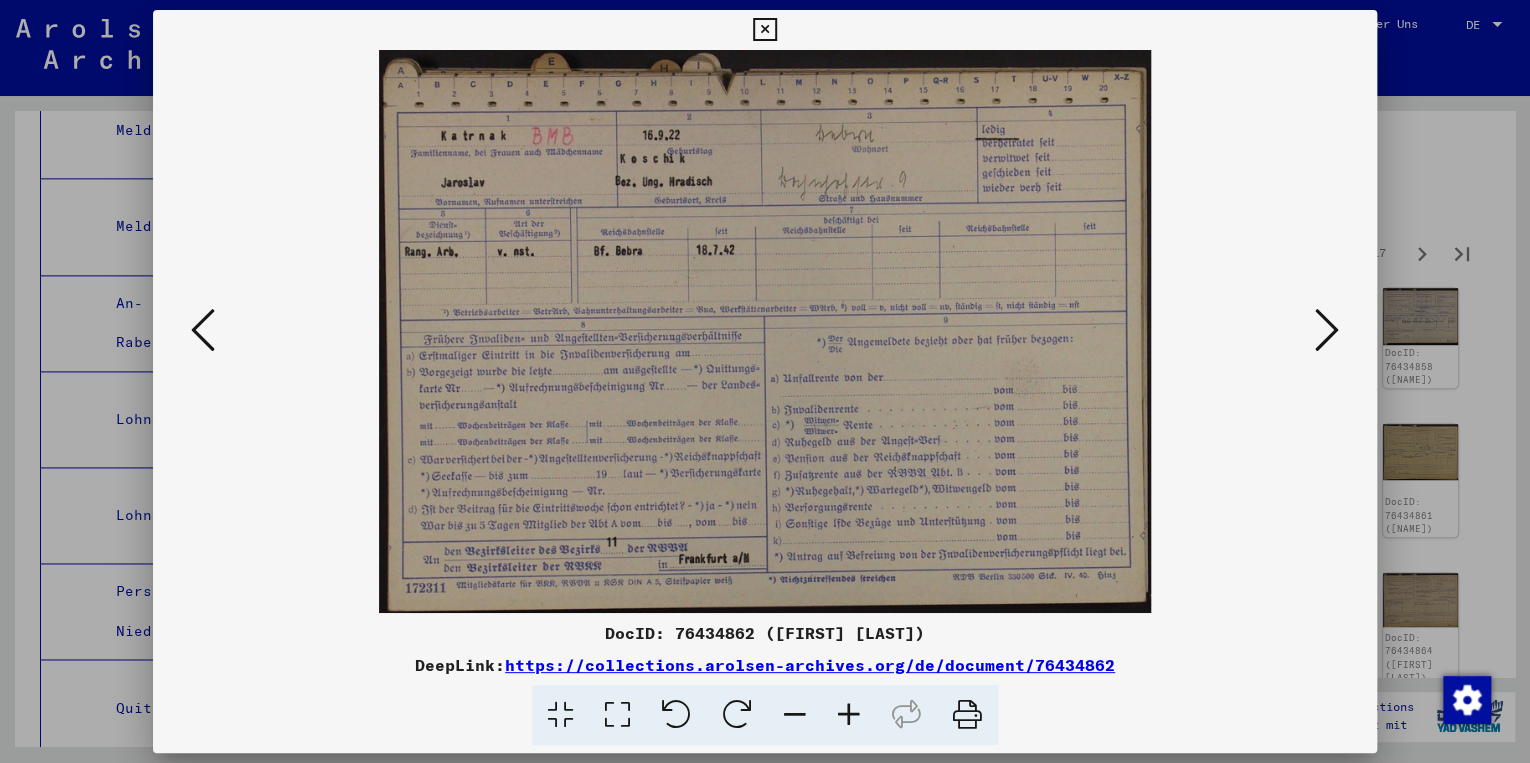 click at bounding box center (1327, 330) 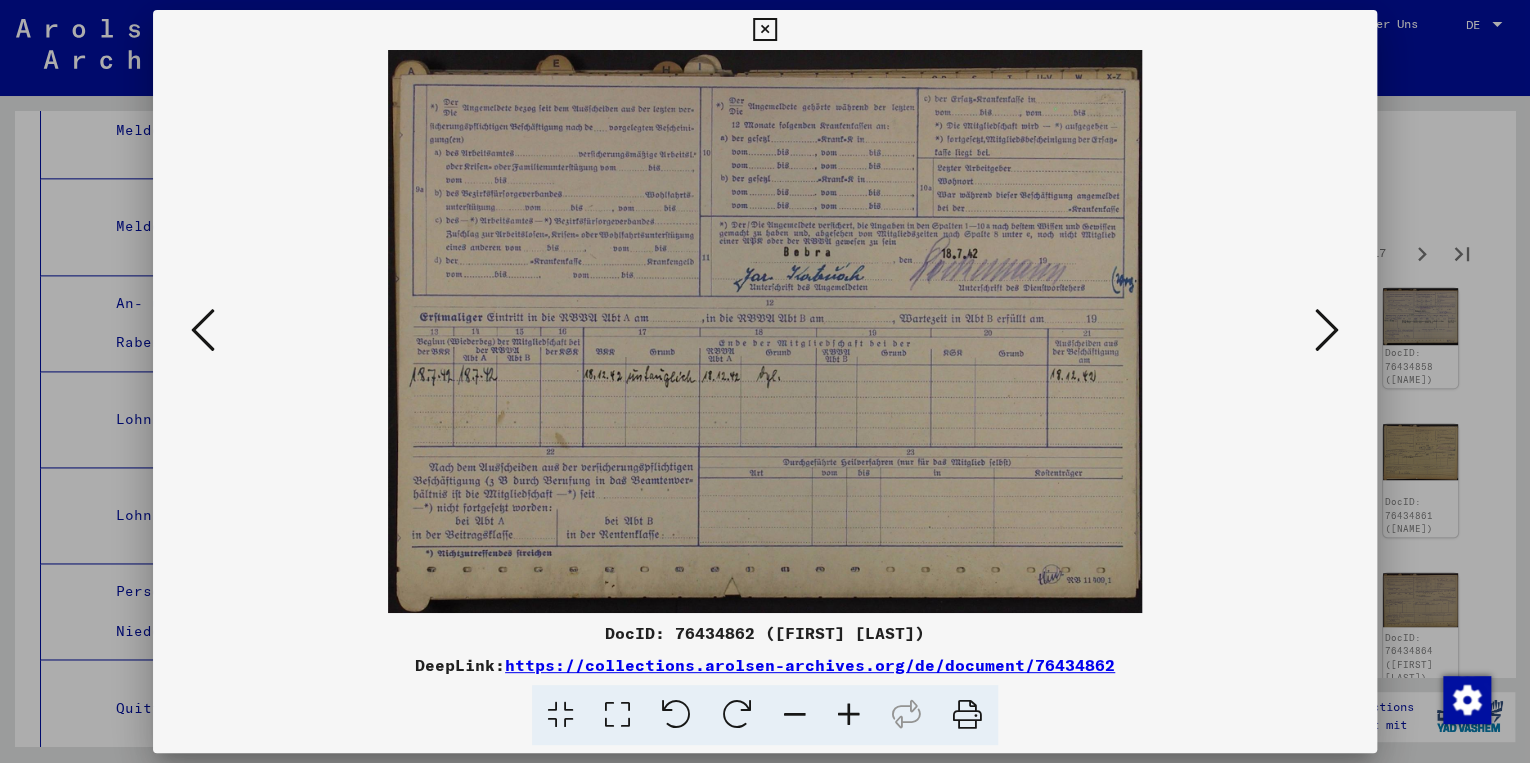 click at bounding box center [1327, 330] 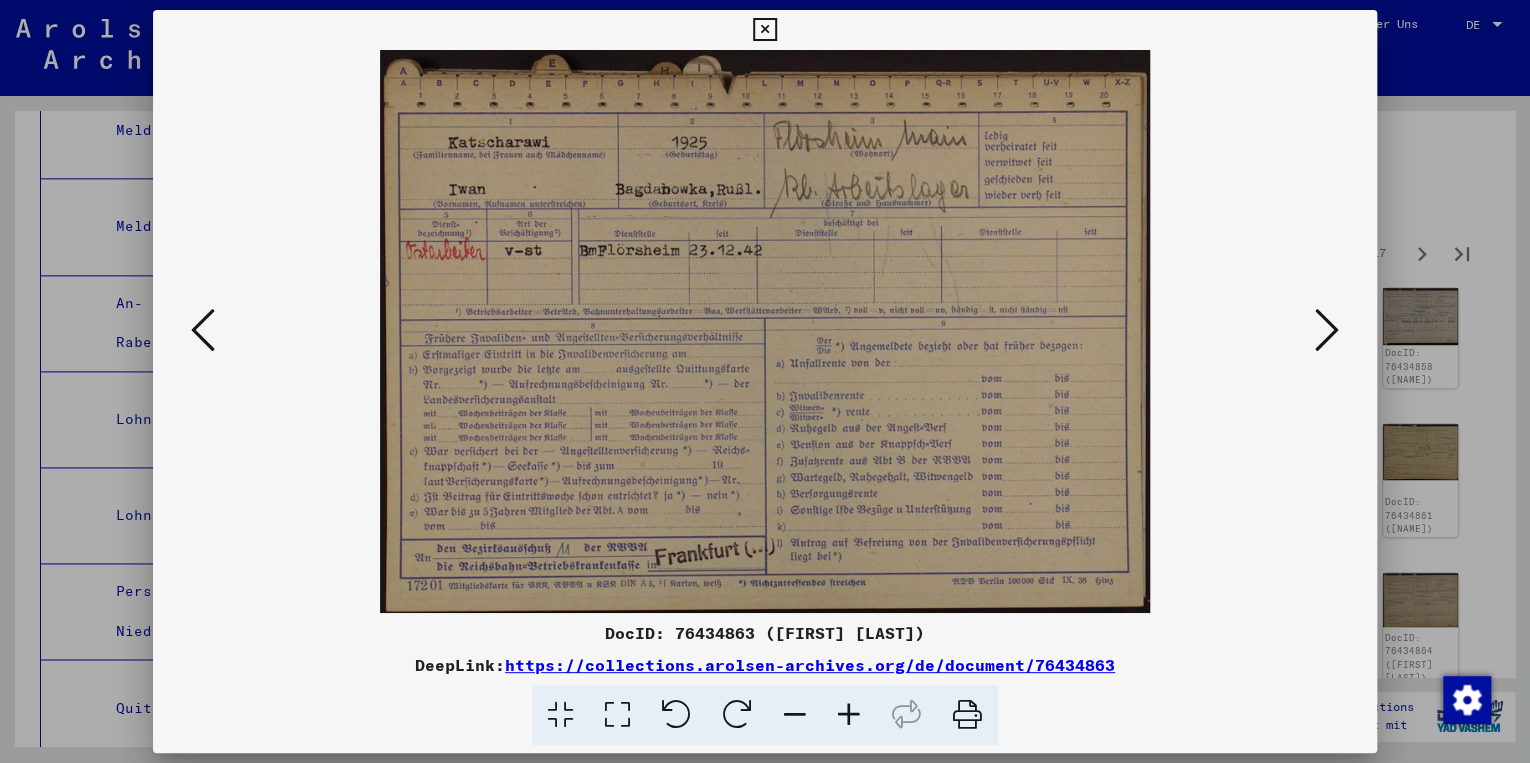 click at bounding box center [1327, 330] 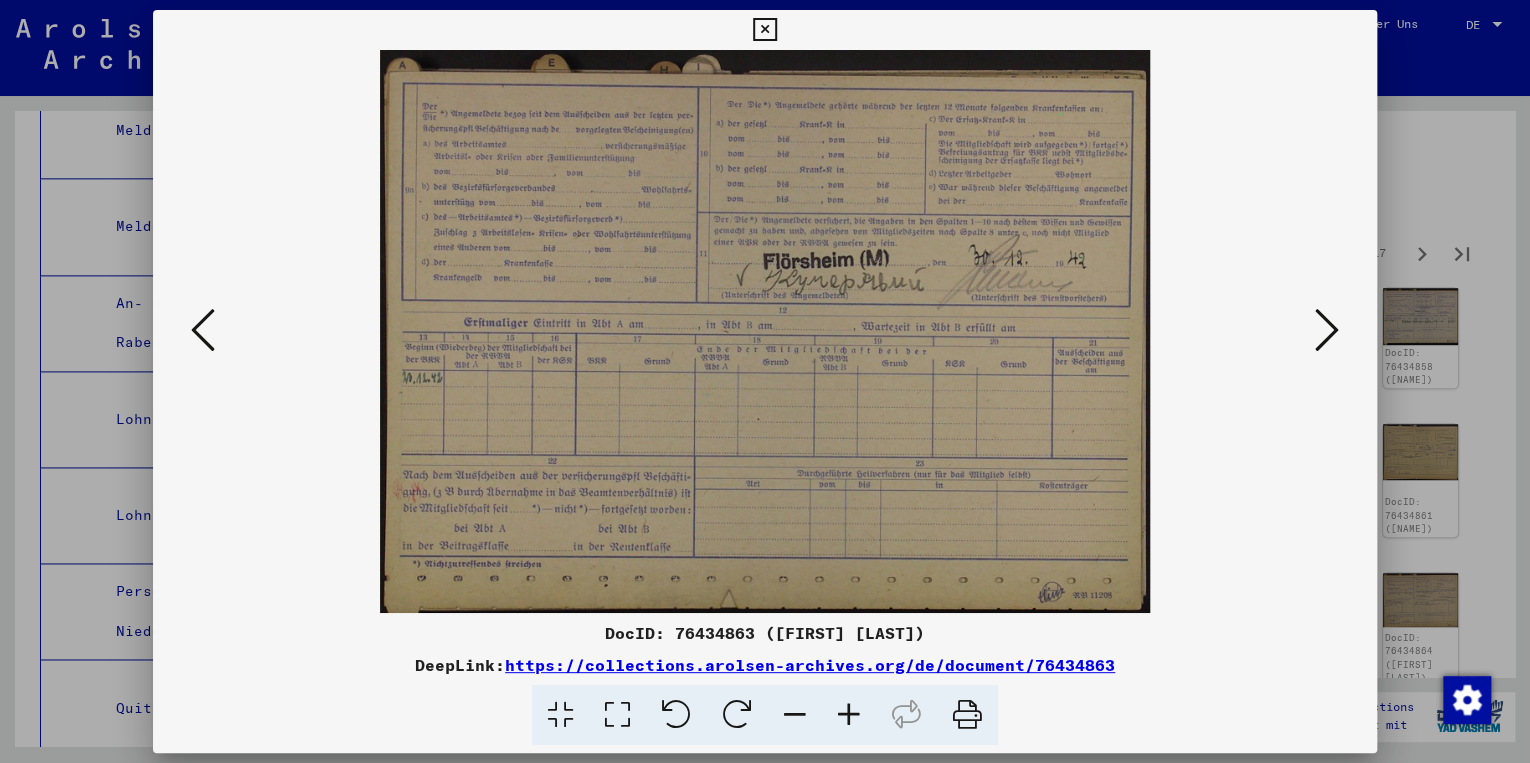 click at bounding box center (1327, 330) 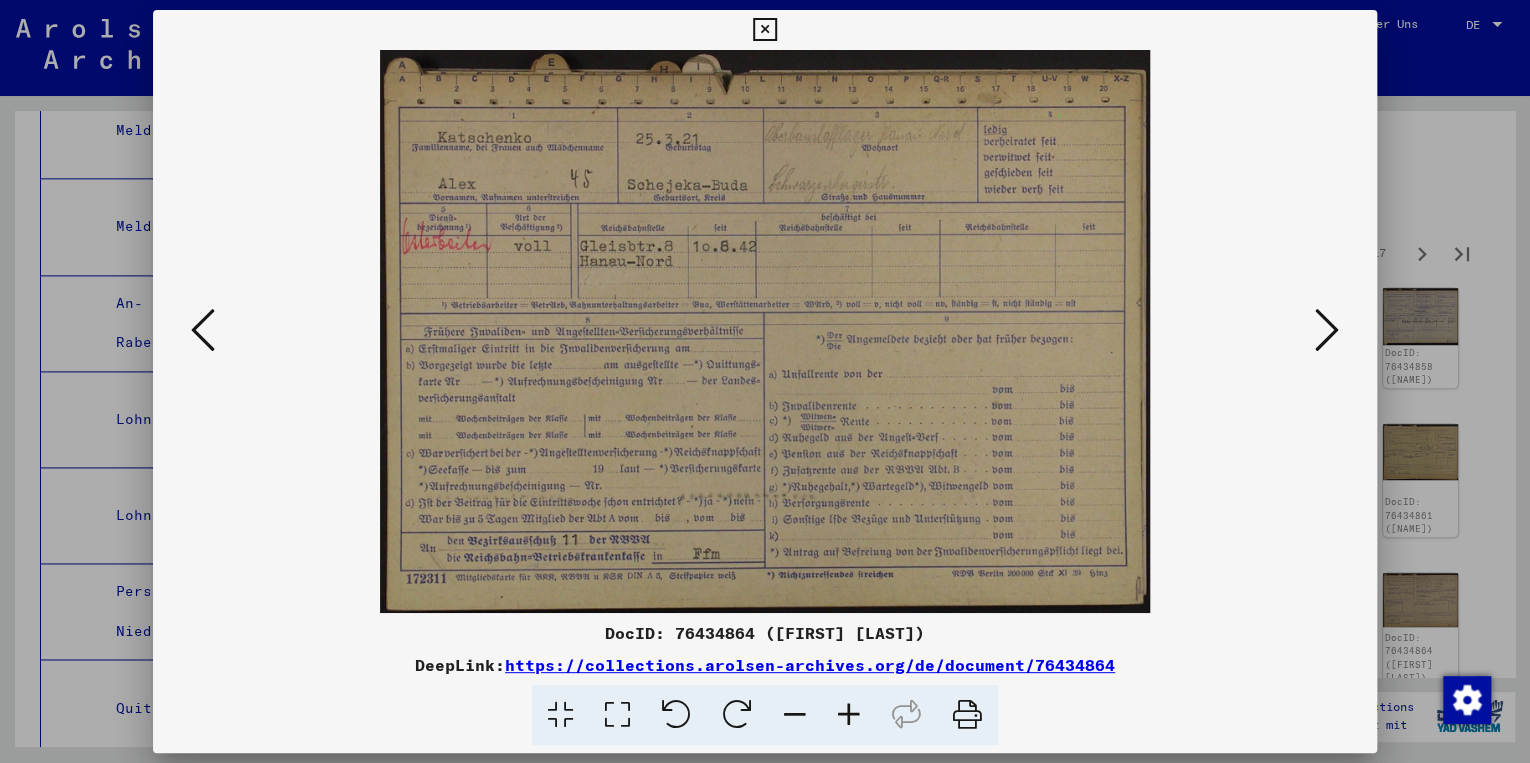 click at bounding box center [1327, 330] 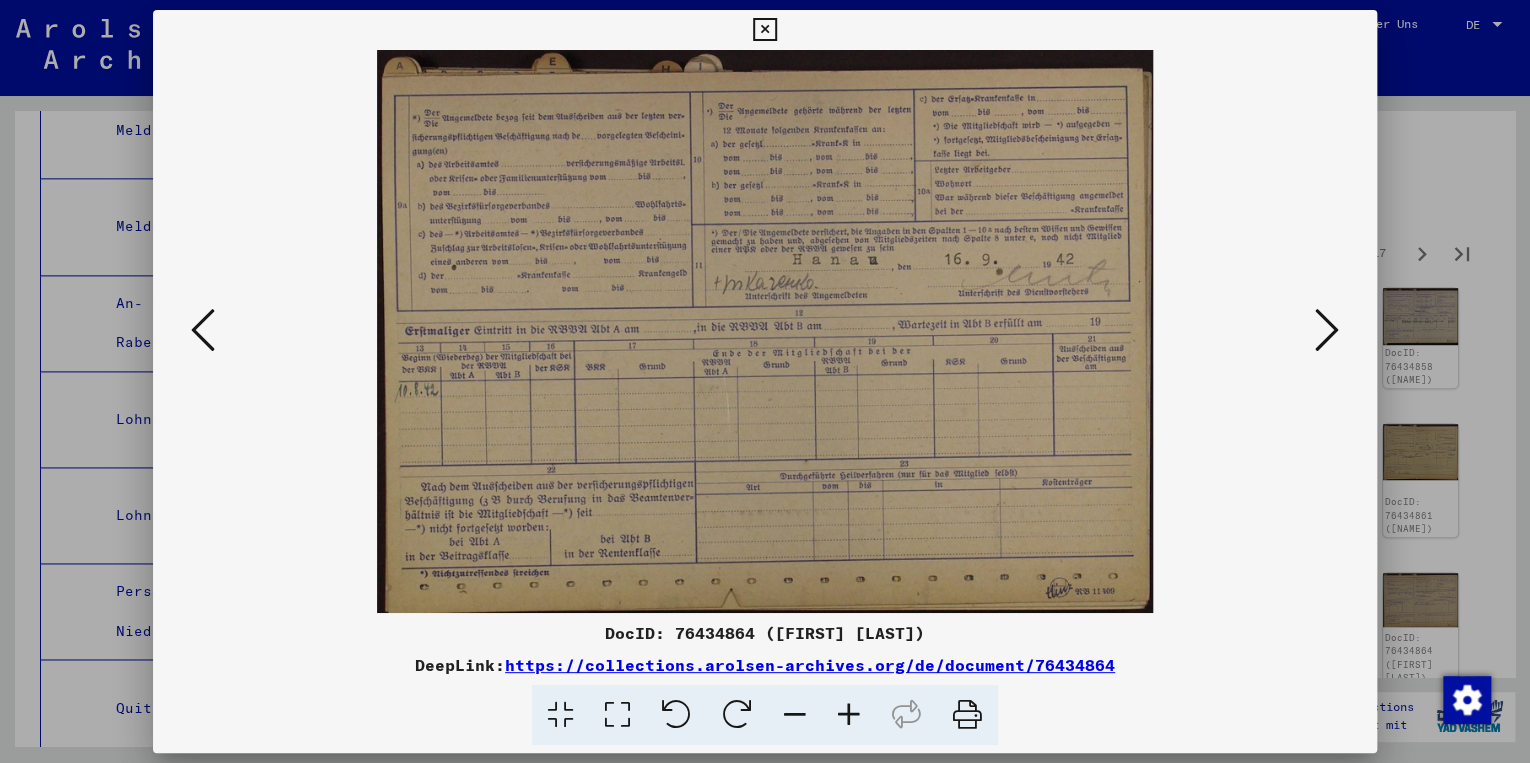 click at bounding box center (1327, 330) 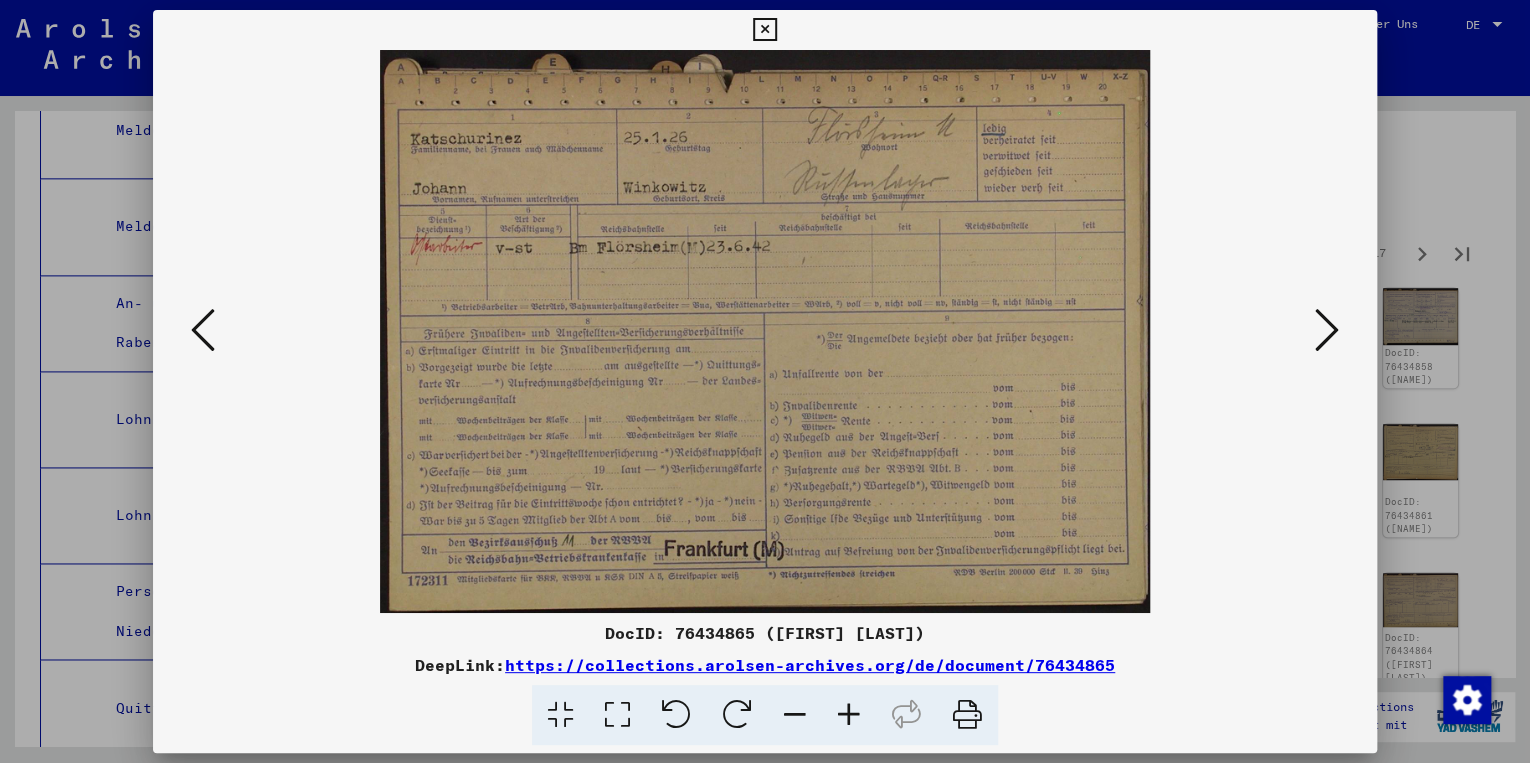 click at bounding box center [1327, 330] 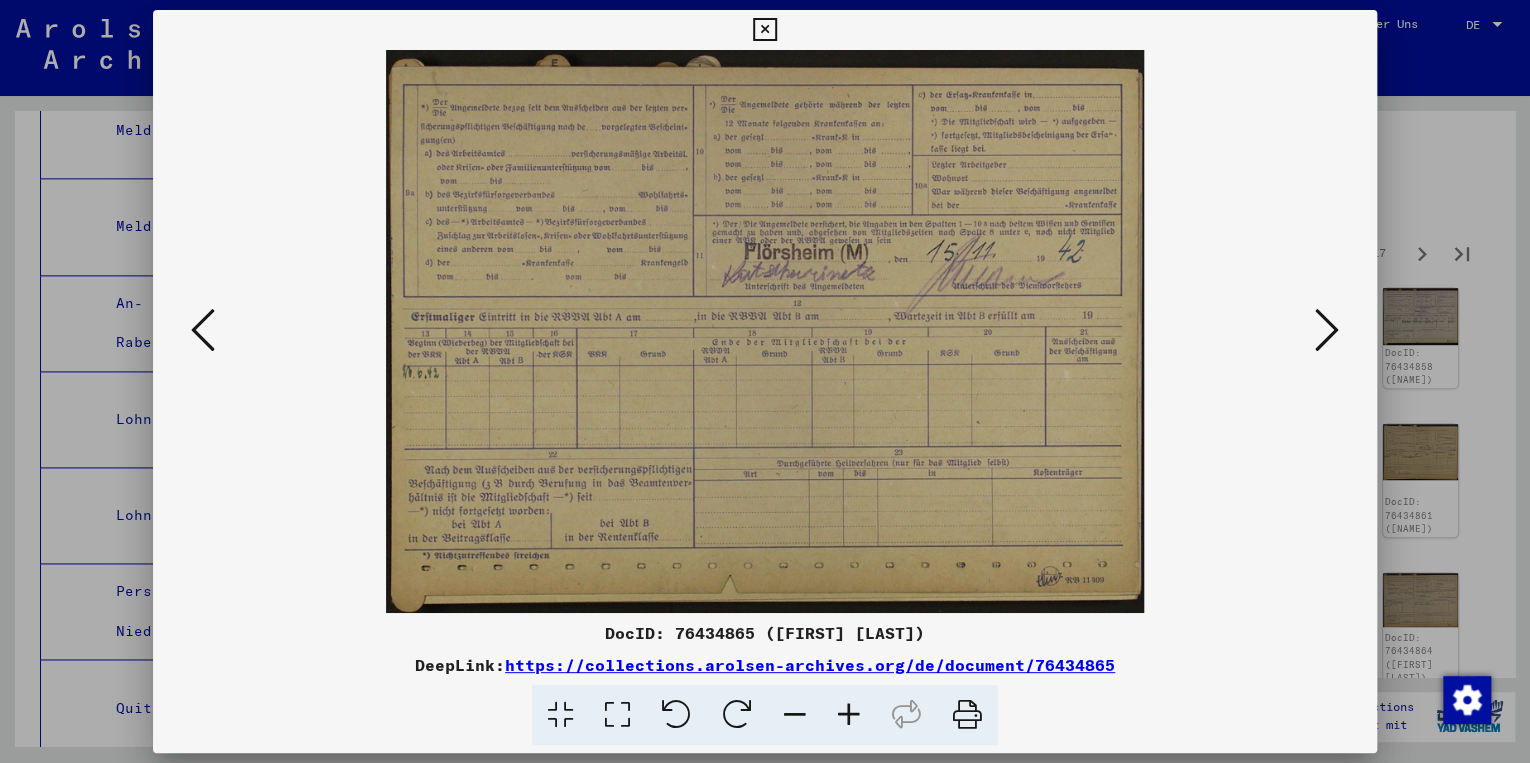 click at bounding box center [1327, 330] 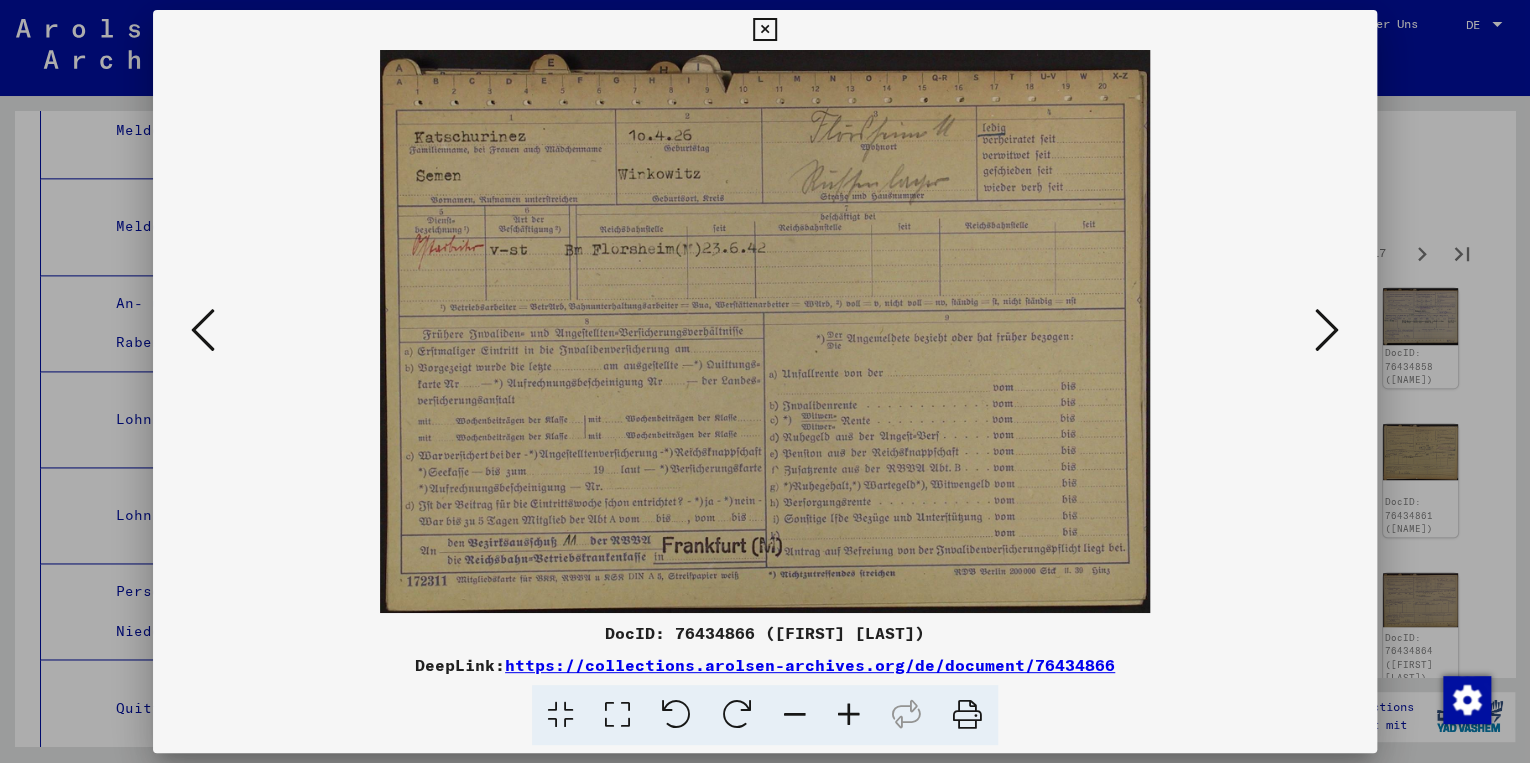 click at bounding box center (1327, 330) 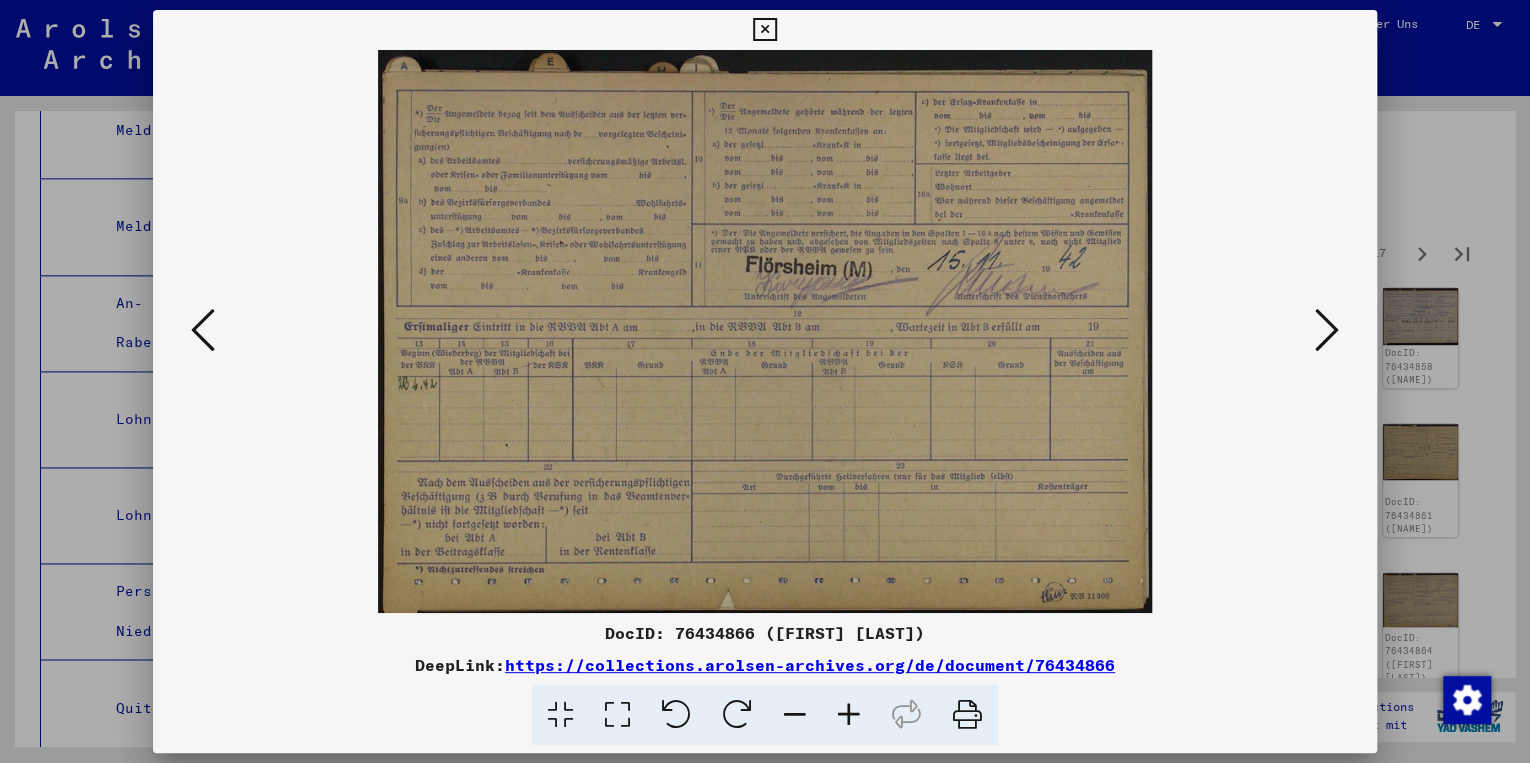 click at bounding box center (1327, 330) 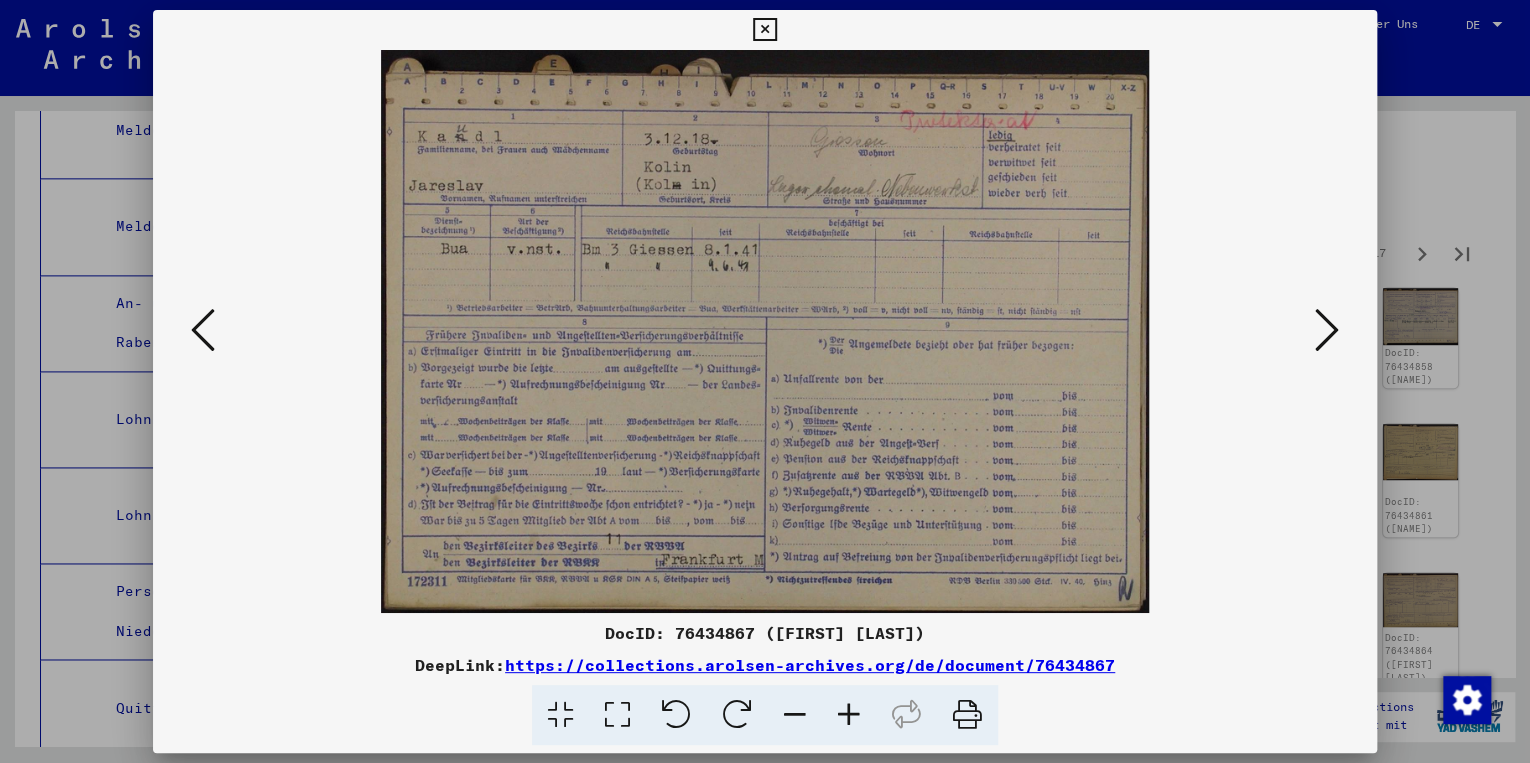 click at bounding box center (1327, 330) 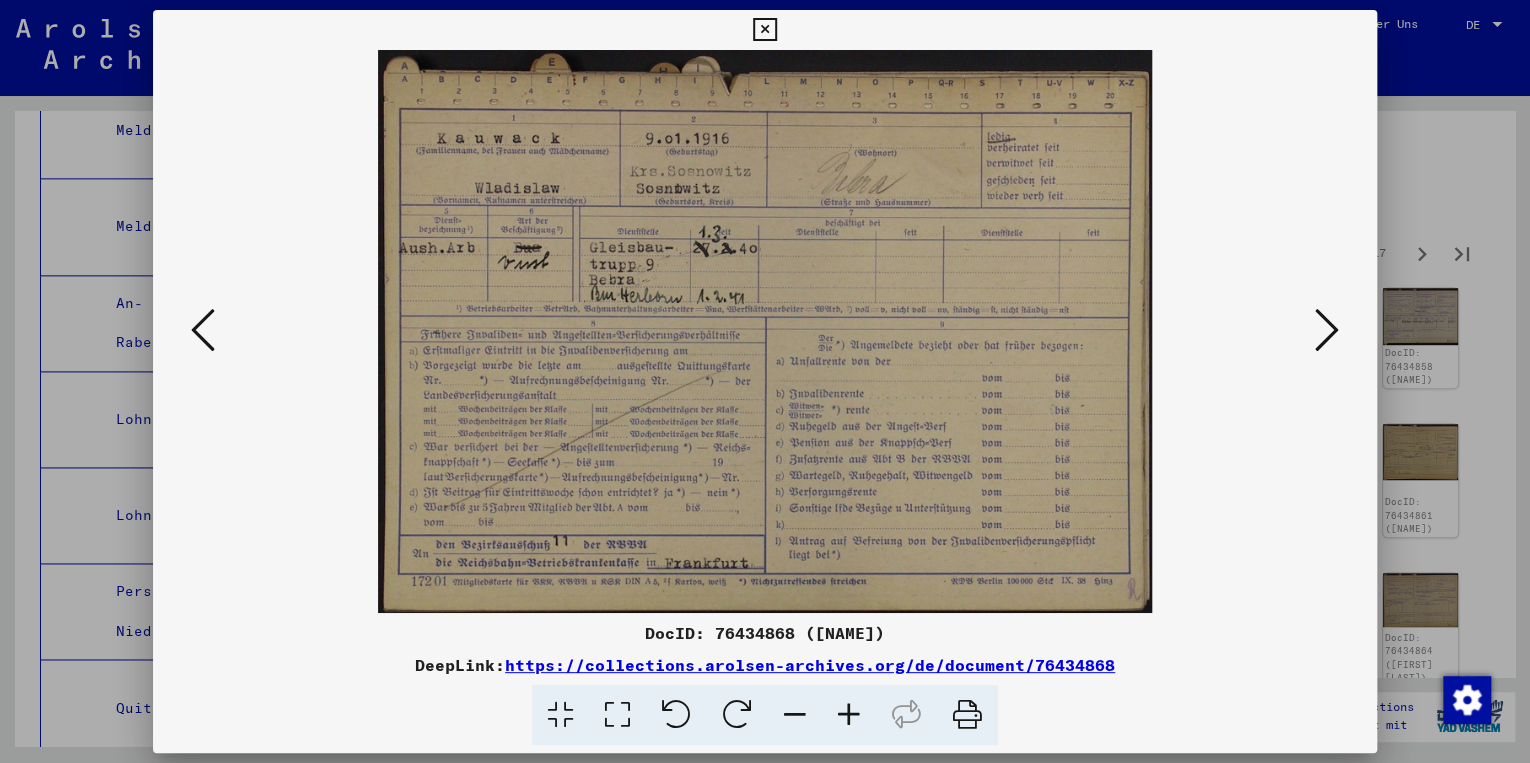 click at bounding box center (203, 330) 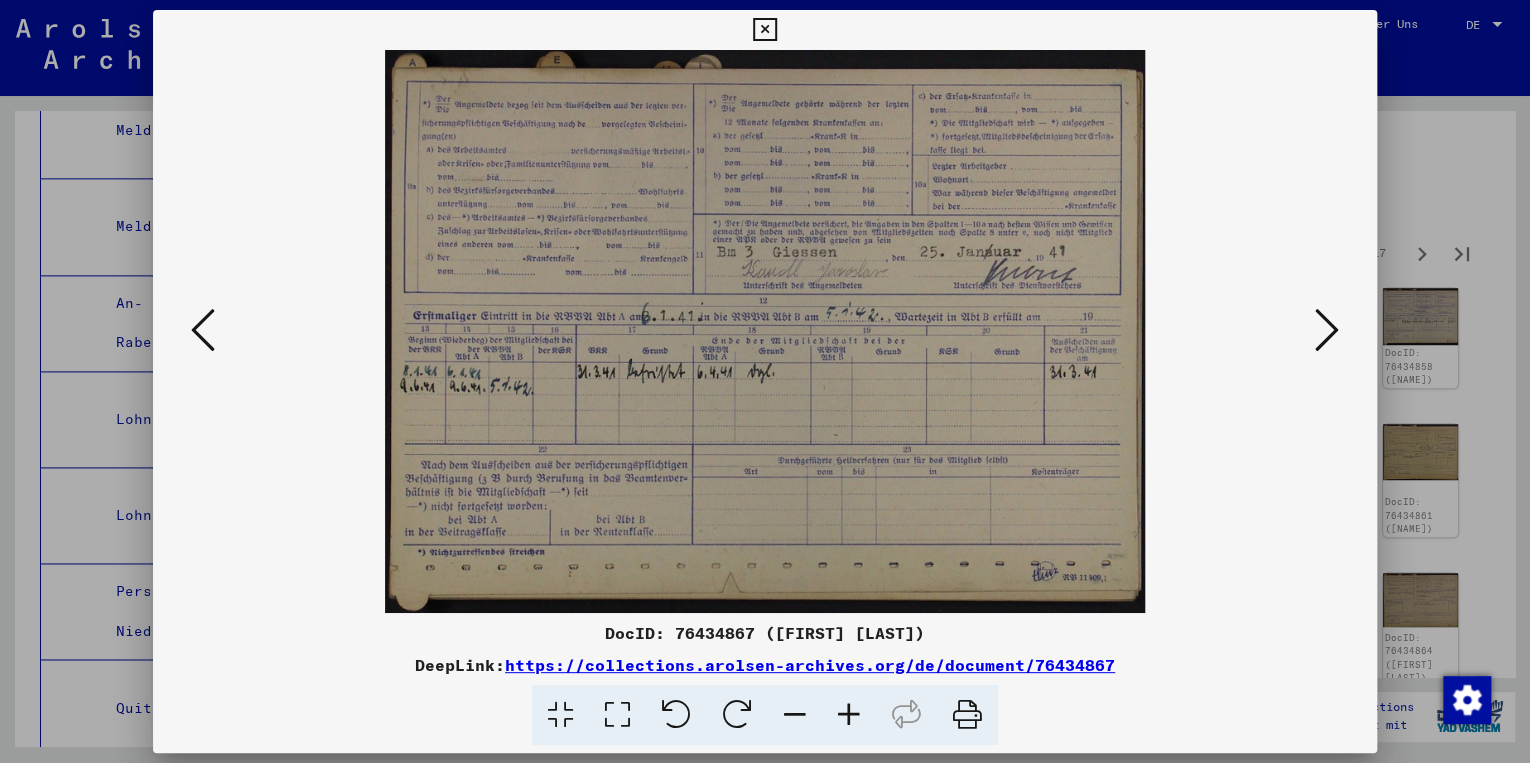 click at bounding box center [203, 330] 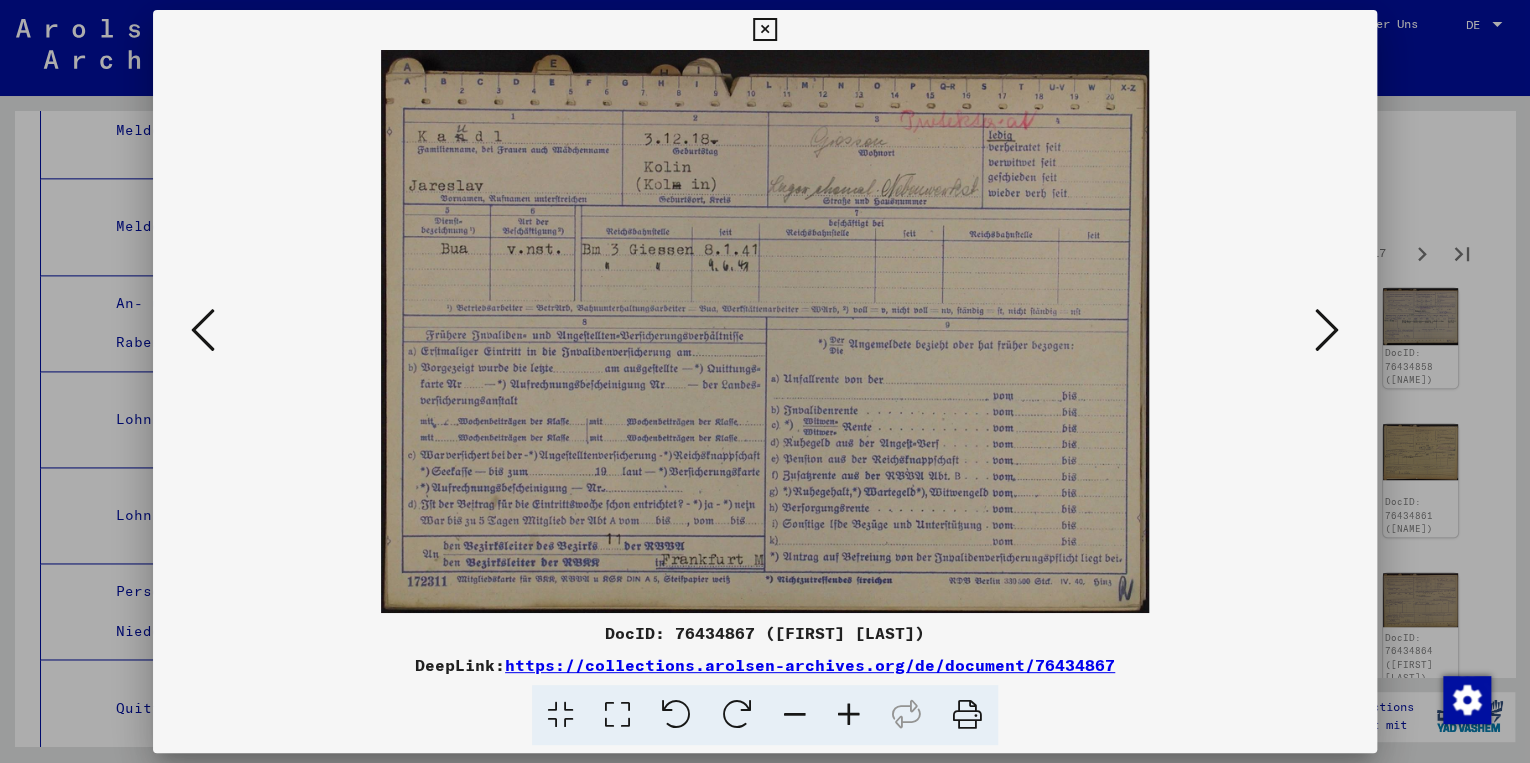 click at bounding box center [1327, 330] 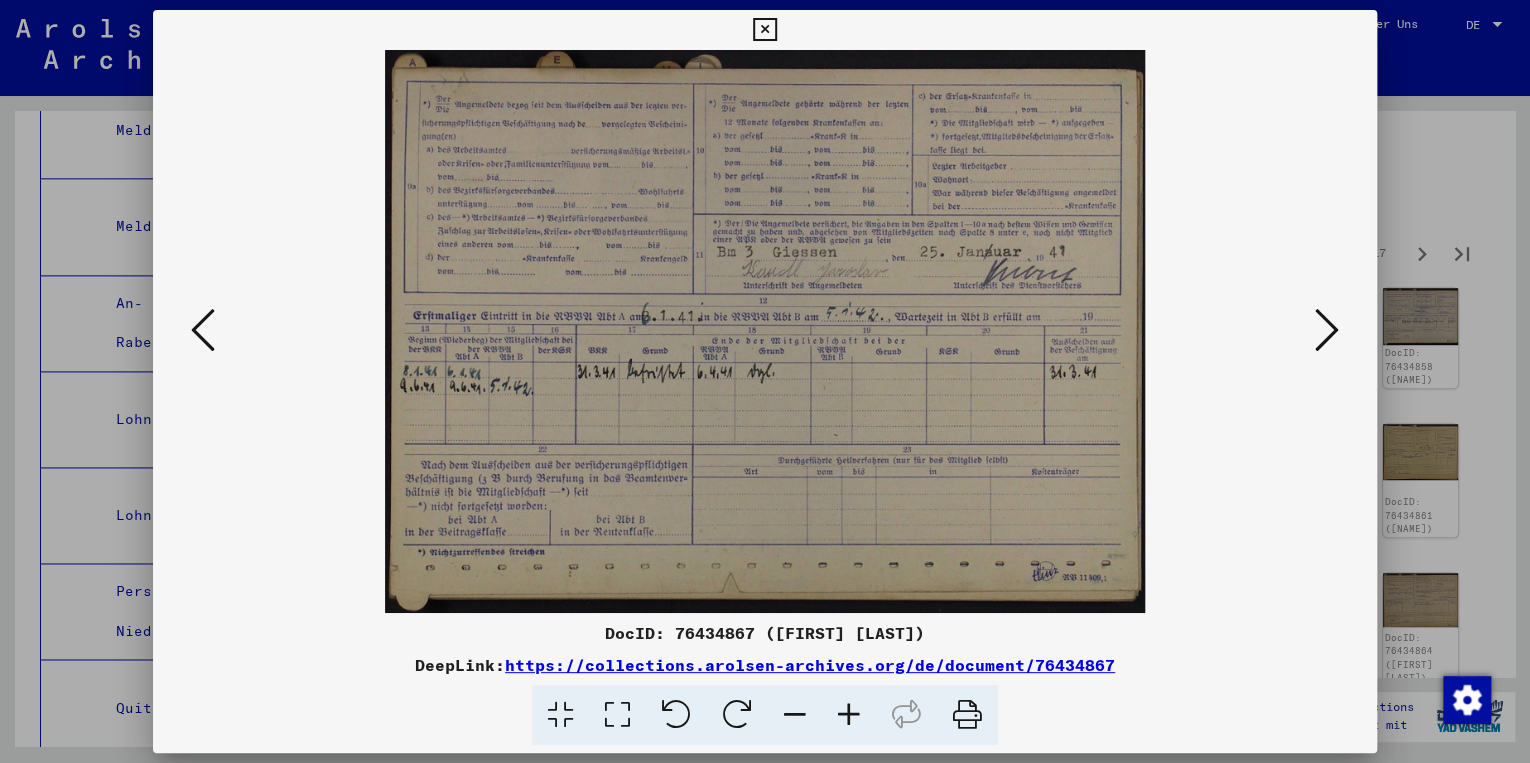 click at bounding box center (1327, 330) 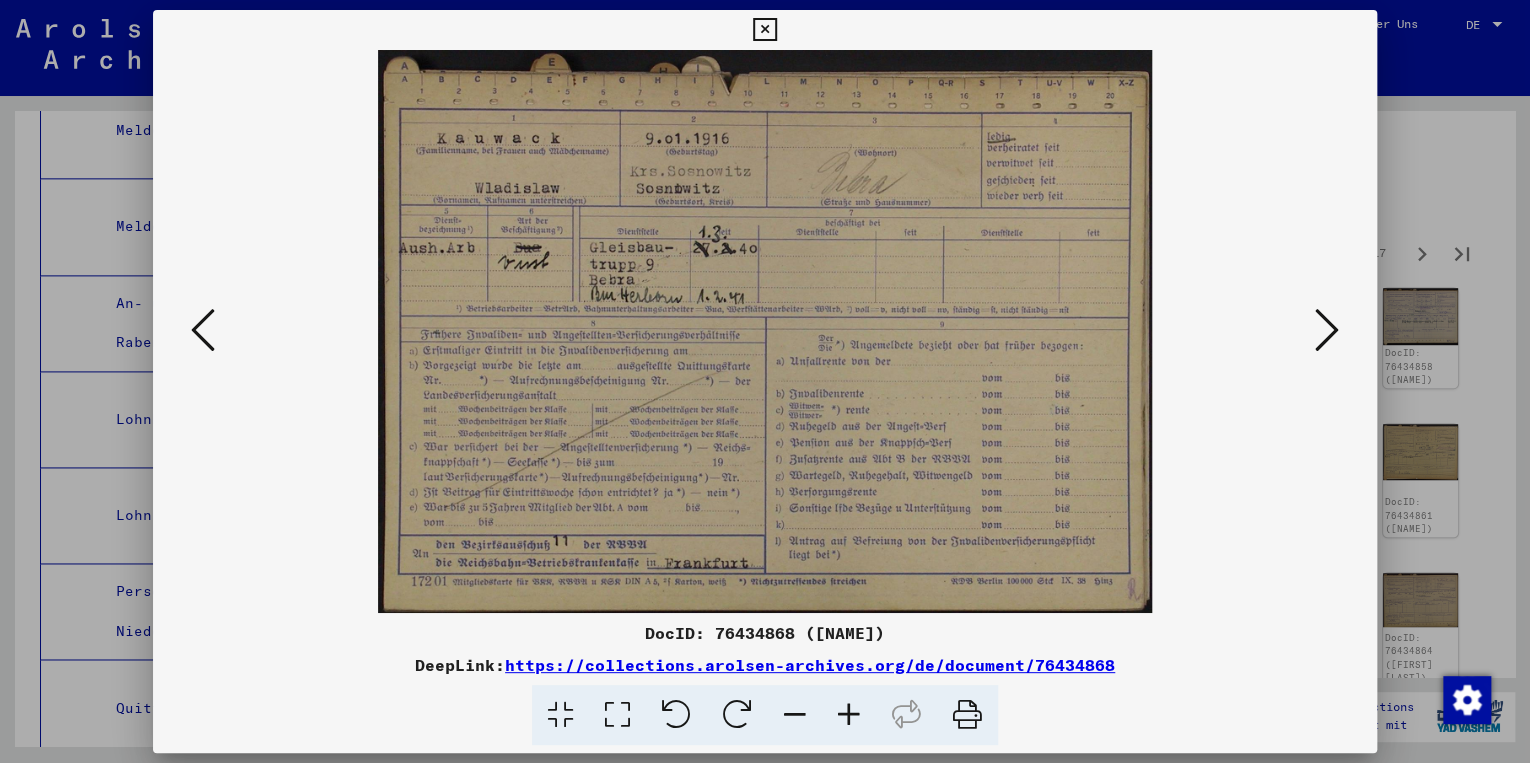 click at bounding box center [1327, 330] 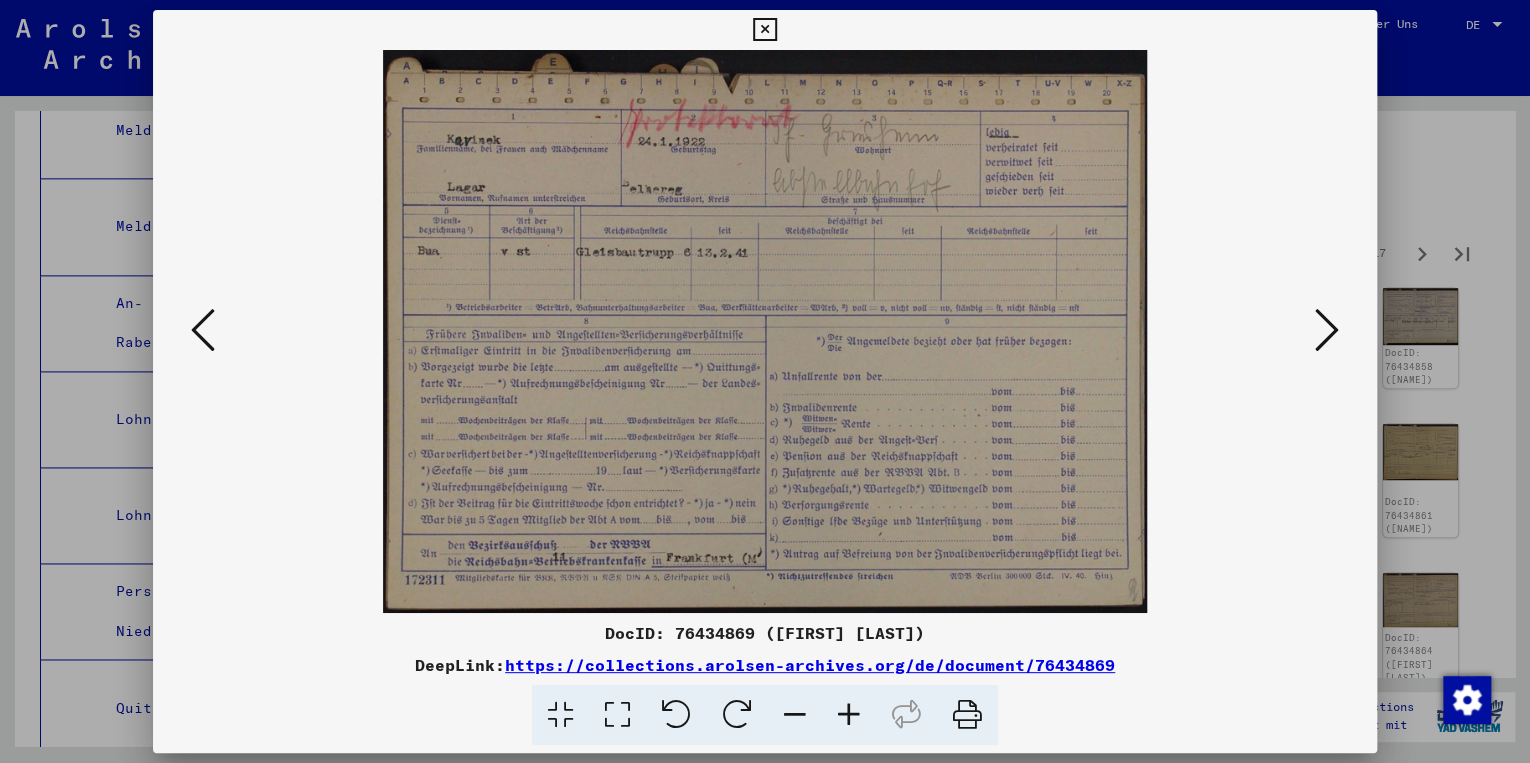 click on "https://collections.arolsen-archives.org/de/document/76434869" at bounding box center [810, 665] 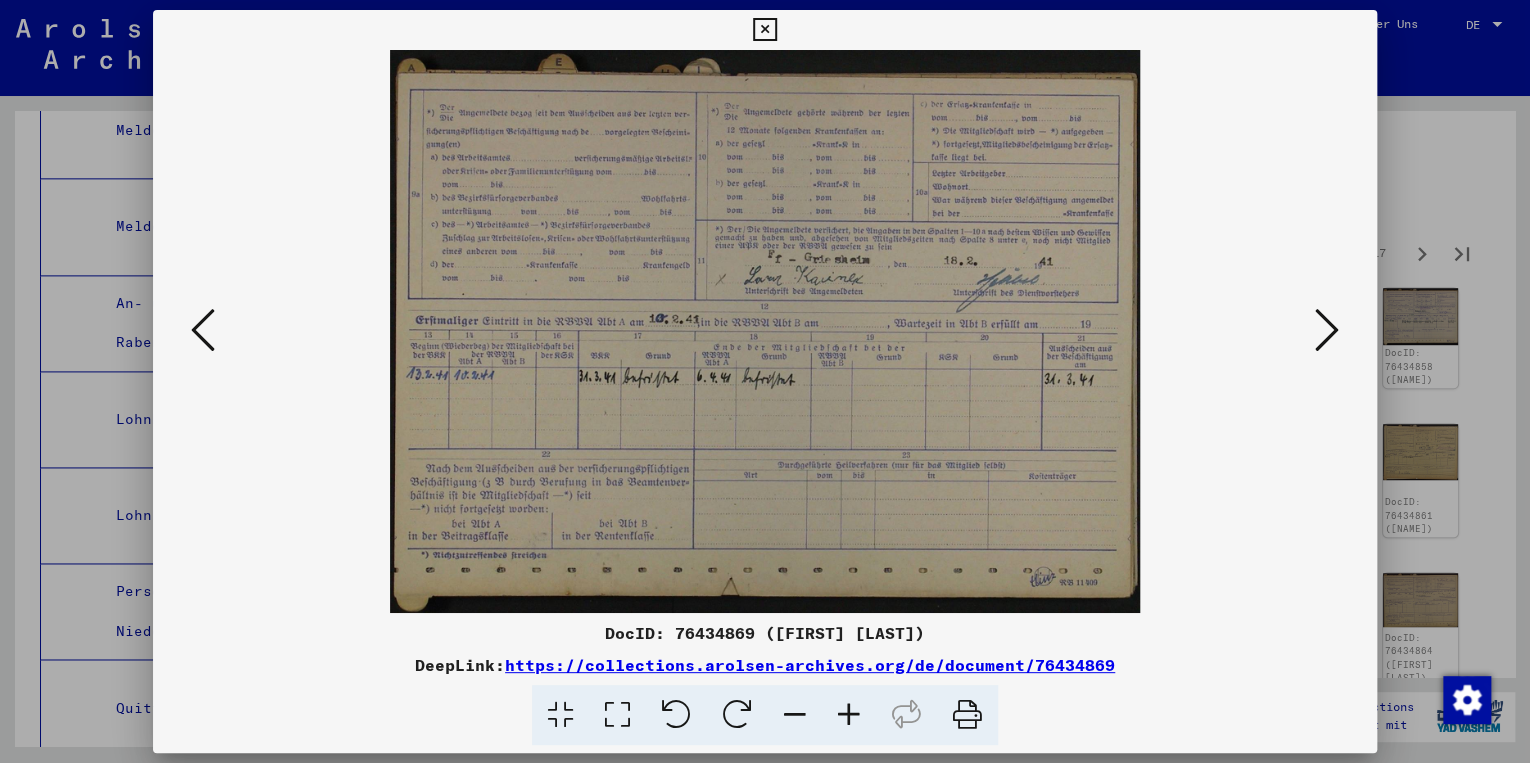 click at bounding box center [1327, 331] 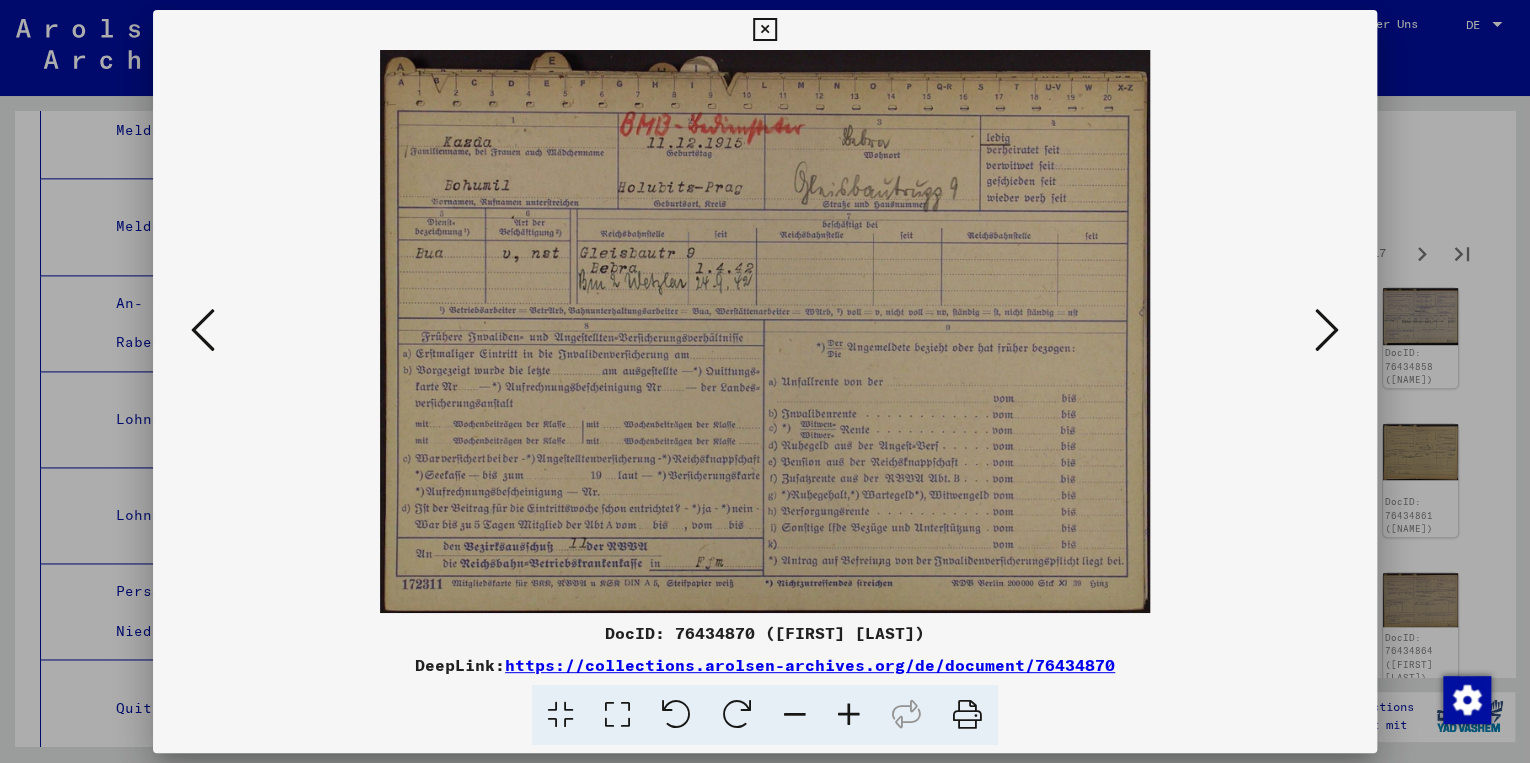 click at bounding box center [1327, 331] 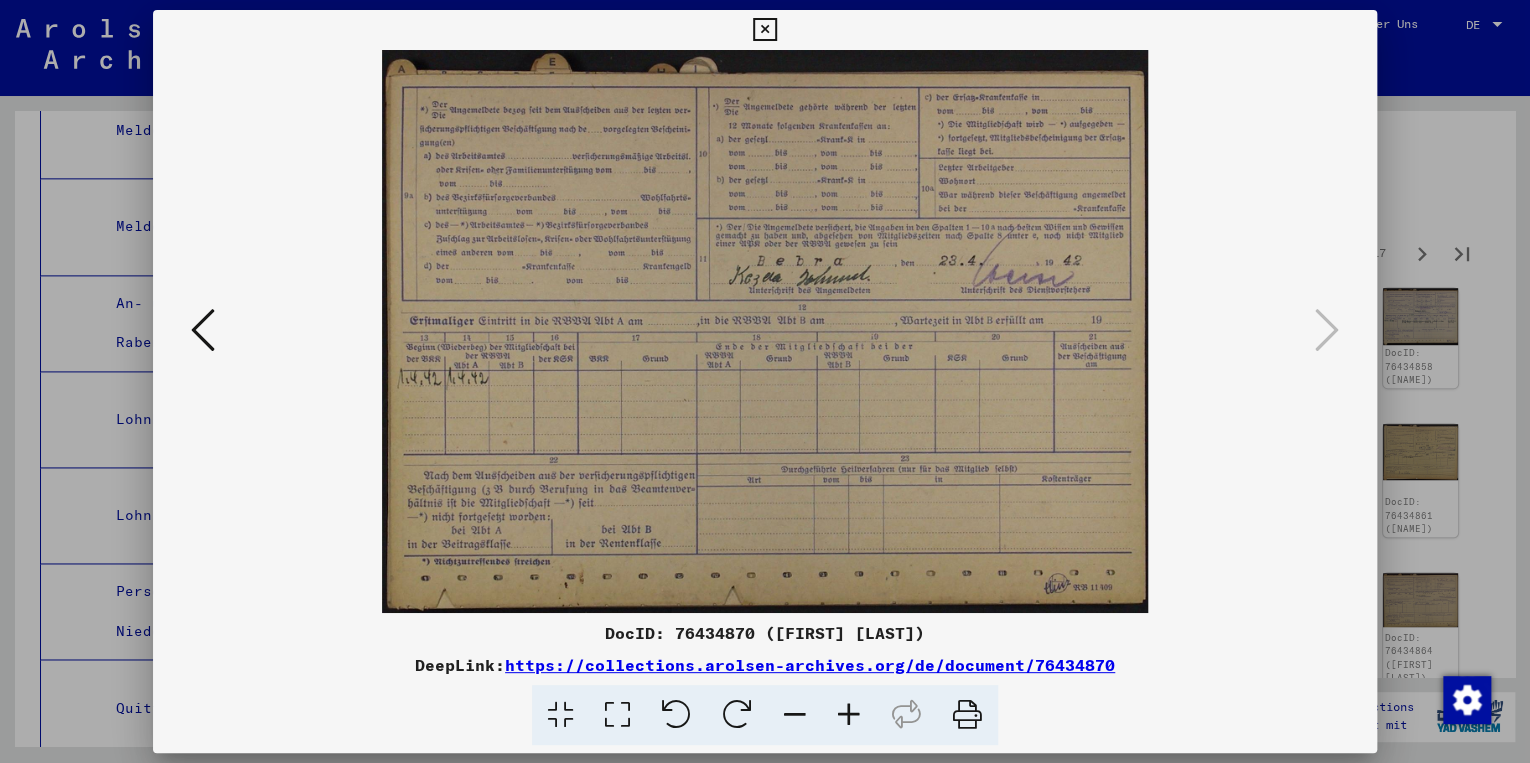 click at bounding box center (764, 30) 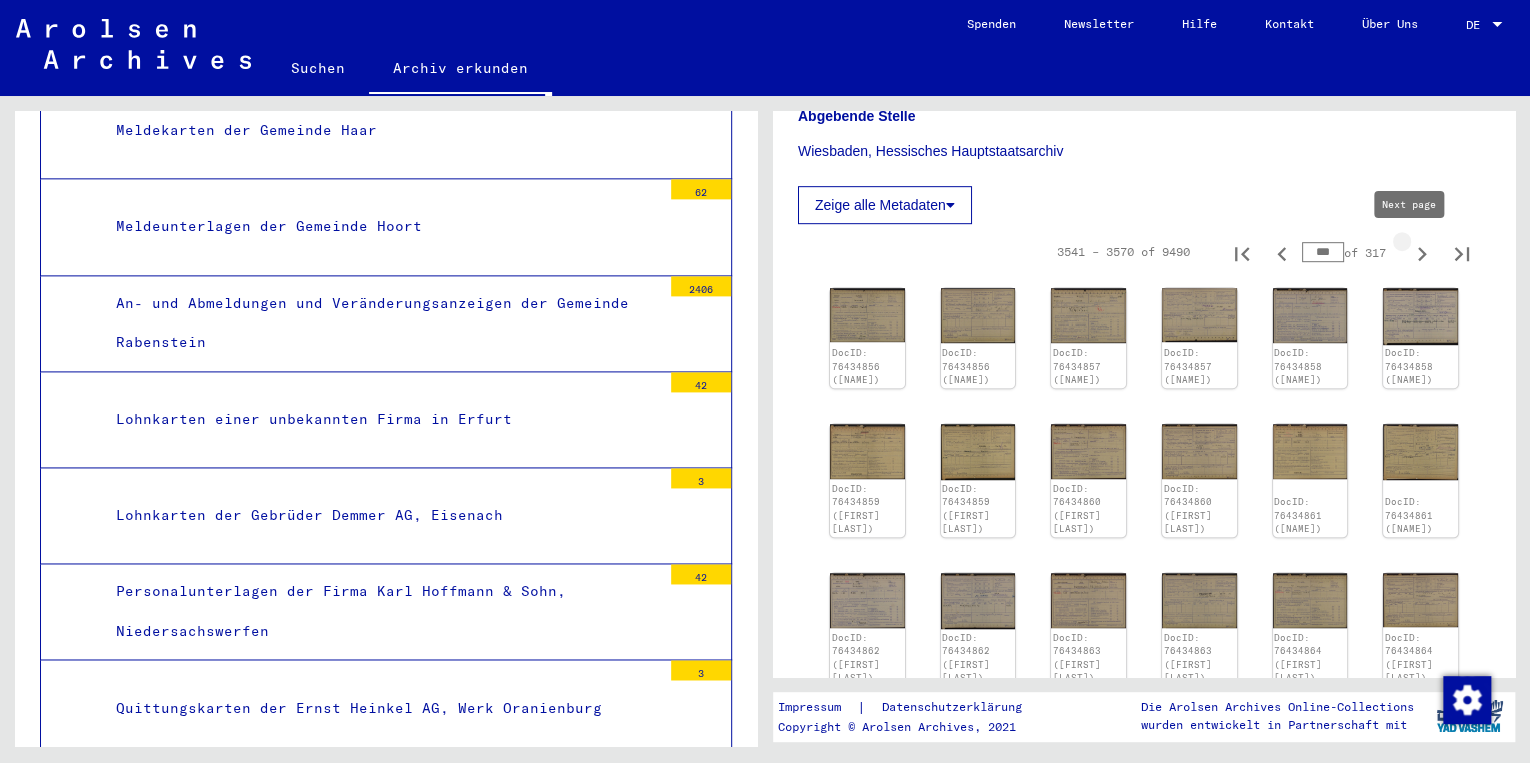 drag, startPoint x: 1408, startPoint y: 246, endPoint x: 1397, endPoint y: 250, distance: 11.7046995 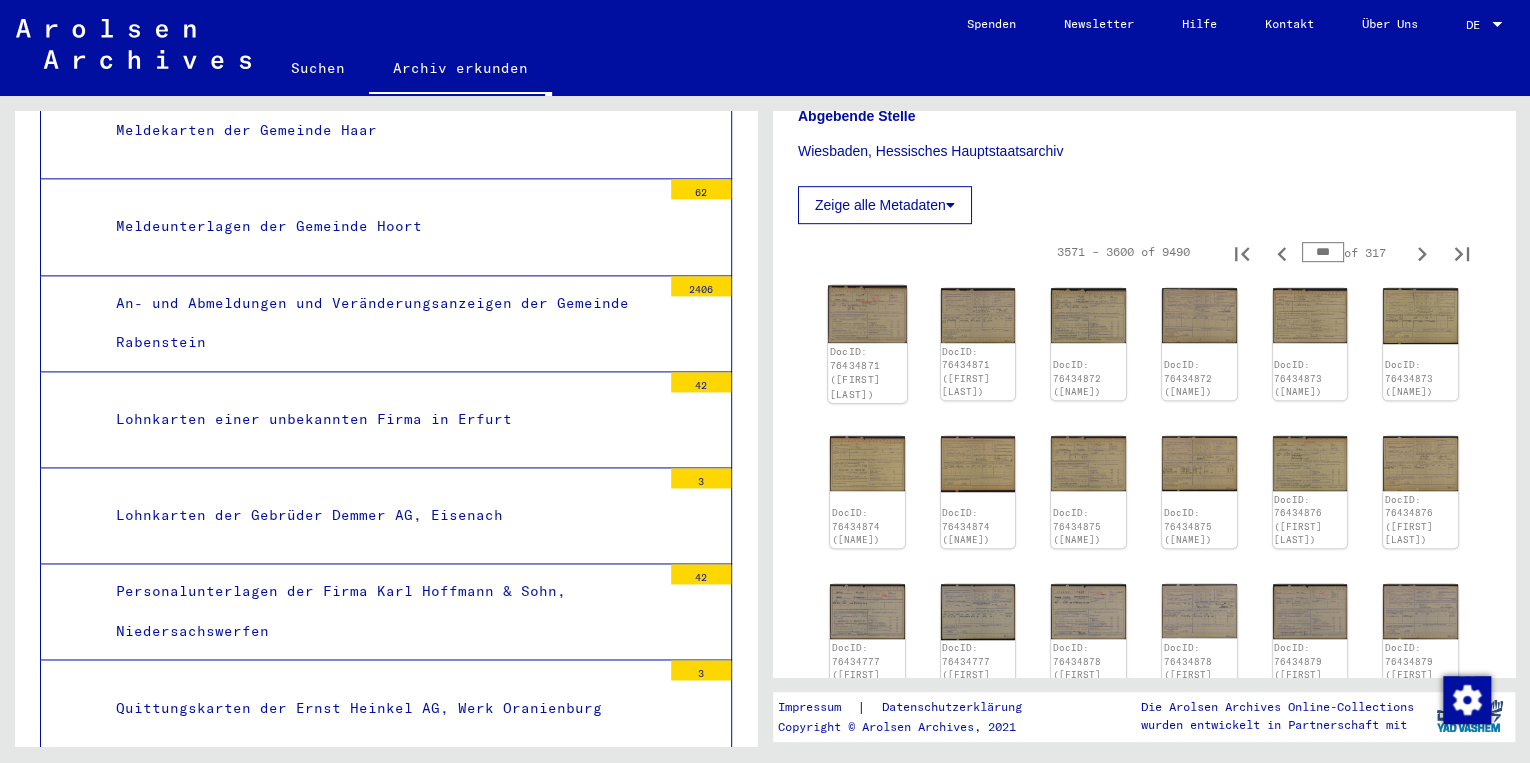 click on "DocID: 76434871 ([FIRST] [LAST])" 